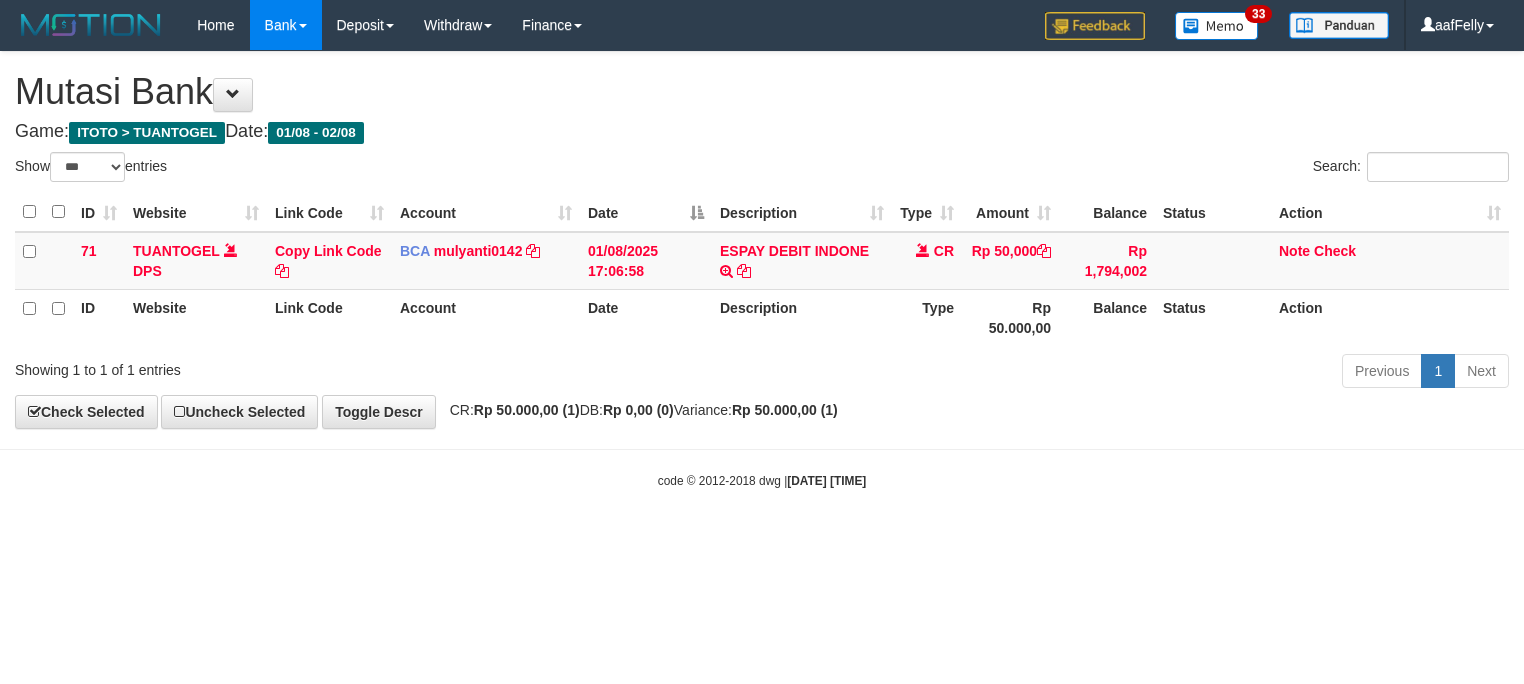 select on "***" 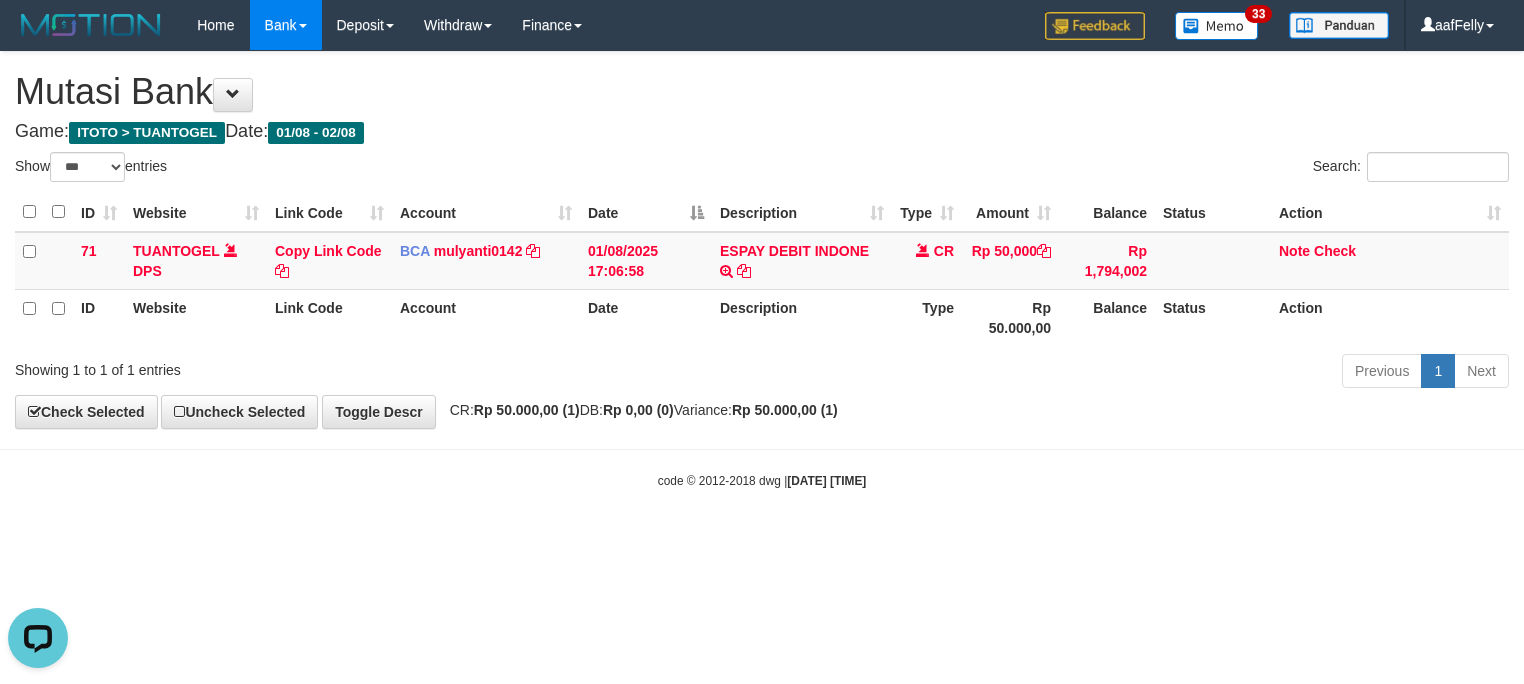 scroll, scrollTop: 0, scrollLeft: 0, axis: both 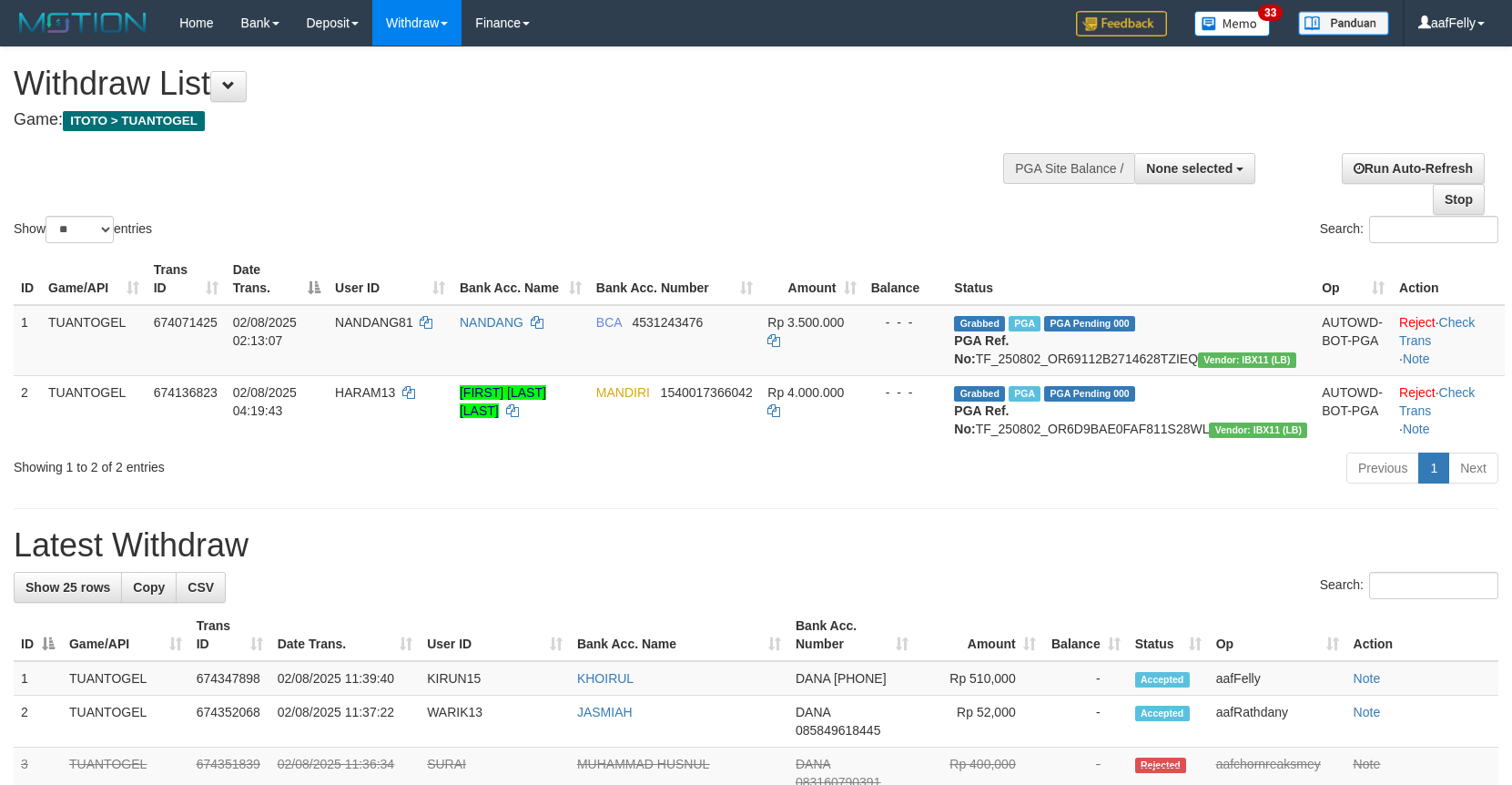 select 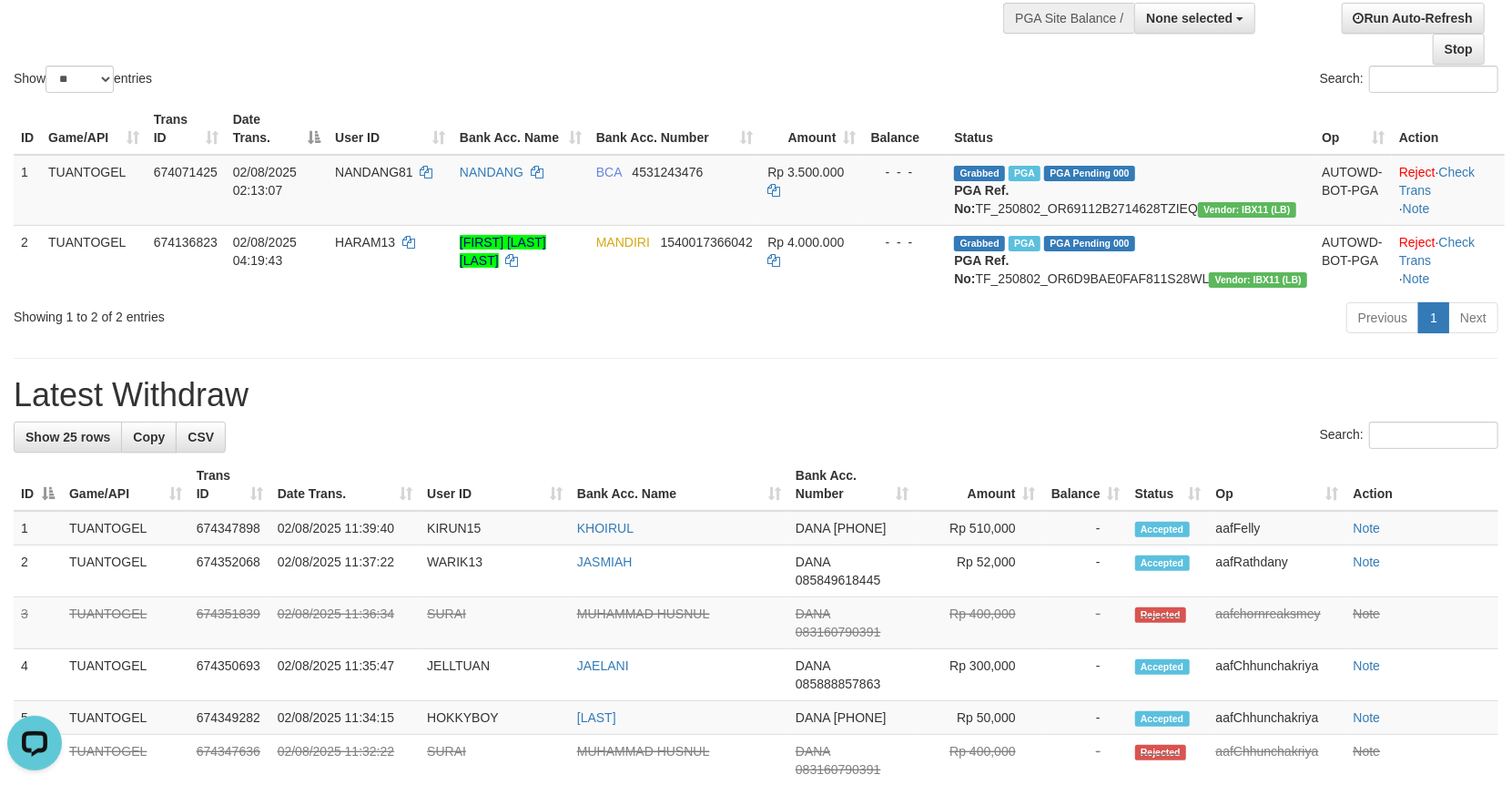 scroll, scrollTop: 0, scrollLeft: 0, axis: both 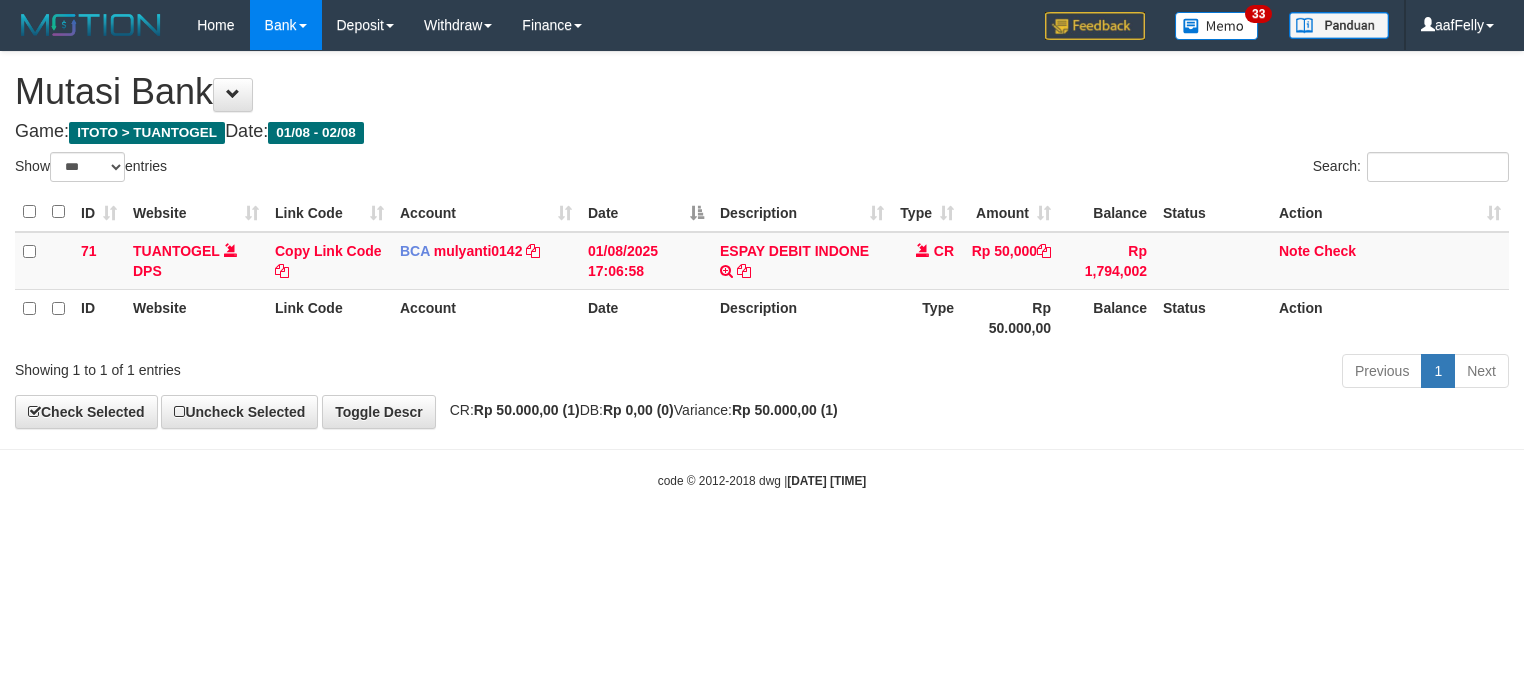 select on "***" 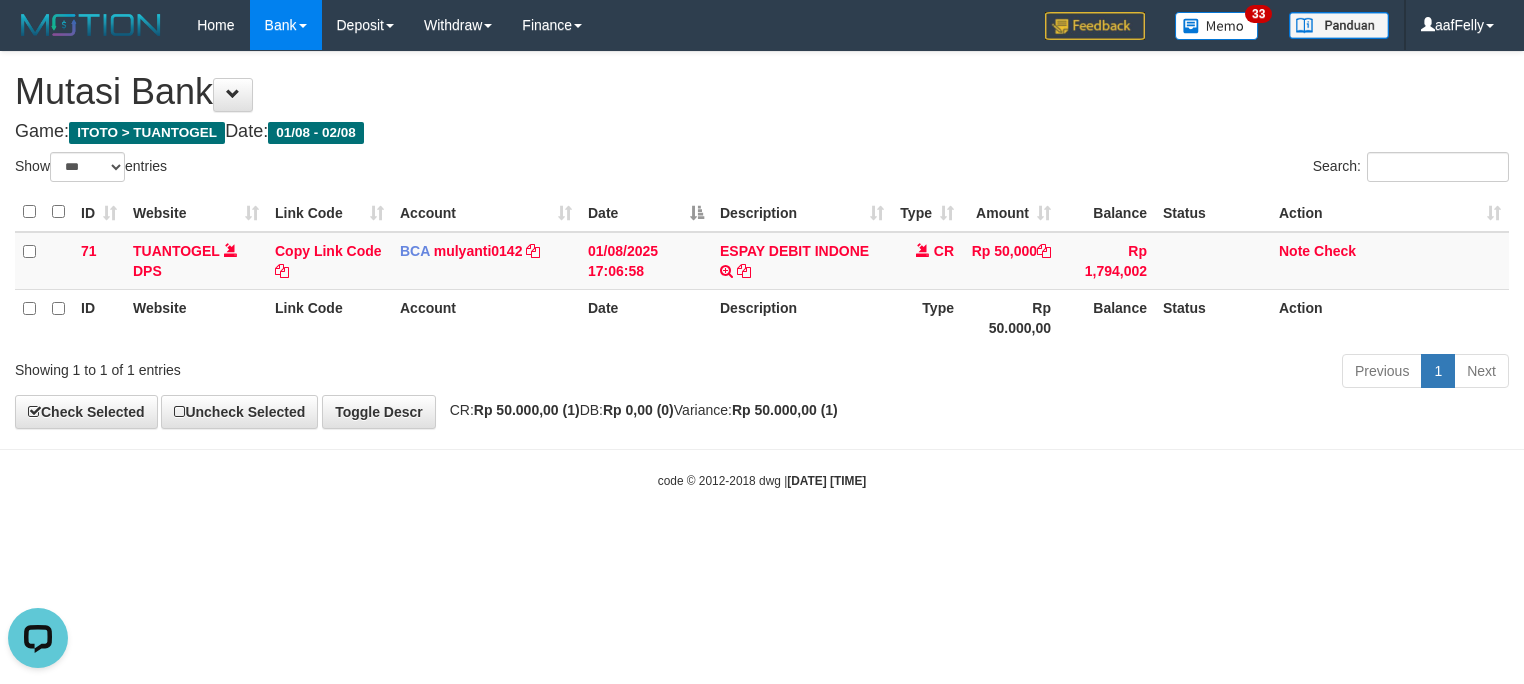 scroll, scrollTop: 0, scrollLeft: 0, axis: both 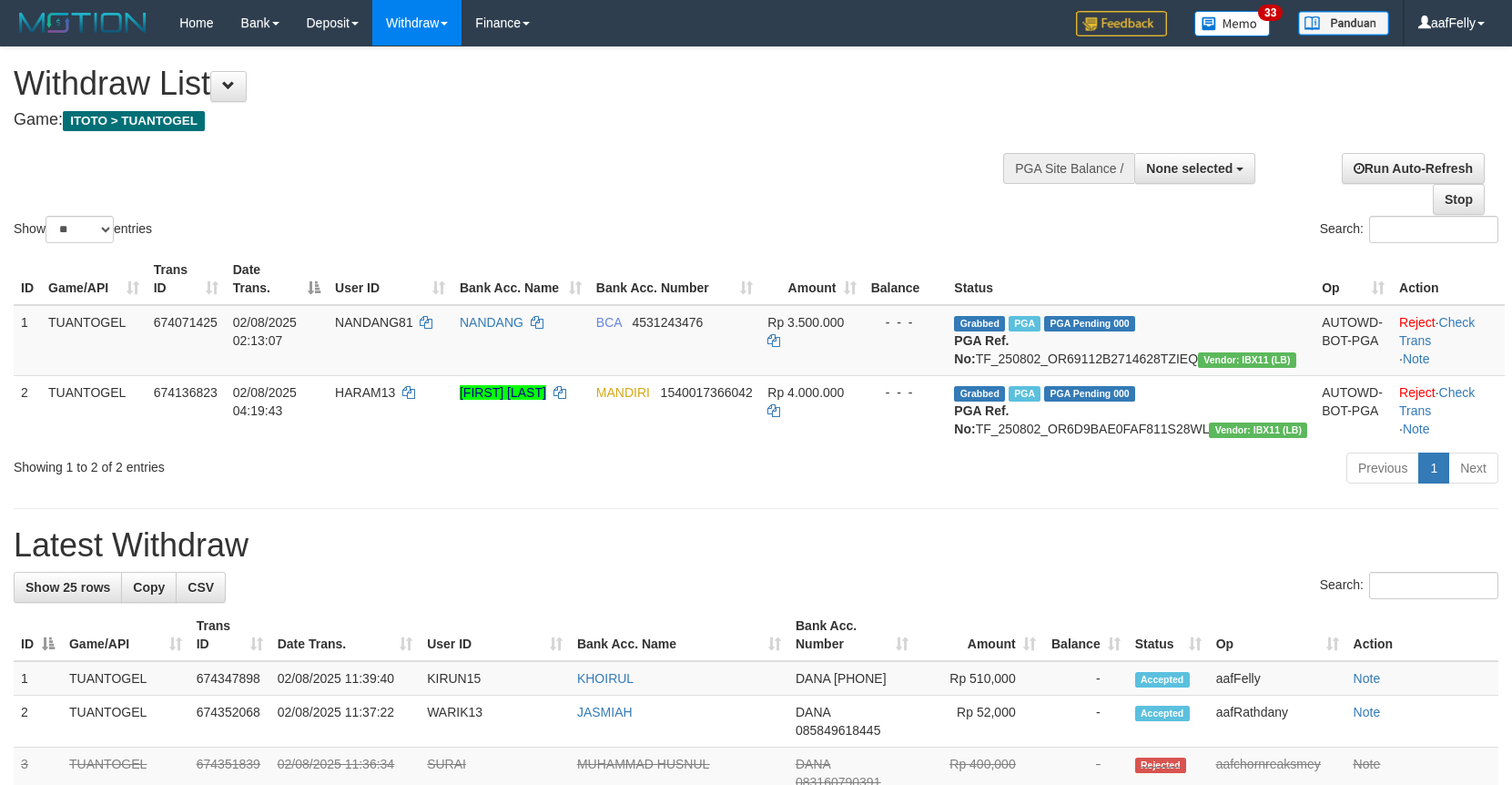 select 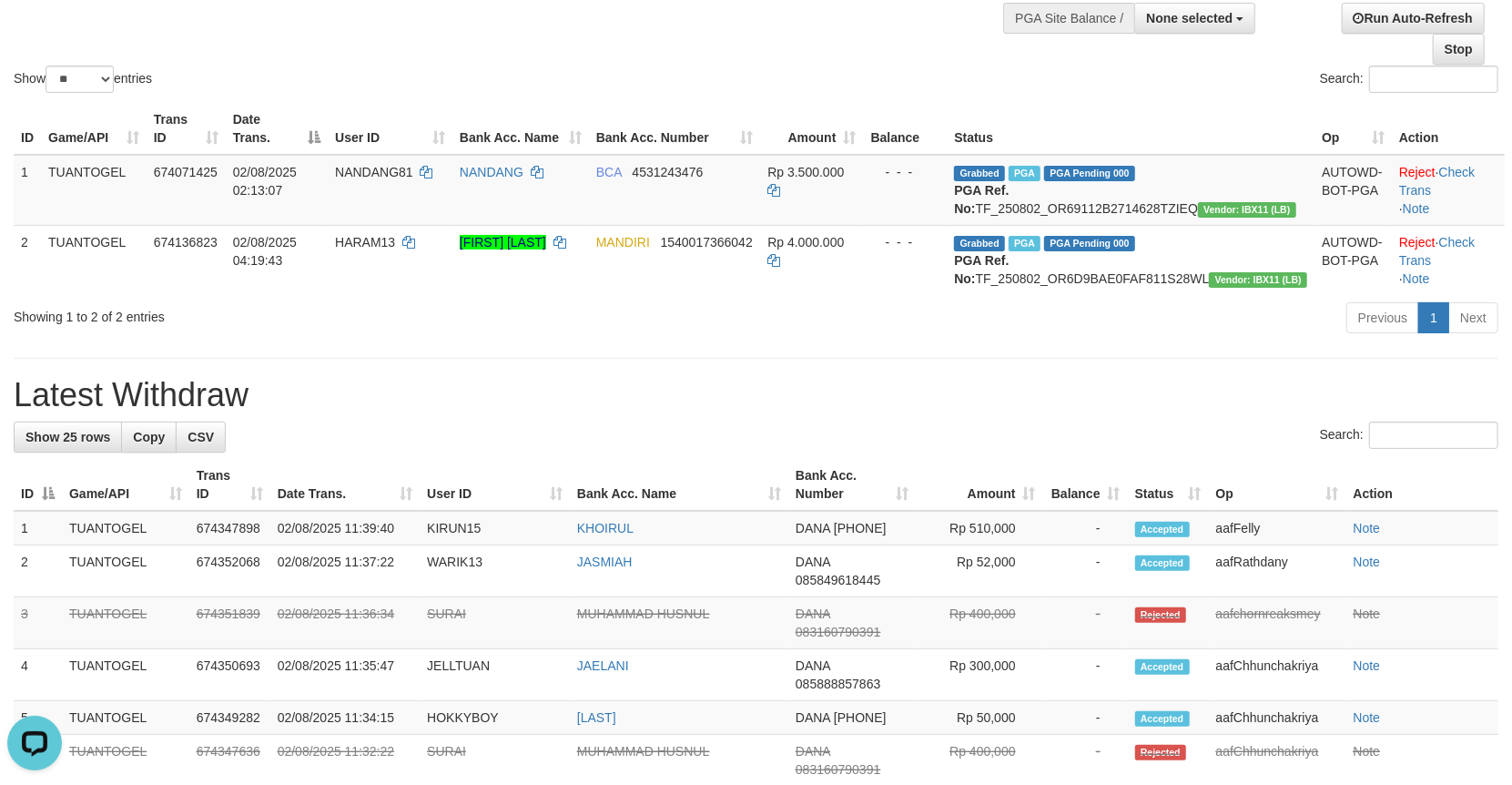 scroll, scrollTop: 0, scrollLeft: 0, axis: both 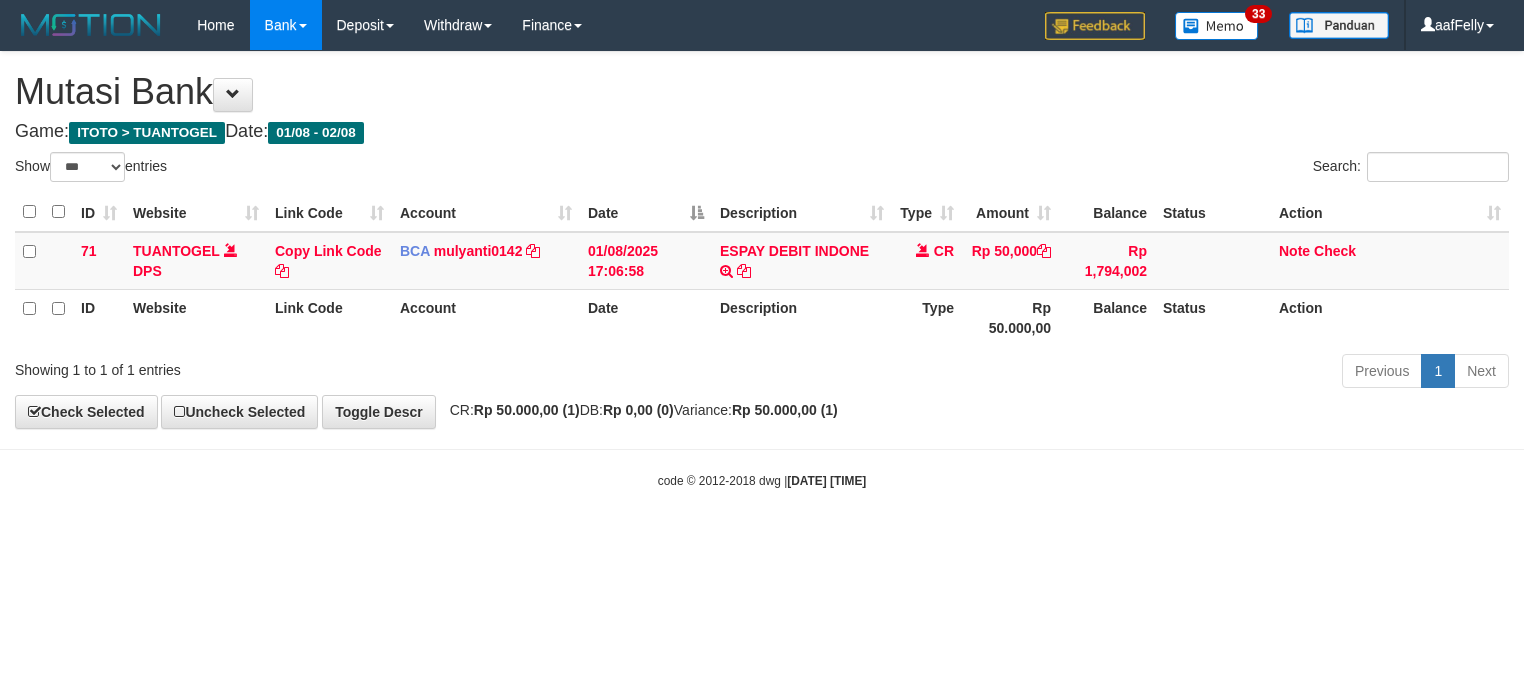 select on "***" 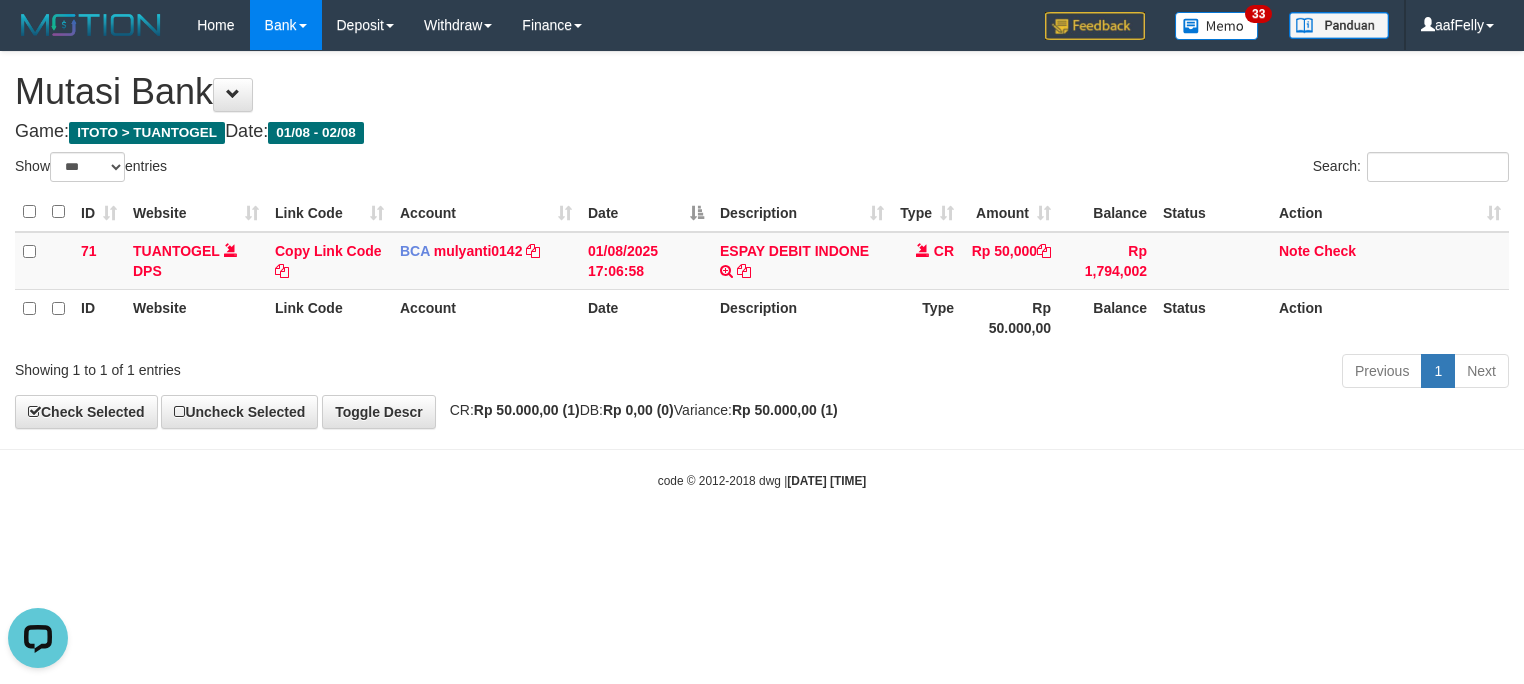 scroll, scrollTop: 0, scrollLeft: 0, axis: both 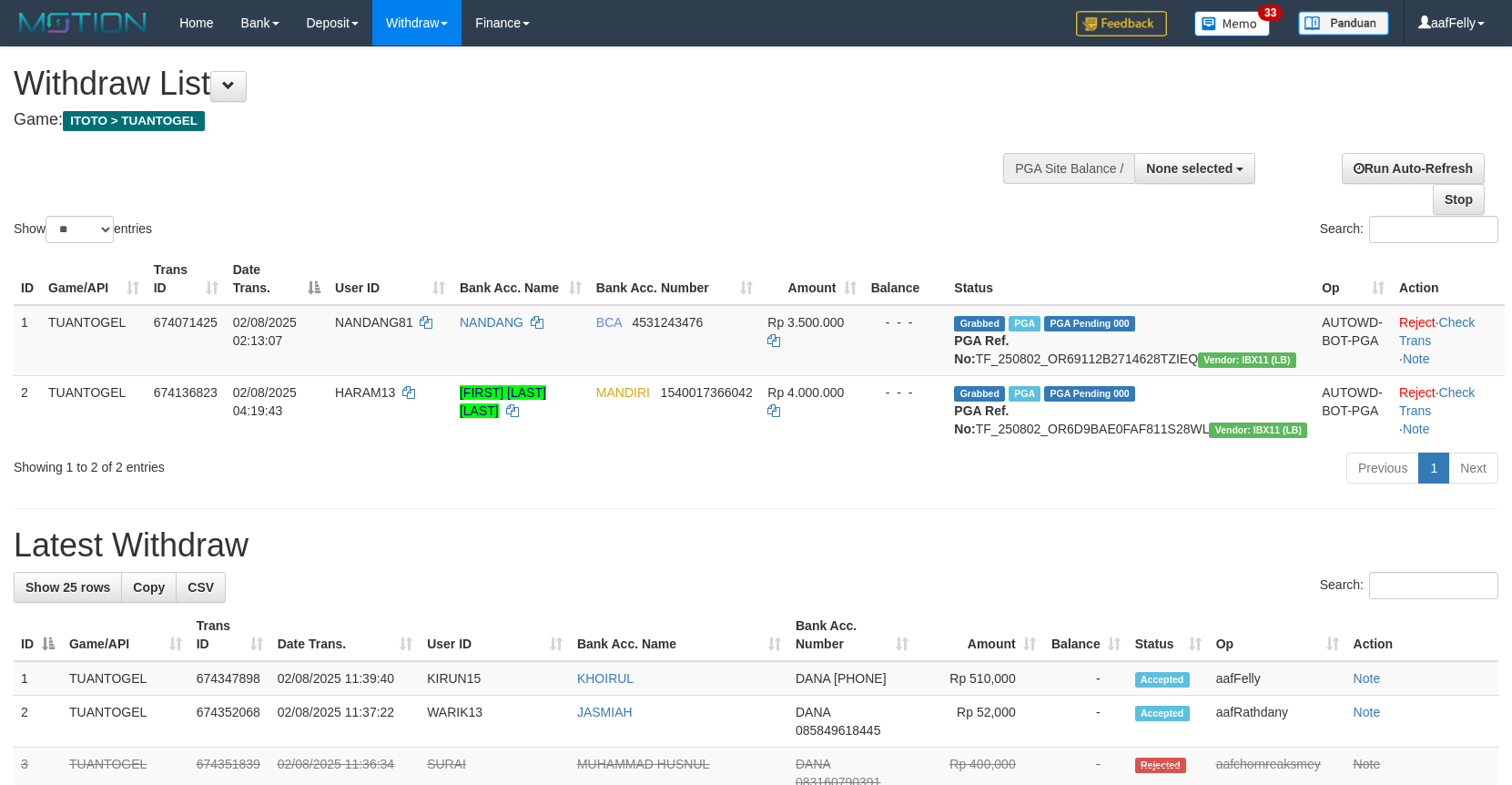 select 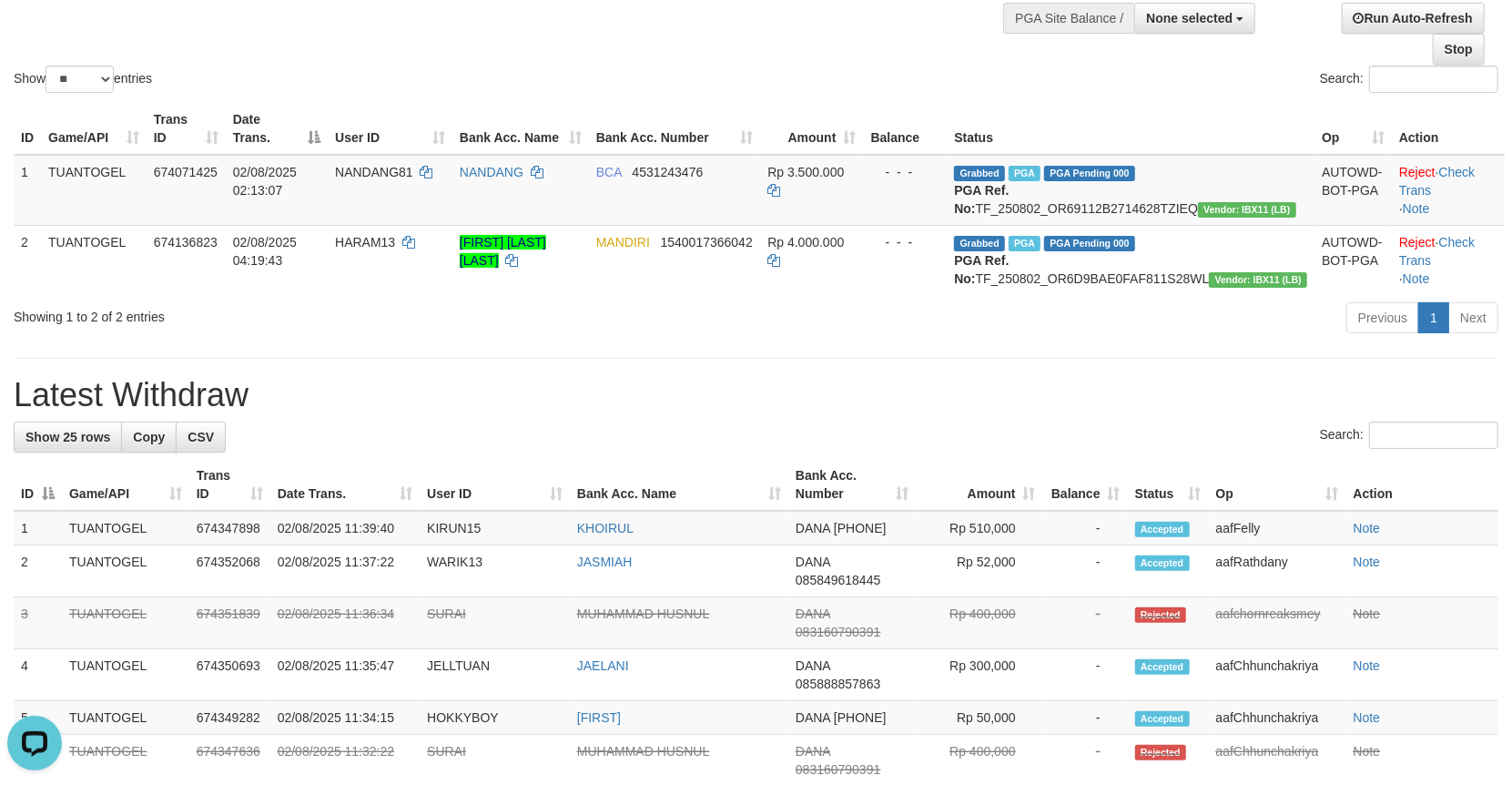 scroll, scrollTop: 0, scrollLeft: 0, axis: both 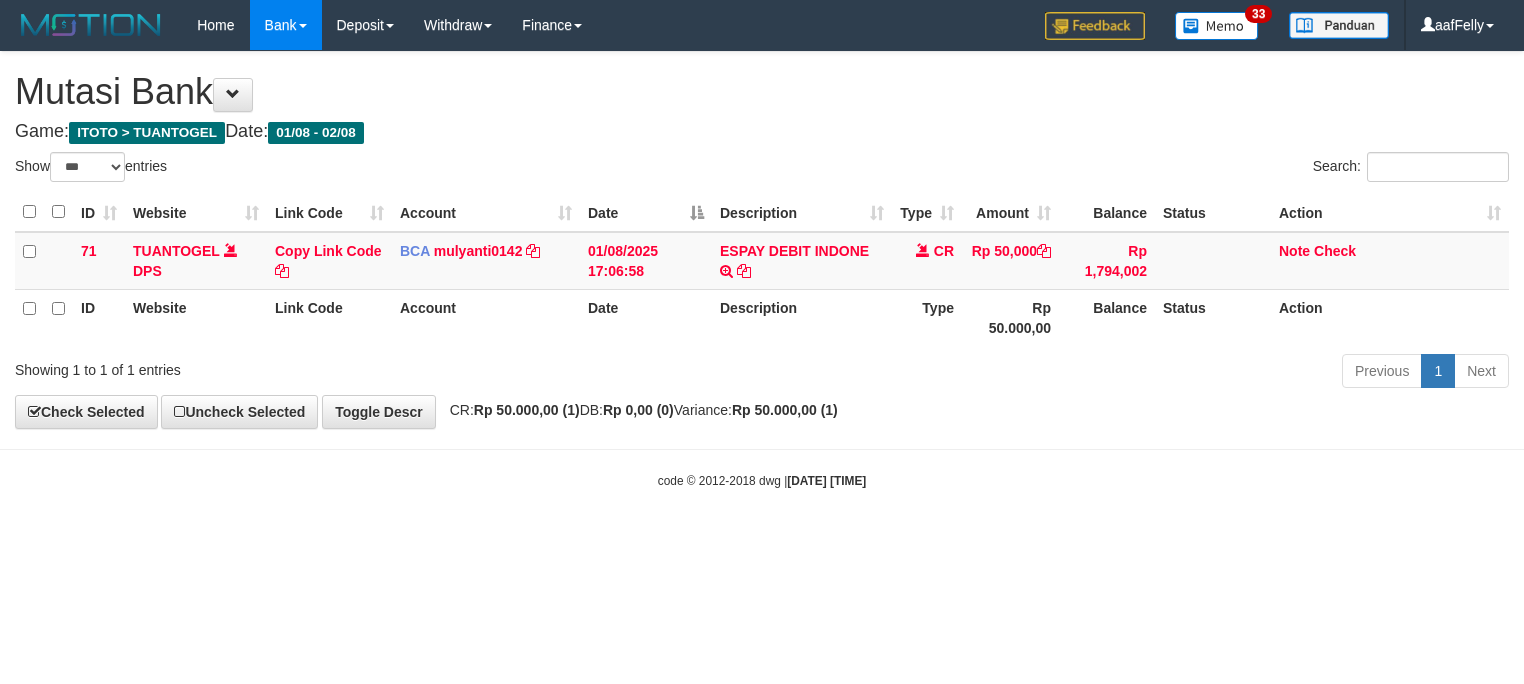 select on "***" 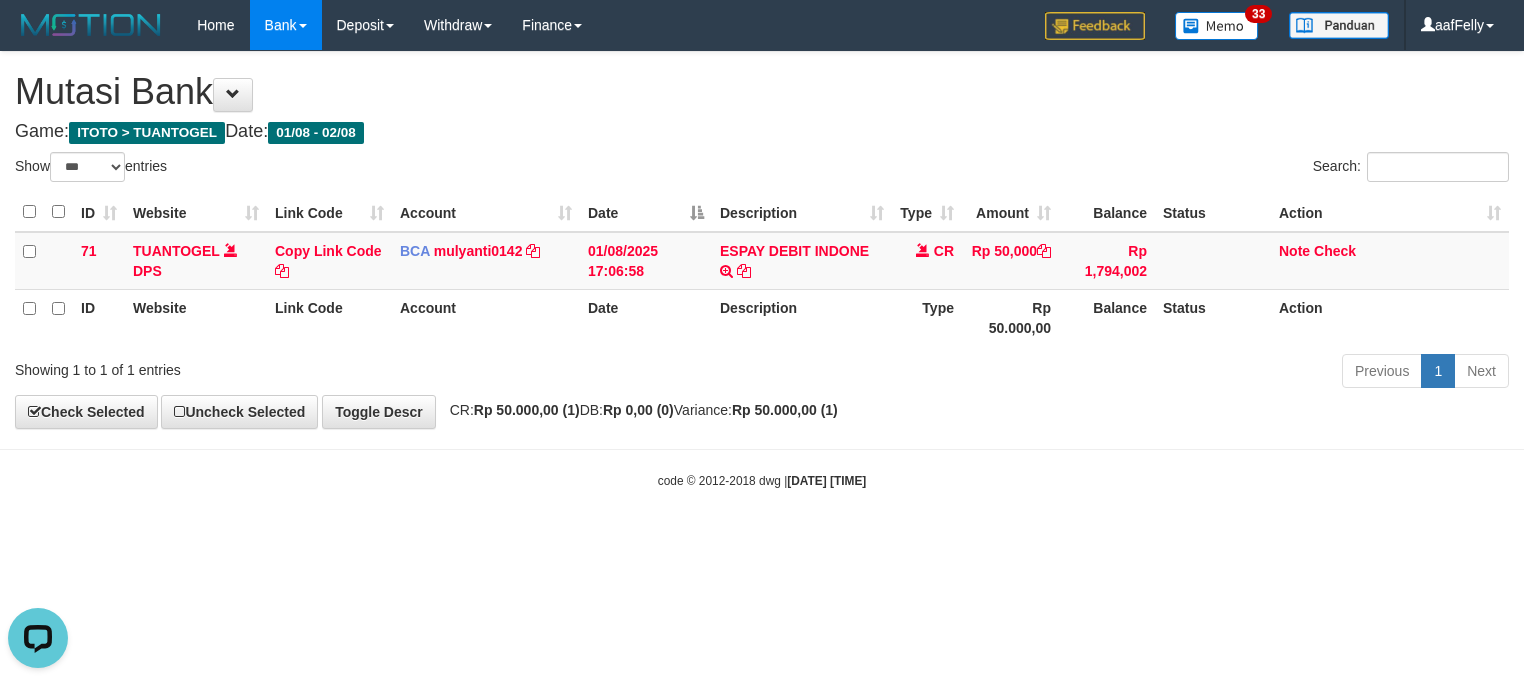 scroll, scrollTop: 0, scrollLeft: 0, axis: both 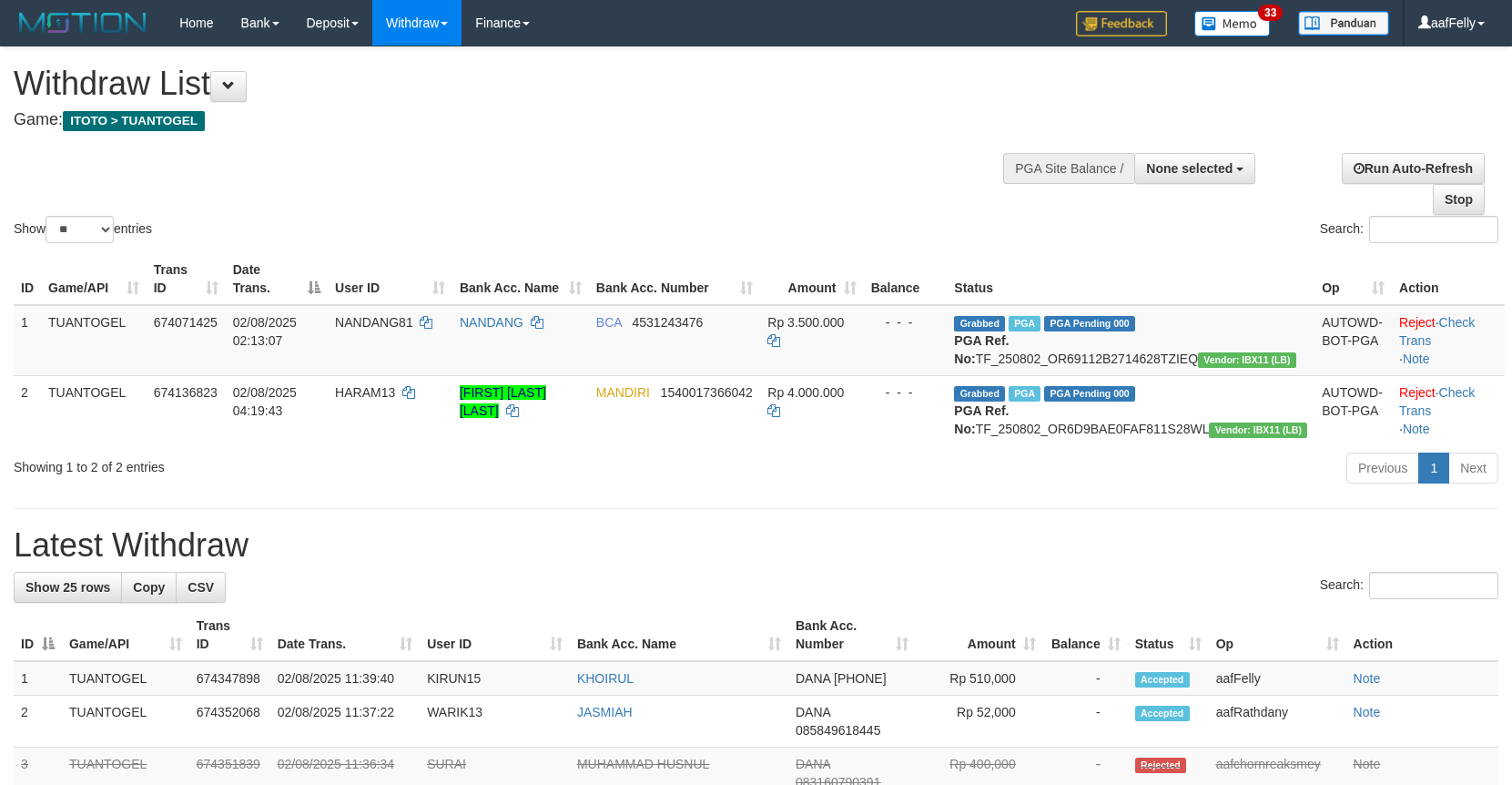 select 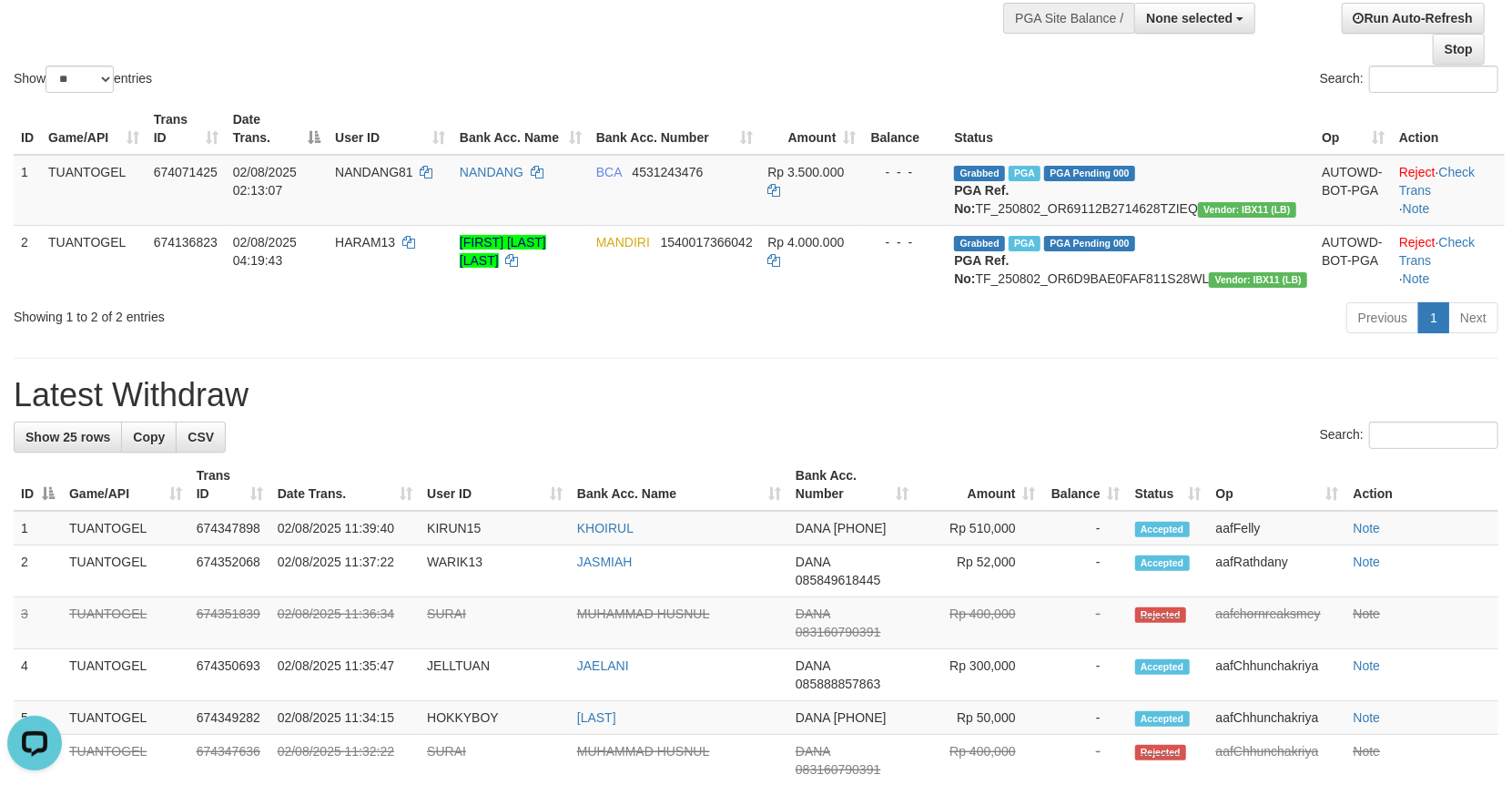 scroll, scrollTop: 0, scrollLeft: 0, axis: both 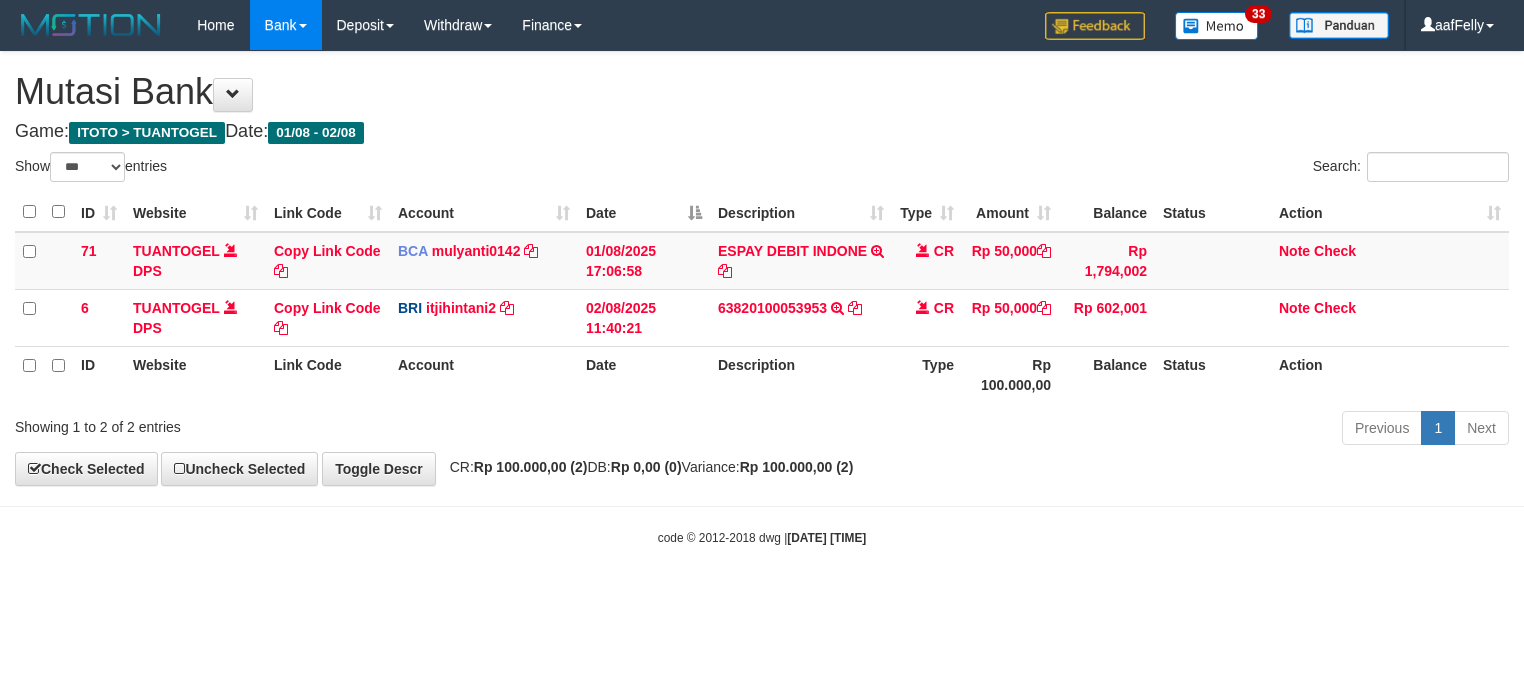 select on "***" 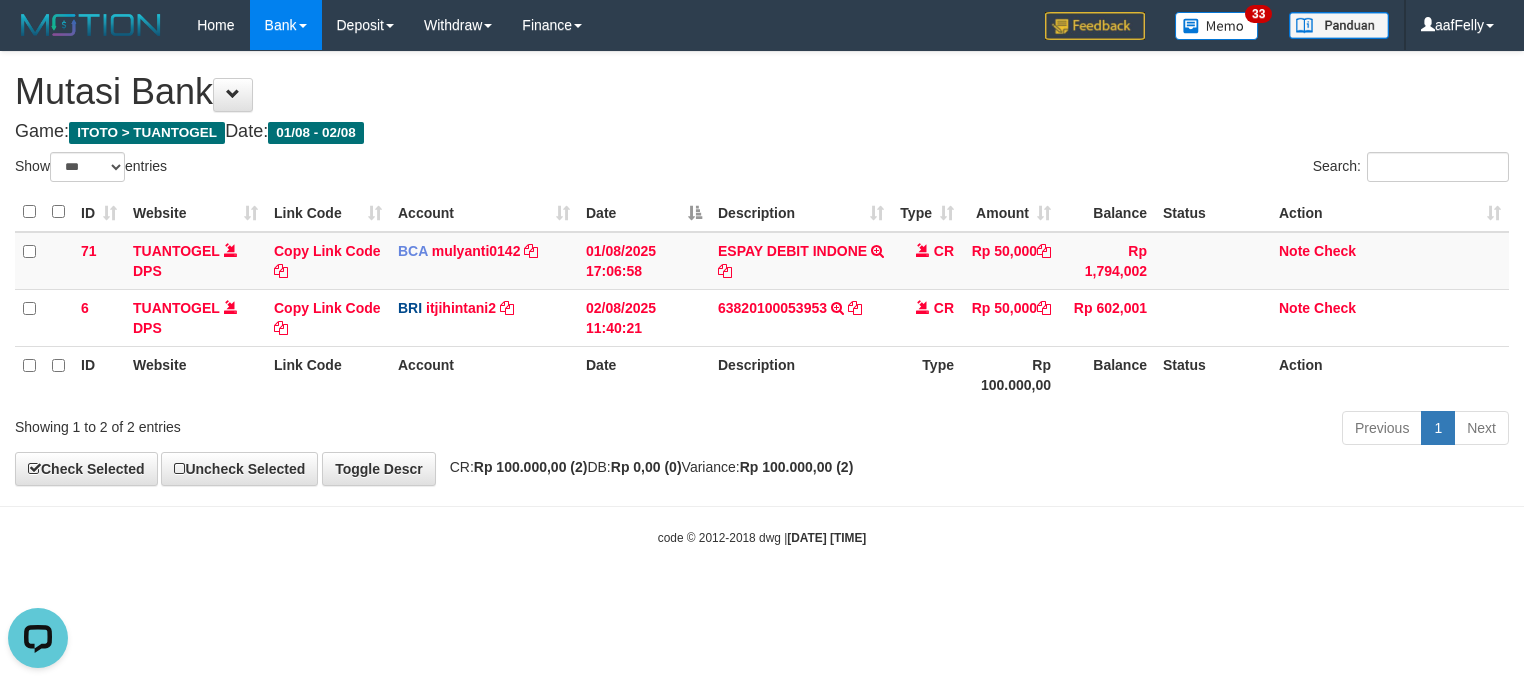scroll, scrollTop: 0, scrollLeft: 0, axis: both 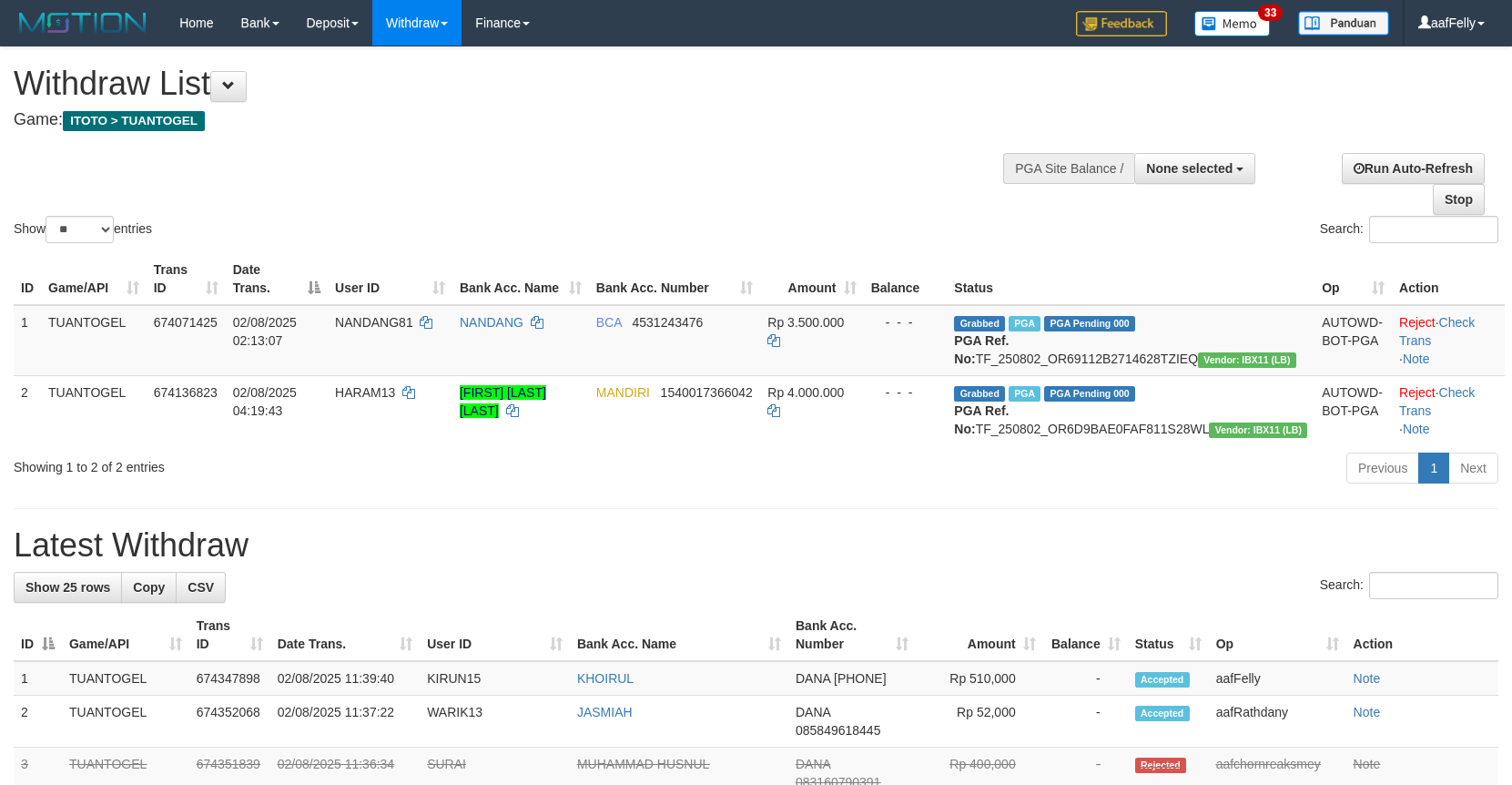 select 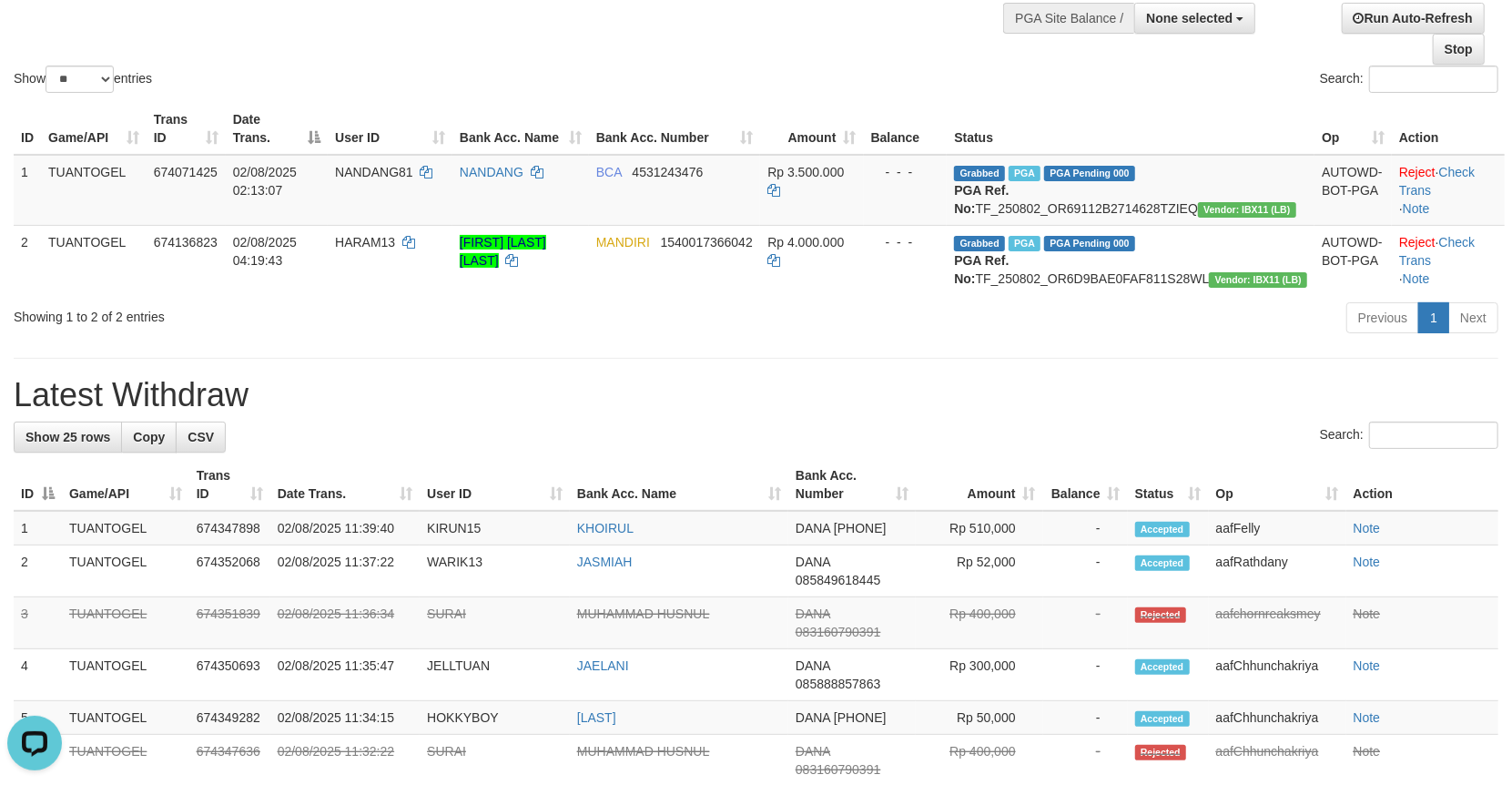 scroll, scrollTop: 0, scrollLeft: 0, axis: both 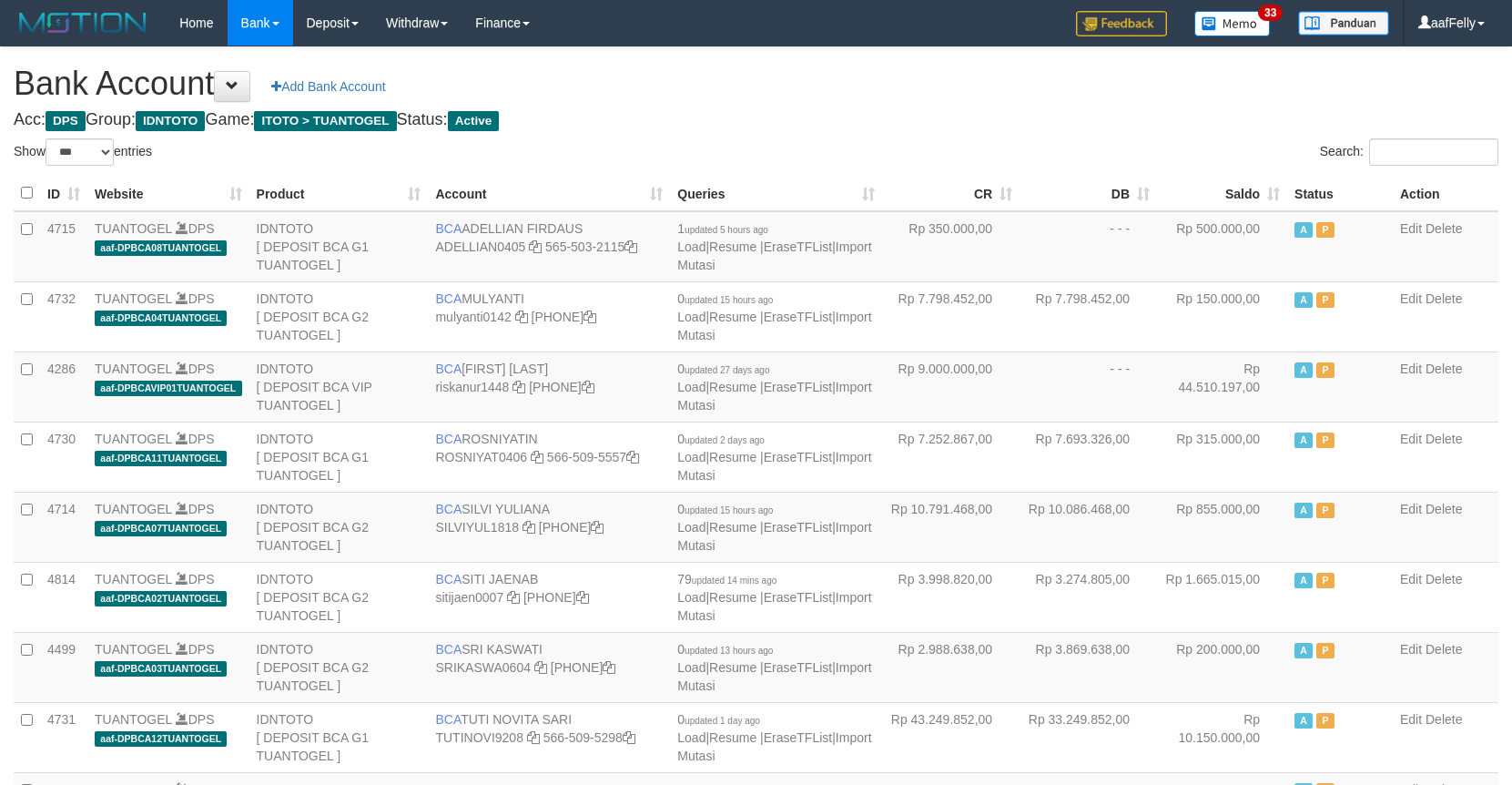 select on "***" 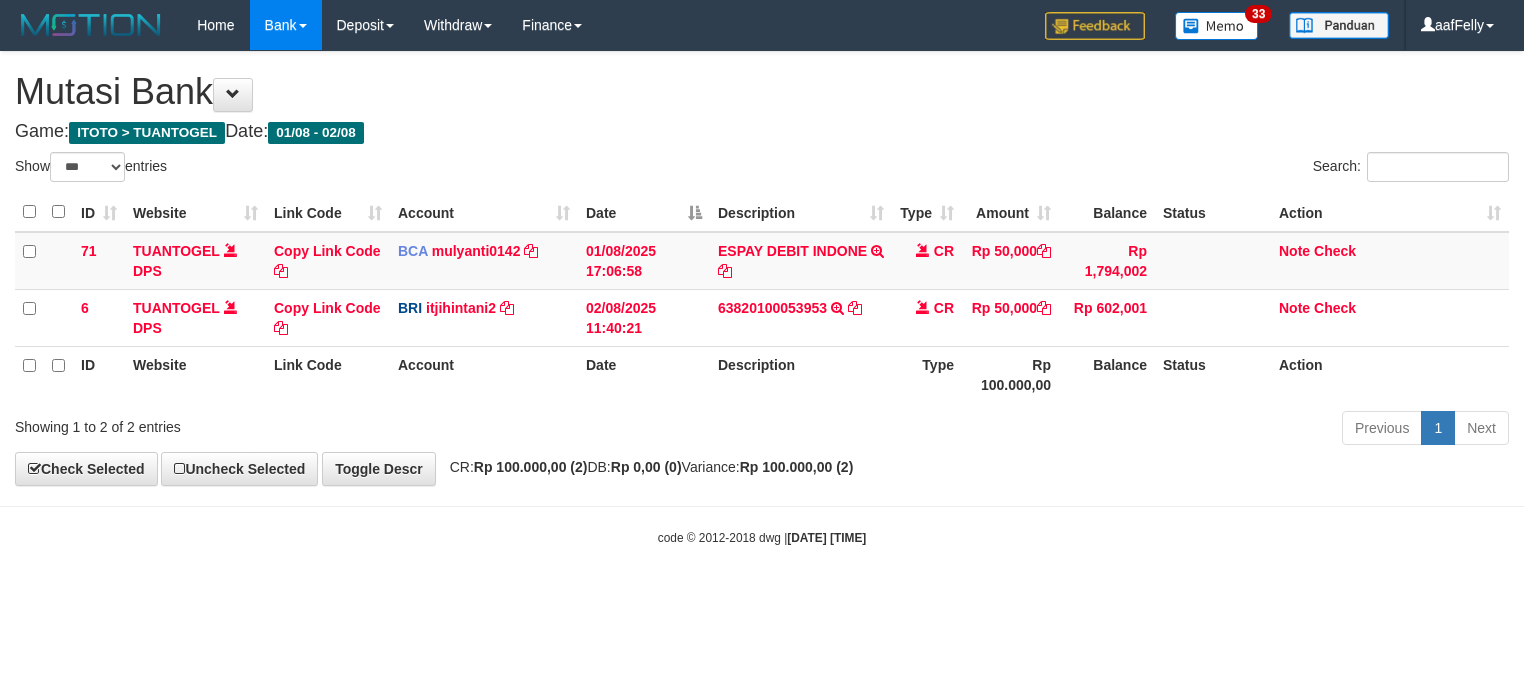 select on "***" 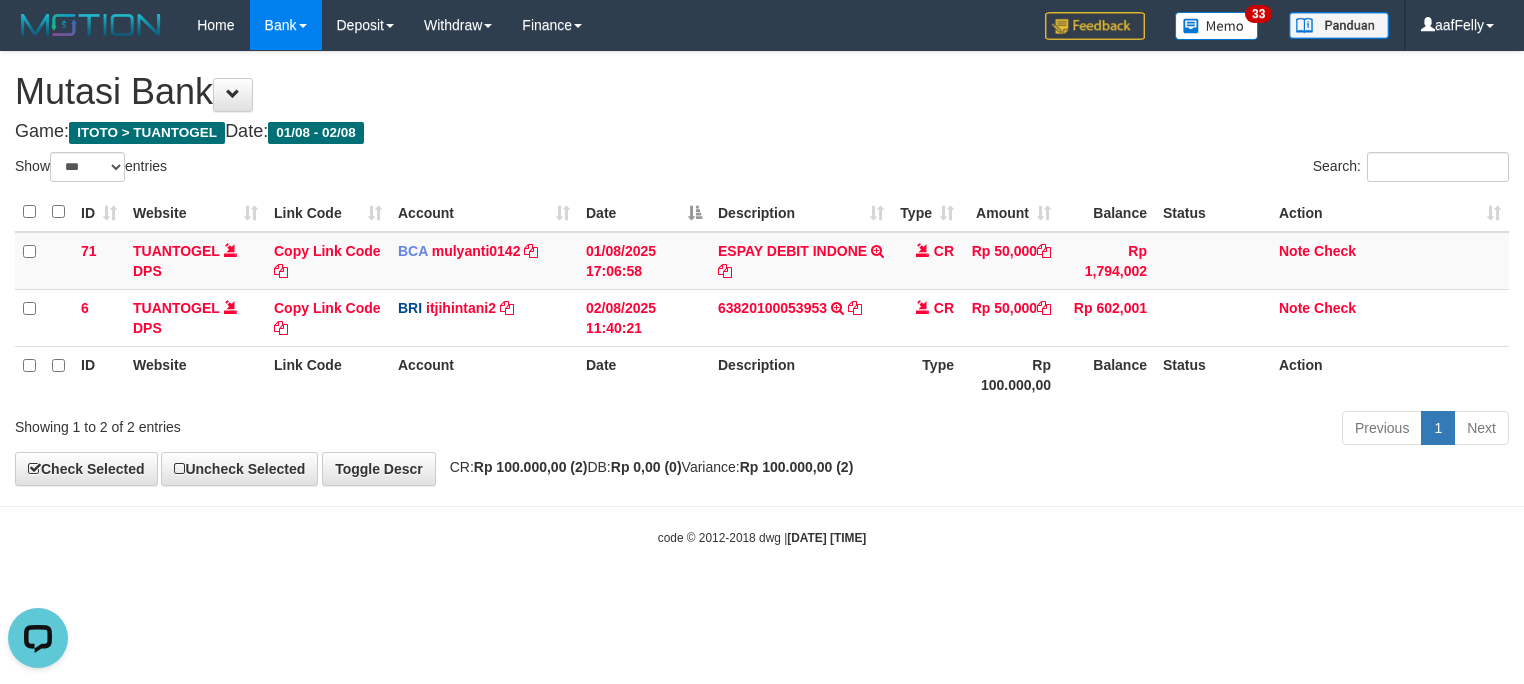 scroll, scrollTop: 0, scrollLeft: 0, axis: both 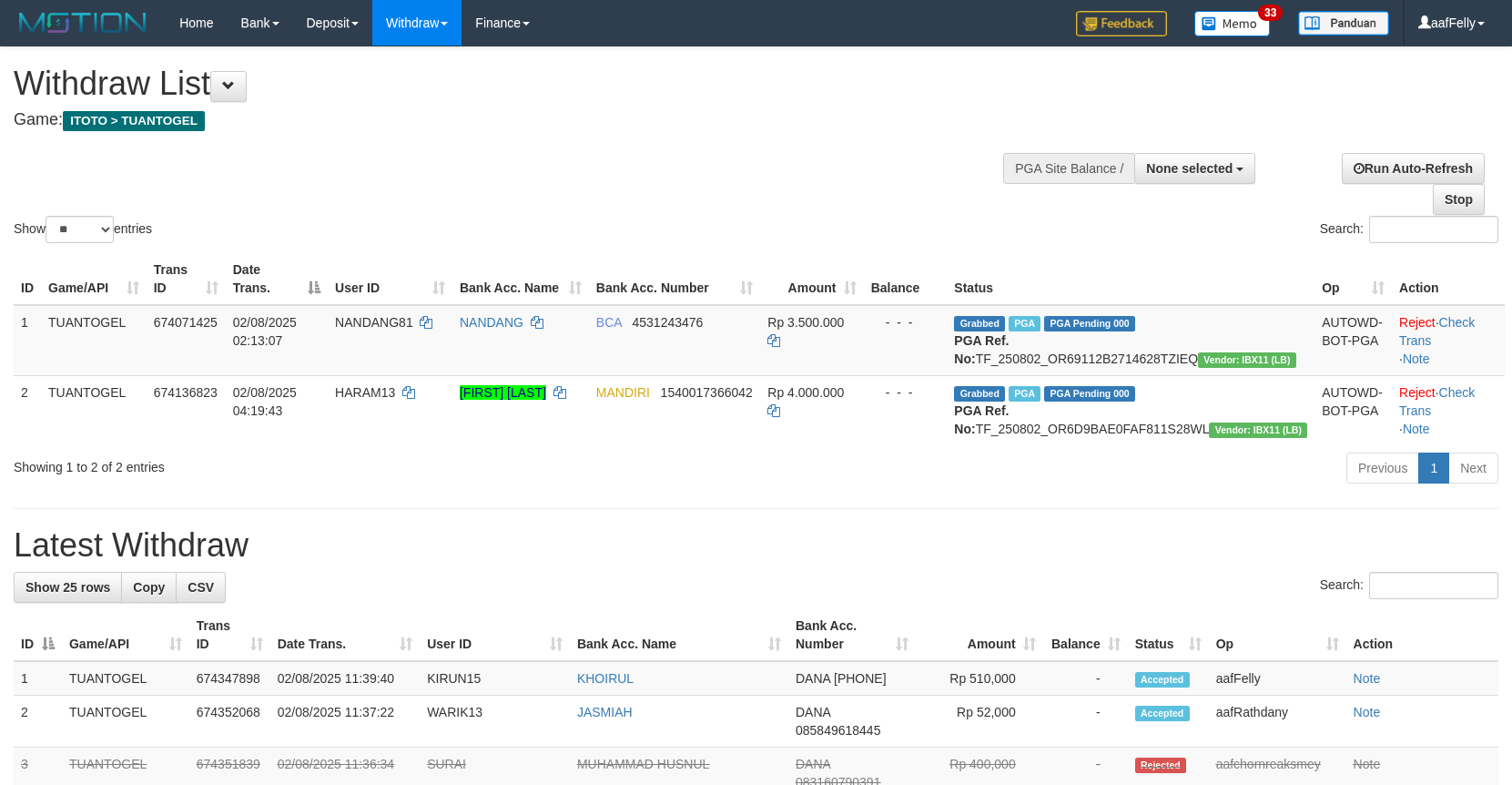 select 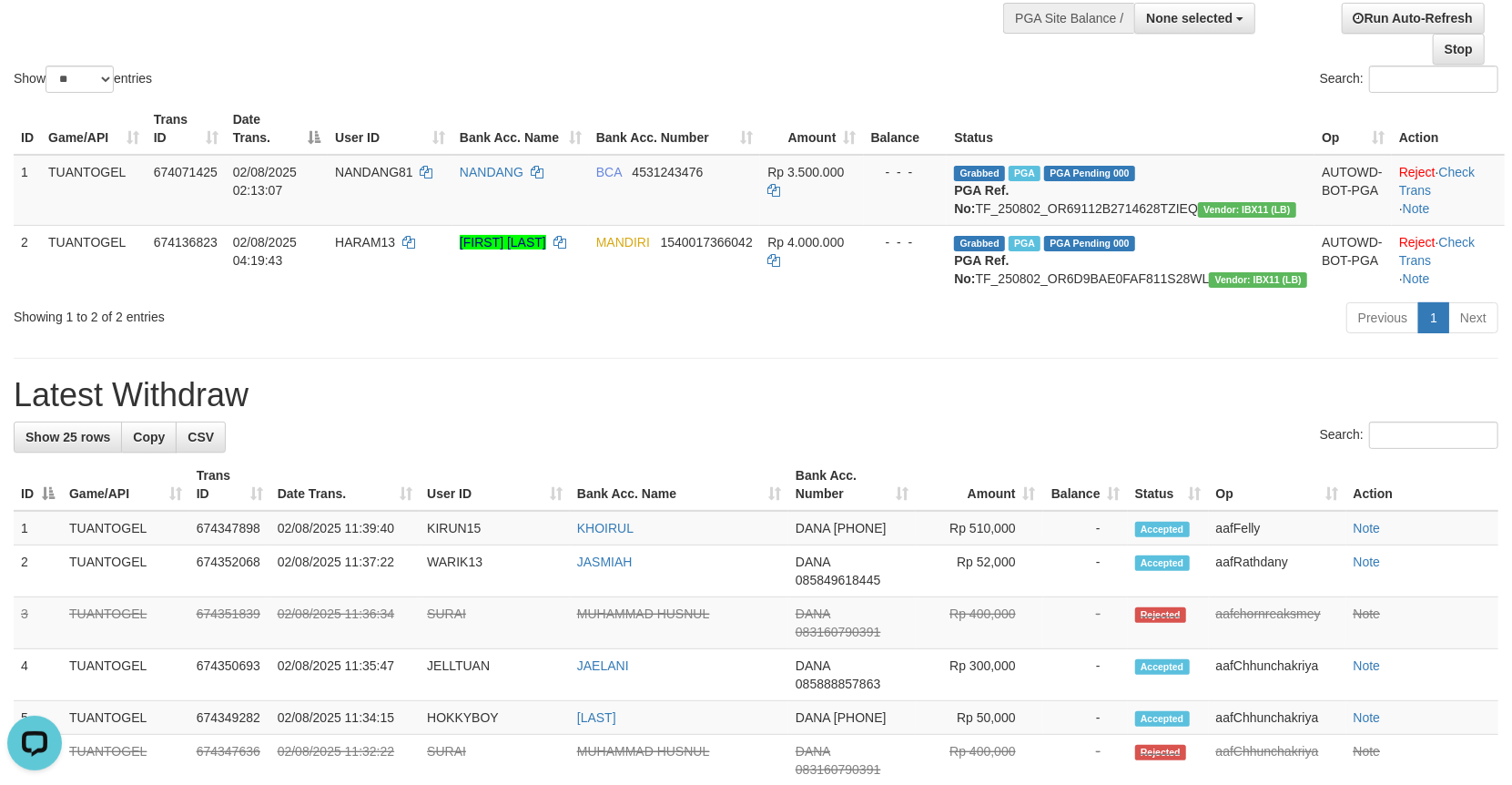 scroll, scrollTop: 0, scrollLeft: 0, axis: both 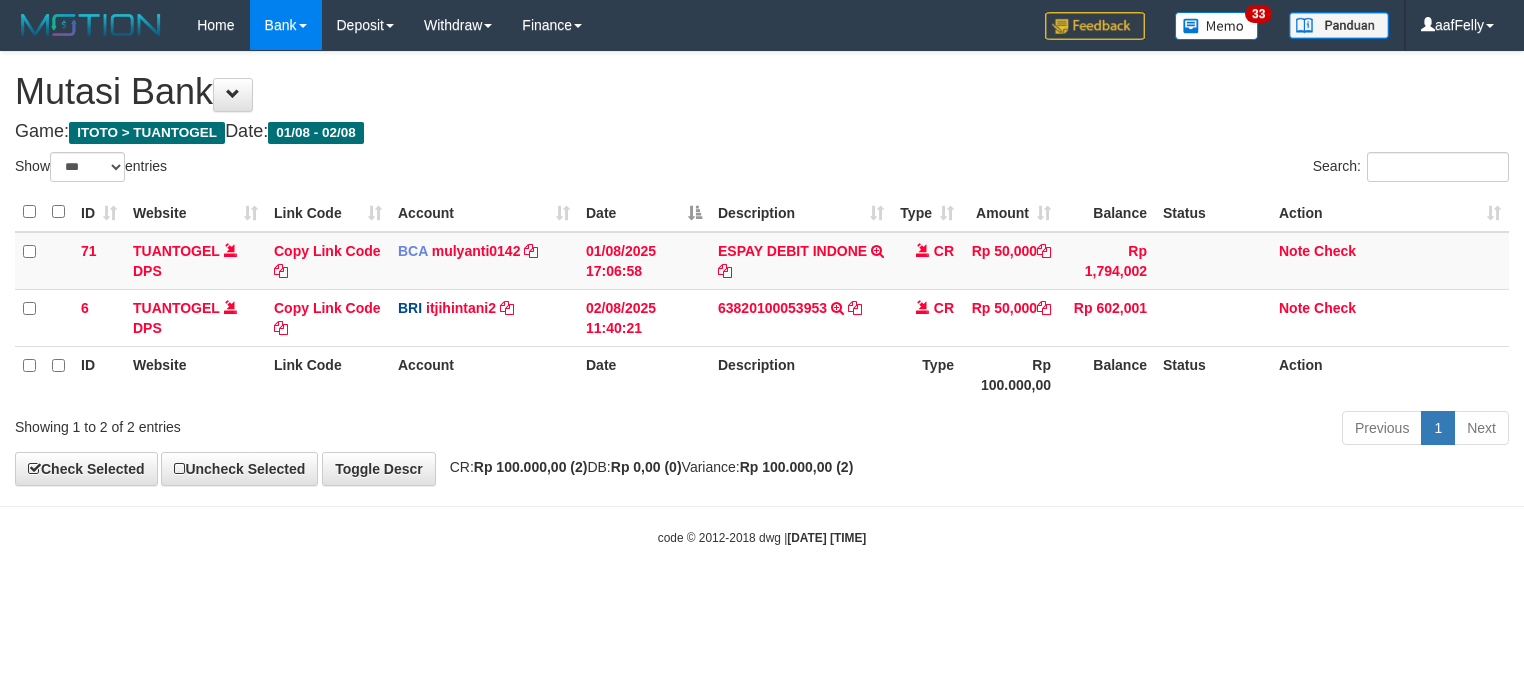 select on "***" 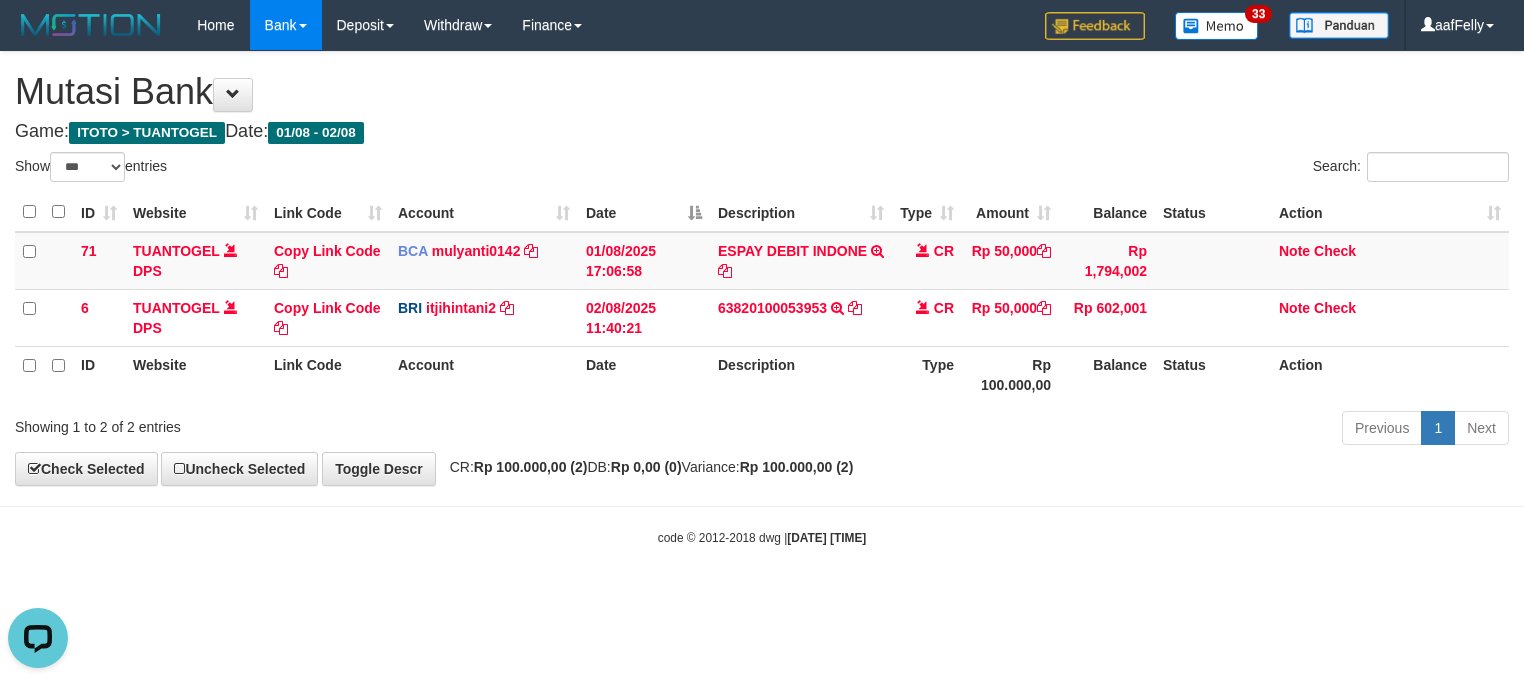scroll, scrollTop: 0, scrollLeft: 0, axis: both 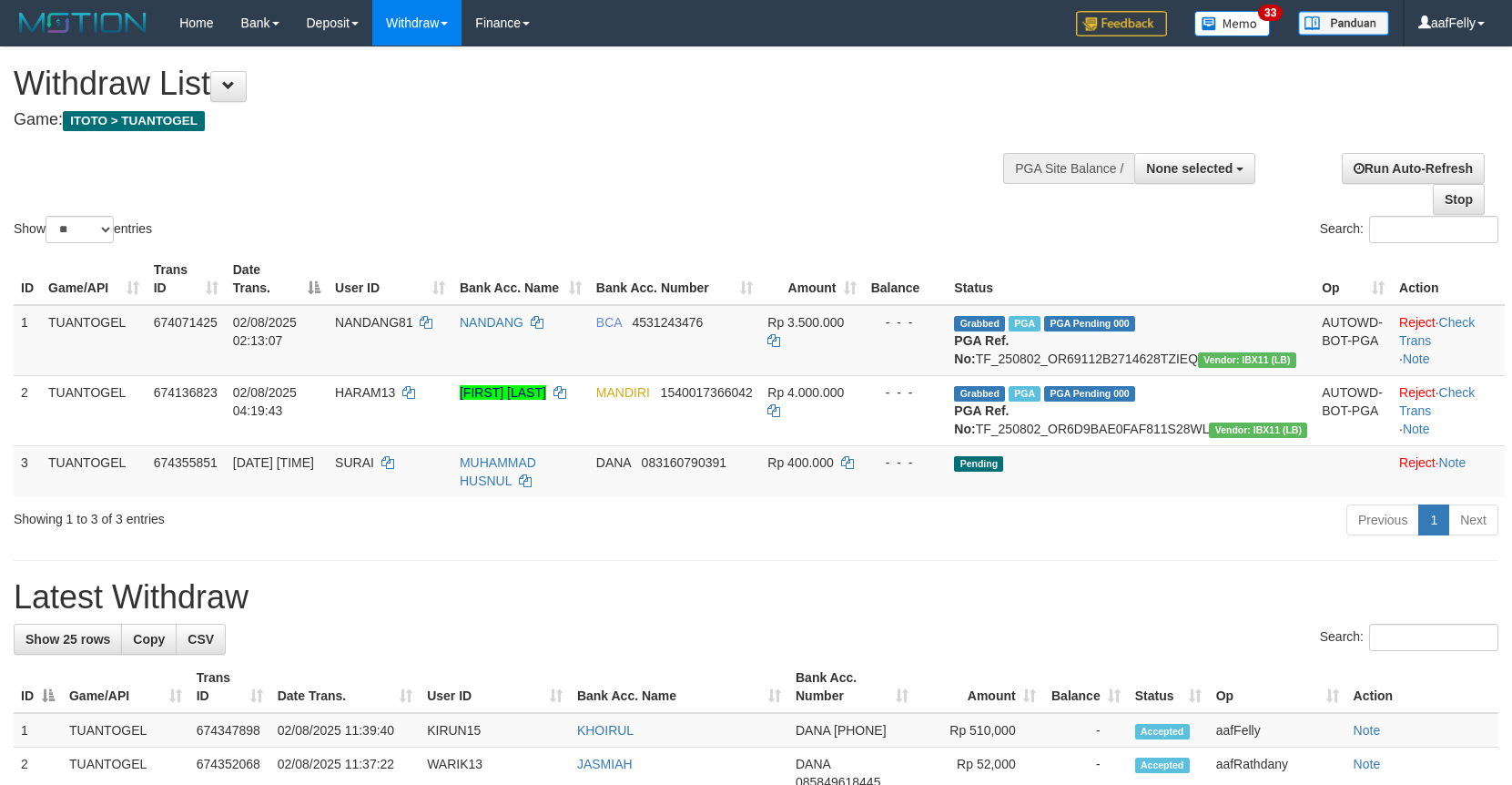 select 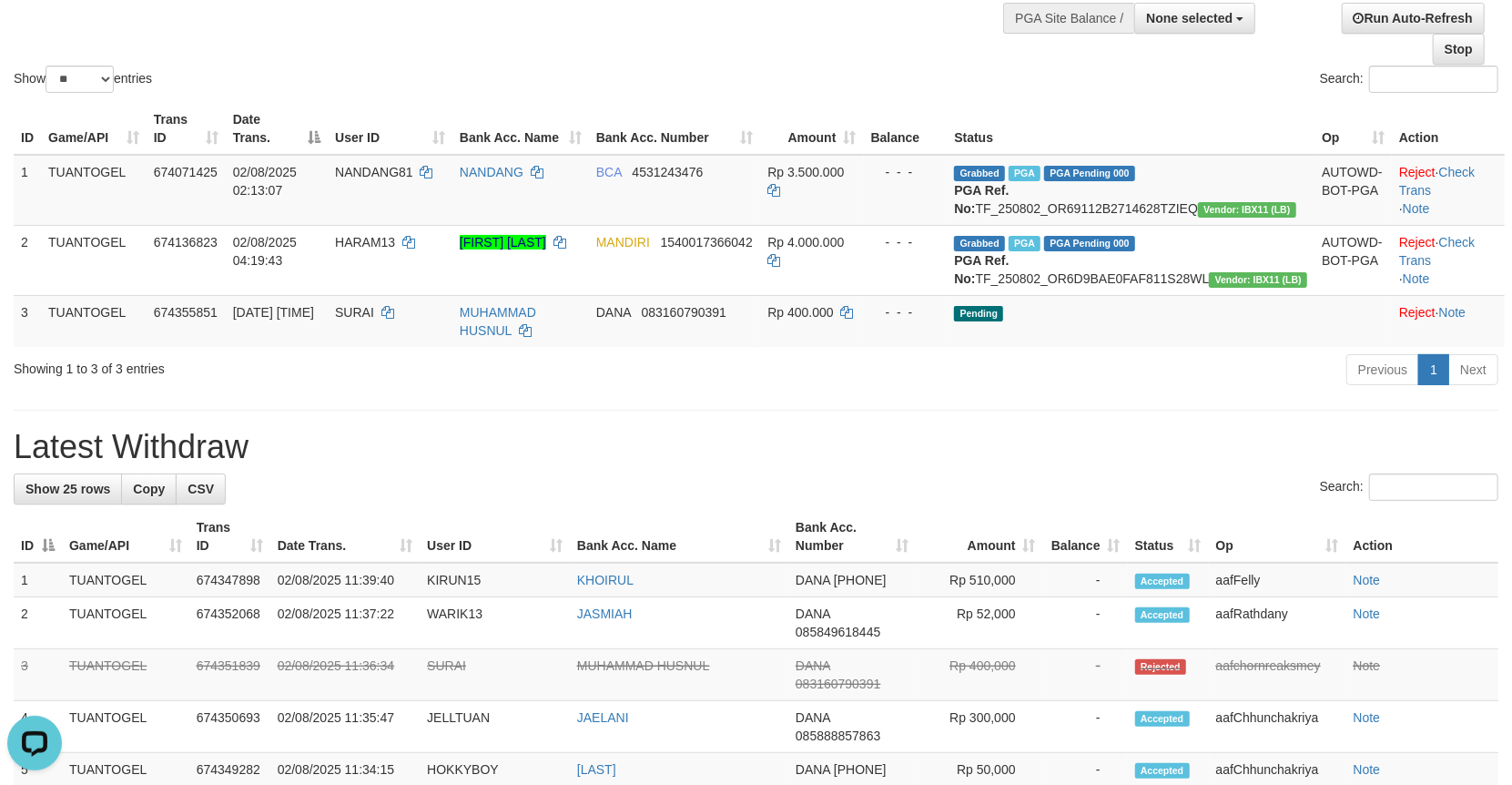 scroll, scrollTop: 0, scrollLeft: 0, axis: both 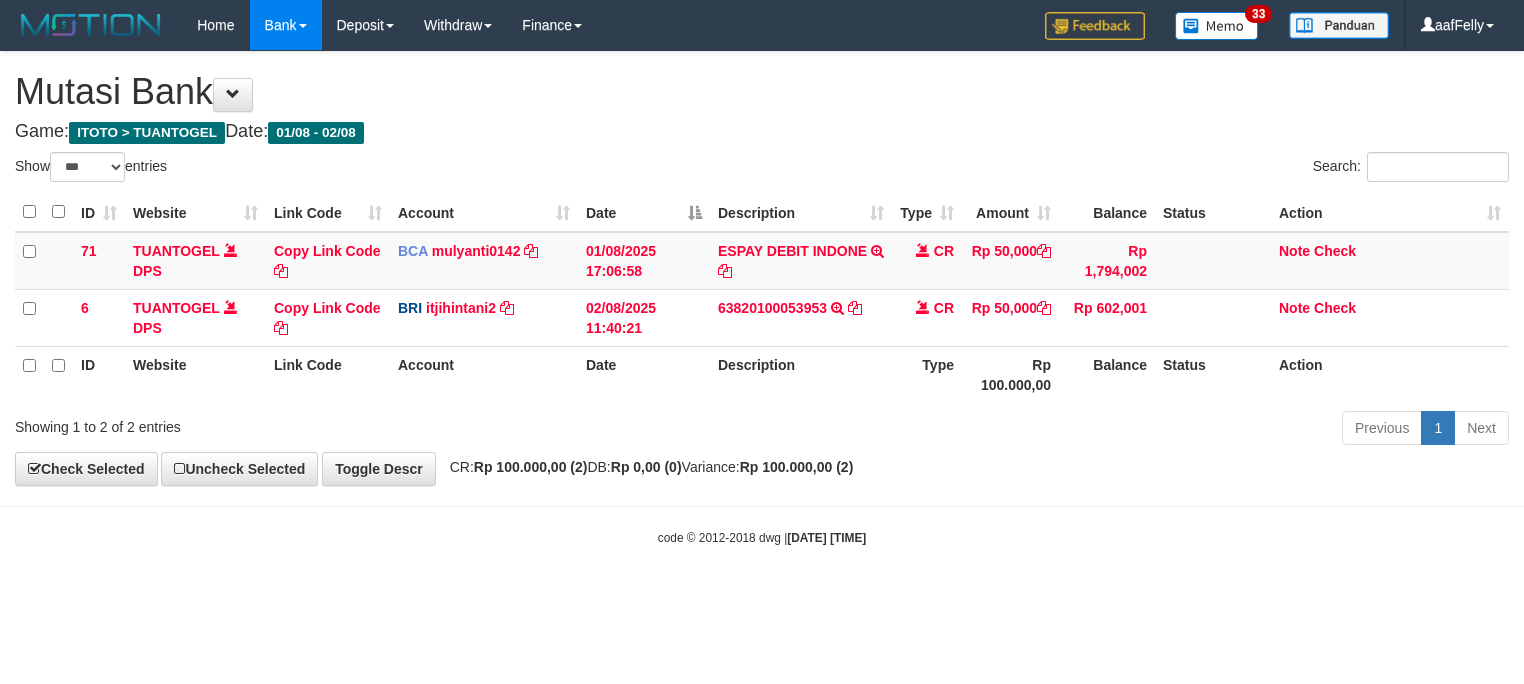 select on "***" 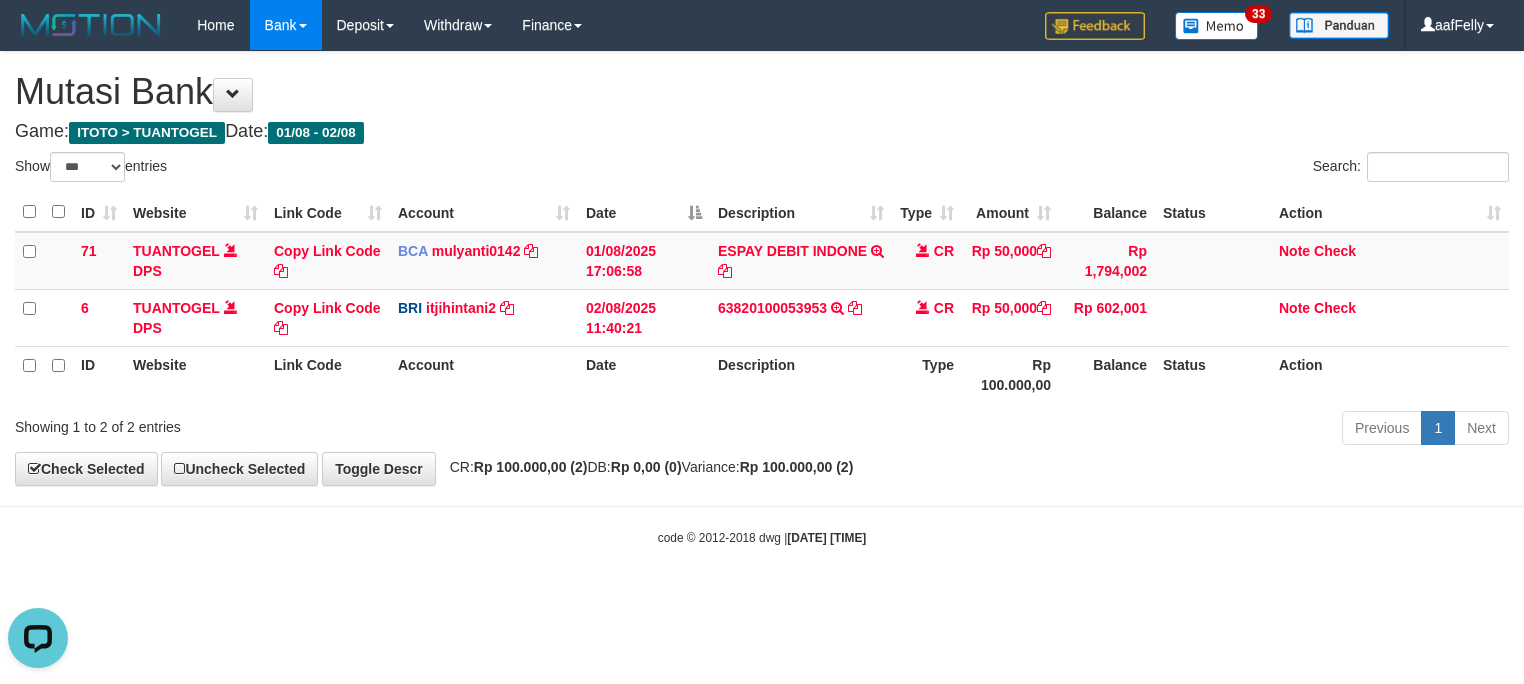 scroll, scrollTop: 0, scrollLeft: 0, axis: both 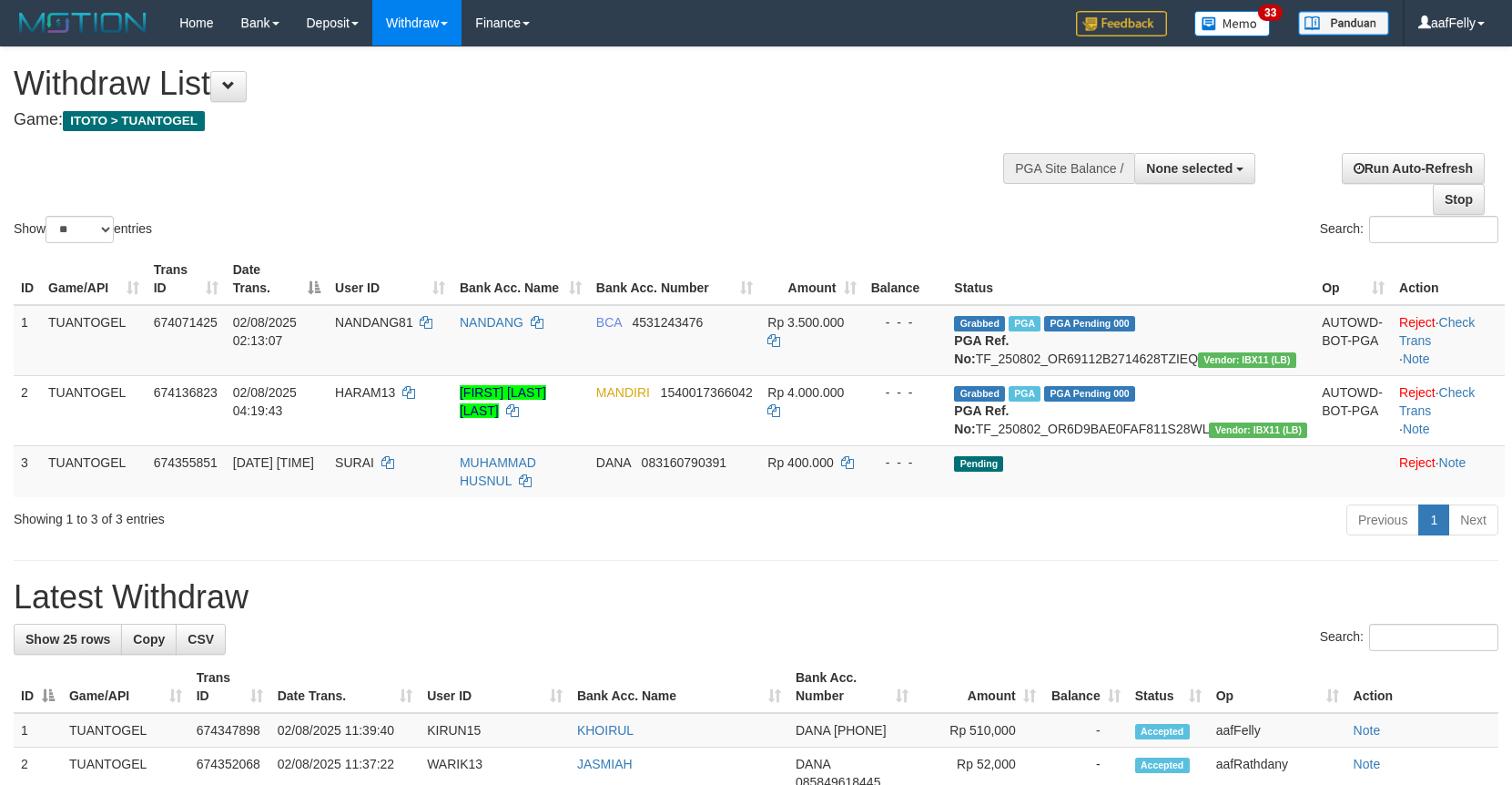 select 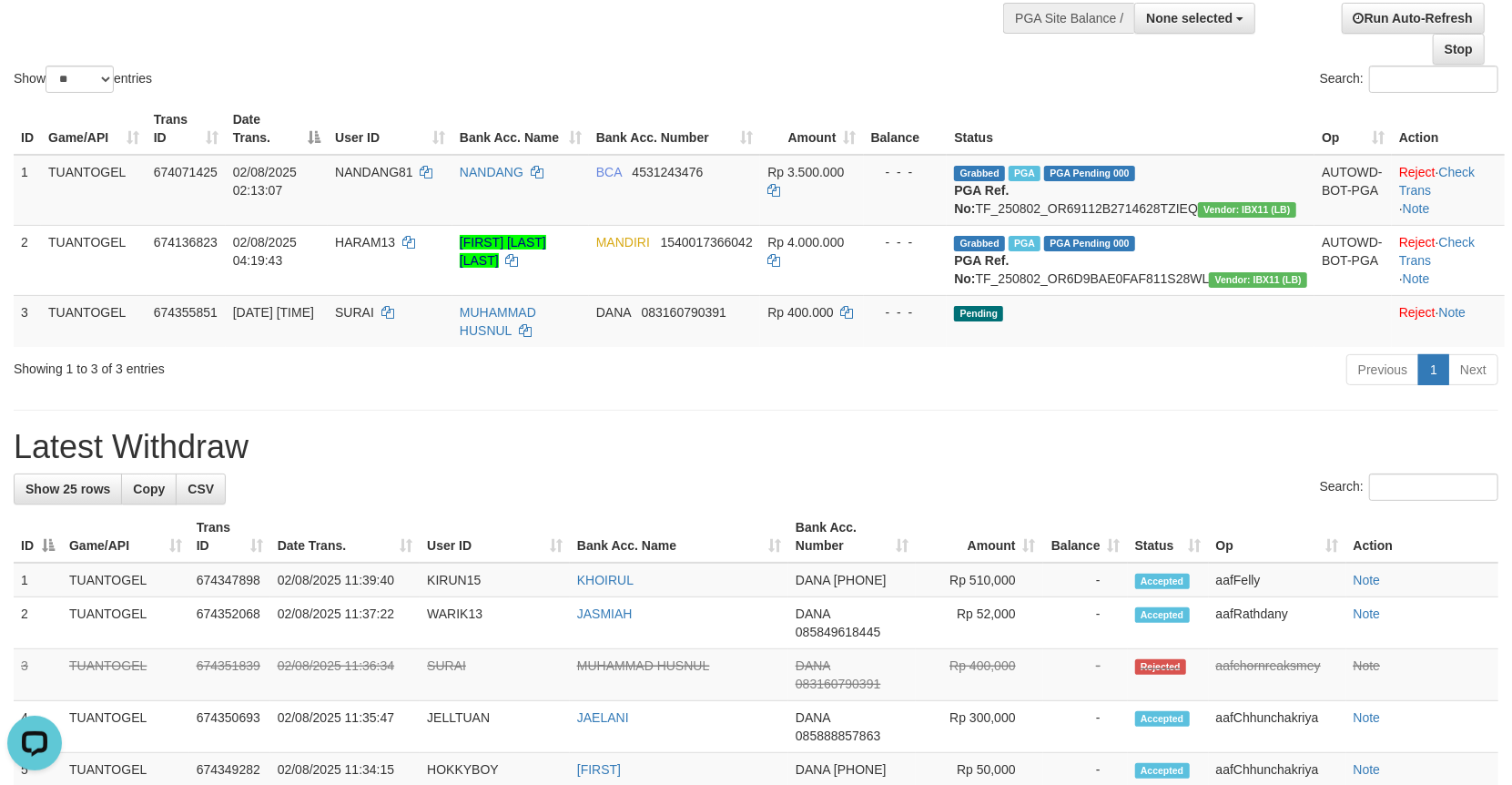 scroll, scrollTop: 0, scrollLeft: 0, axis: both 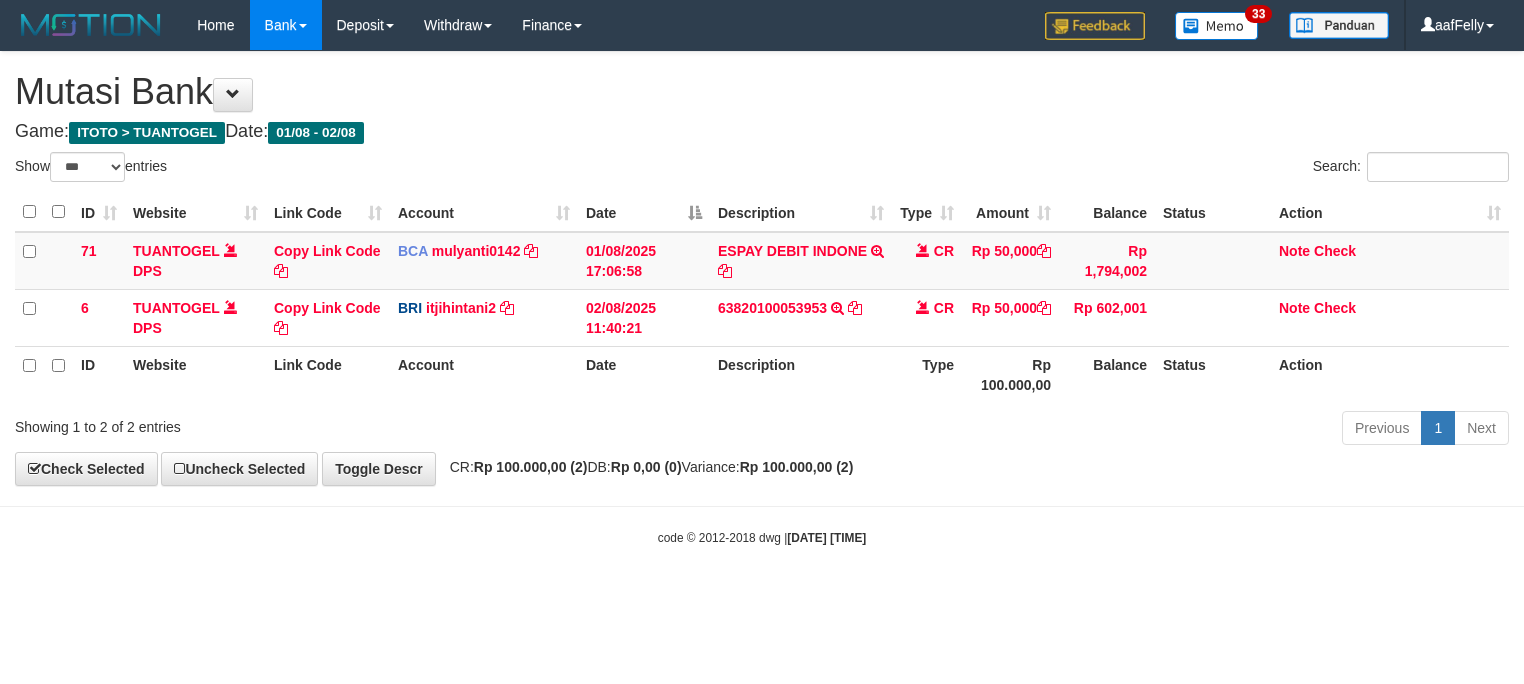 select on "***" 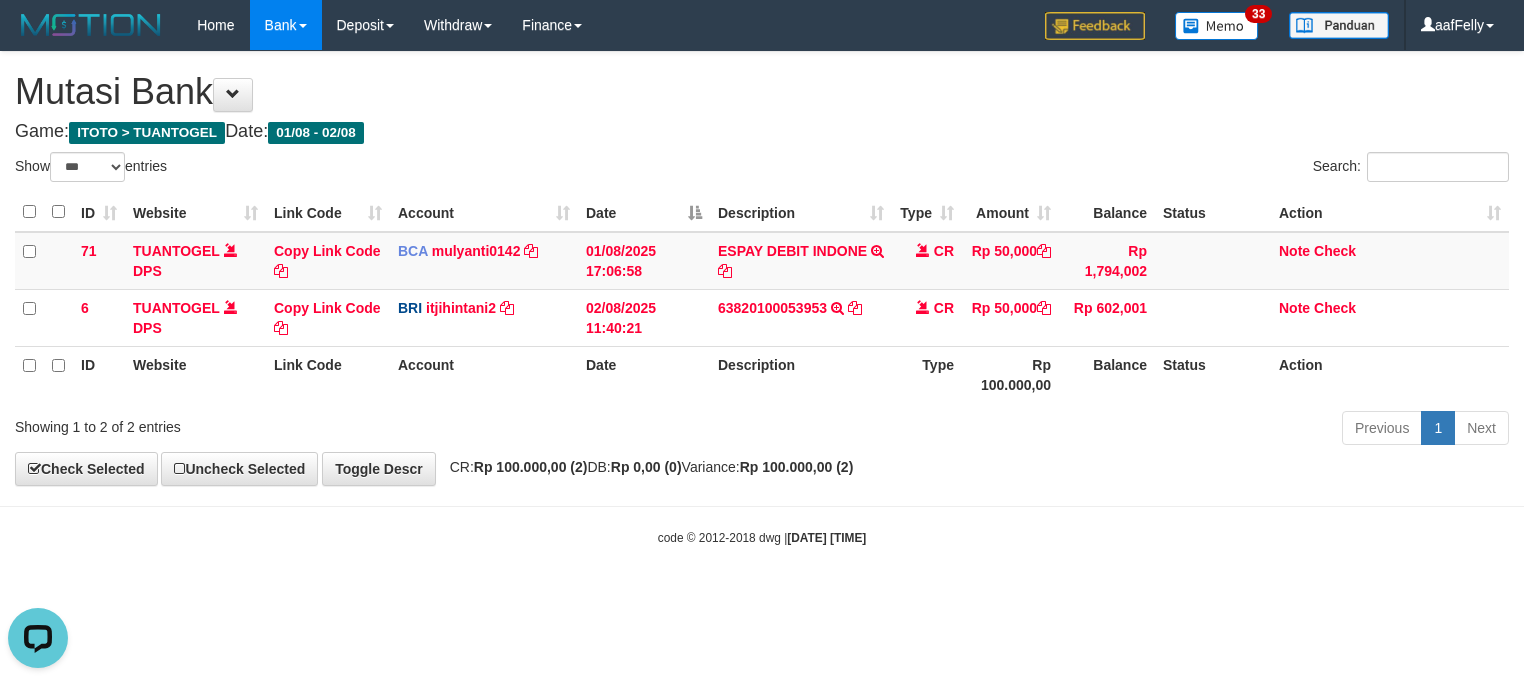 scroll, scrollTop: 0, scrollLeft: 0, axis: both 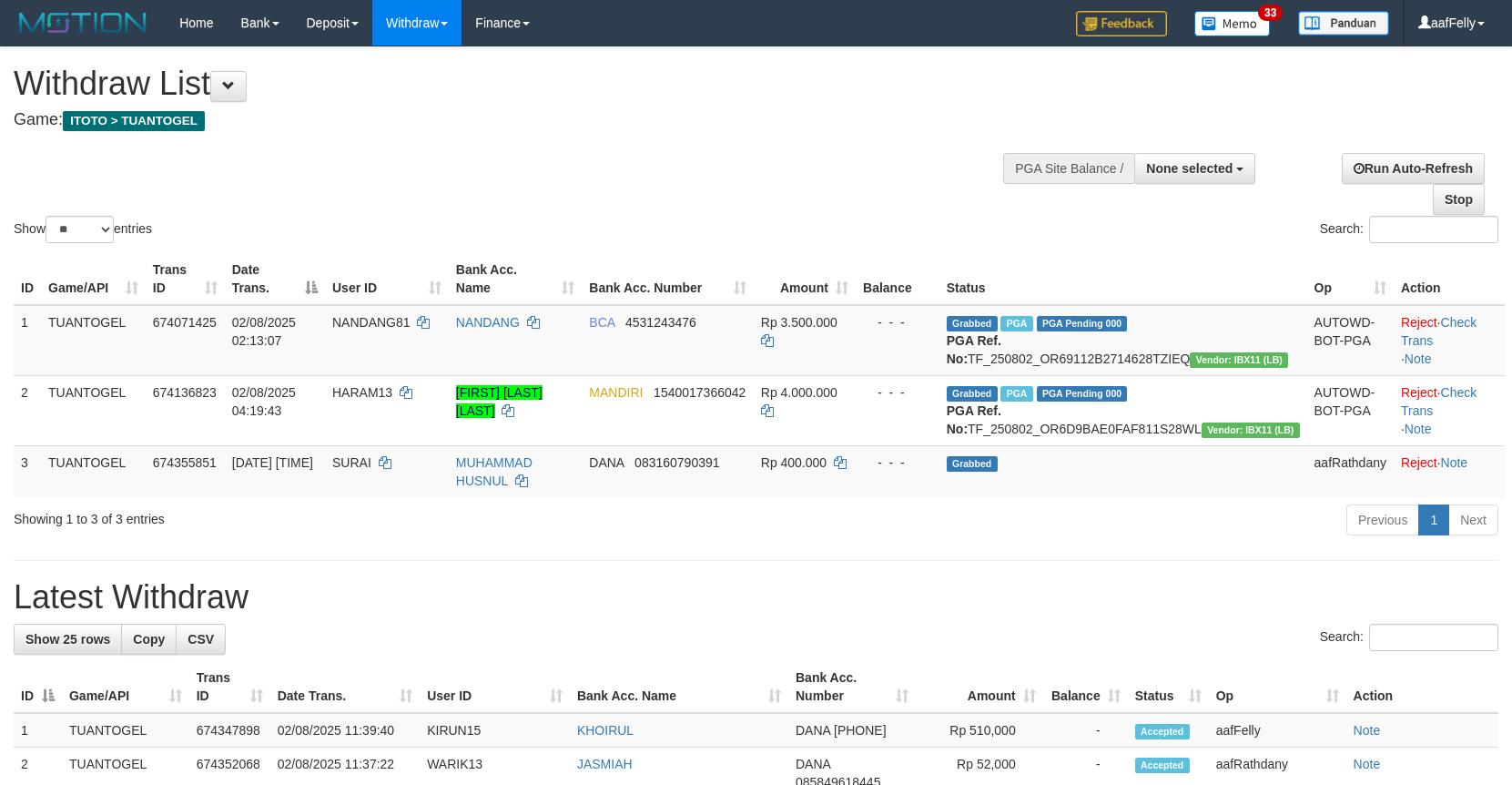 select 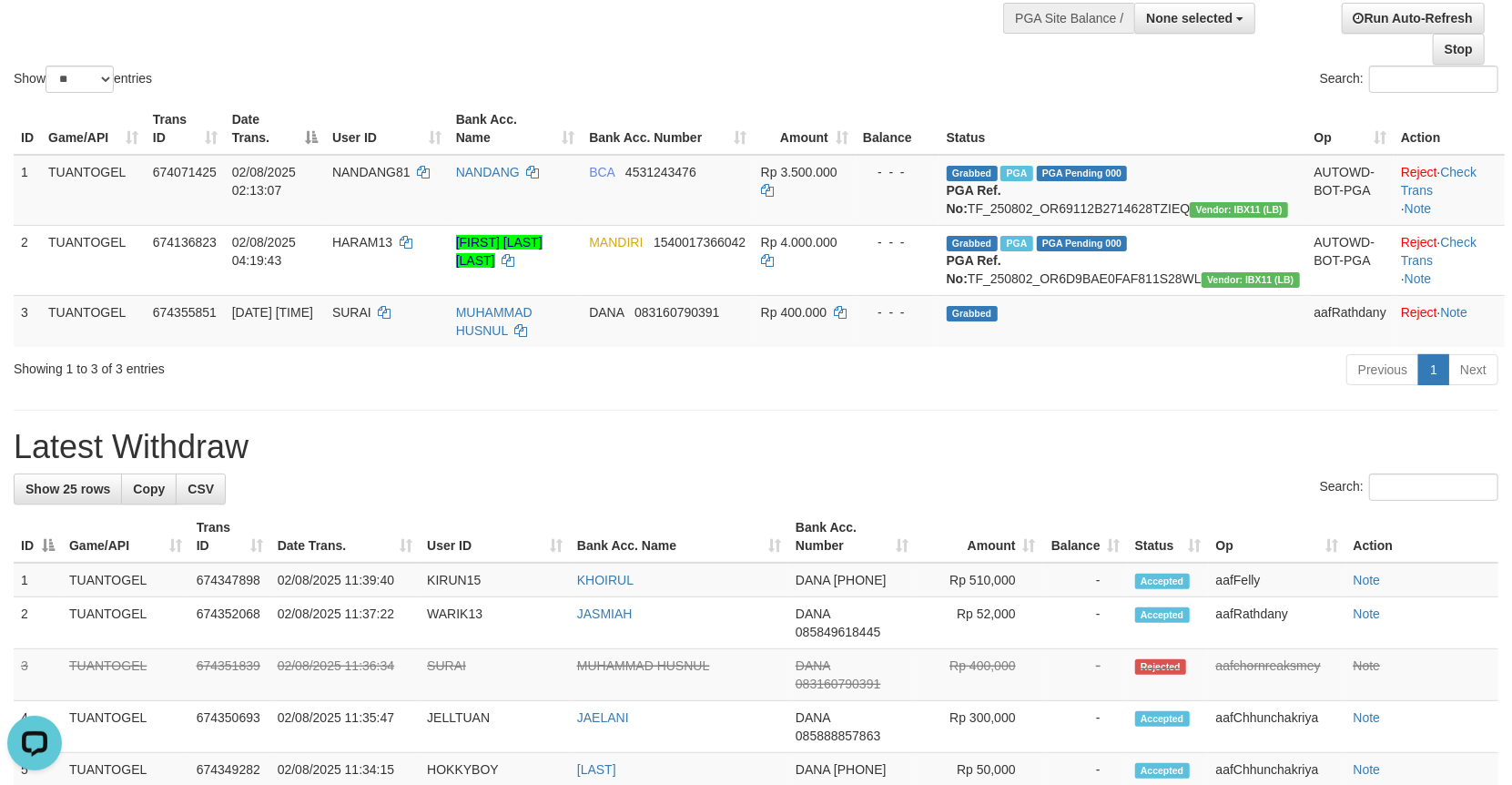 scroll, scrollTop: 0, scrollLeft: 0, axis: both 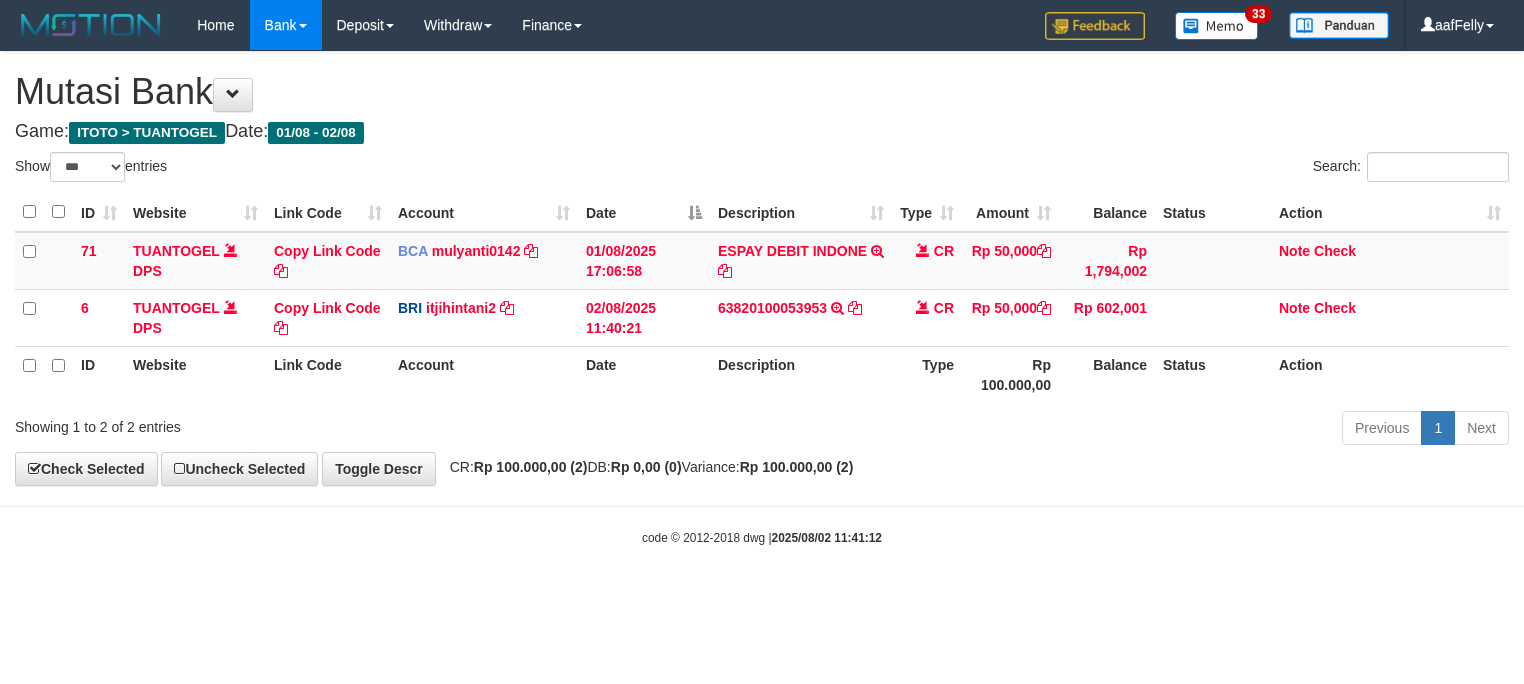 select on "***" 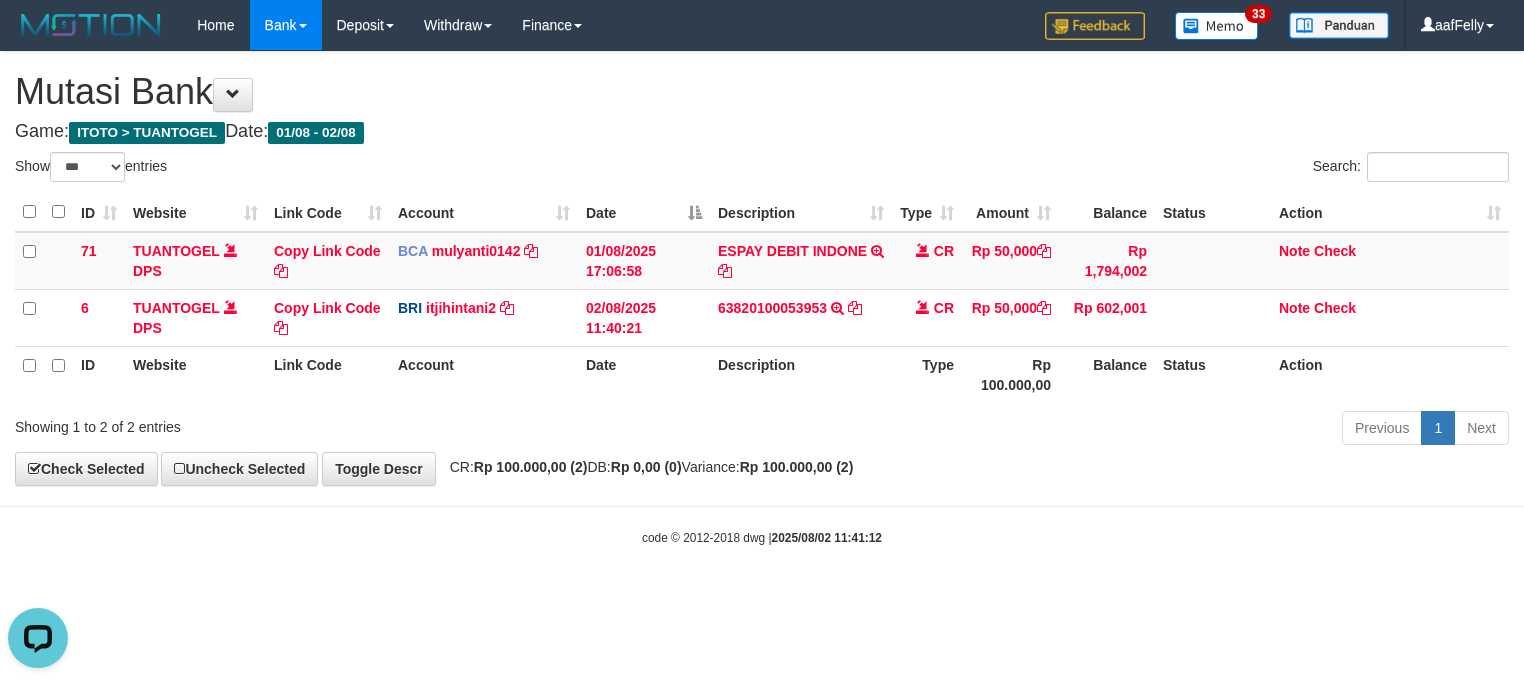 scroll, scrollTop: 0, scrollLeft: 0, axis: both 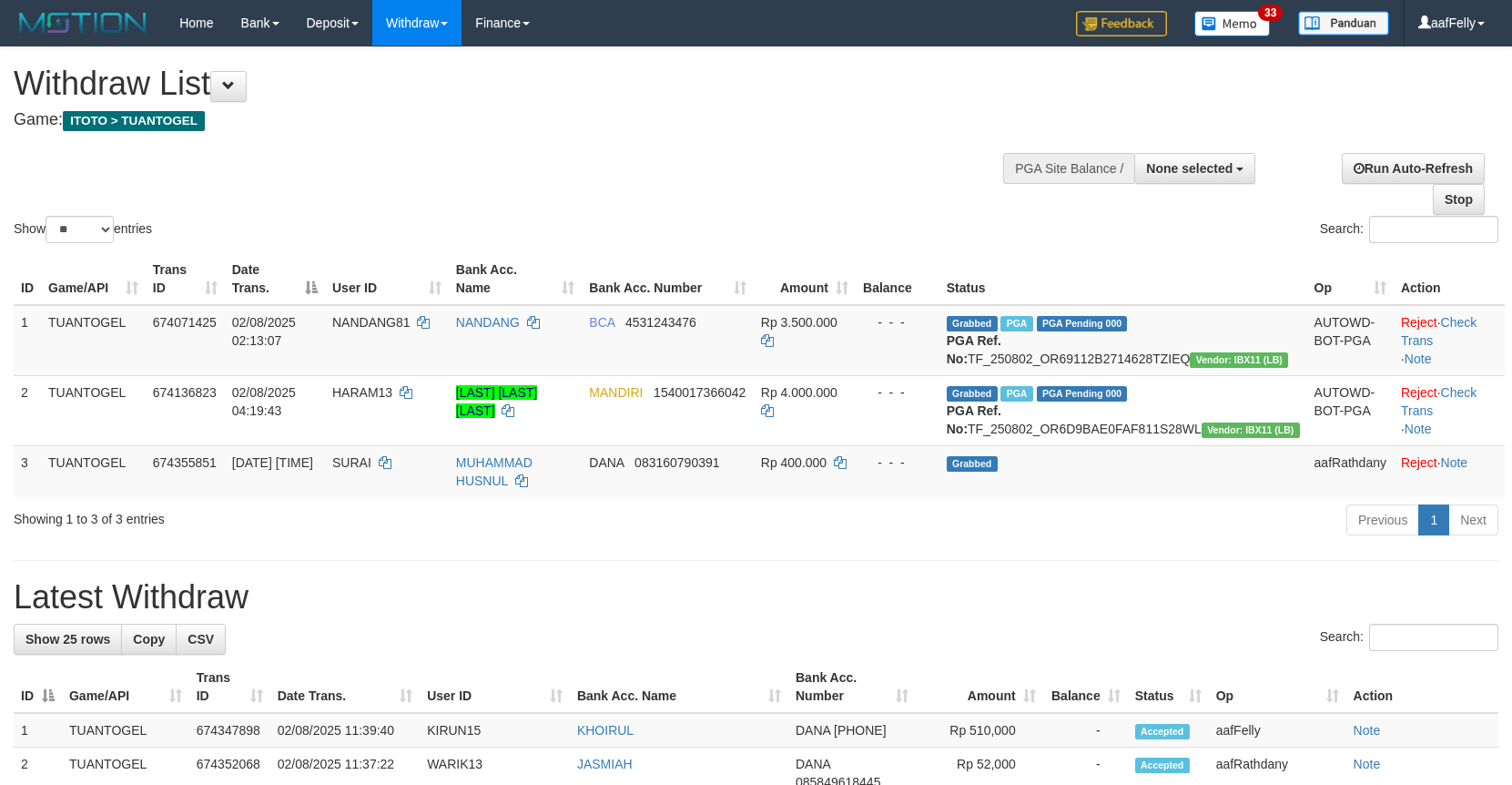select 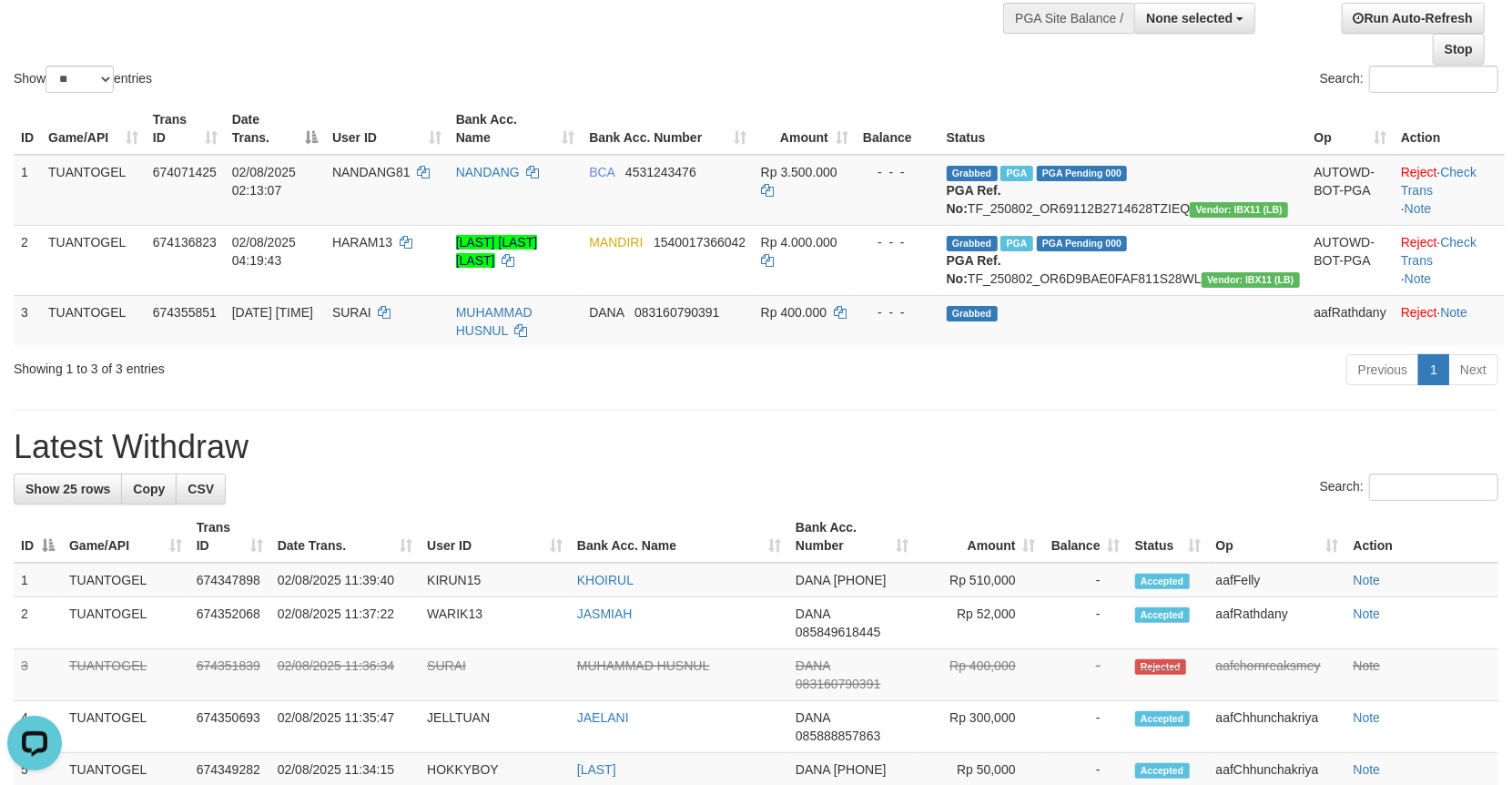scroll, scrollTop: 0, scrollLeft: 0, axis: both 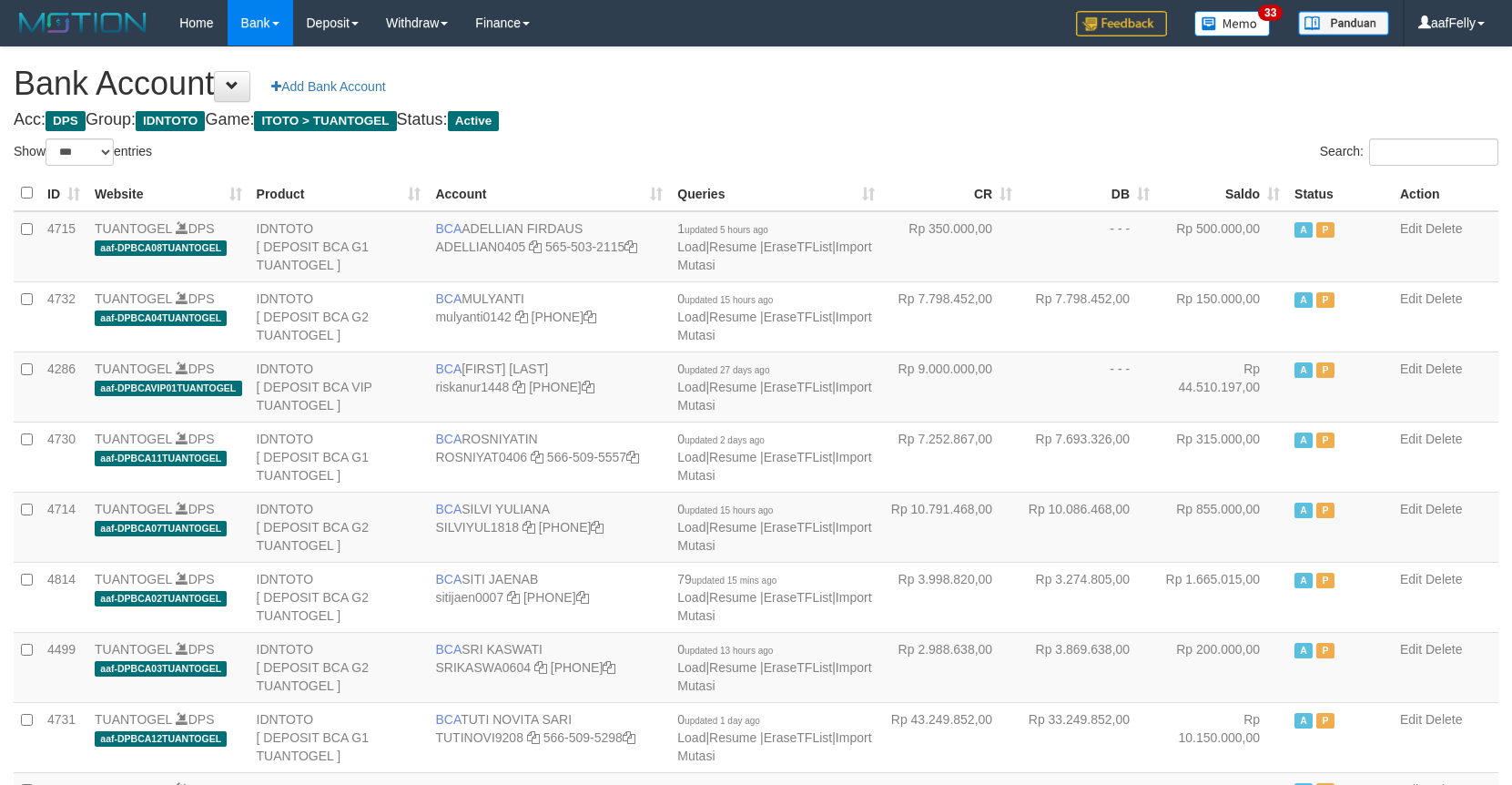 select on "***" 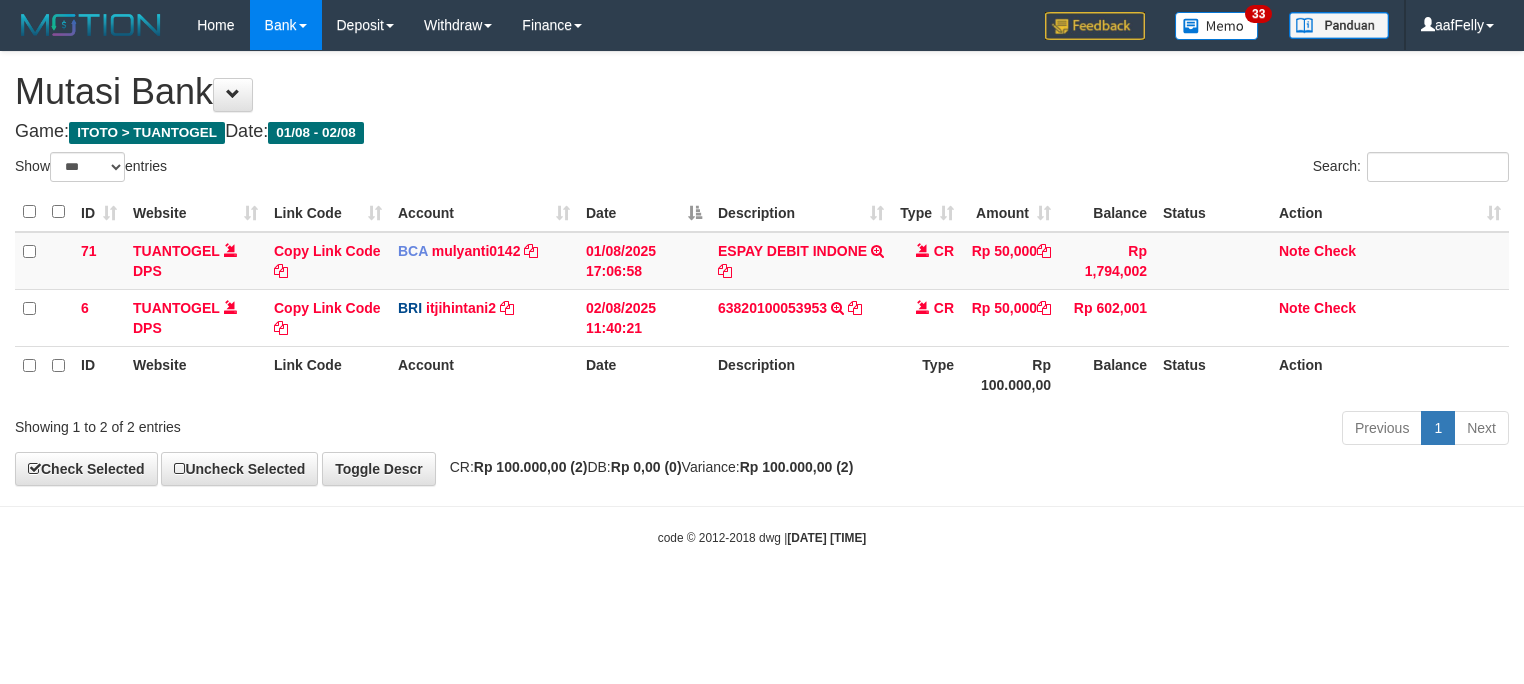 select on "***" 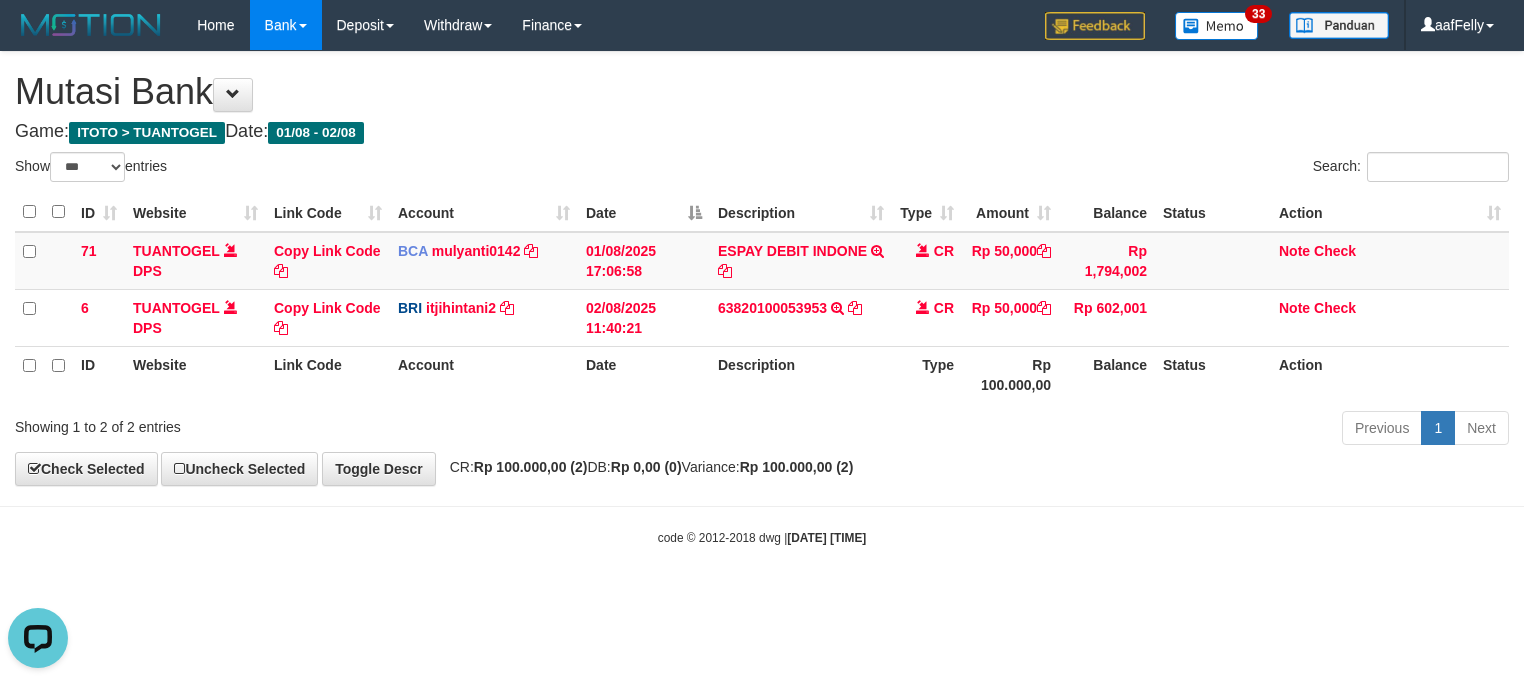 scroll, scrollTop: 0, scrollLeft: 0, axis: both 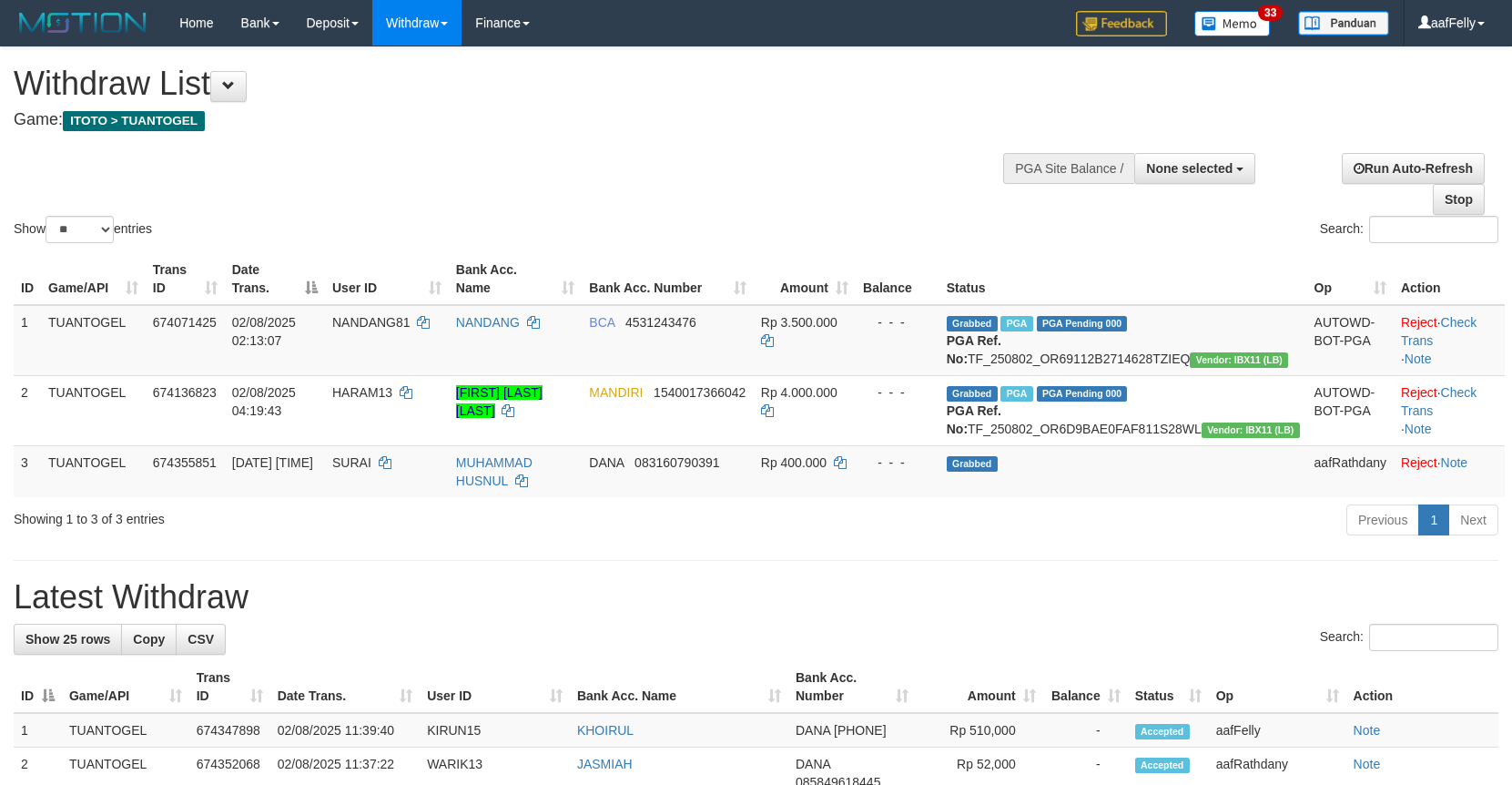 select 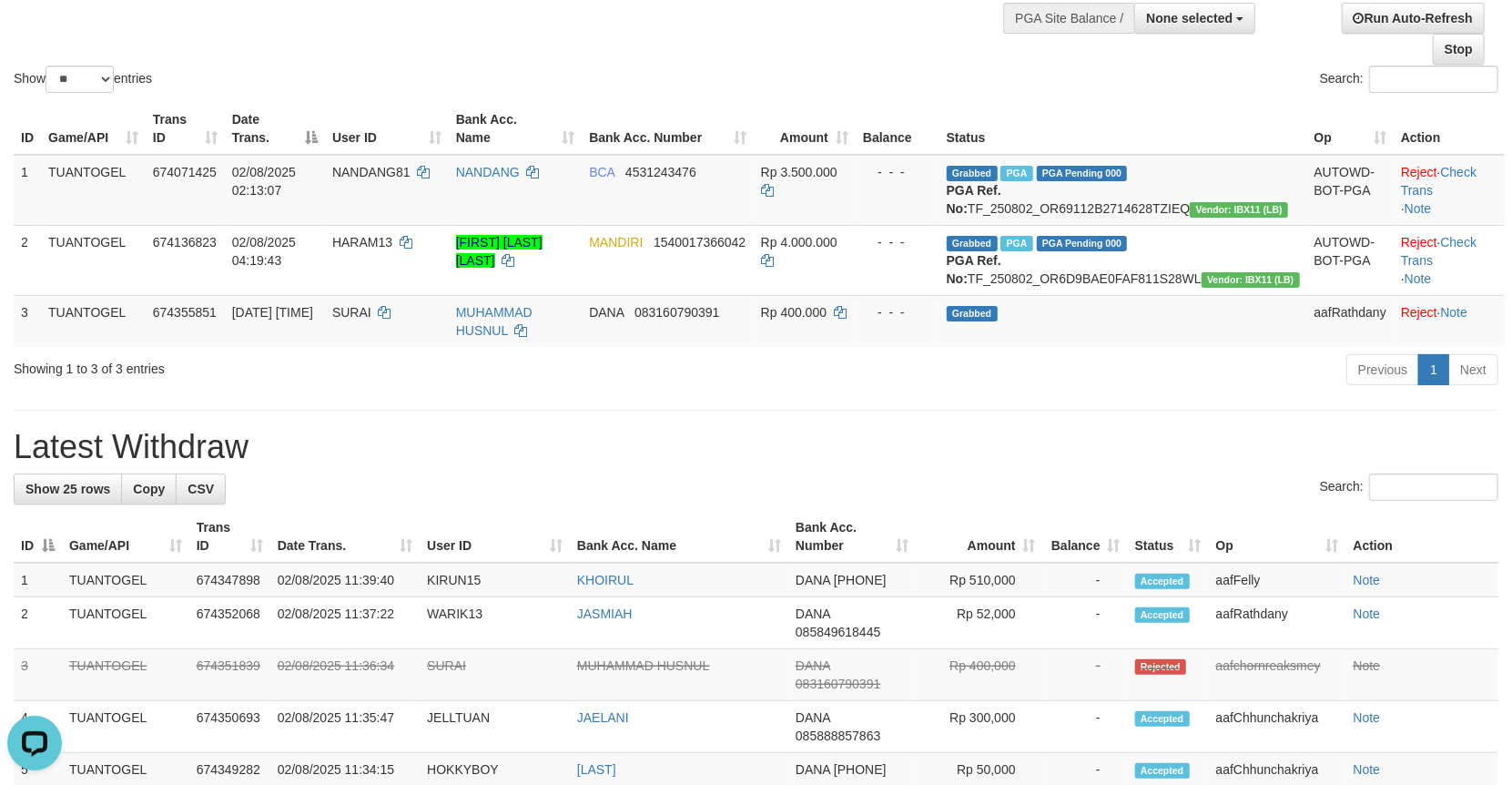 scroll, scrollTop: 0, scrollLeft: 0, axis: both 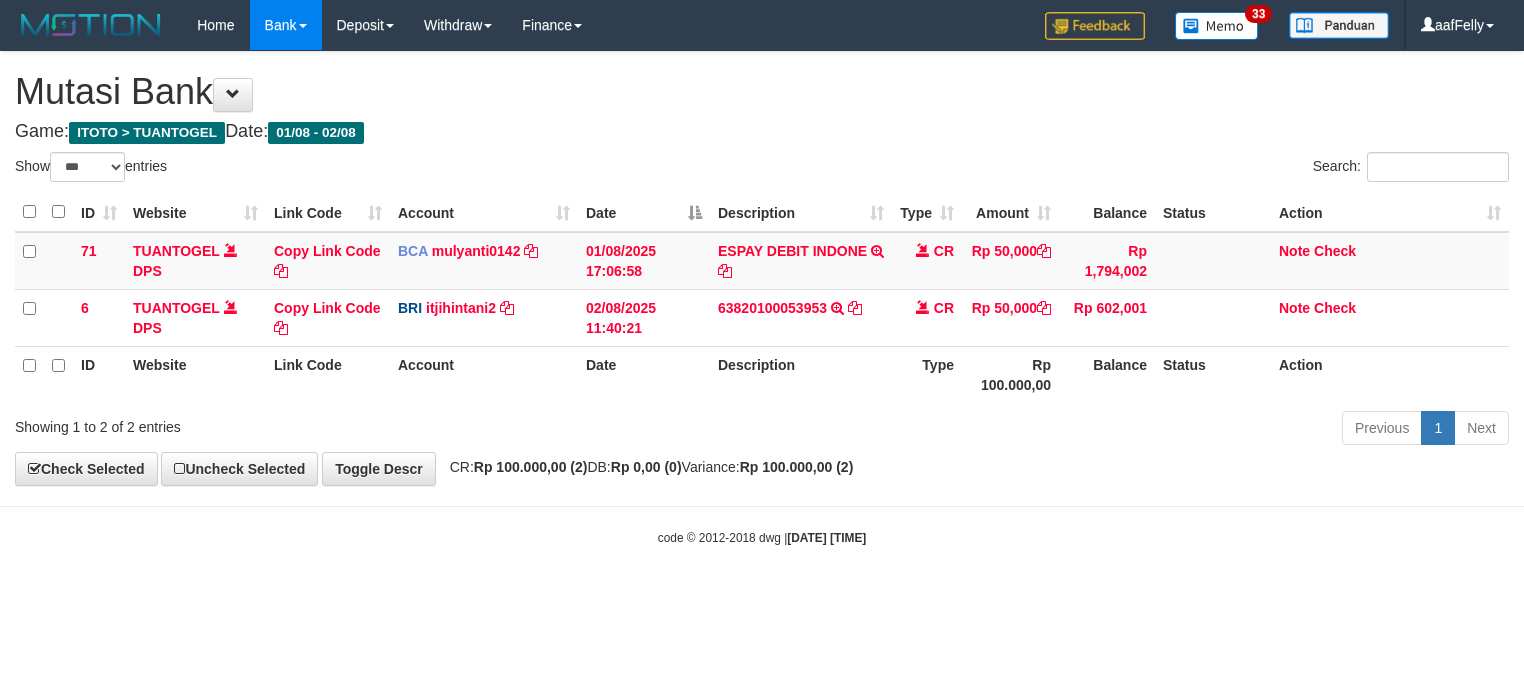 select on "***" 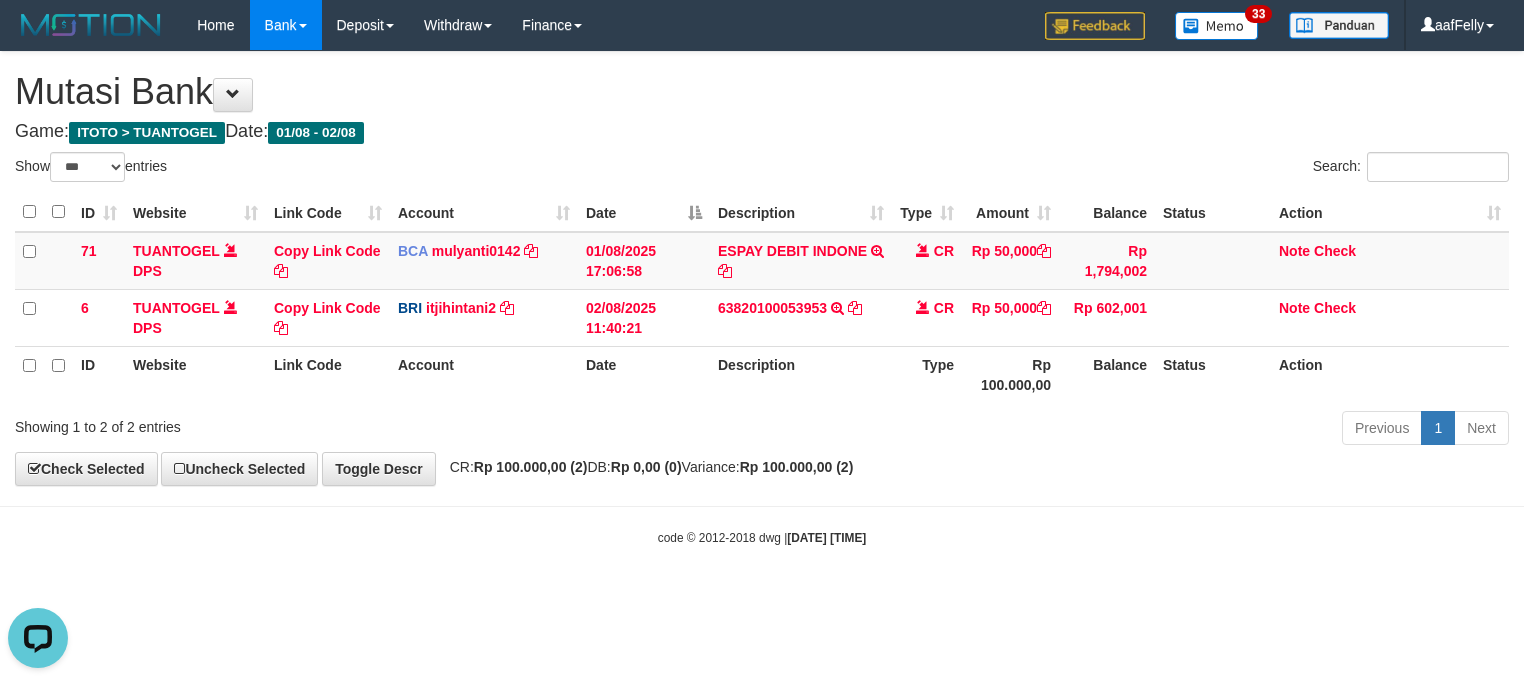 scroll, scrollTop: 0, scrollLeft: 0, axis: both 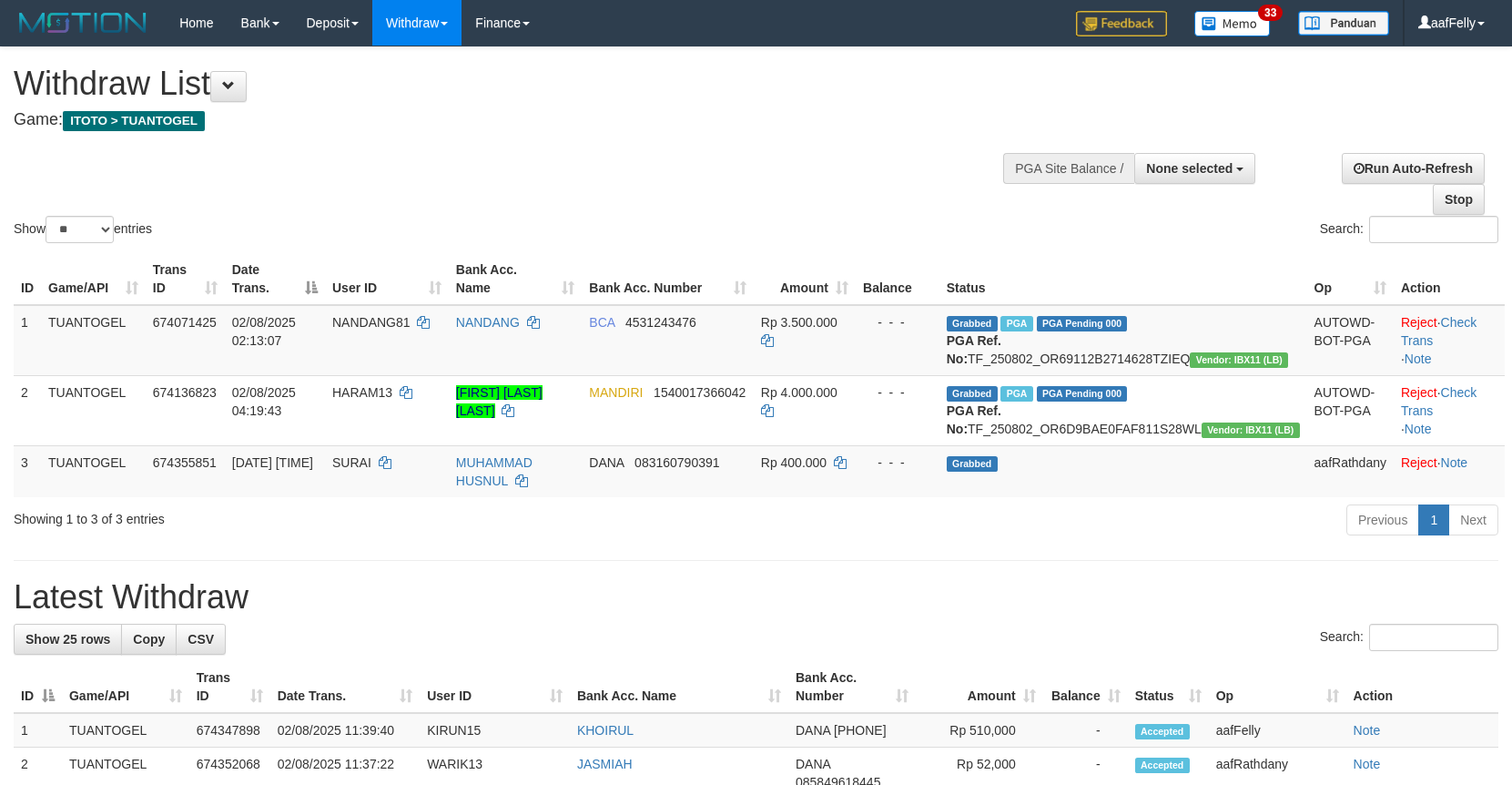 select 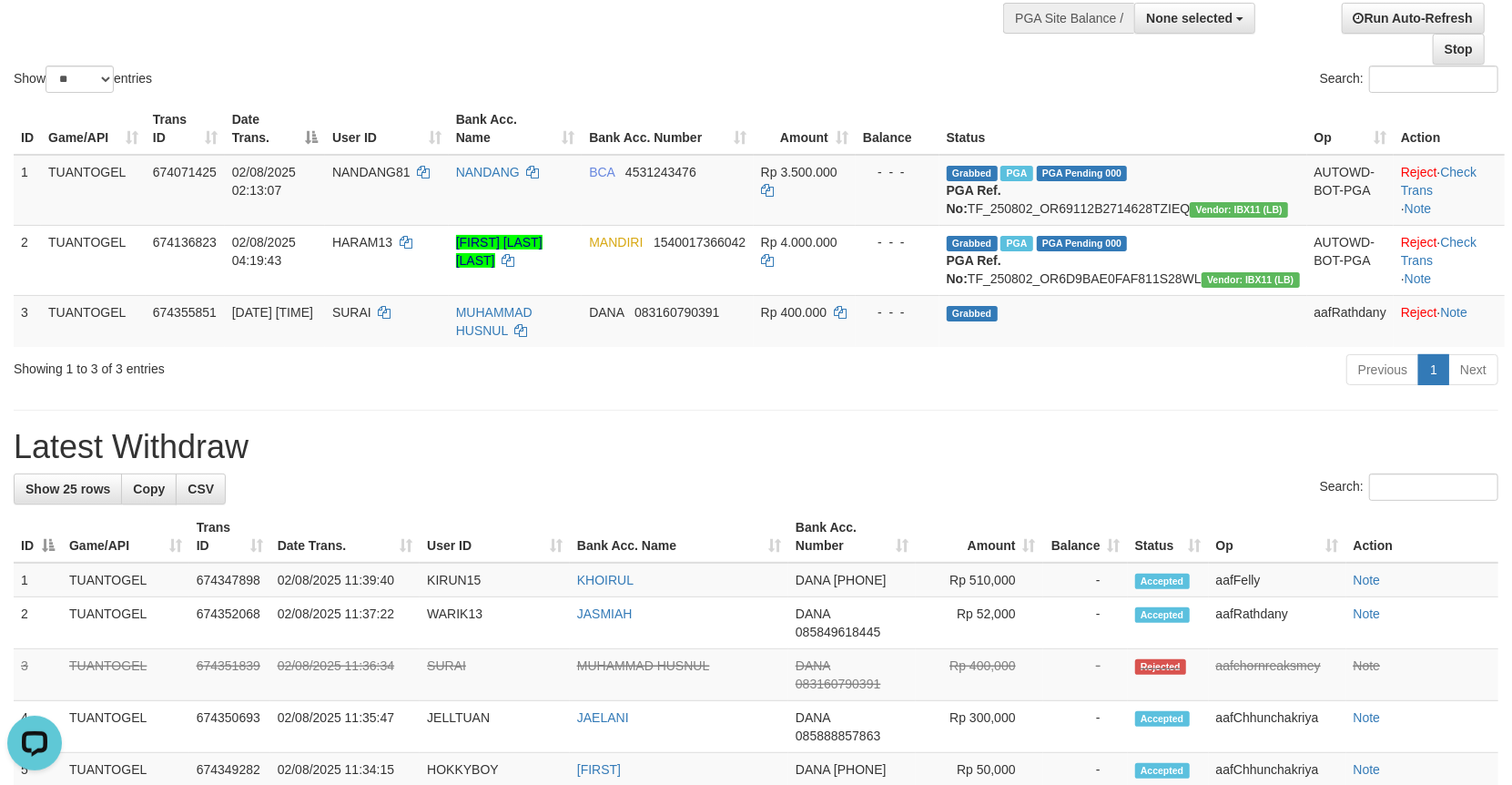 scroll, scrollTop: 0, scrollLeft: 0, axis: both 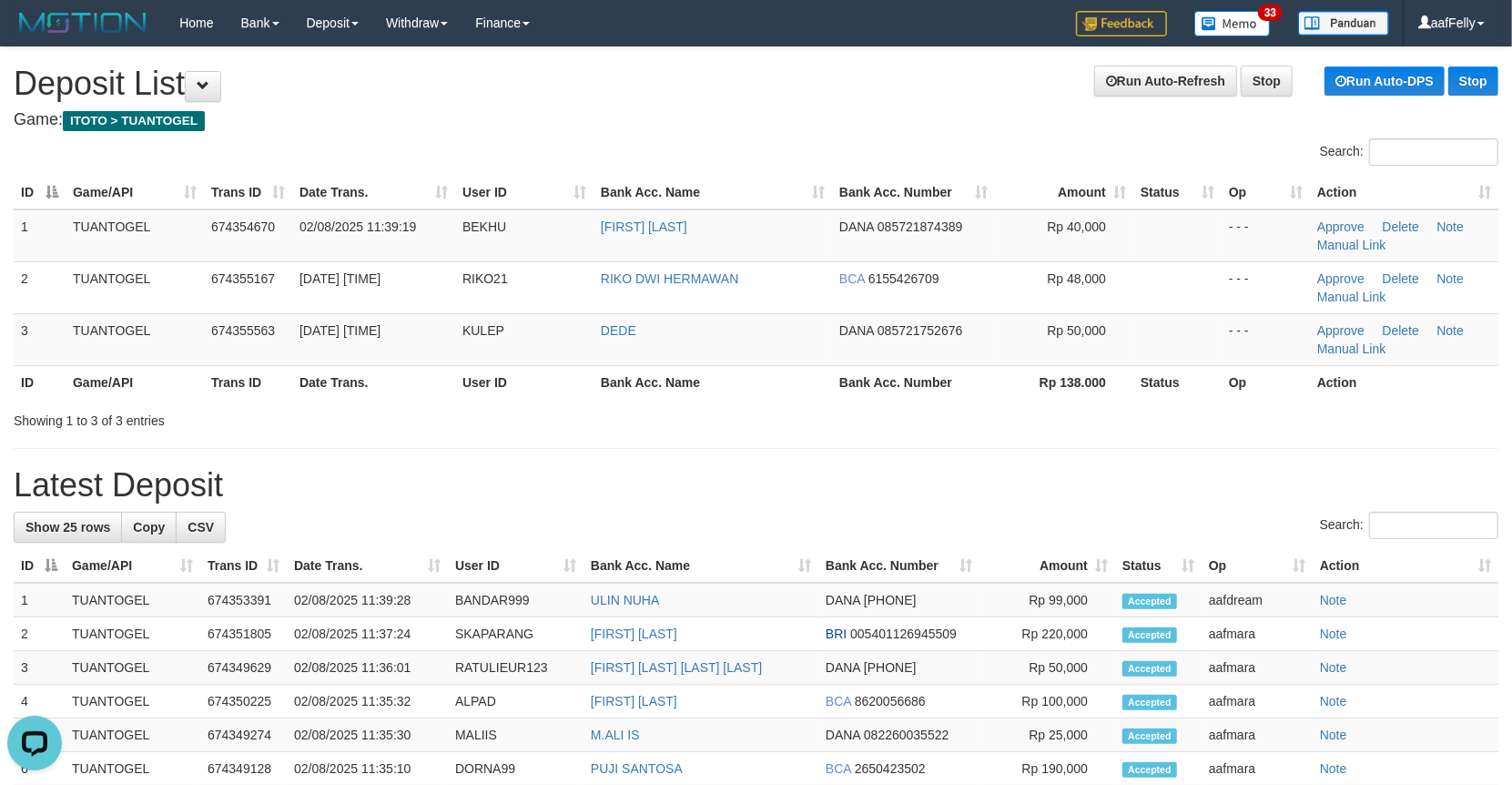click on "Game:   ITOTO > TUANTOGEL" at bounding box center (756, 120) 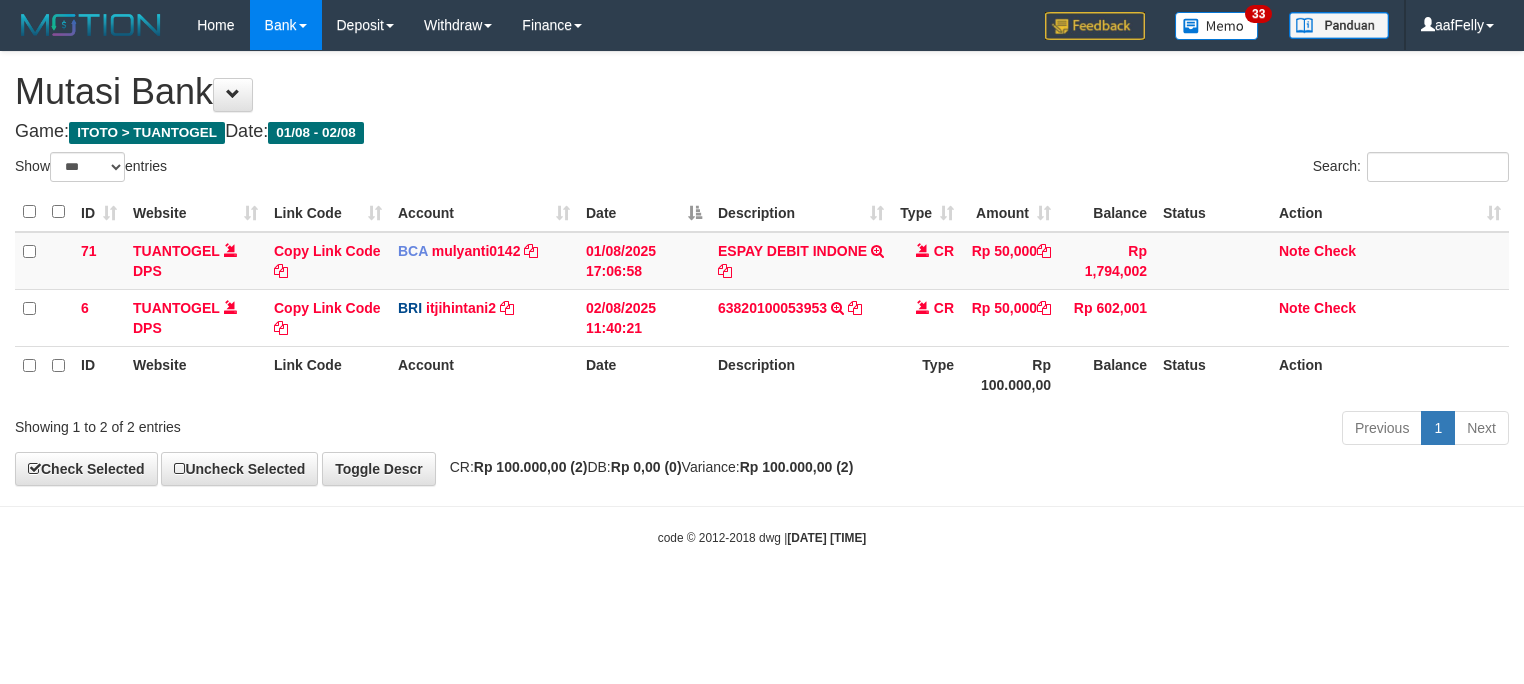 select on "***" 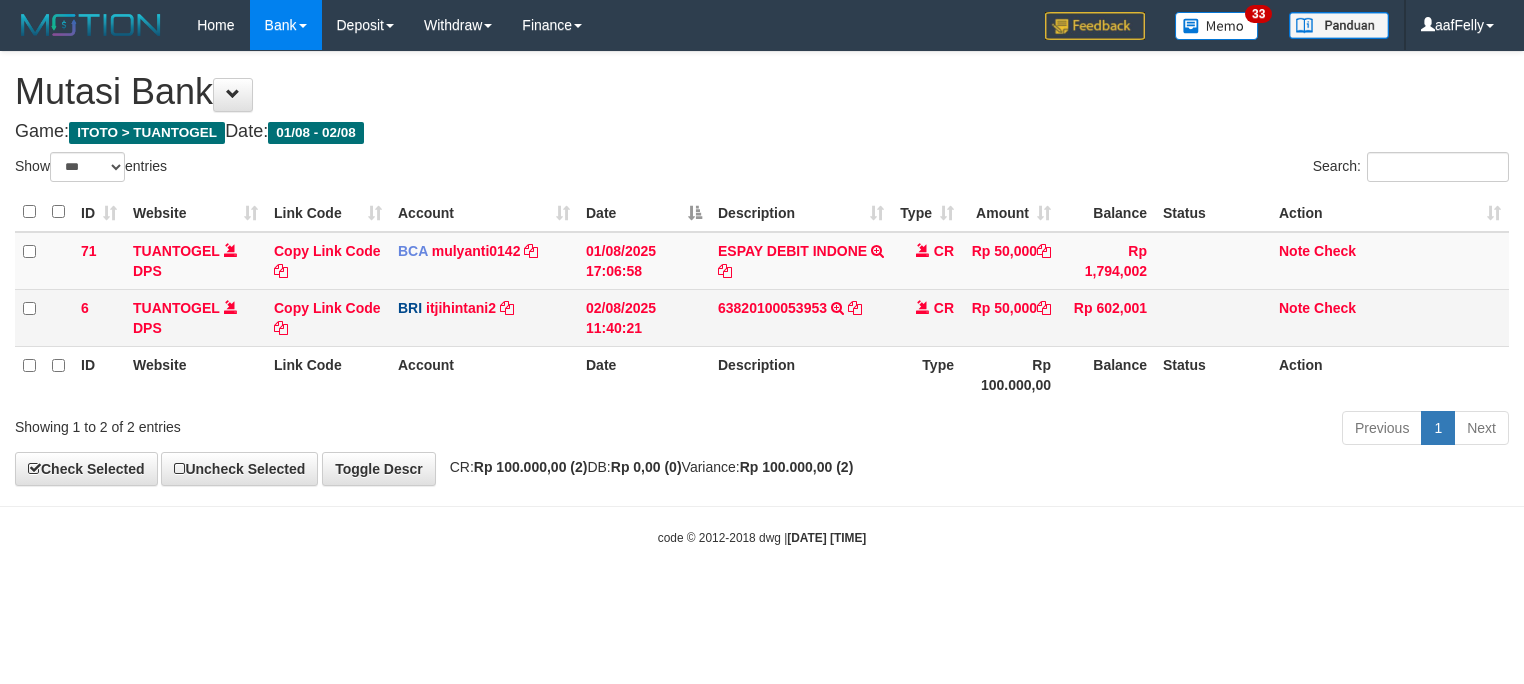 scroll, scrollTop: 0, scrollLeft: 0, axis: both 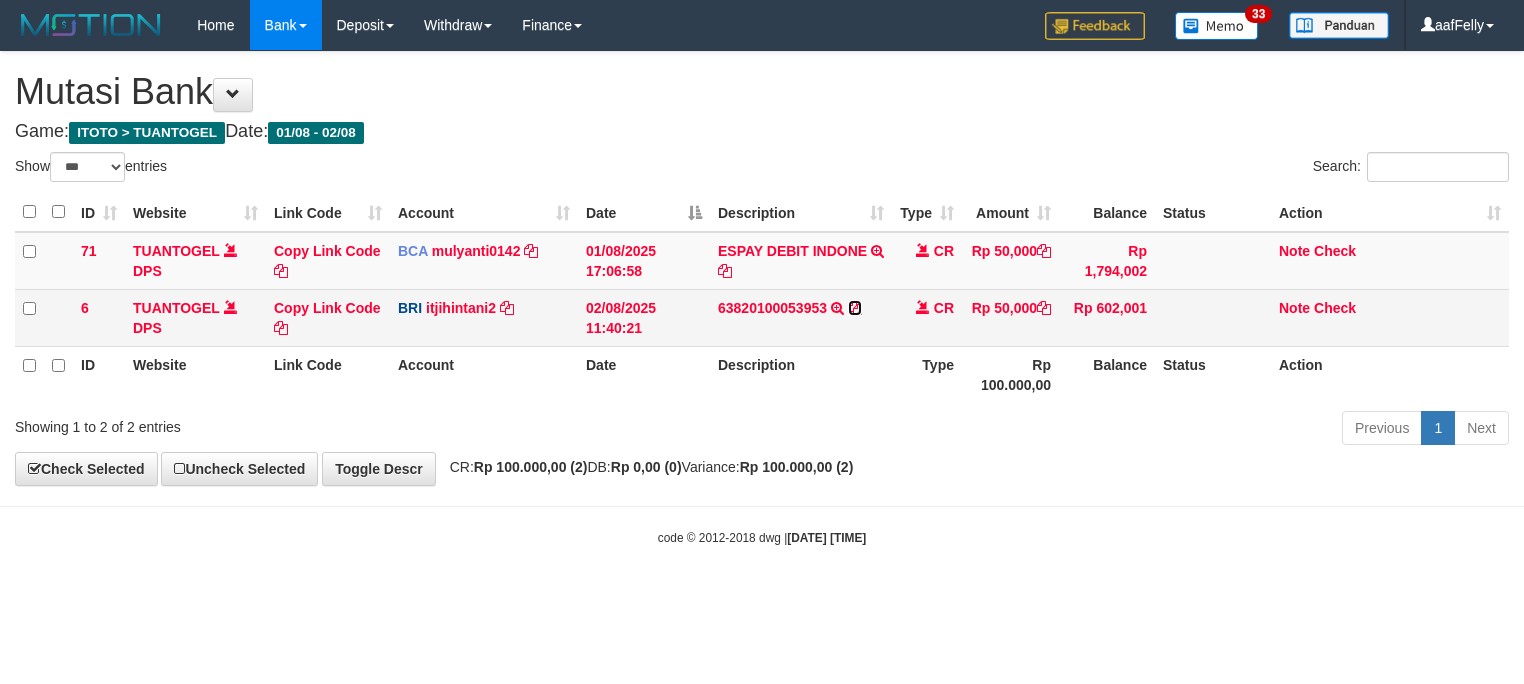 click at bounding box center (855, 308) 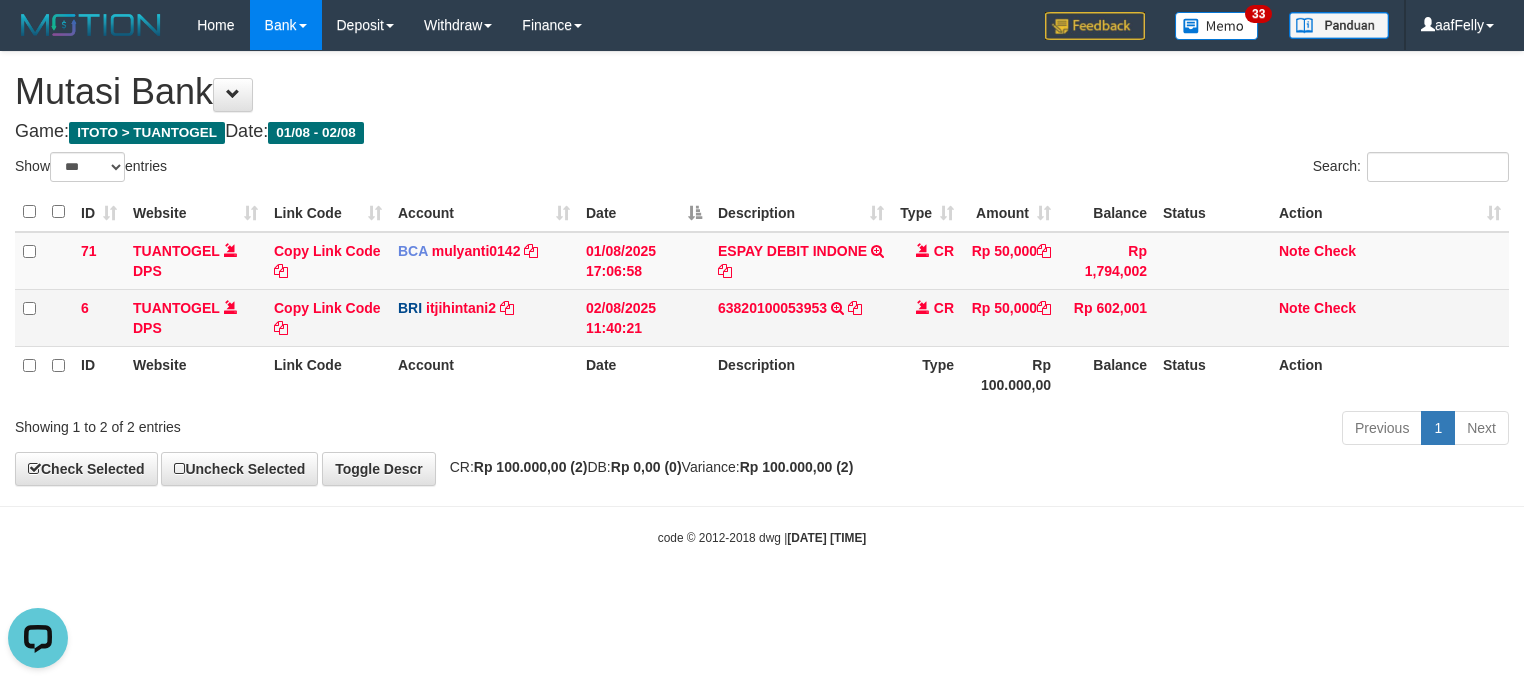 scroll, scrollTop: 0, scrollLeft: 0, axis: both 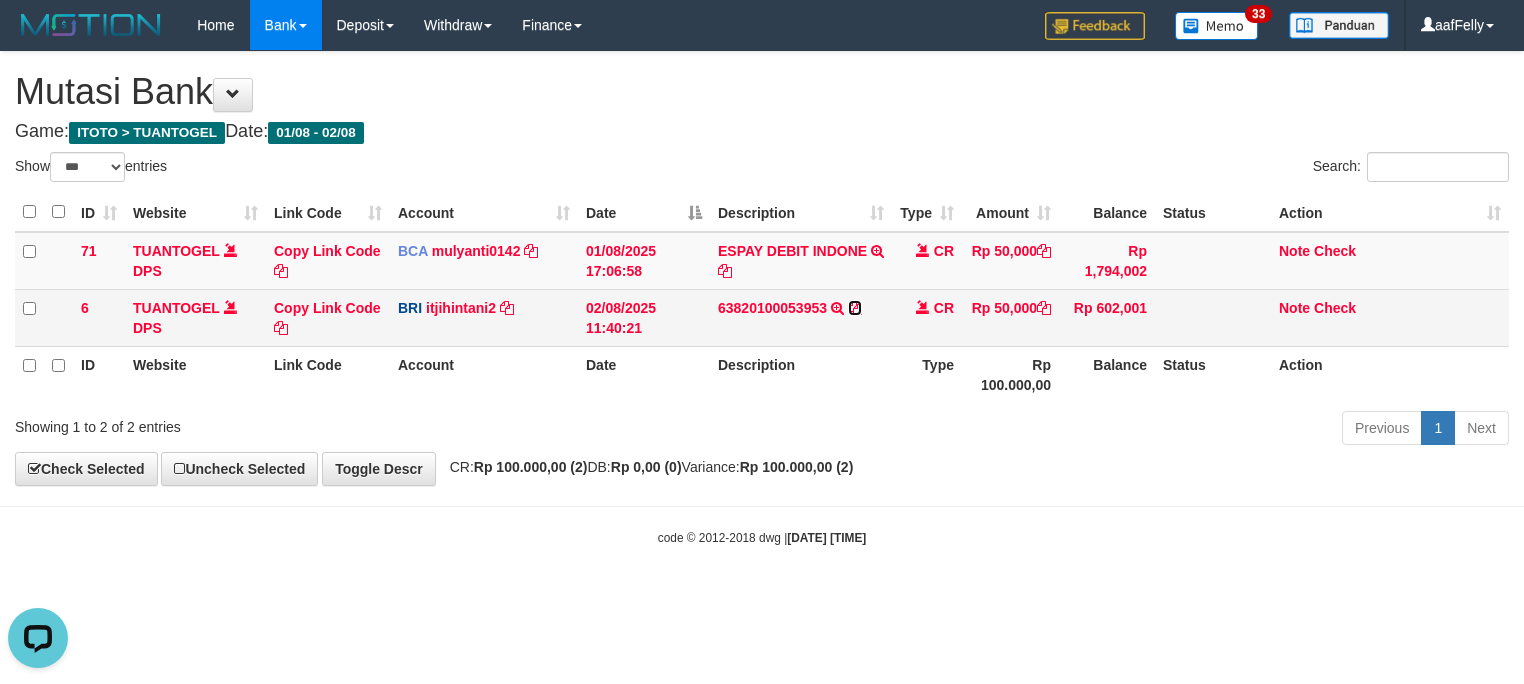 click at bounding box center [855, 308] 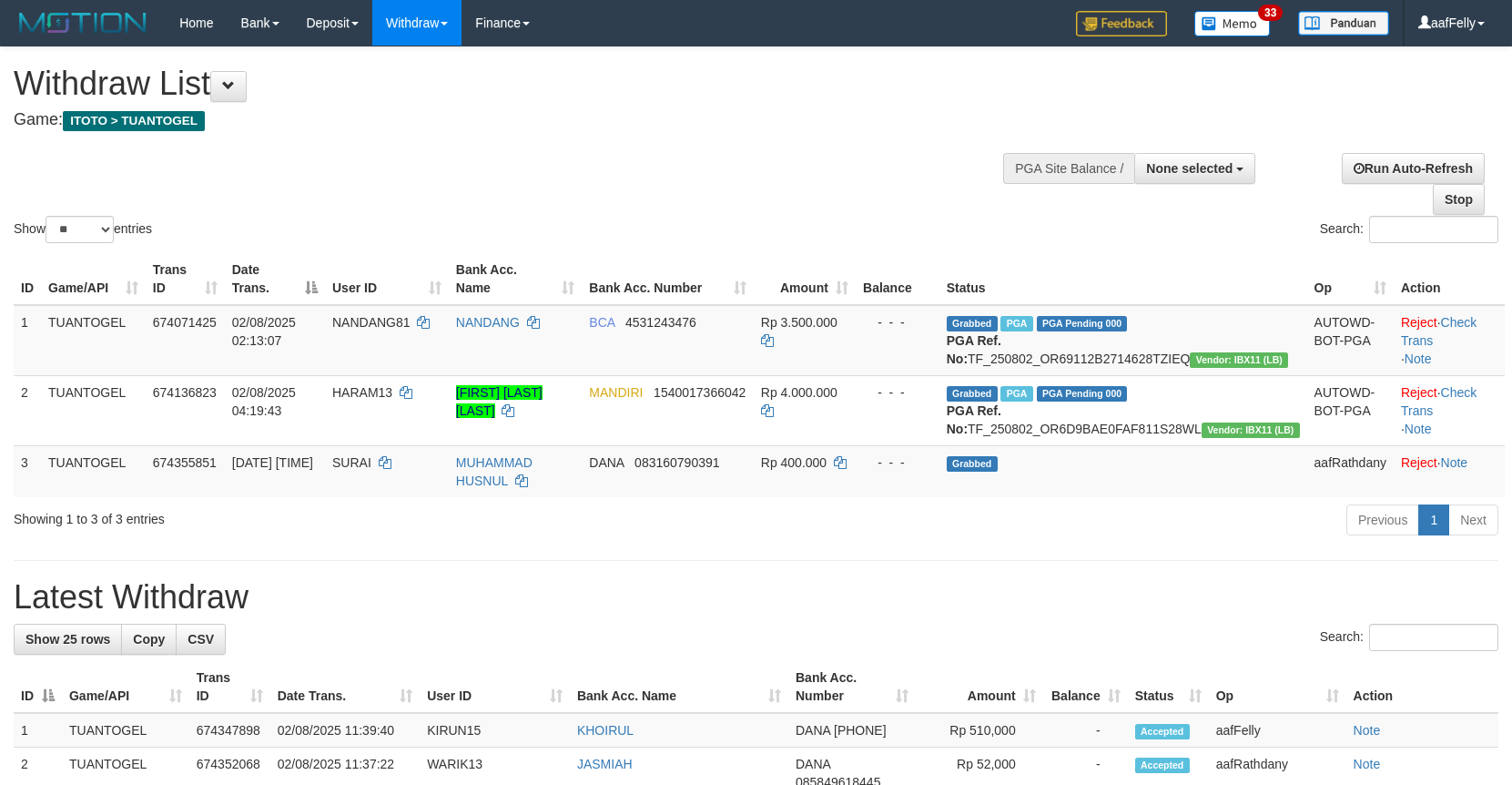 select 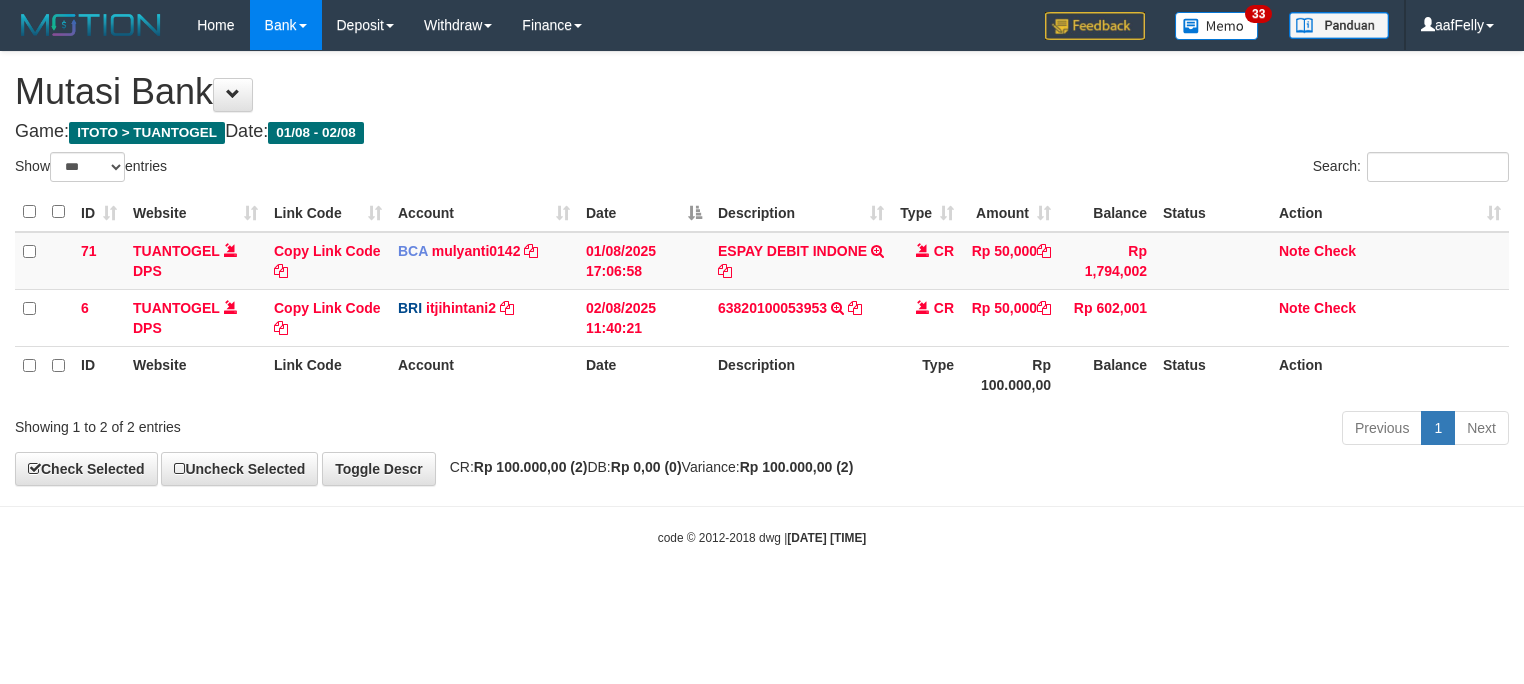 select on "***" 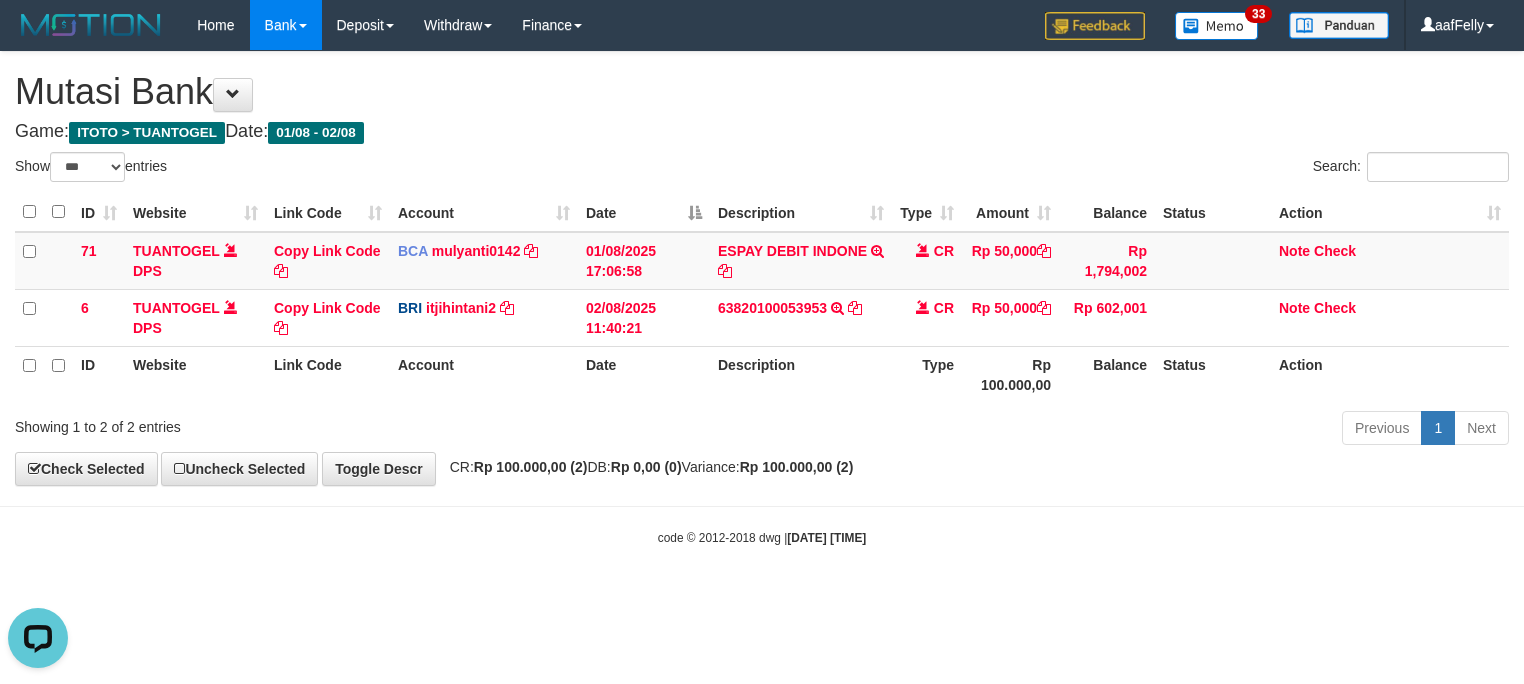 scroll, scrollTop: 0, scrollLeft: 0, axis: both 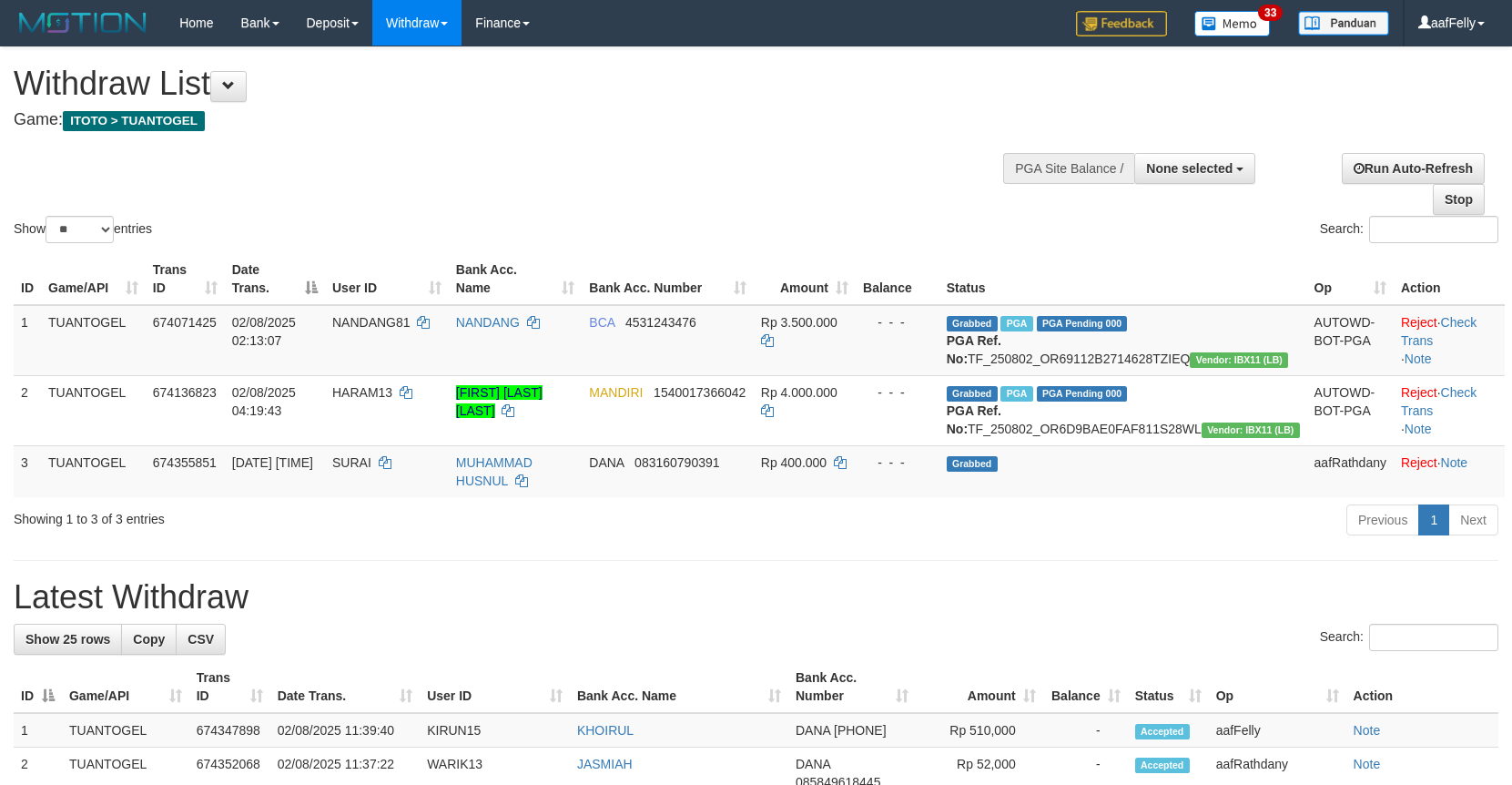 select 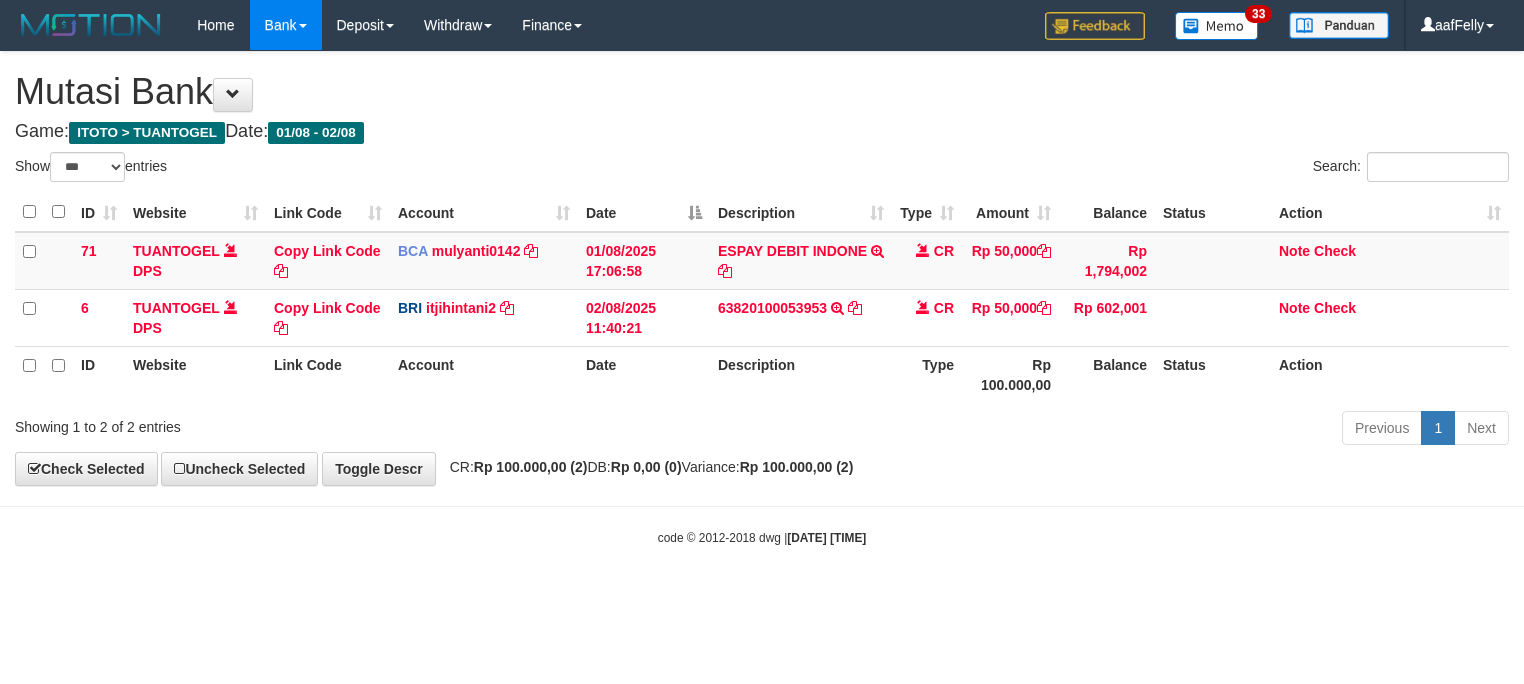 select on "***" 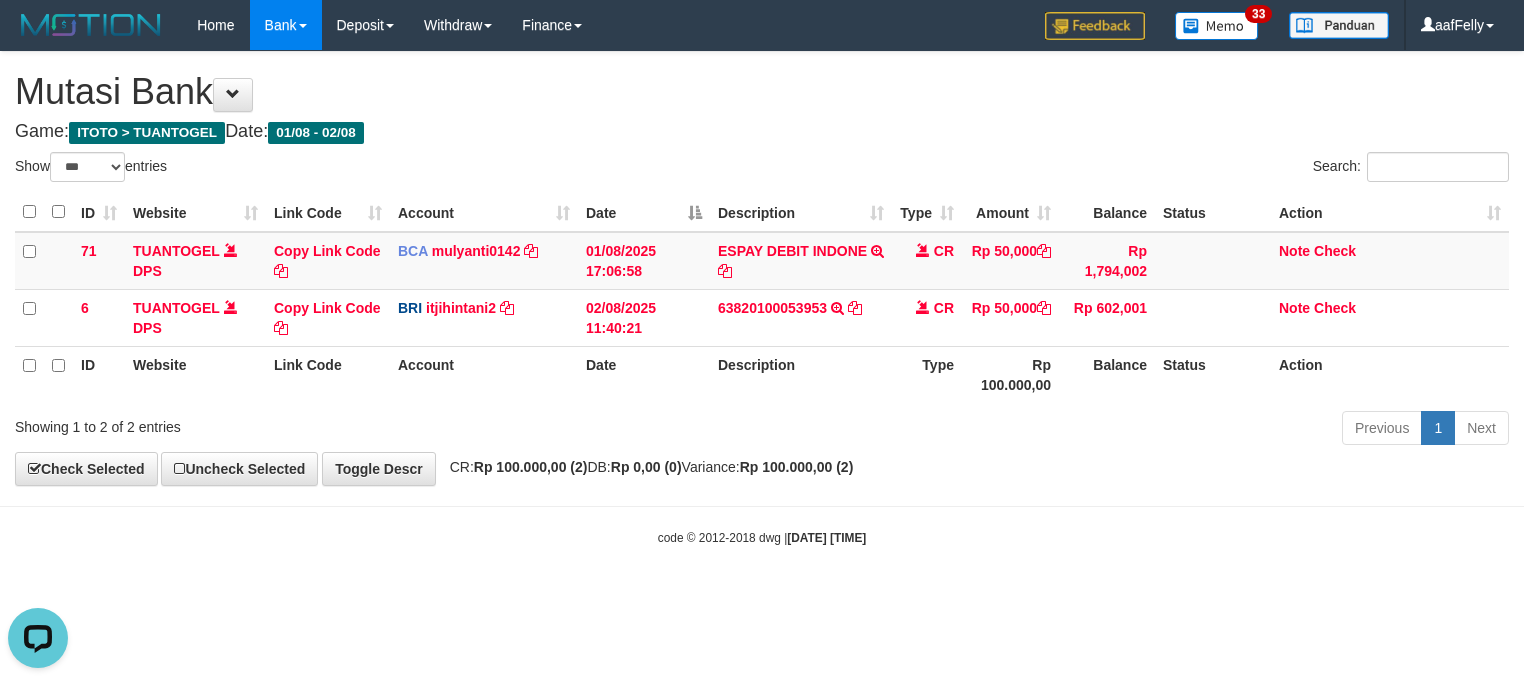 scroll, scrollTop: 0, scrollLeft: 0, axis: both 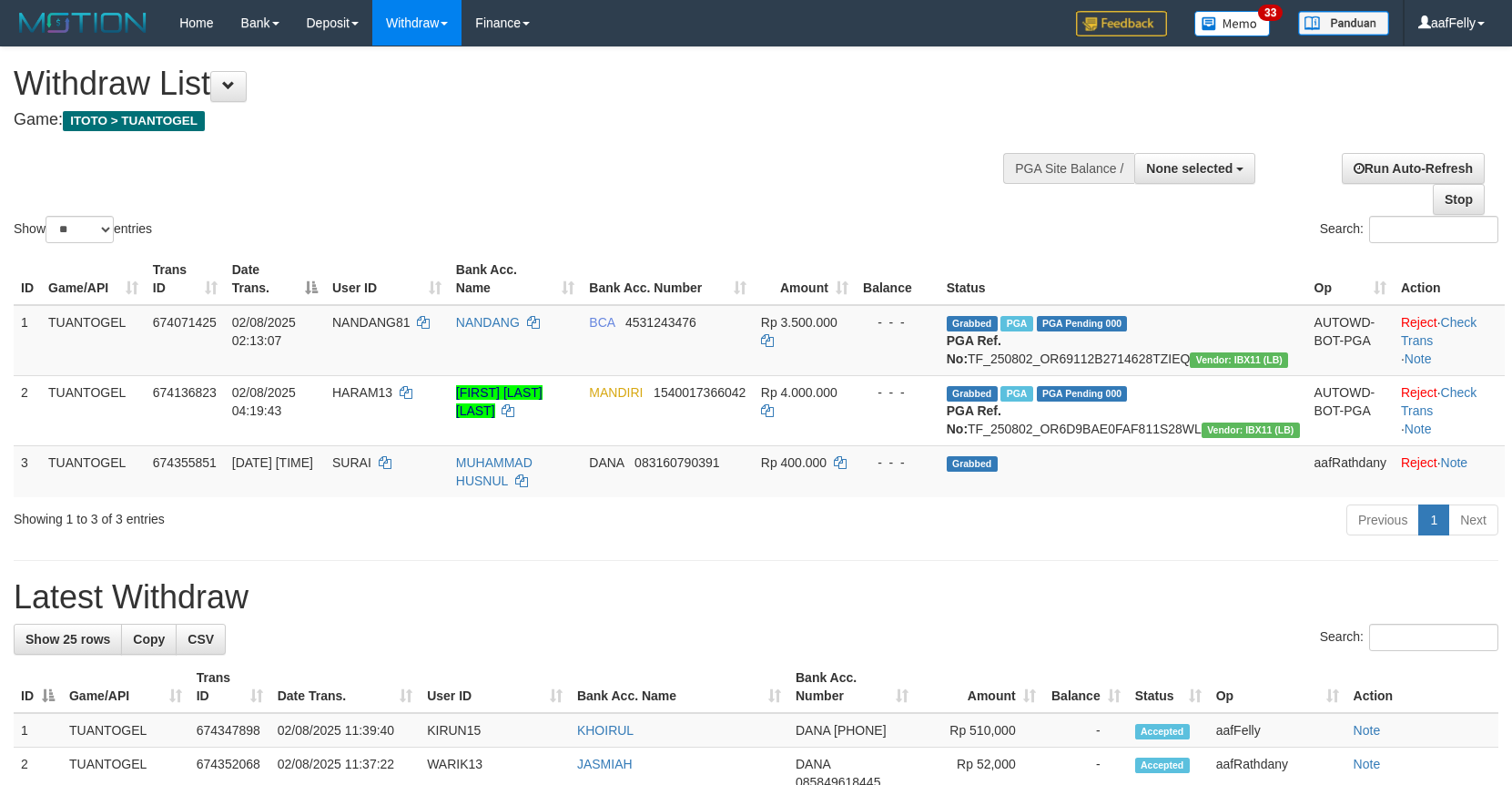 select 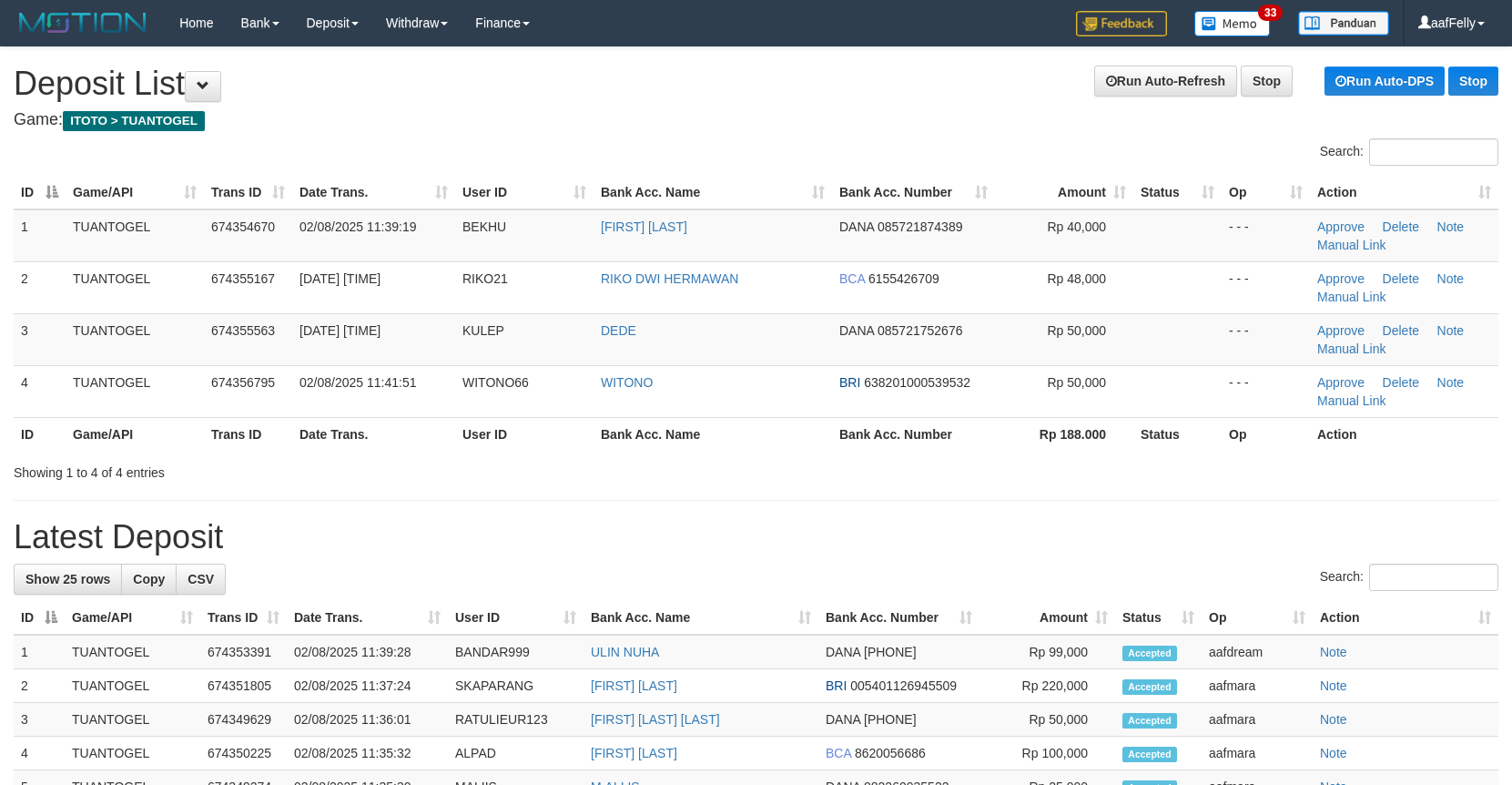 scroll, scrollTop: 0, scrollLeft: 0, axis: both 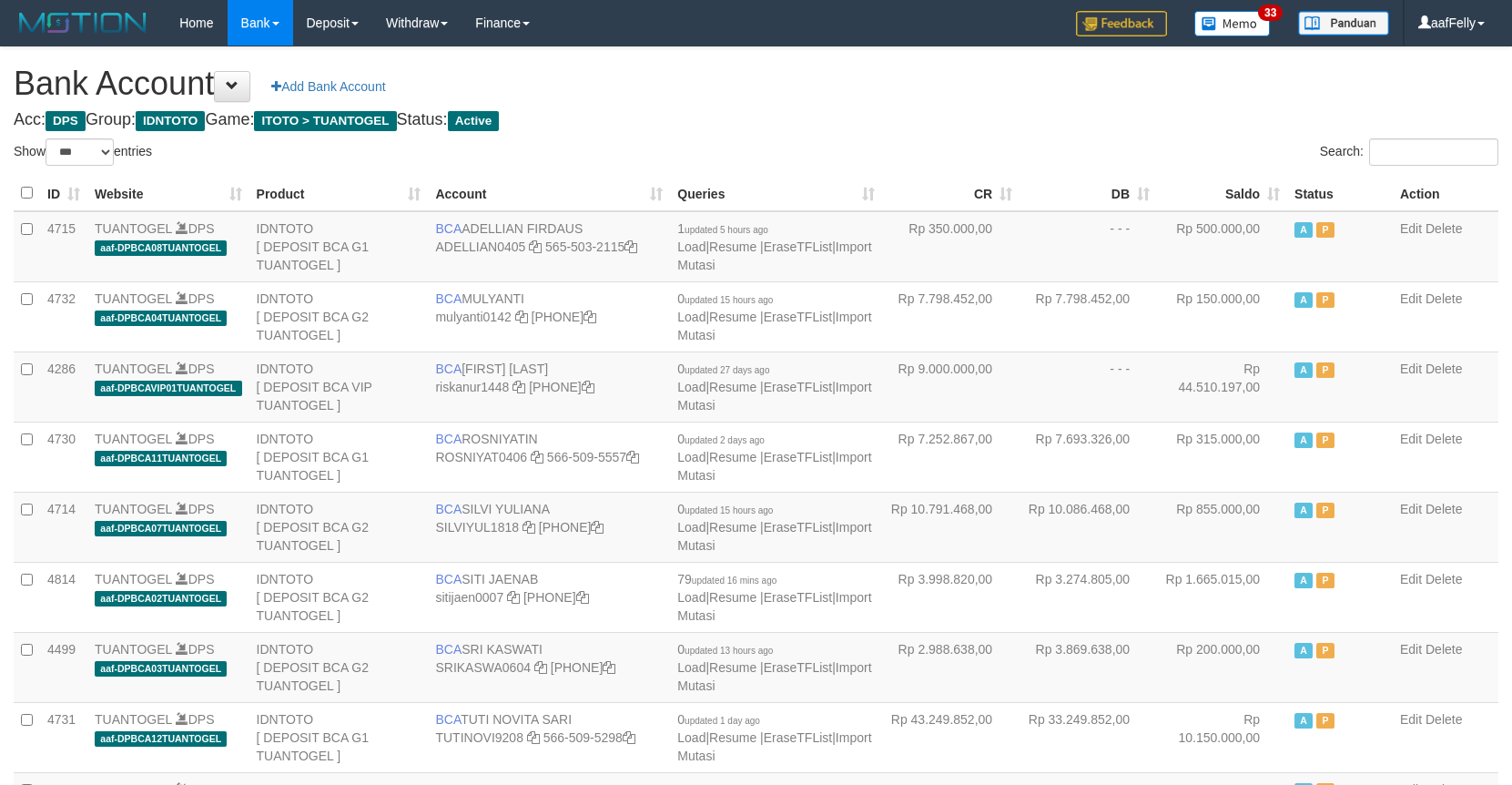 select on "***" 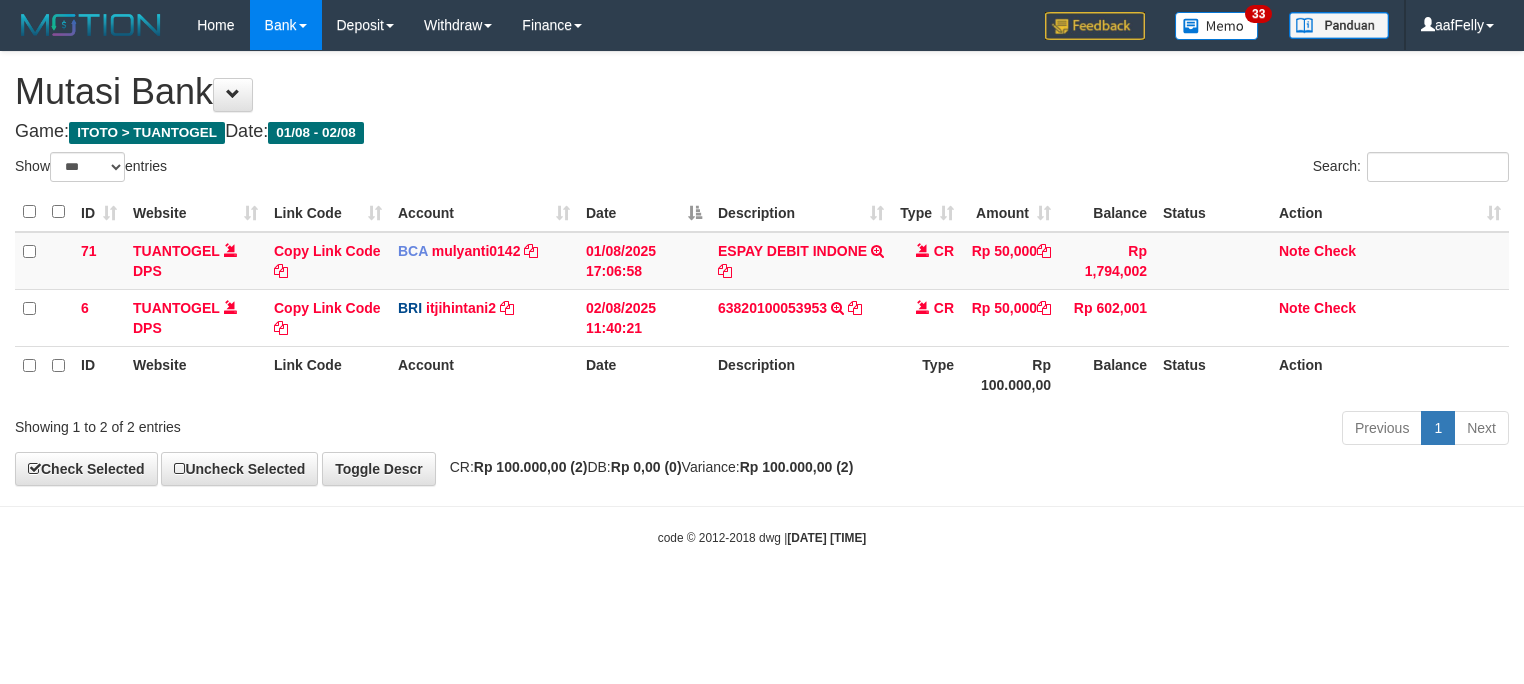 select on "***" 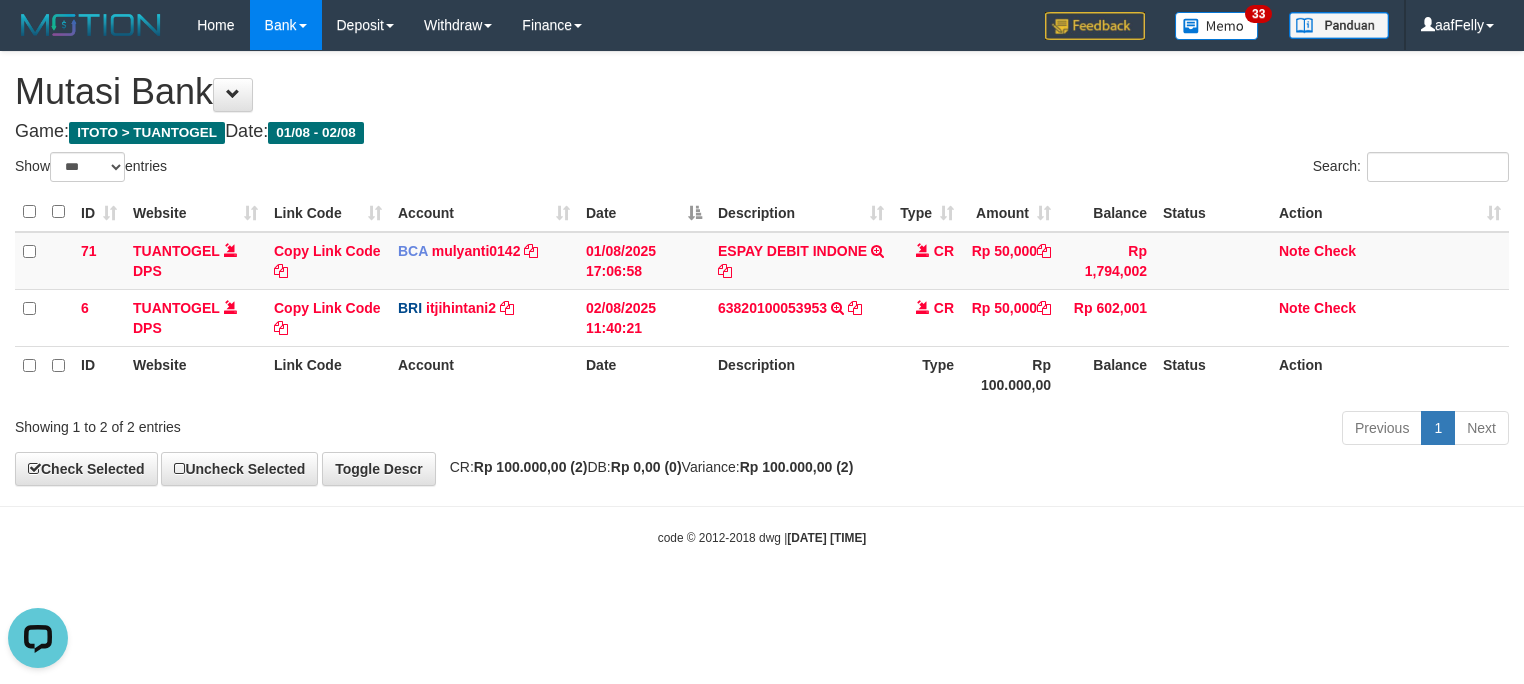 scroll, scrollTop: 0, scrollLeft: 0, axis: both 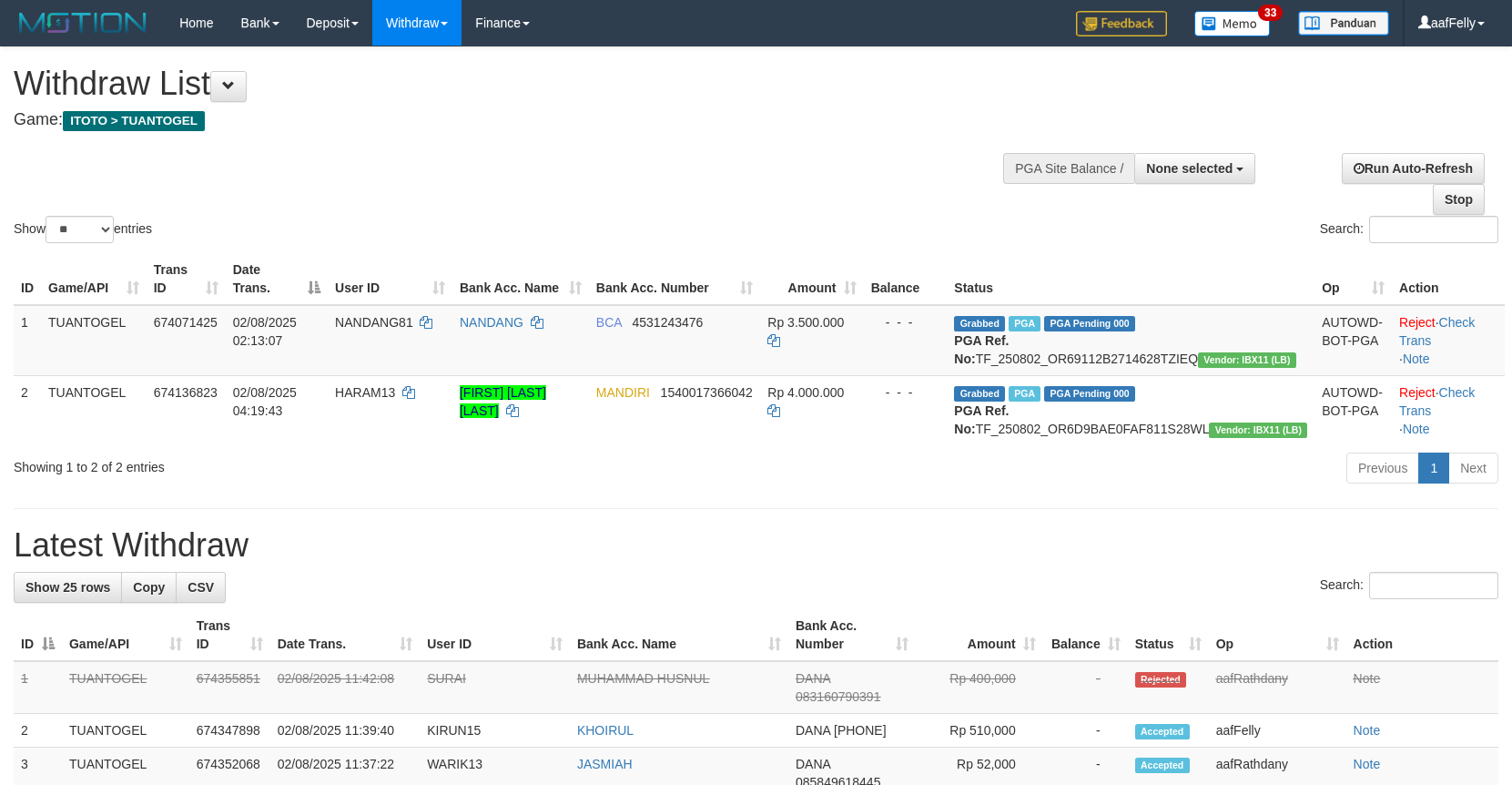 select 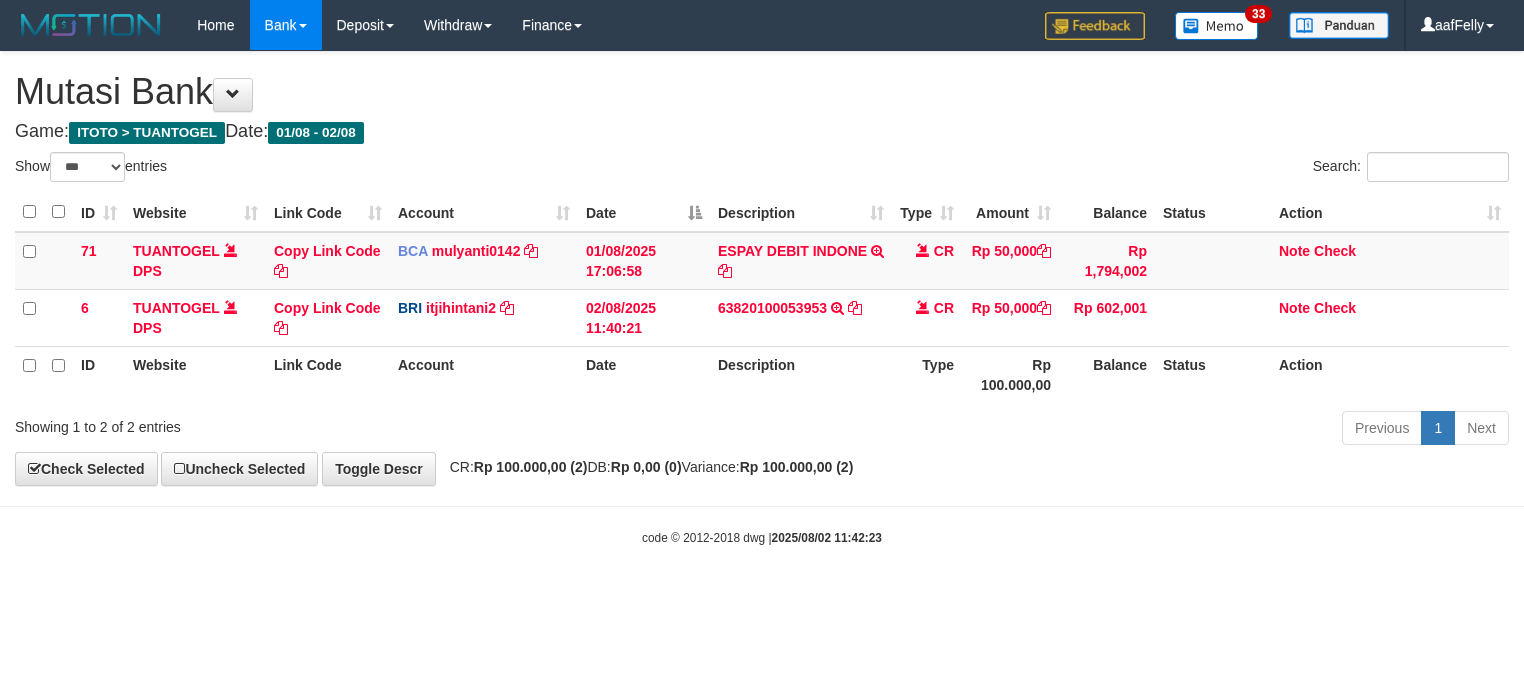 select on "***" 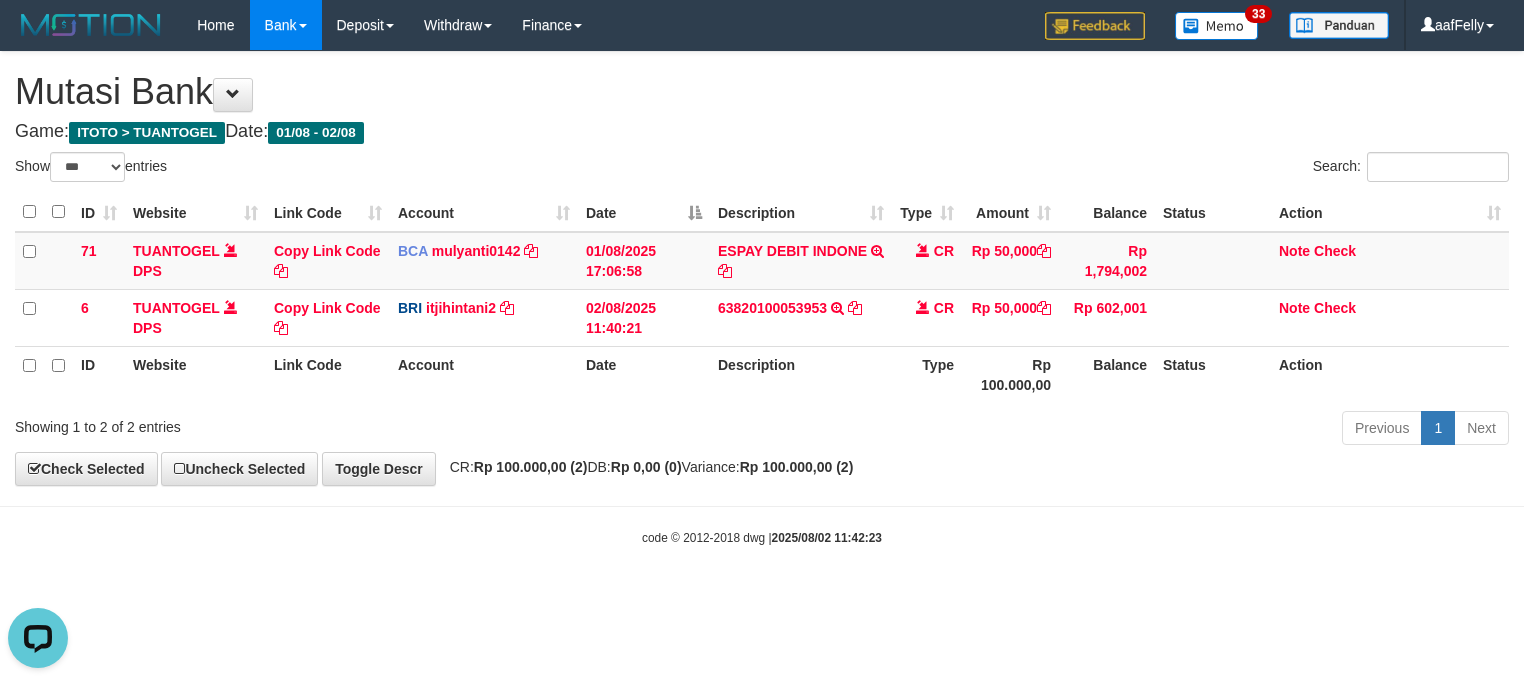 scroll, scrollTop: 0, scrollLeft: 0, axis: both 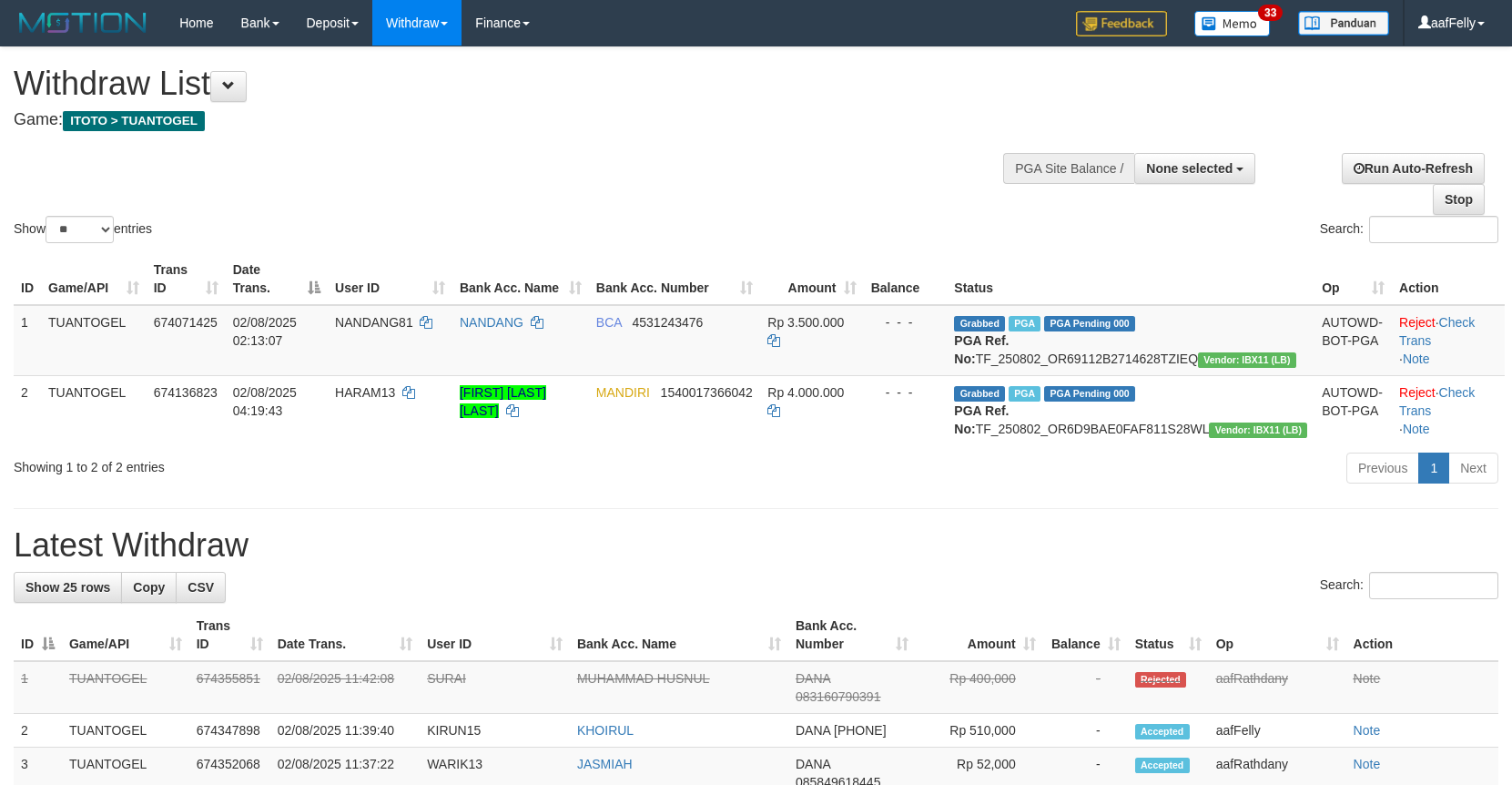 select 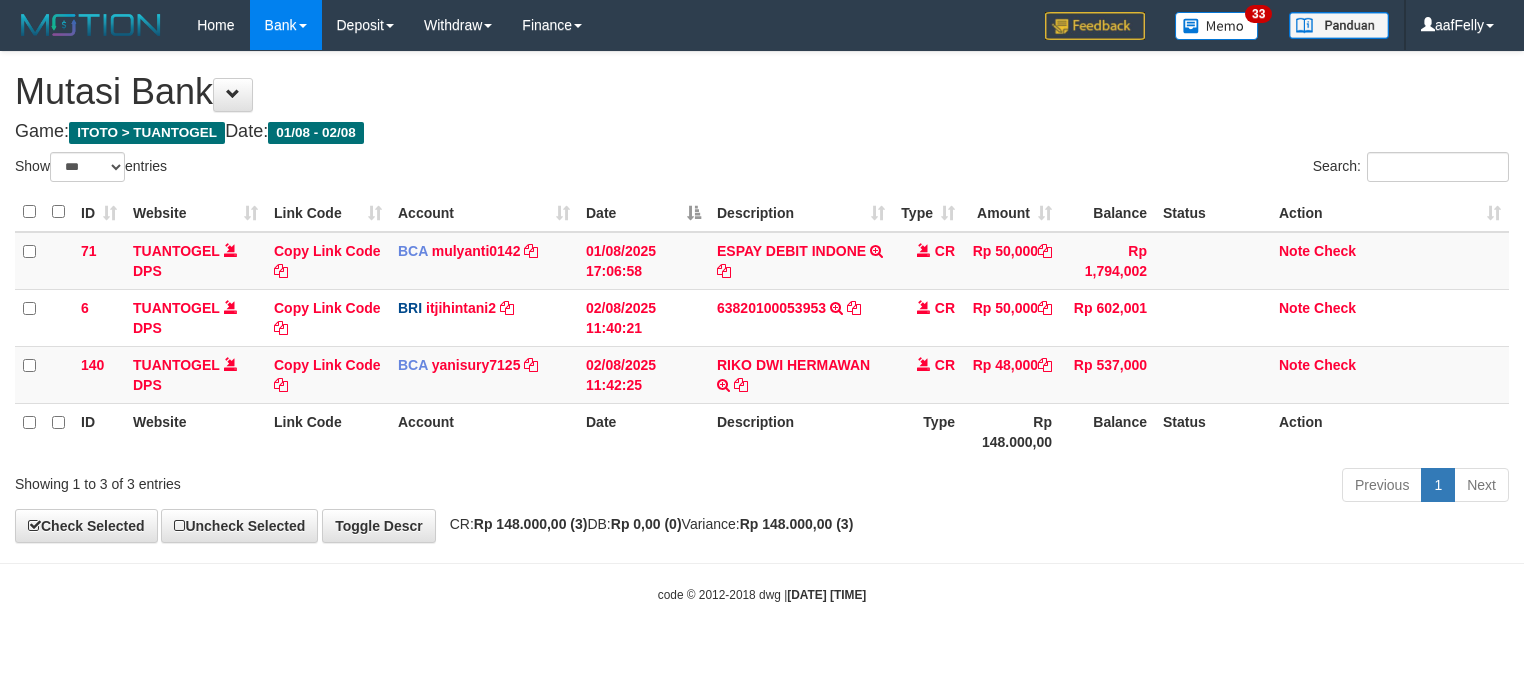 select on "***" 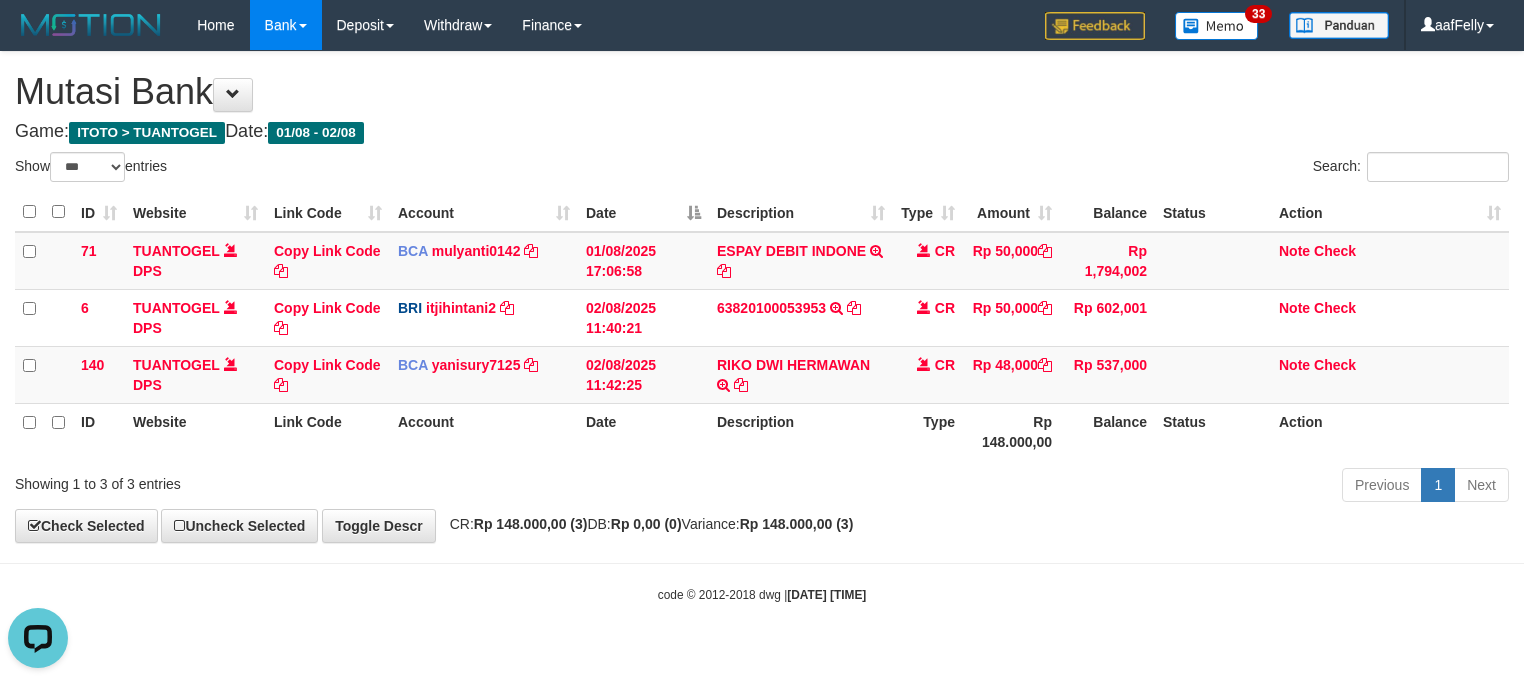 scroll, scrollTop: 0, scrollLeft: 0, axis: both 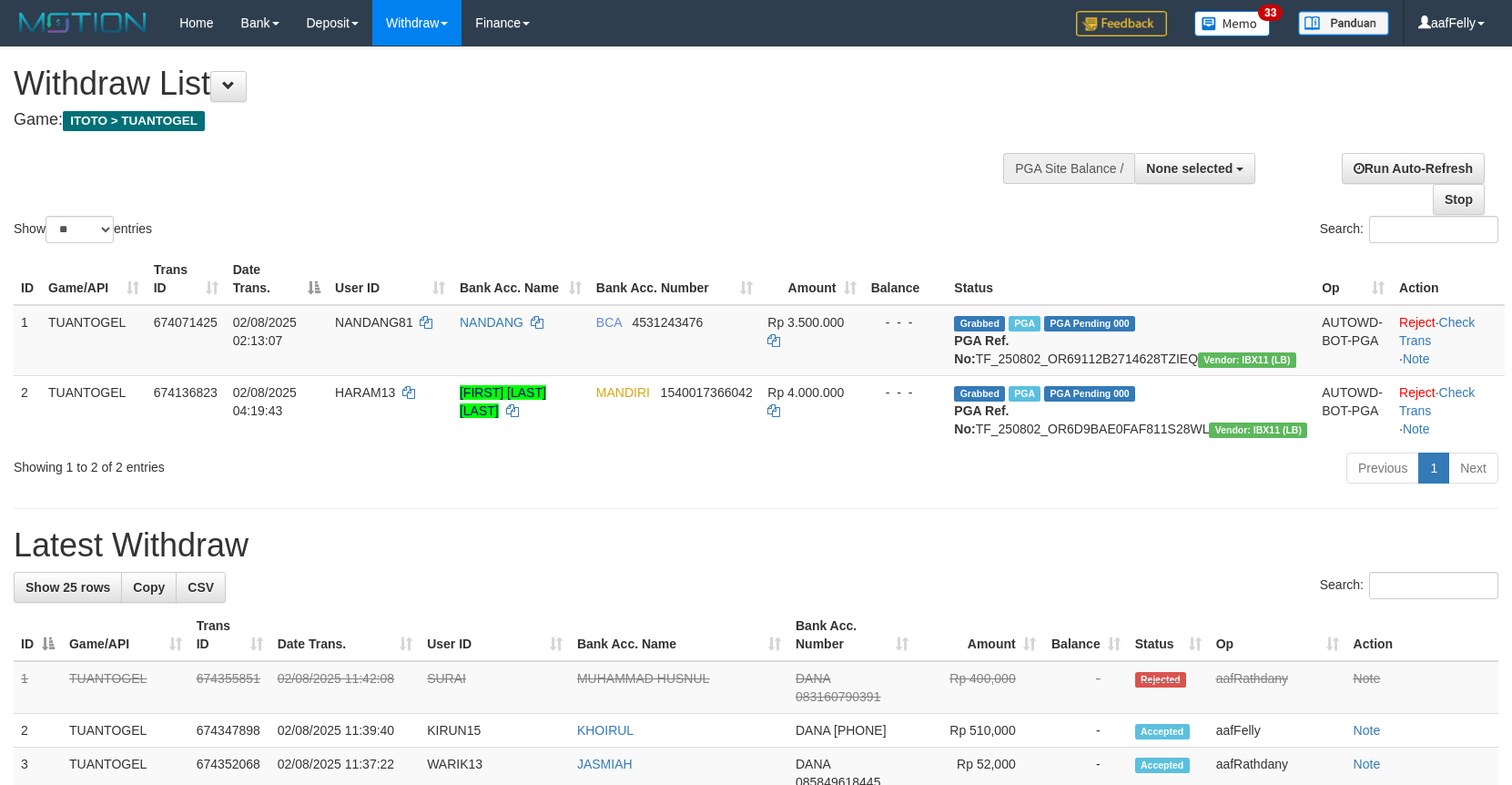 select 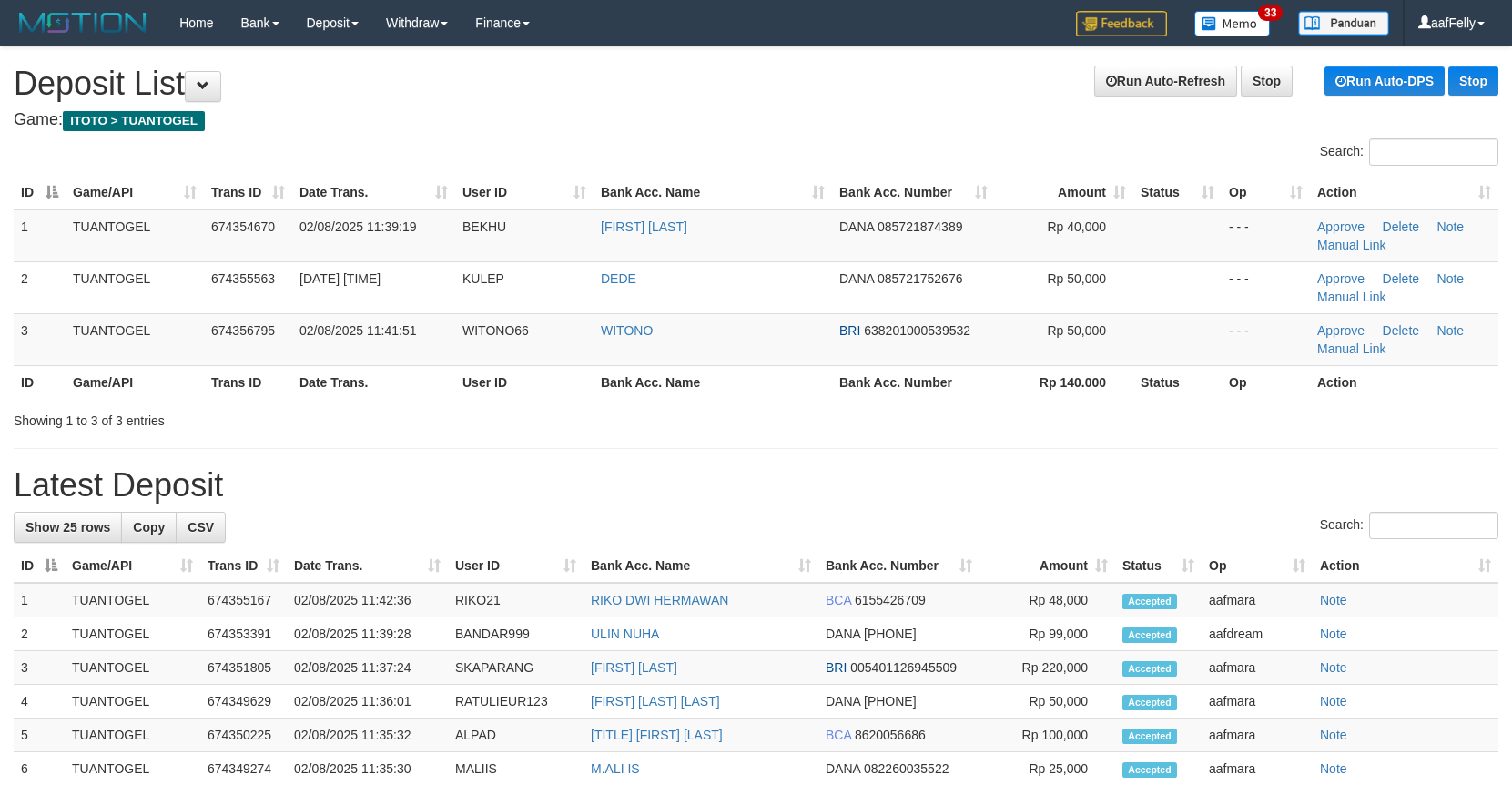 scroll, scrollTop: 0, scrollLeft: 0, axis: both 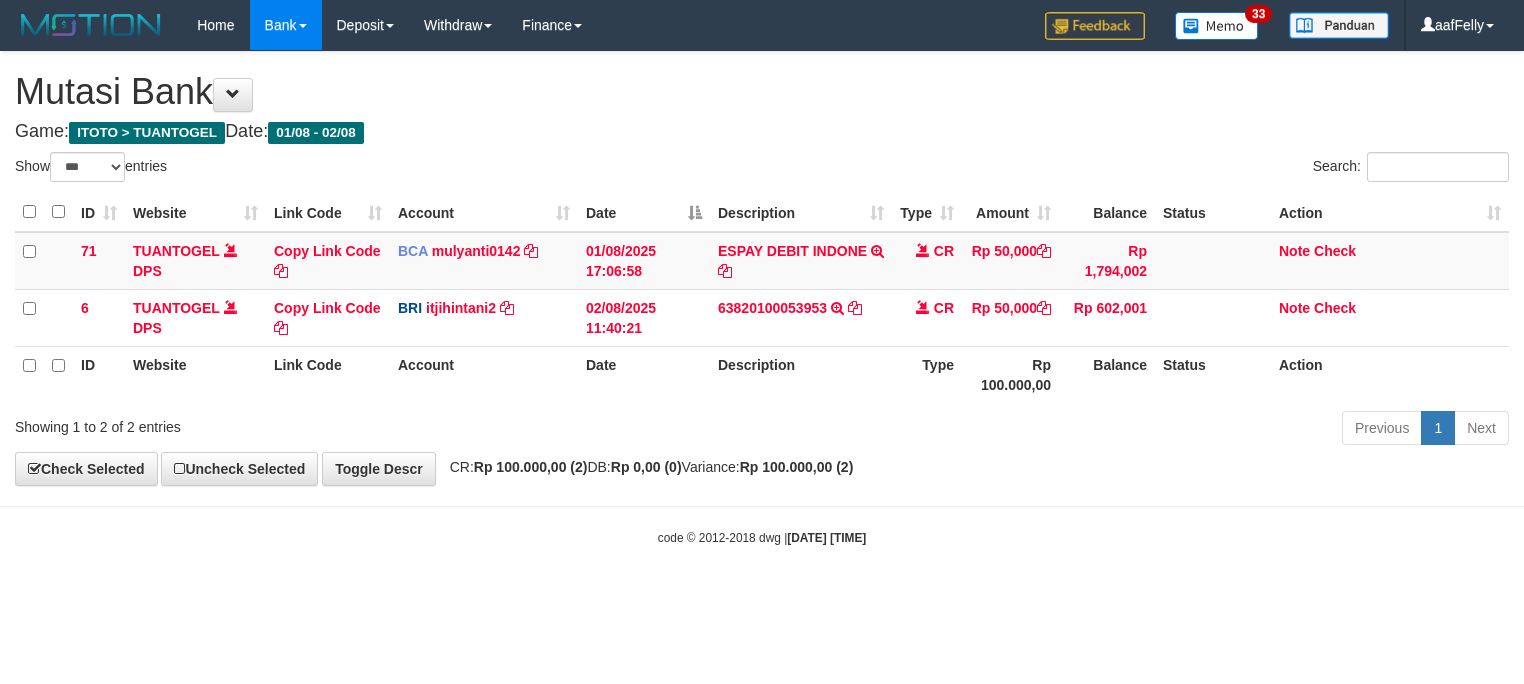 select on "***" 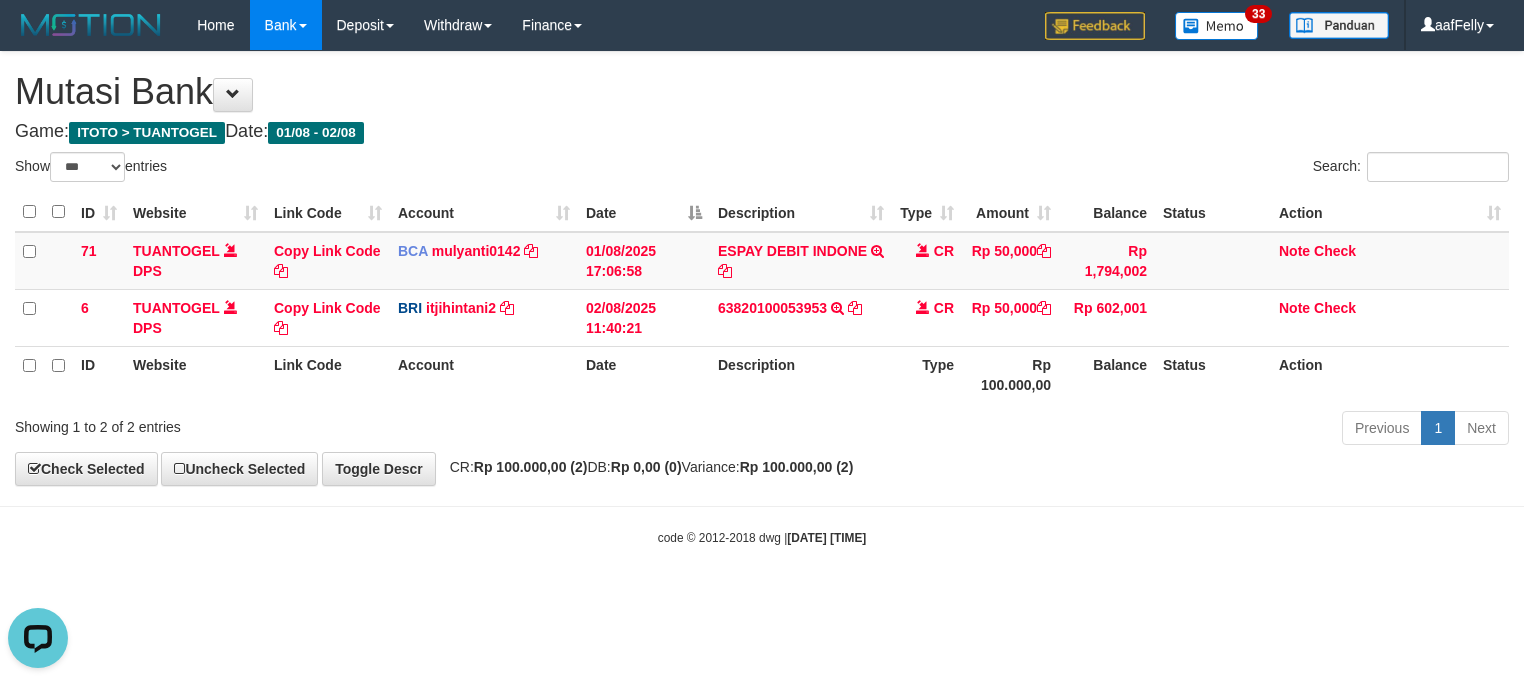 scroll, scrollTop: 0, scrollLeft: 0, axis: both 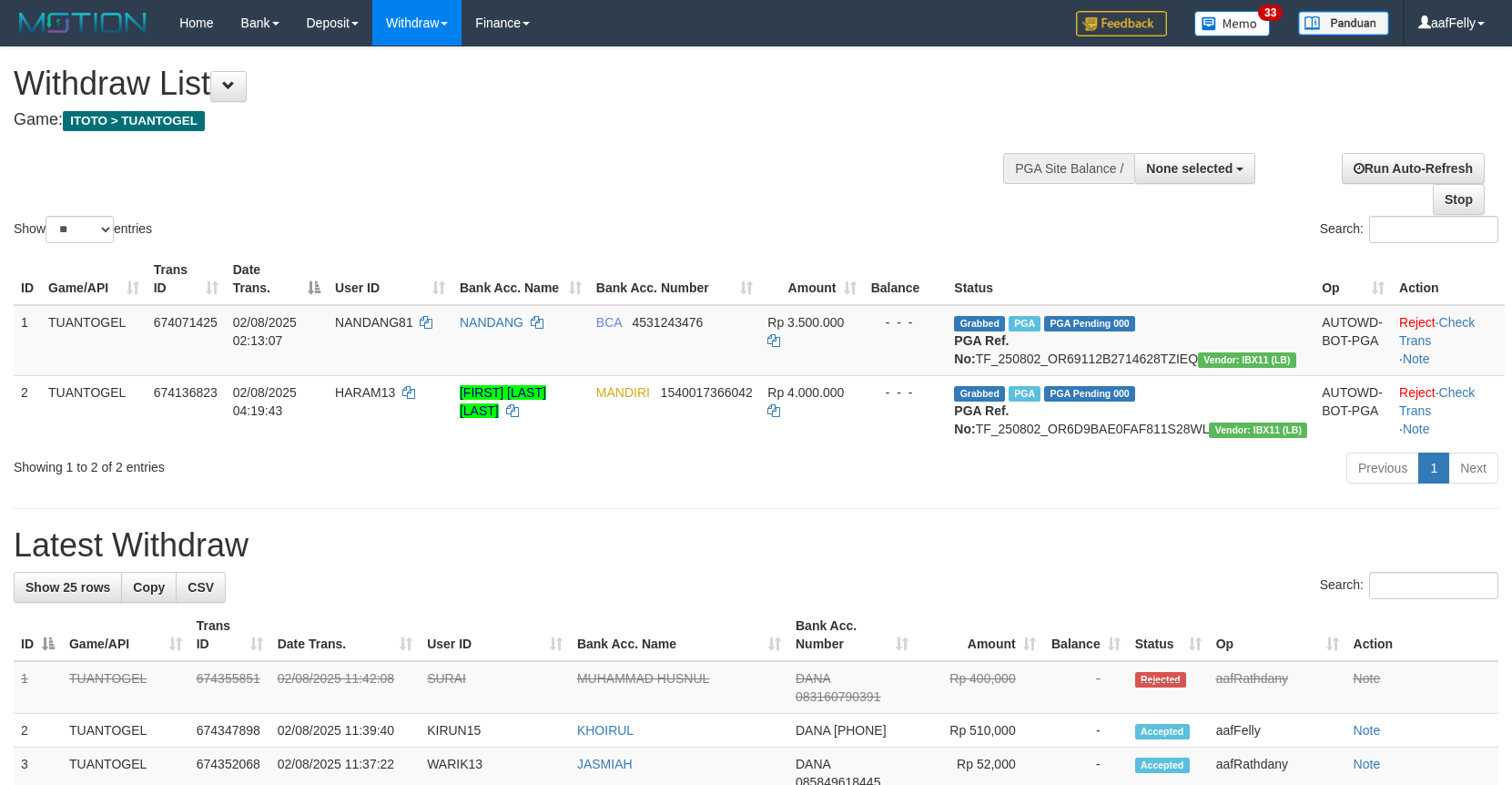 select 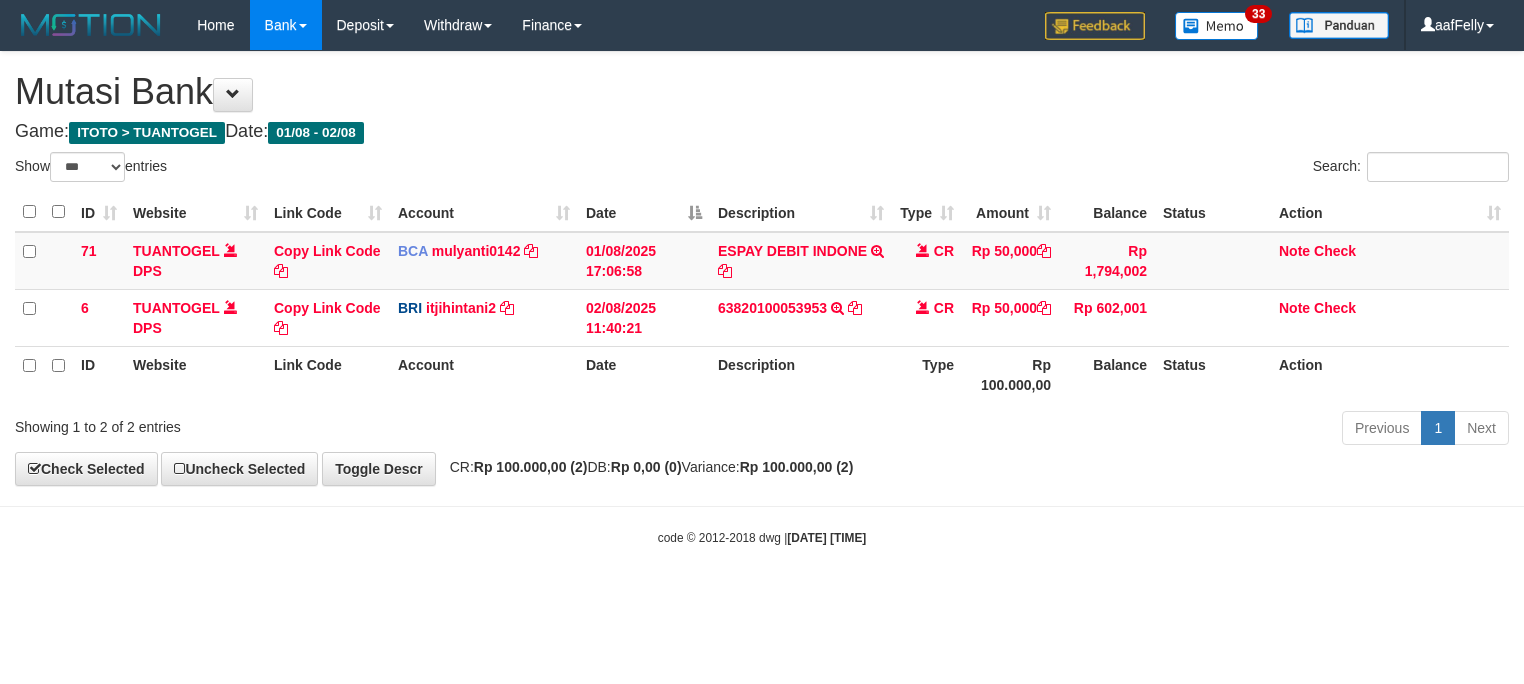 select on "***" 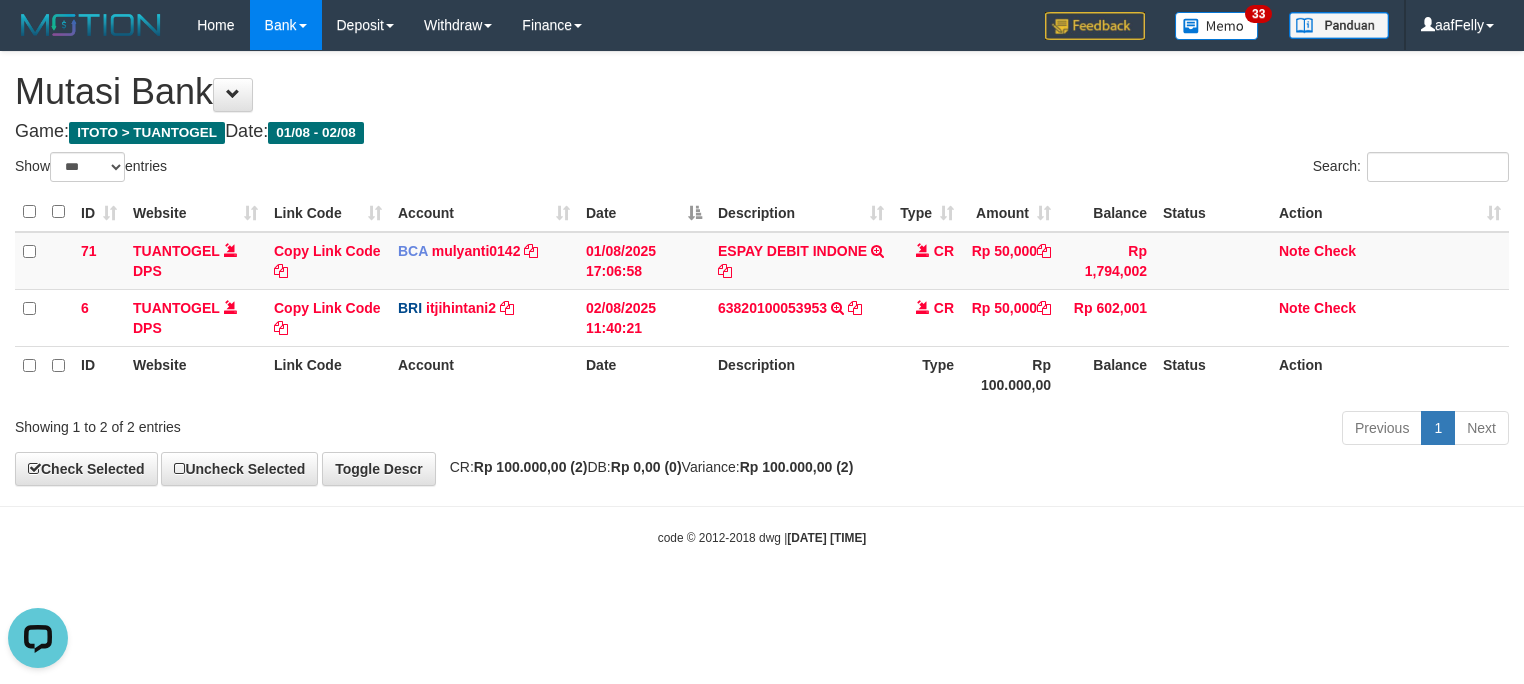 scroll, scrollTop: 0, scrollLeft: 0, axis: both 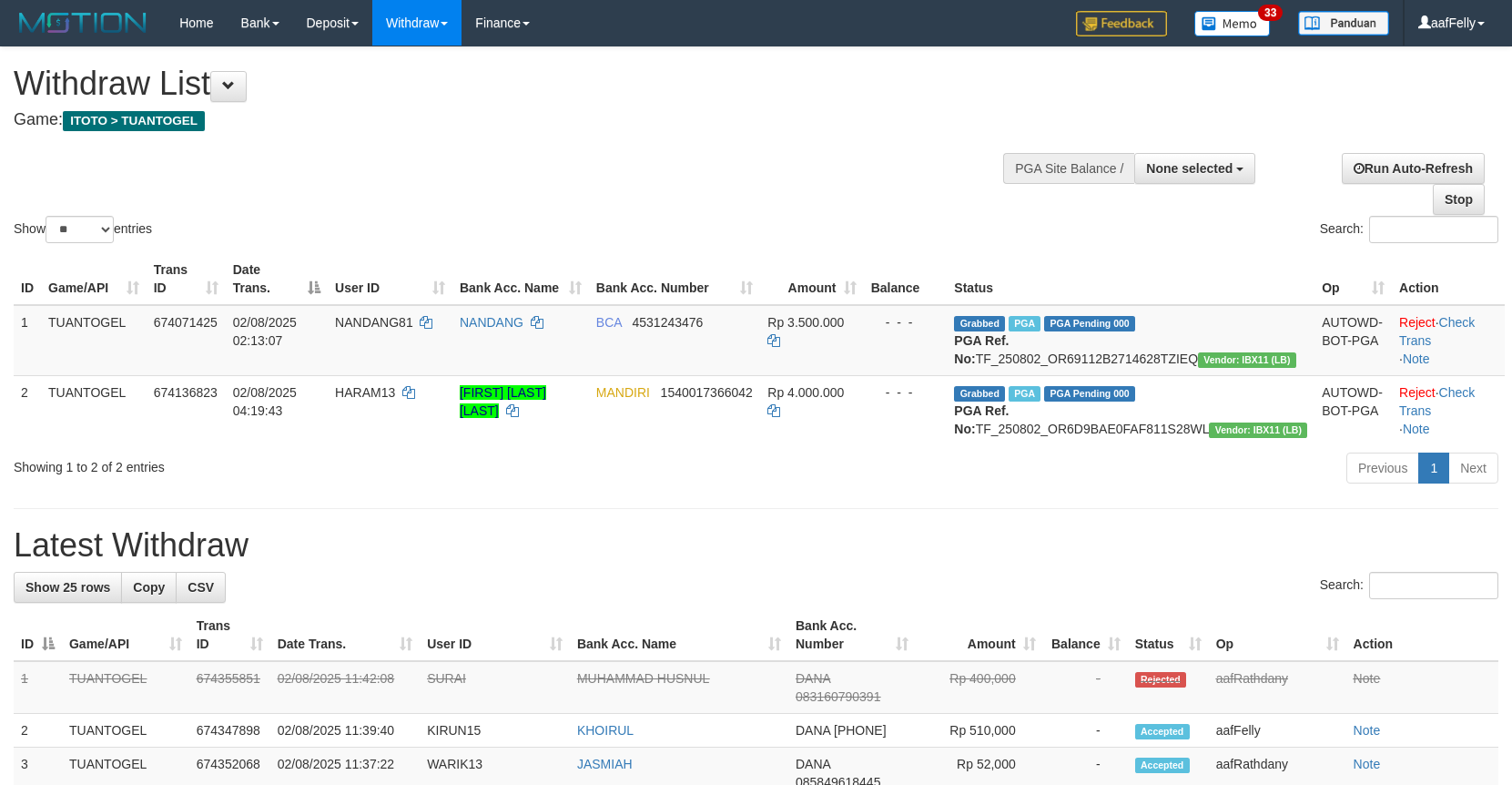 select 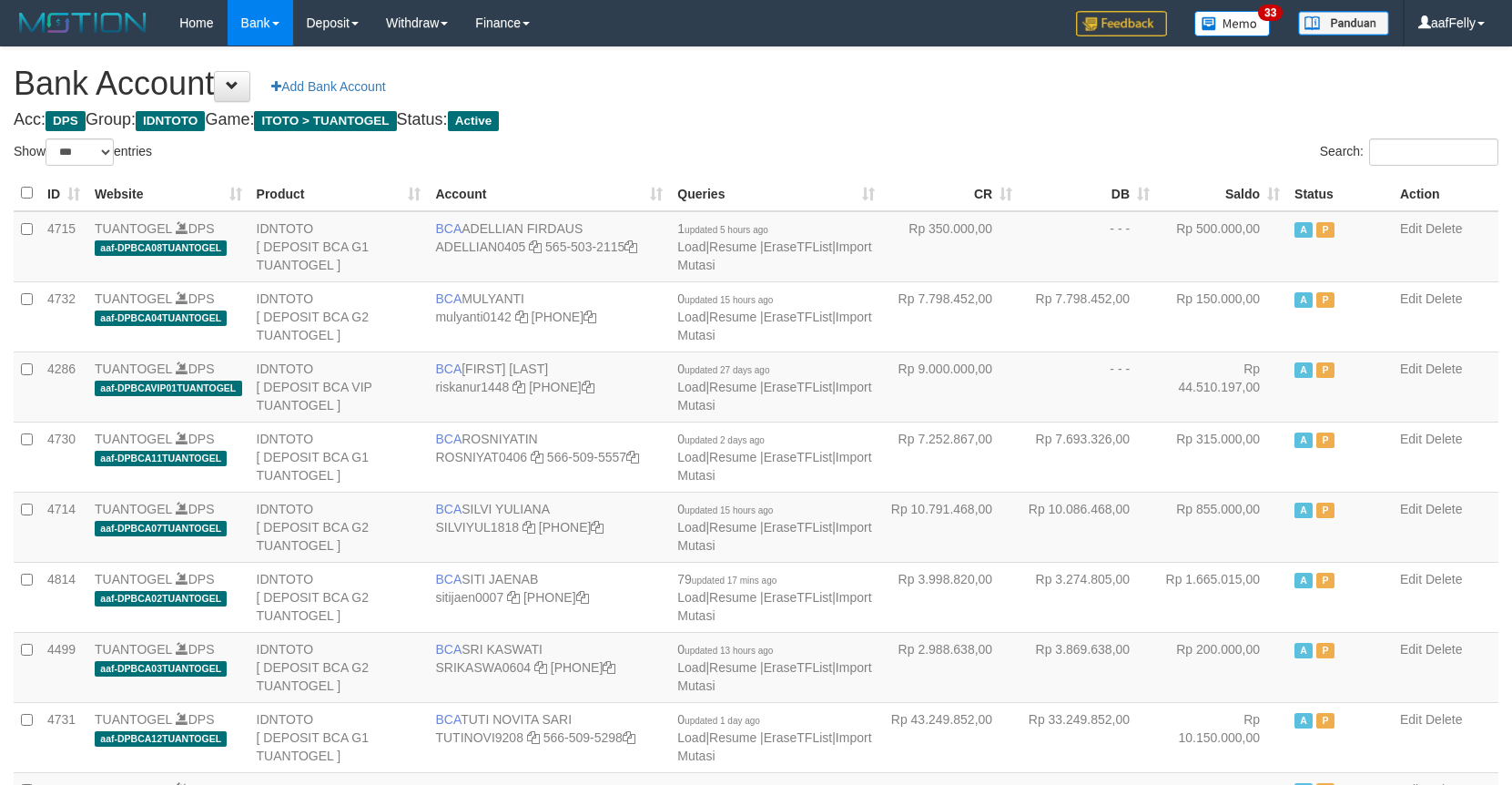 select on "***" 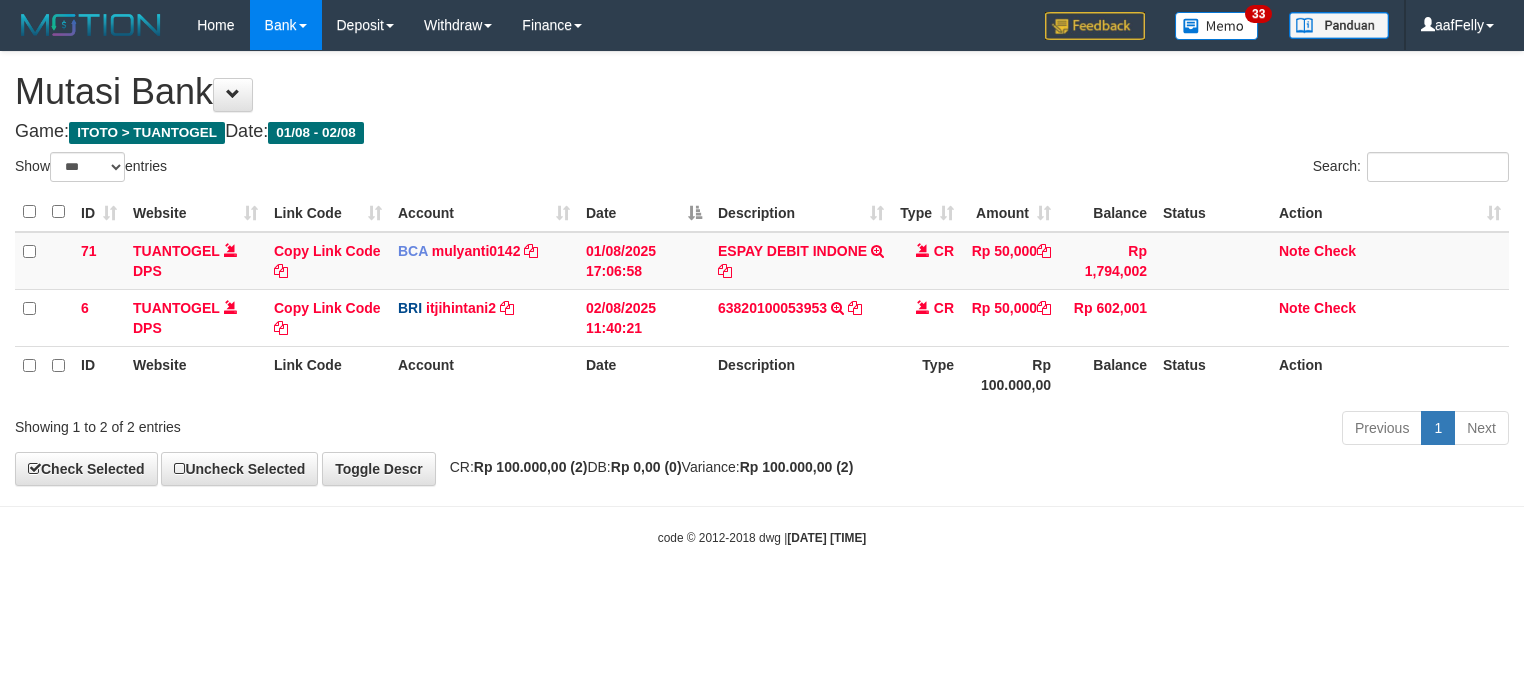select on "***" 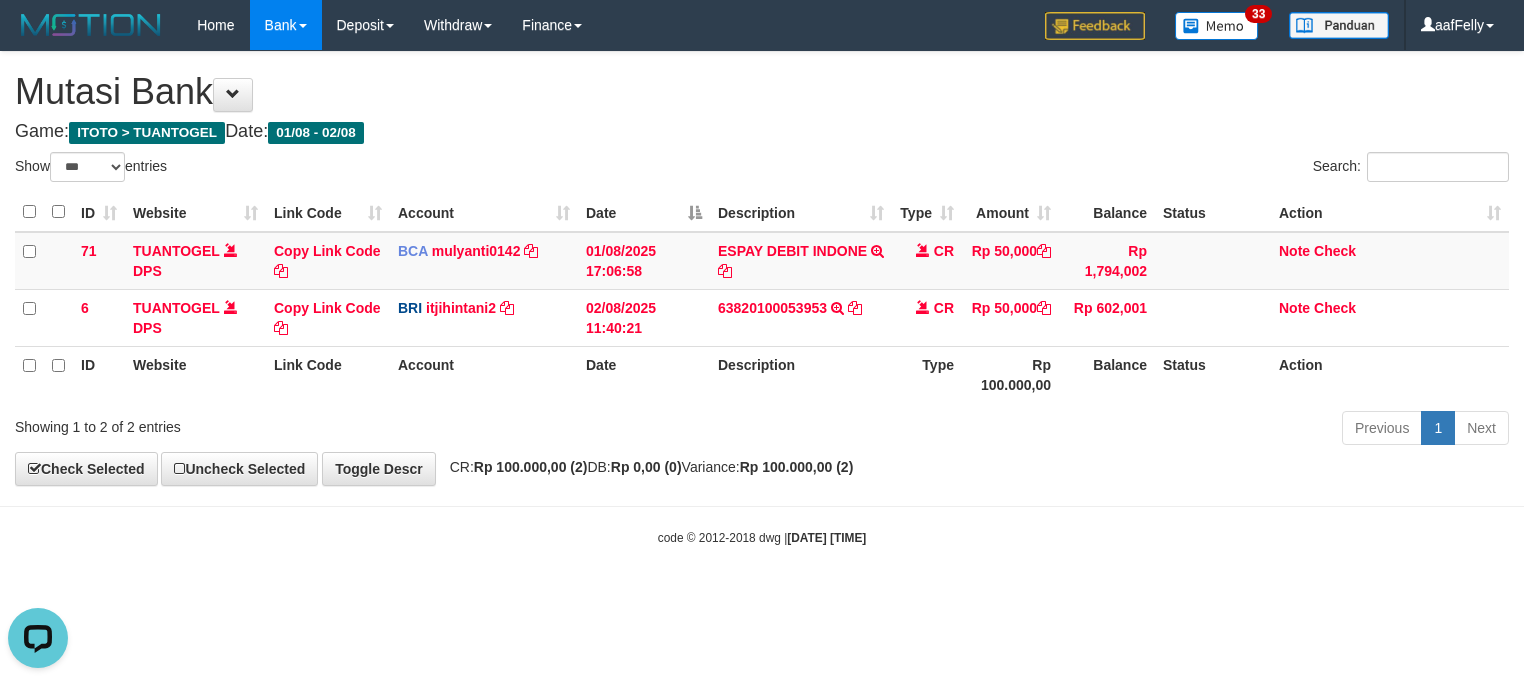 scroll, scrollTop: 0, scrollLeft: 0, axis: both 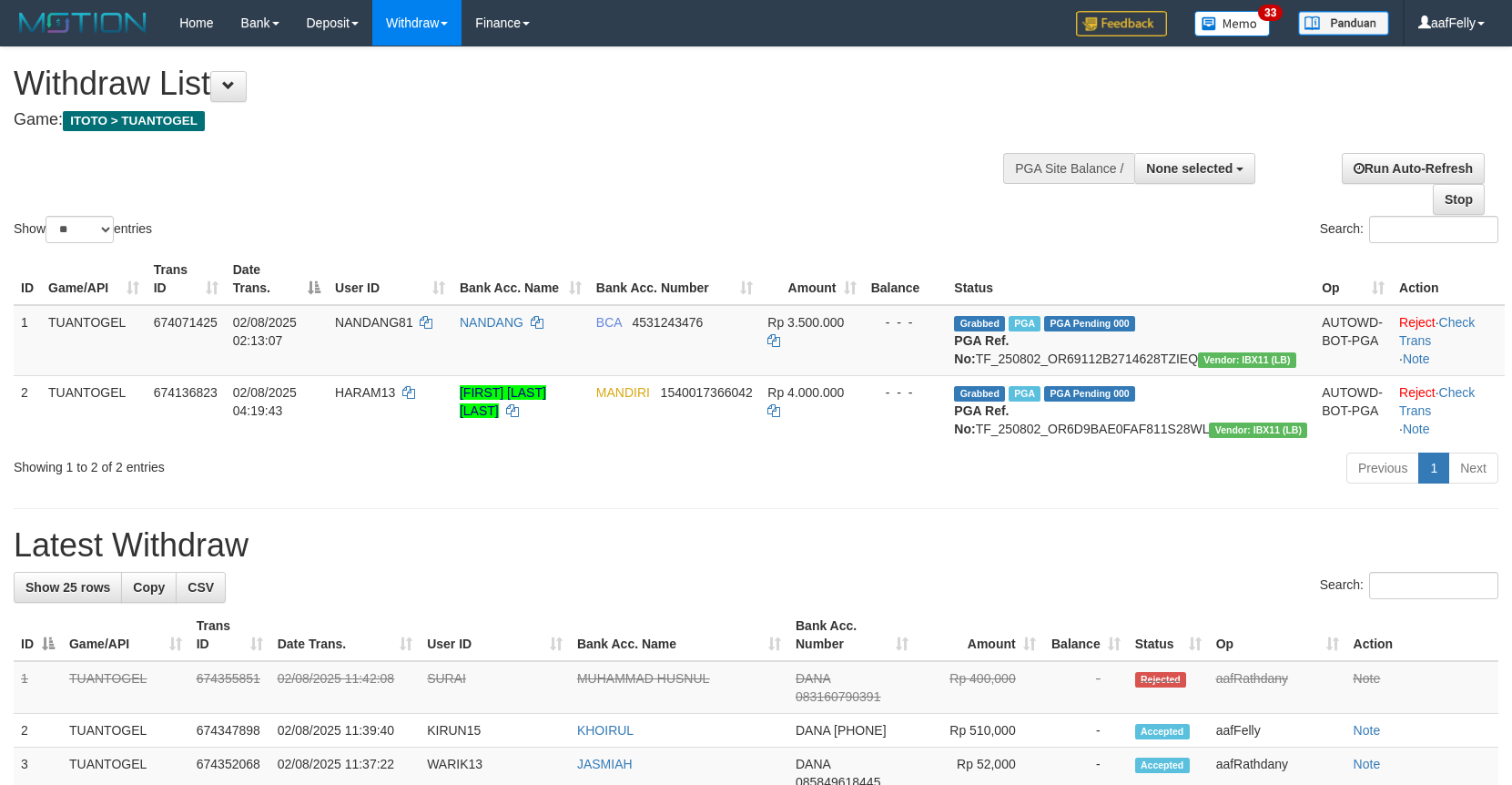 select 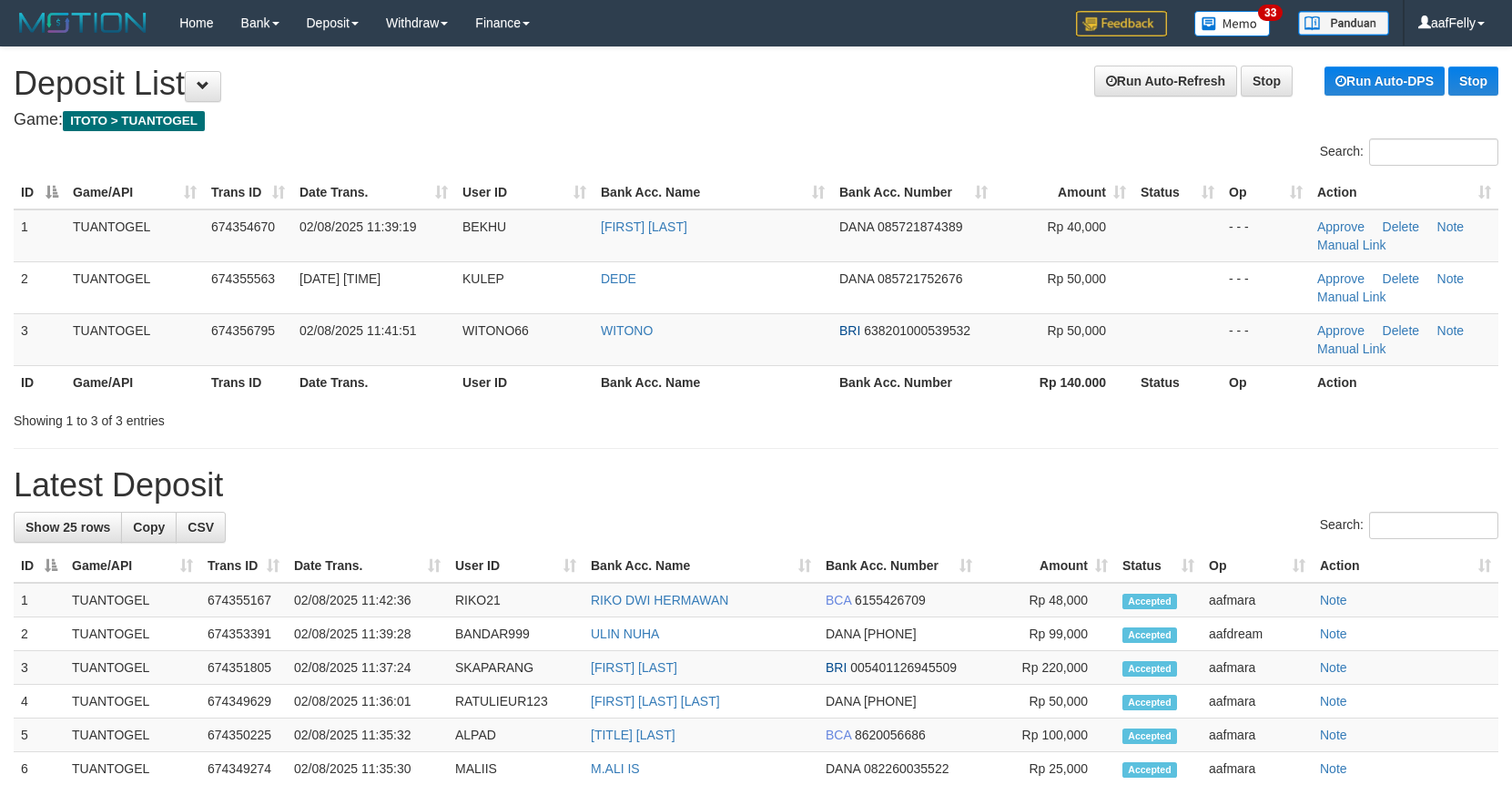 scroll, scrollTop: 0, scrollLeft: 0, axis: both 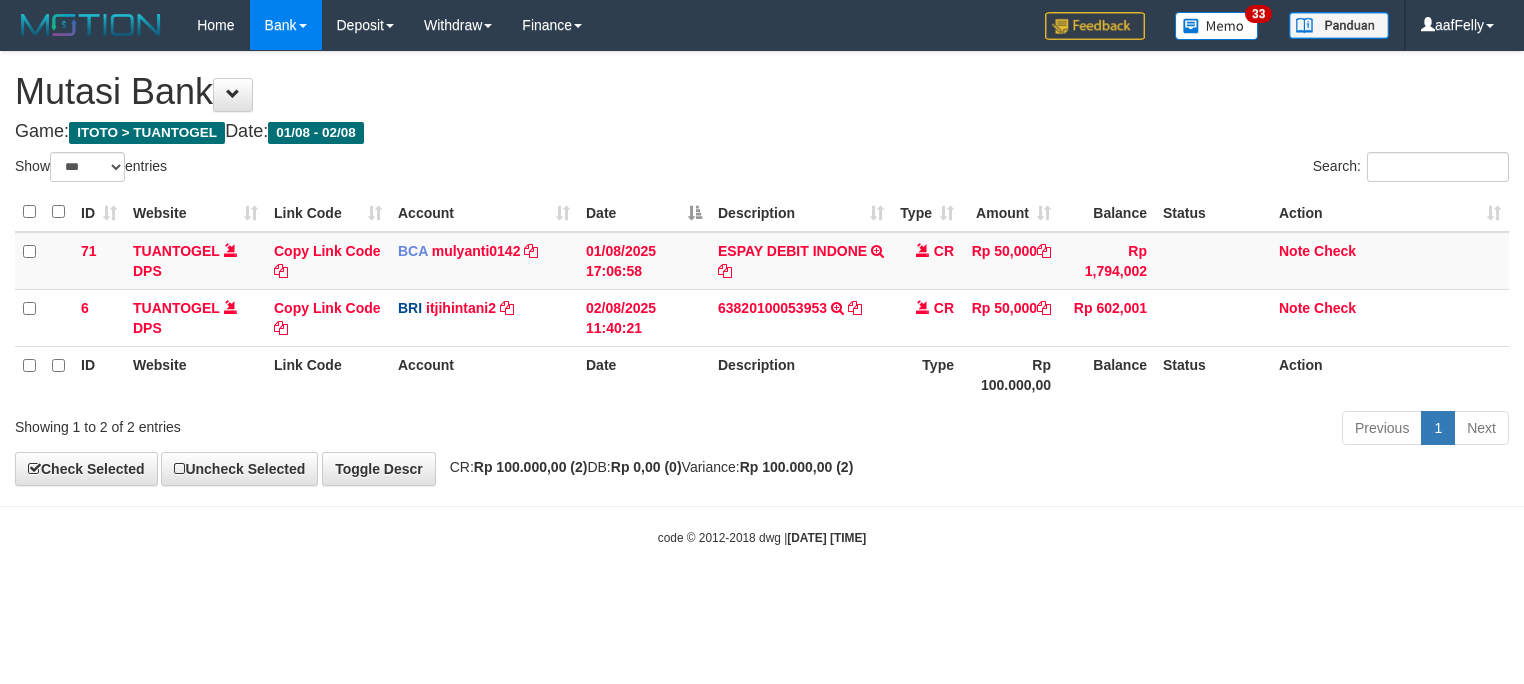 select on "***" 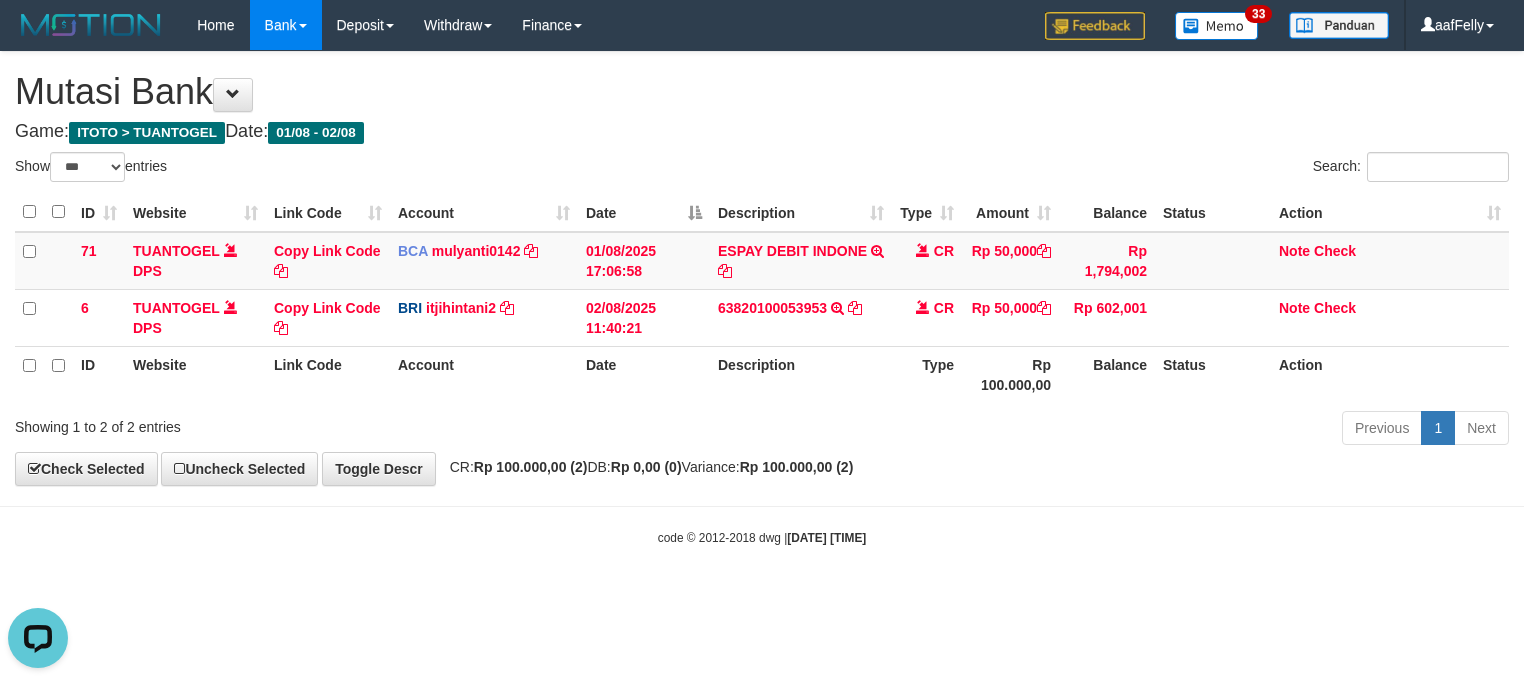 scroll, scrollTop: 0, scrollLeft: 0, axis: both 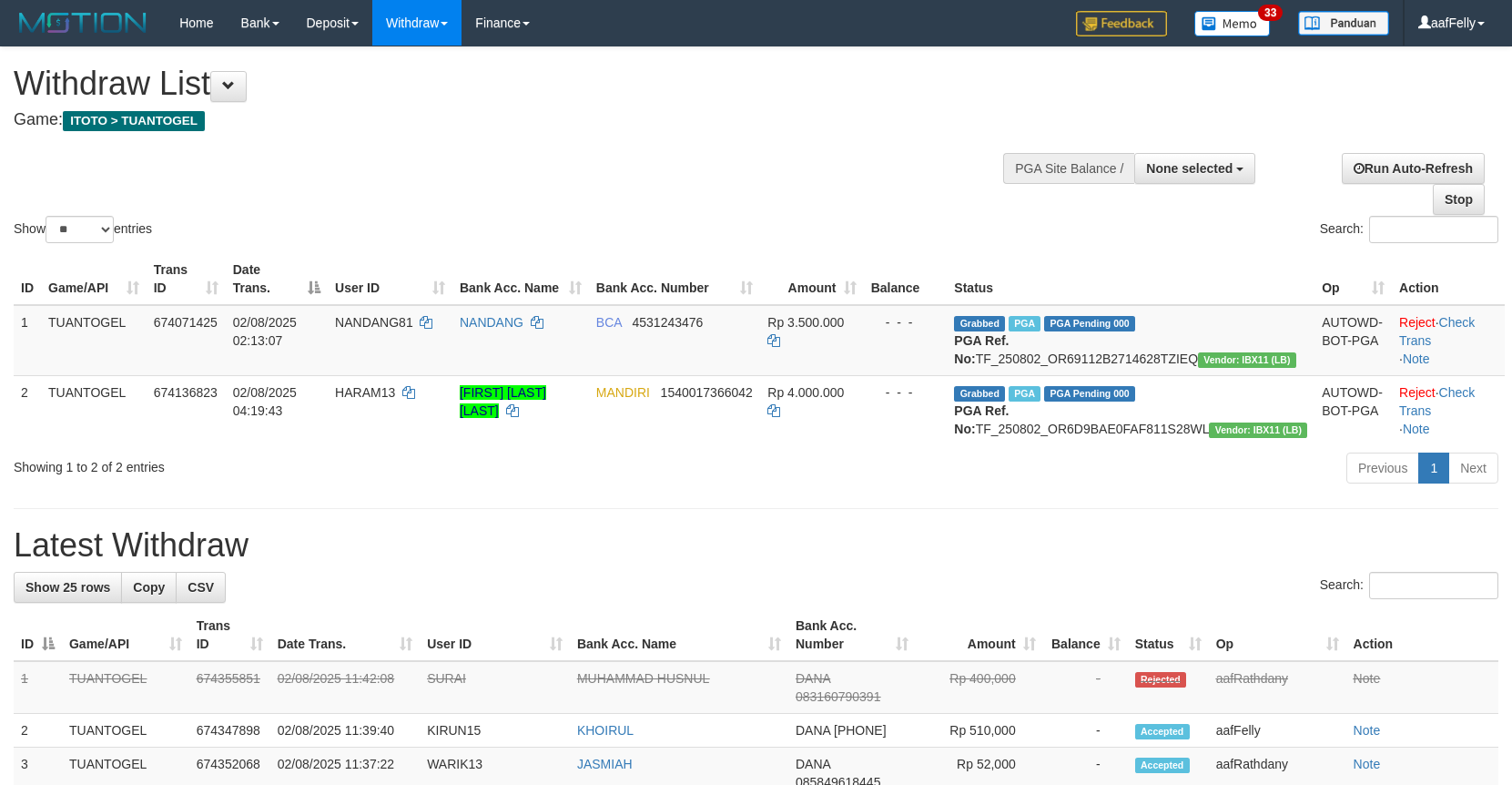 select 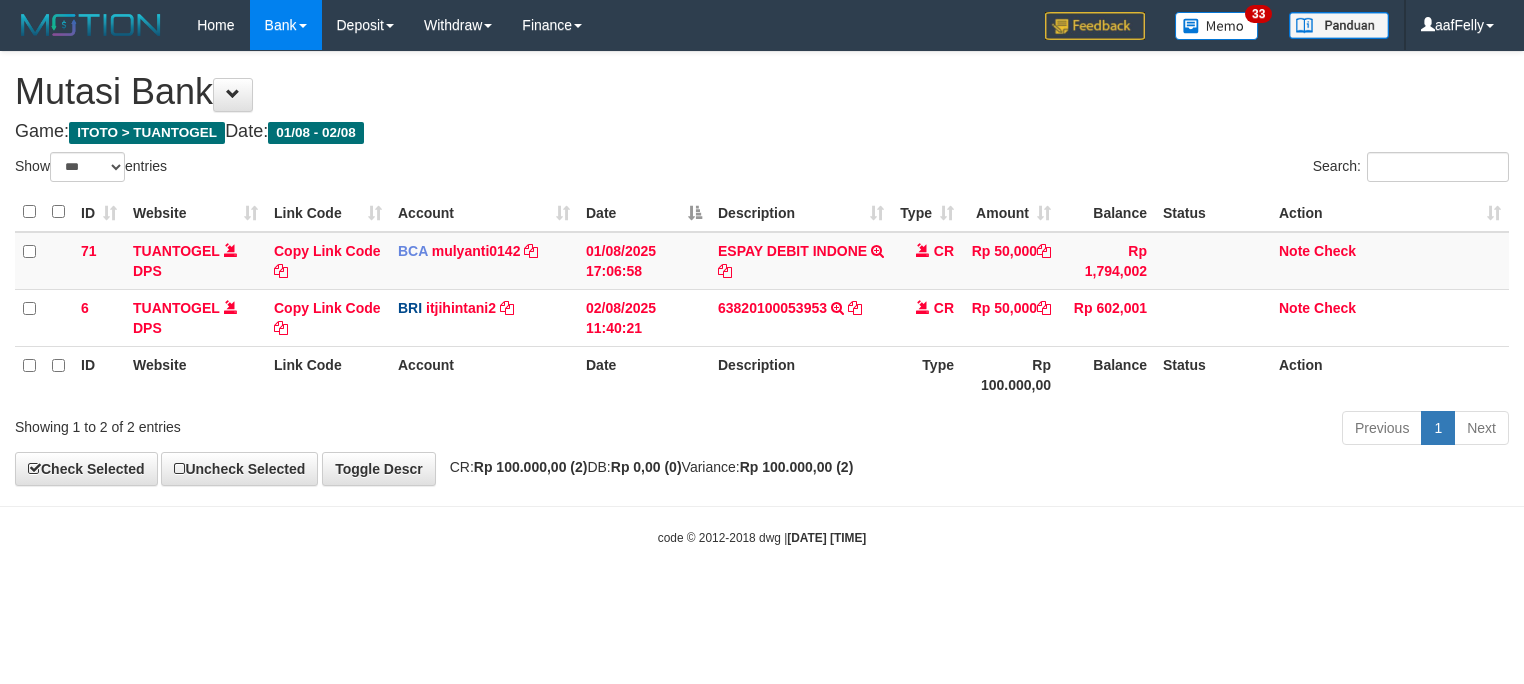 select on "***" 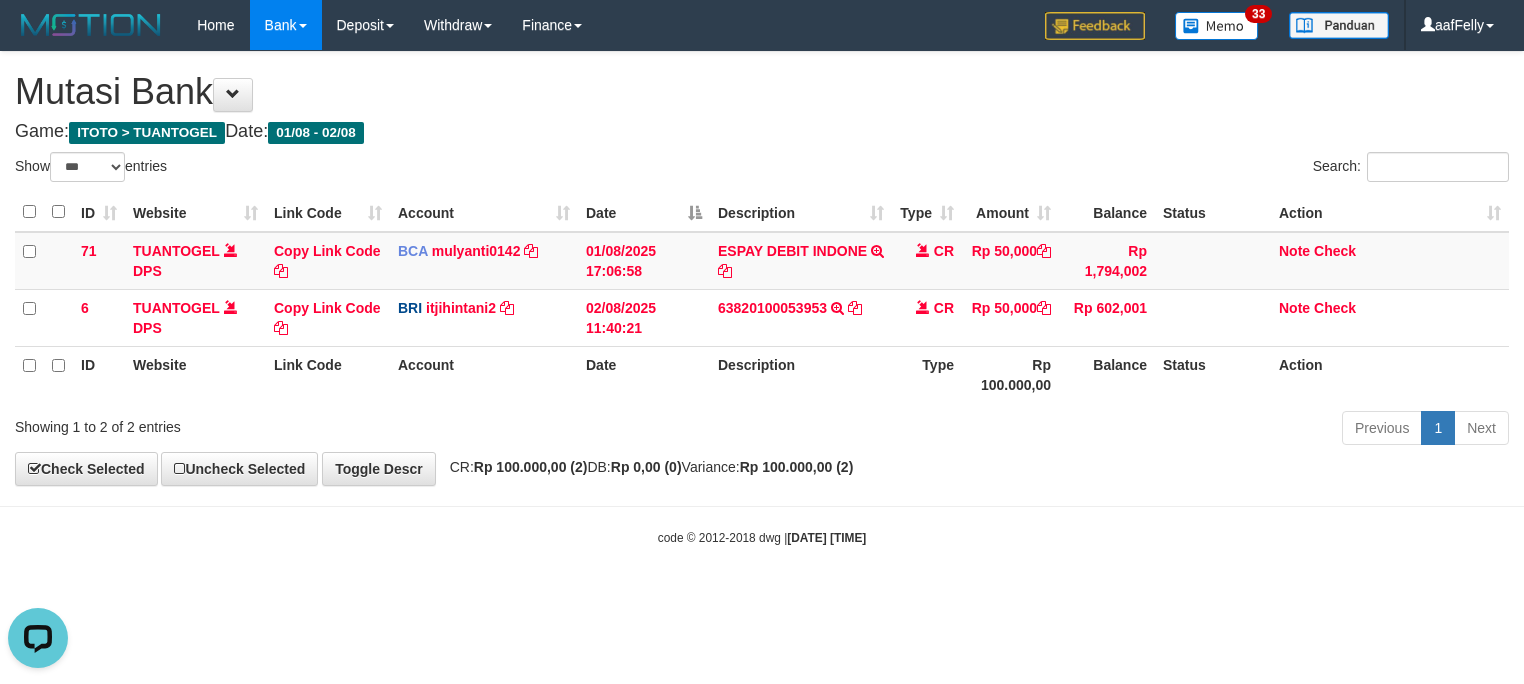 scroll, scrollTop: 0, scrollLeft: 0, axis: both 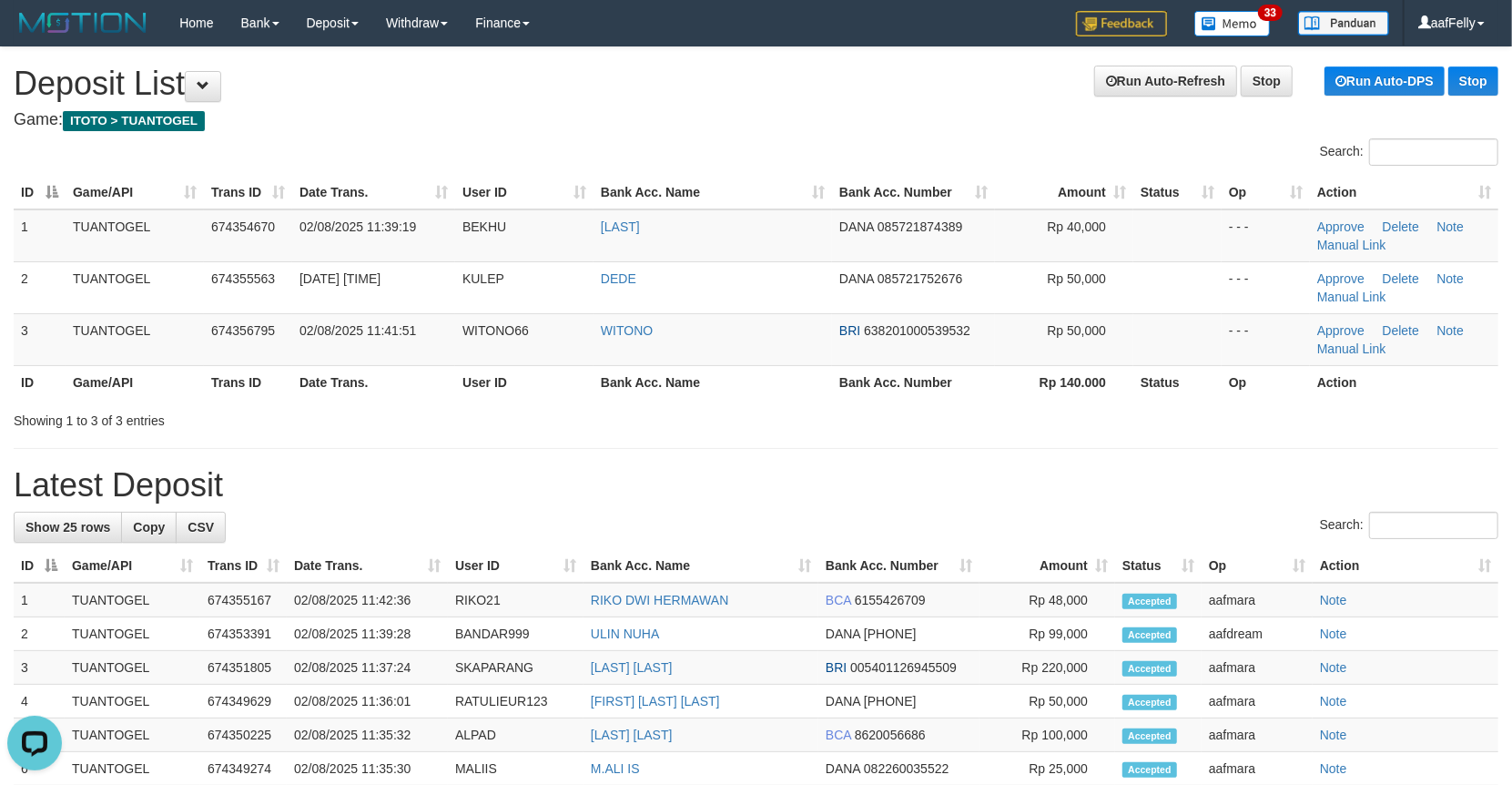 click on "Home
Bank
Account List
Load
By Website
Group
[ITOTO]													TUANTOGEL
By Load Group (DPS)
Group aaf-DPBCA02TUANTOGEL
Group aaf-DPBCA03TUANTOGEL" at bounding box center [756, 23] 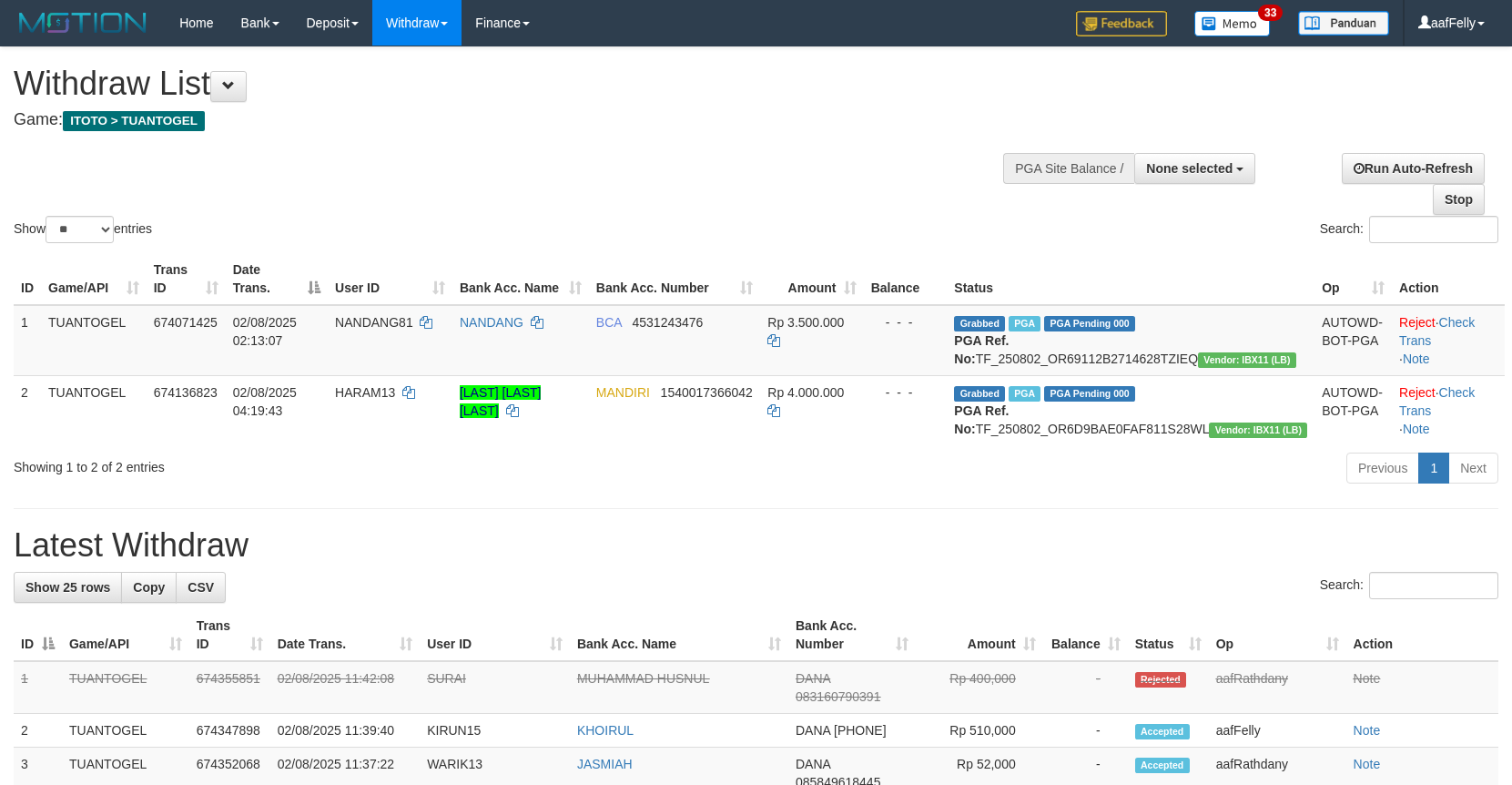 select 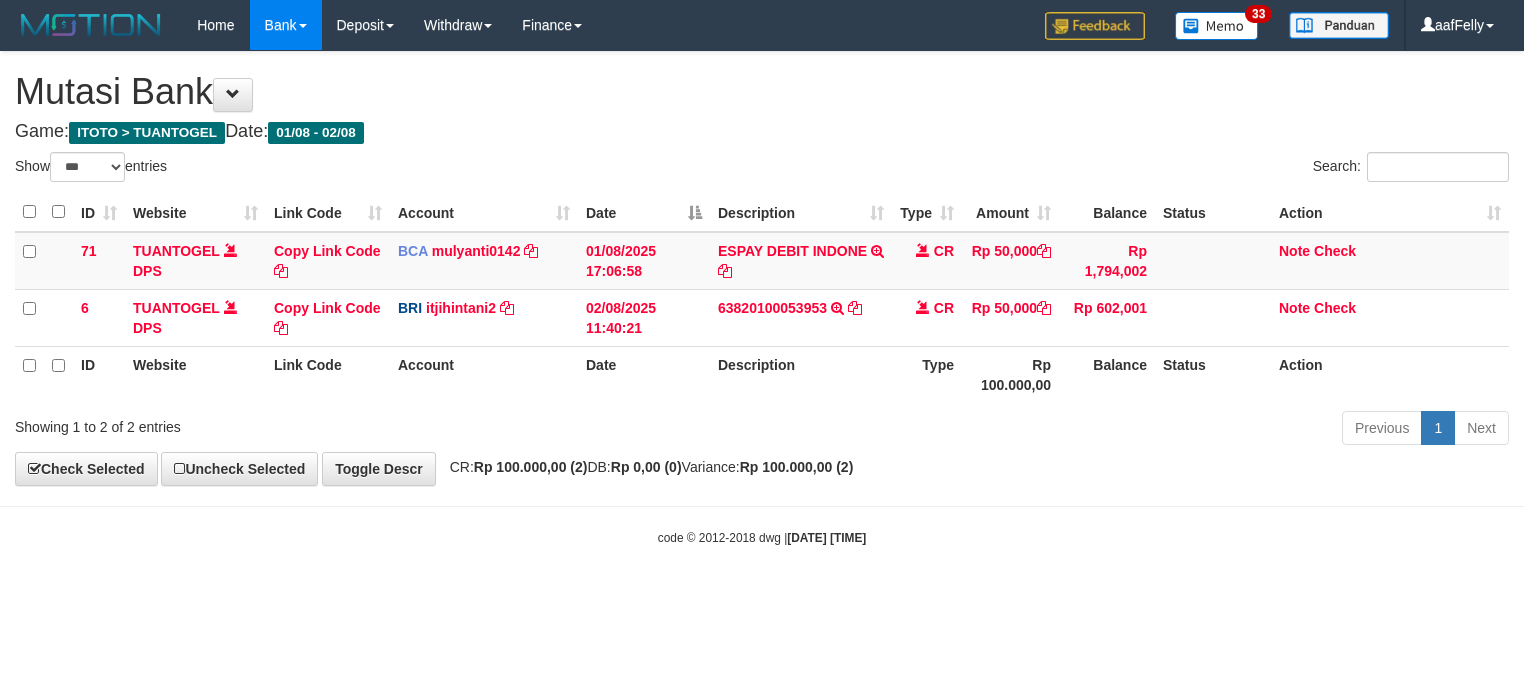 select on "***" 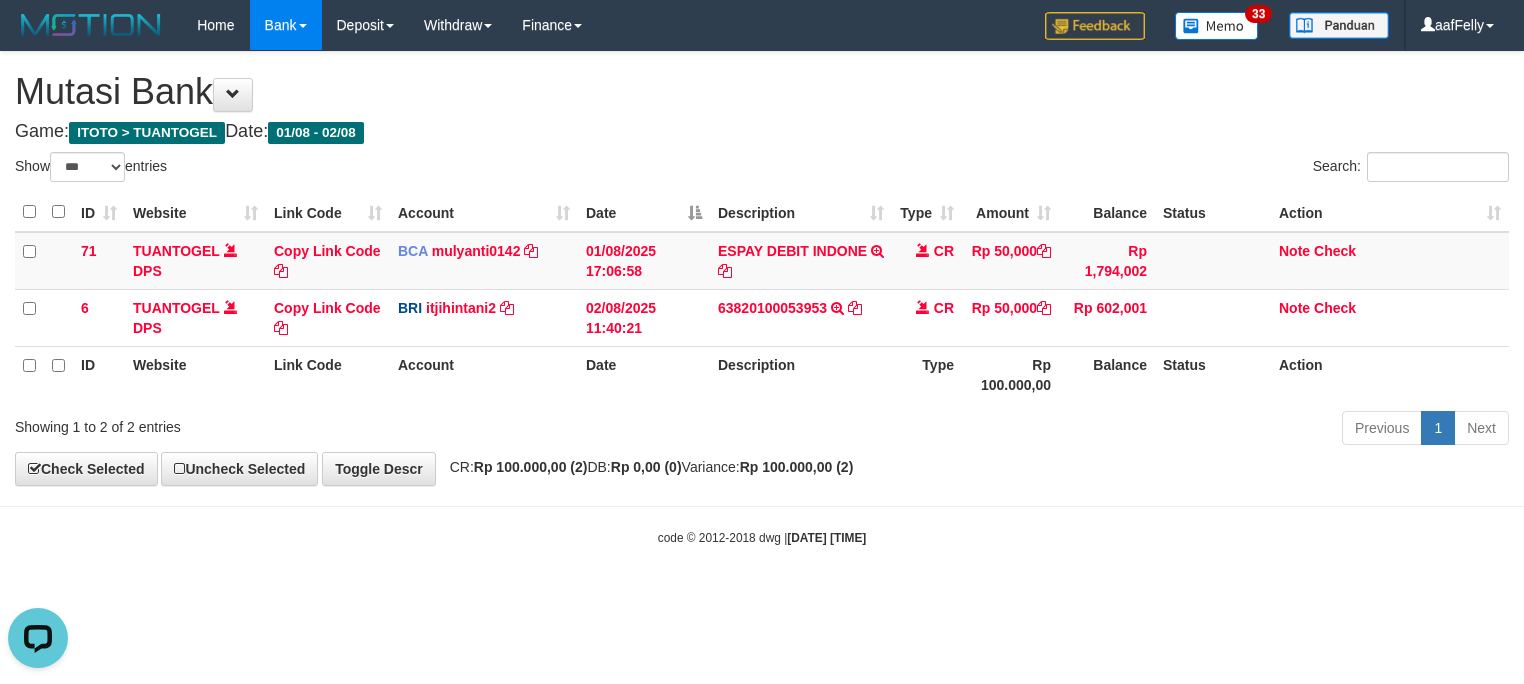 scroll, scrollTop: 0, scrollLeft: 0, axis: both 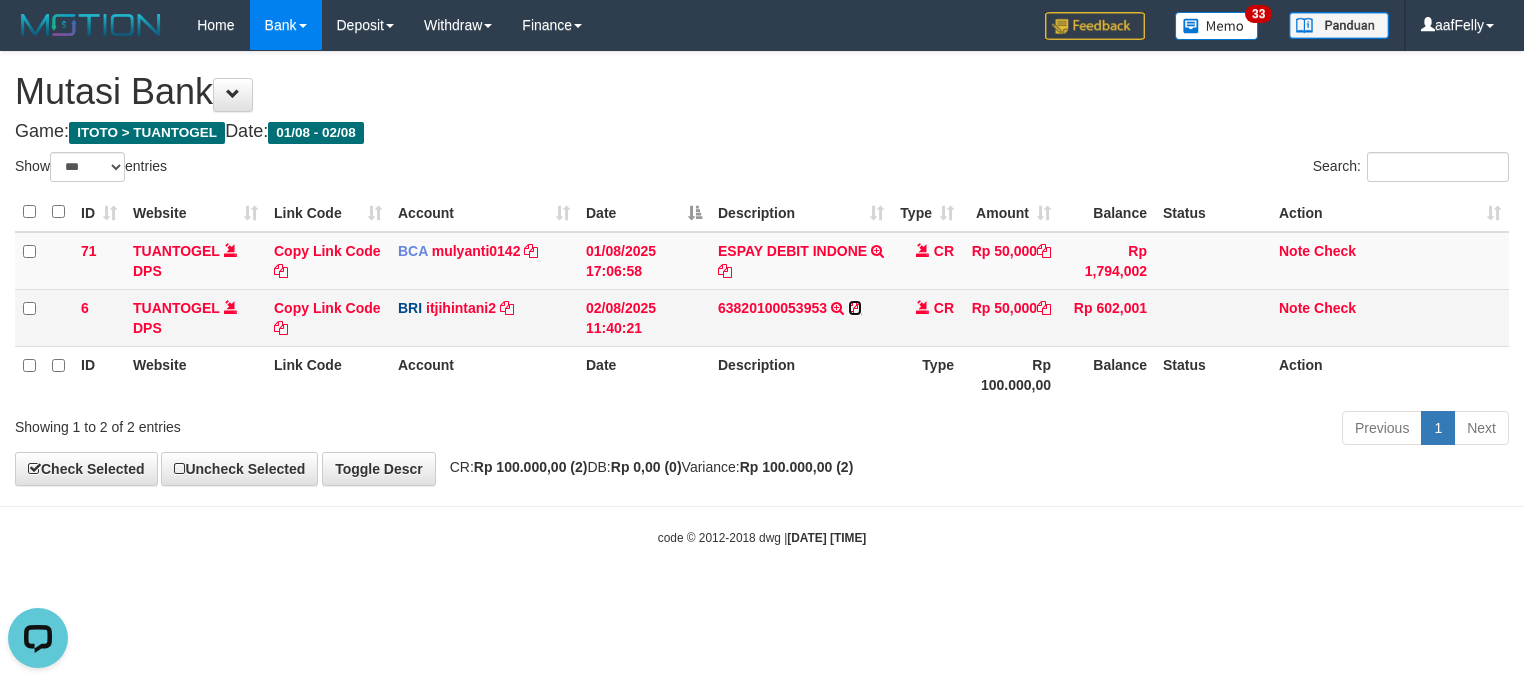 click at bounding box center (855, 308) 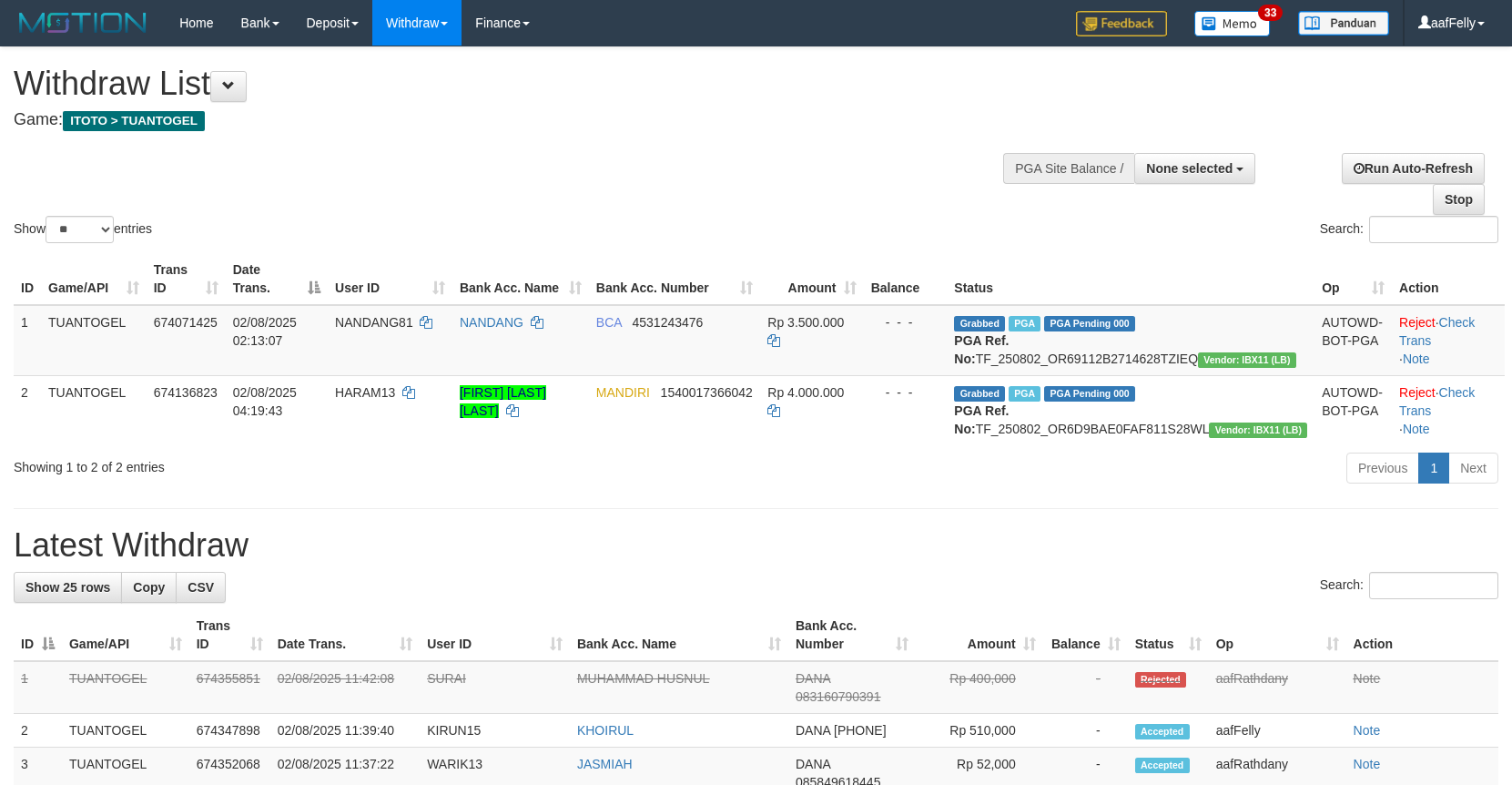 select 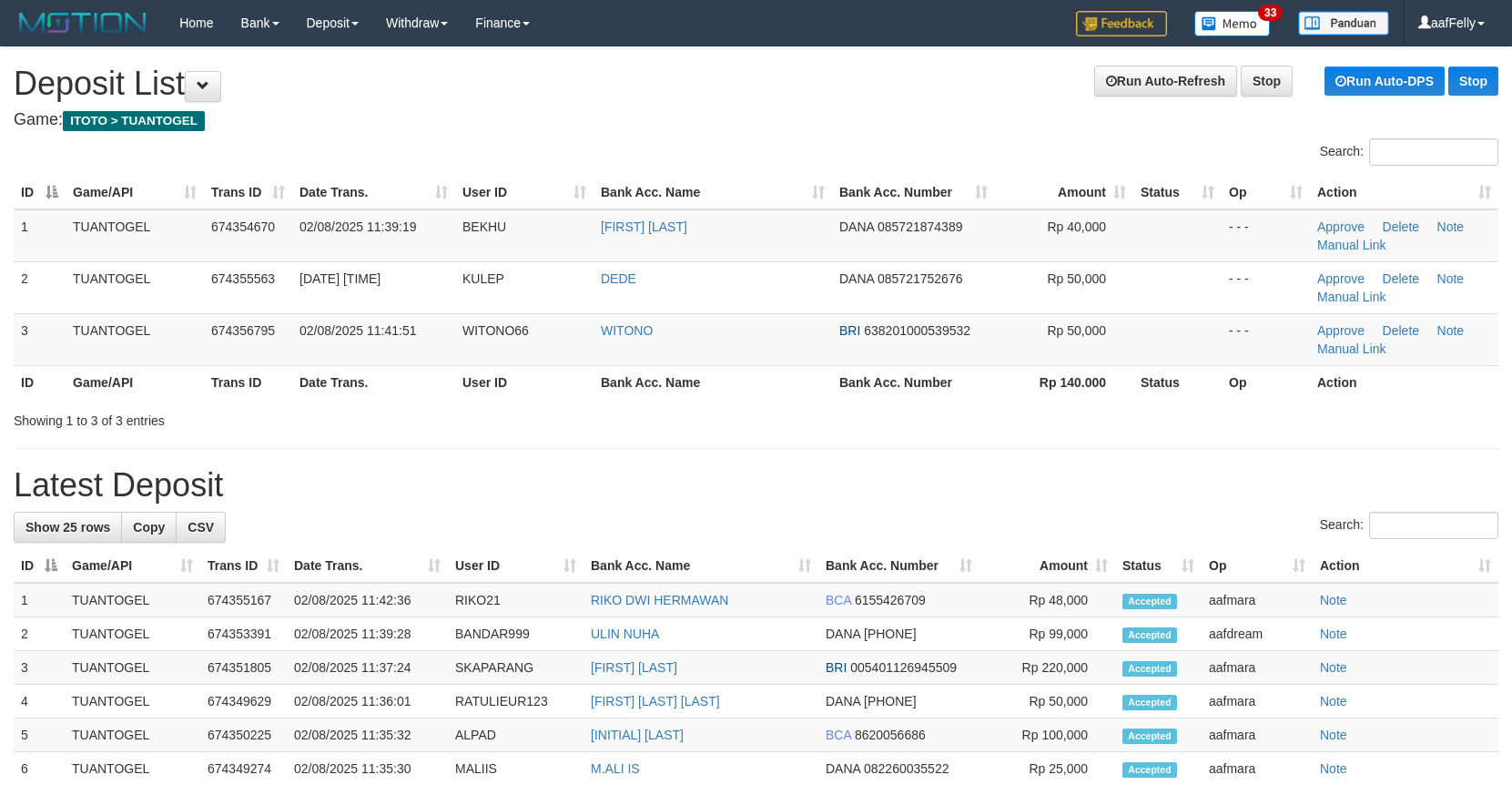 scroll, scrollTop: 0, scrollLeft: 0, axis: both 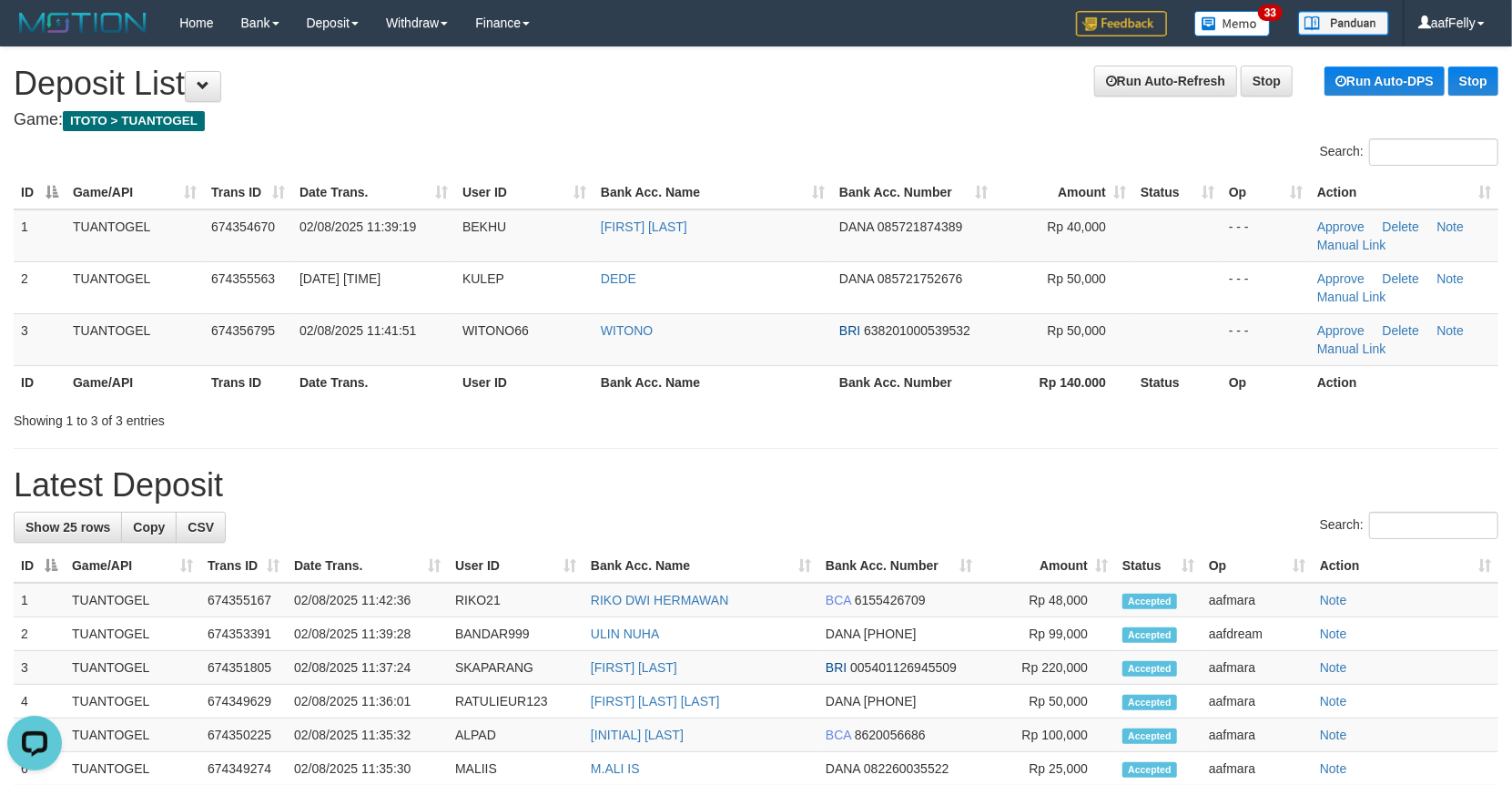 drag, startPoint x: 864, startPoint y: 455, endPoint x: 850, endPoint y: 426, distance: 32.202484 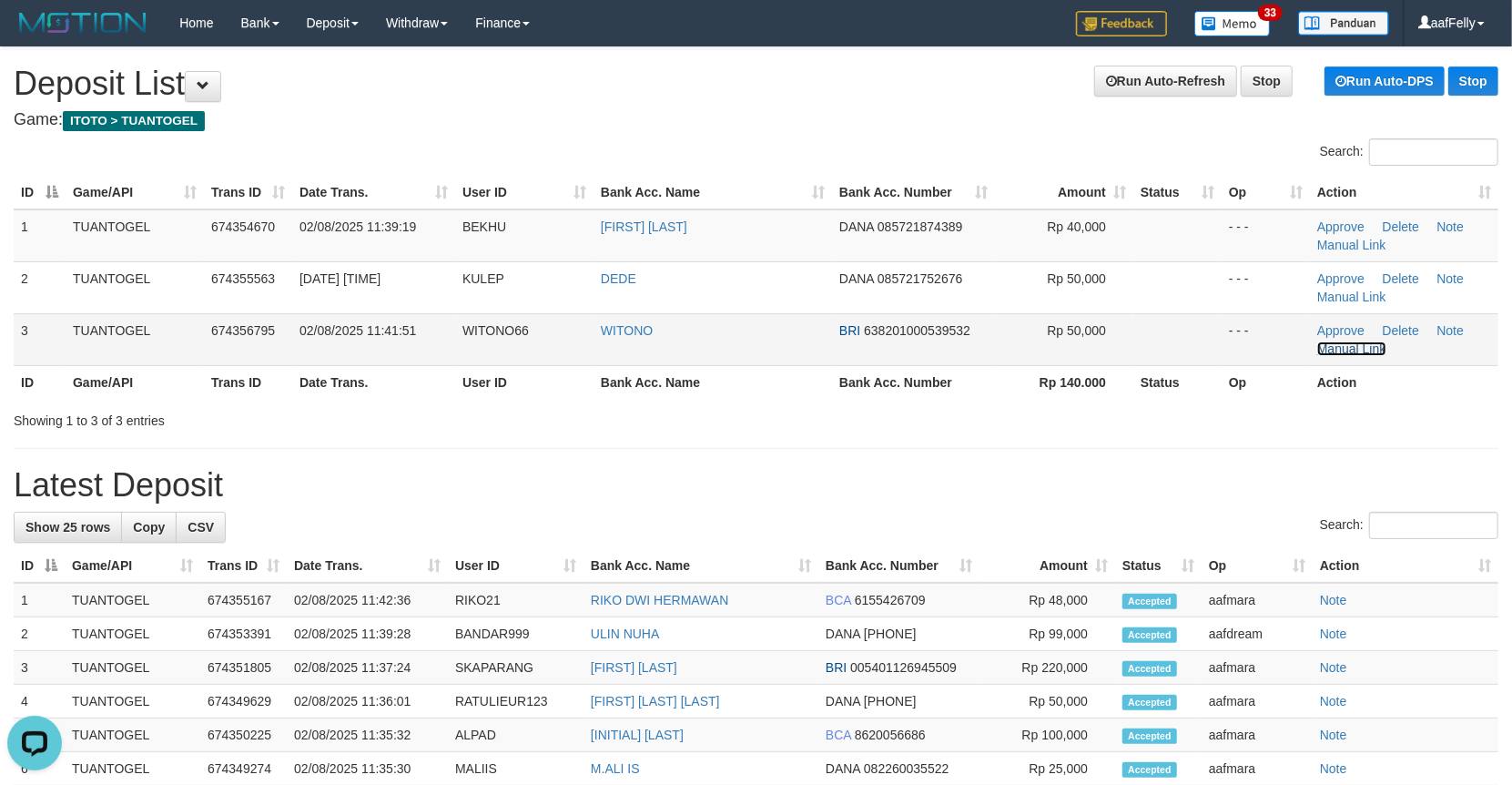 click on "Manual Link" at bounding box center [1352, 349] 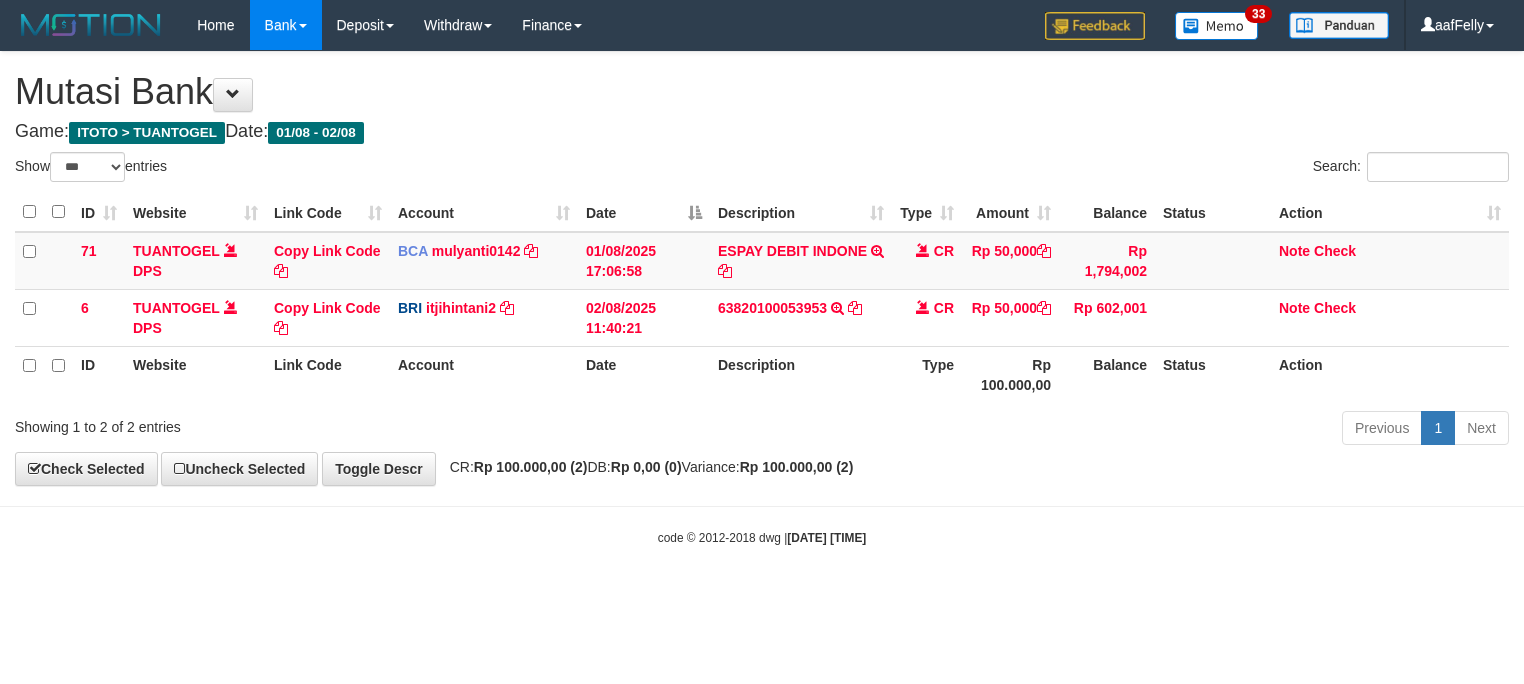 select on "***" 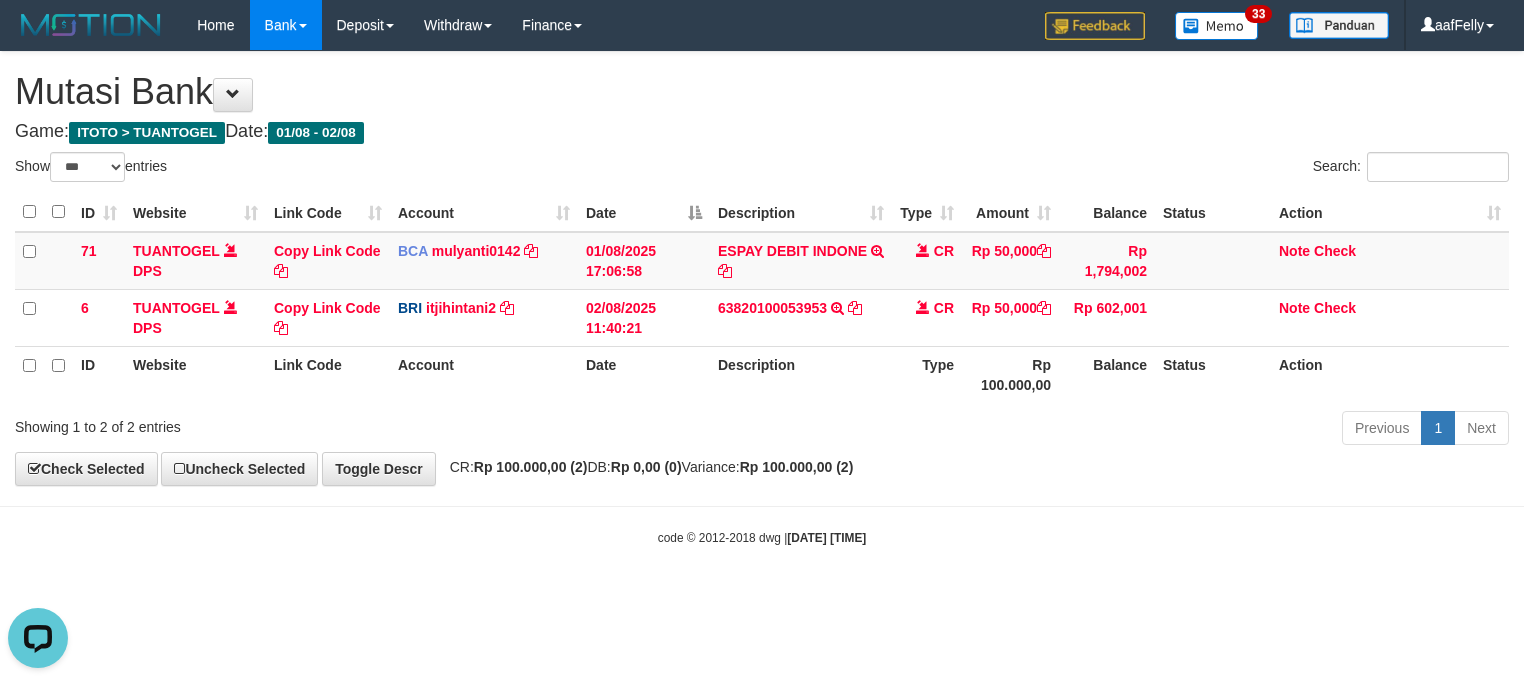 scroll, scrollTop: 0, scrollLeft: 0, axis: both 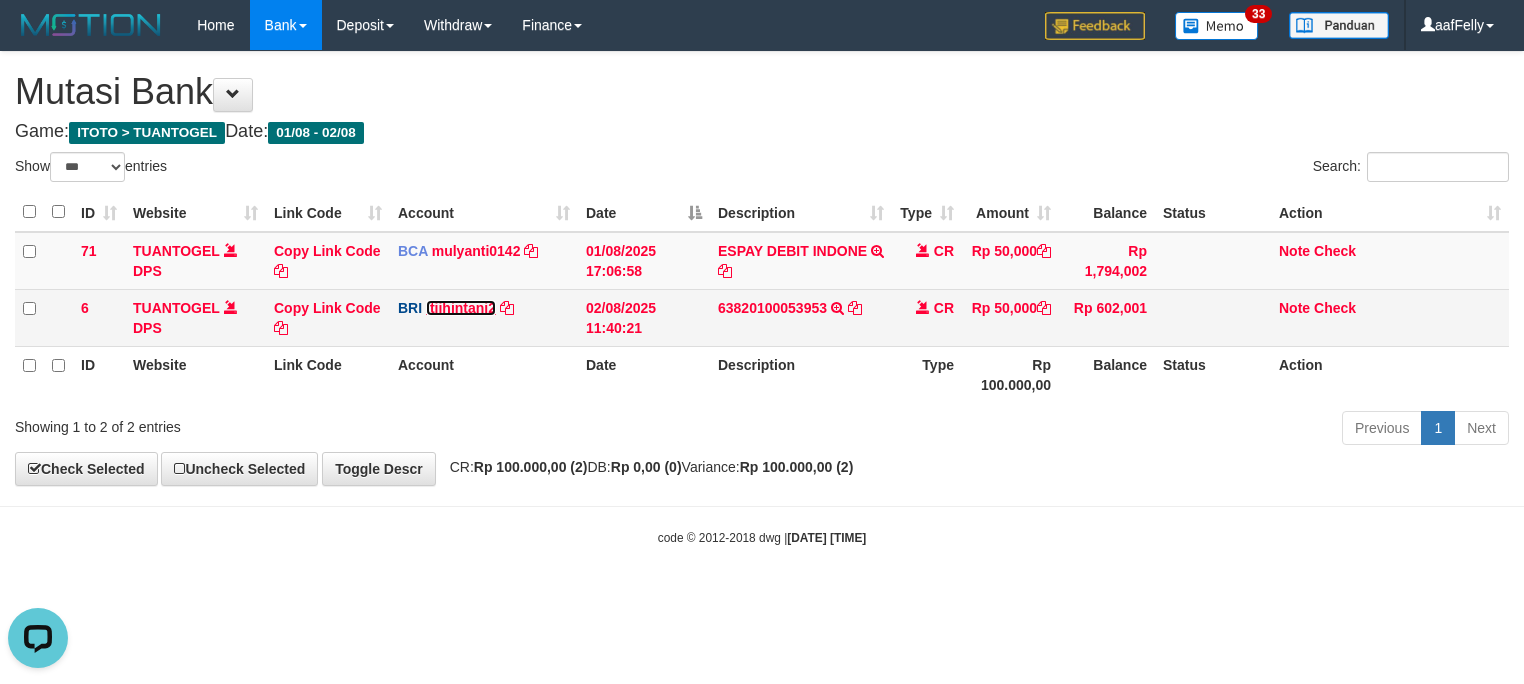 click on "itjihintani2" at bounding box center (461, 308) 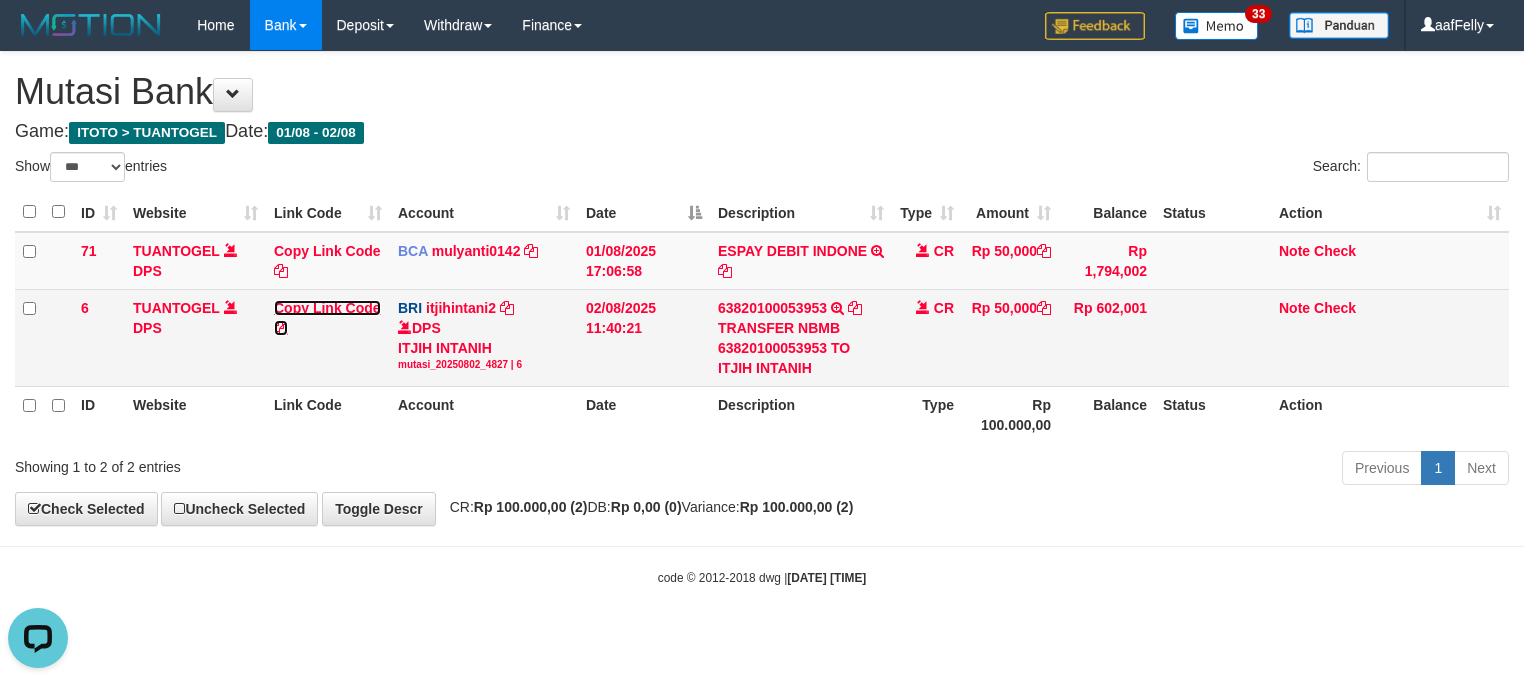 click on "Copy Link Code" at bounding box center [327, 318] 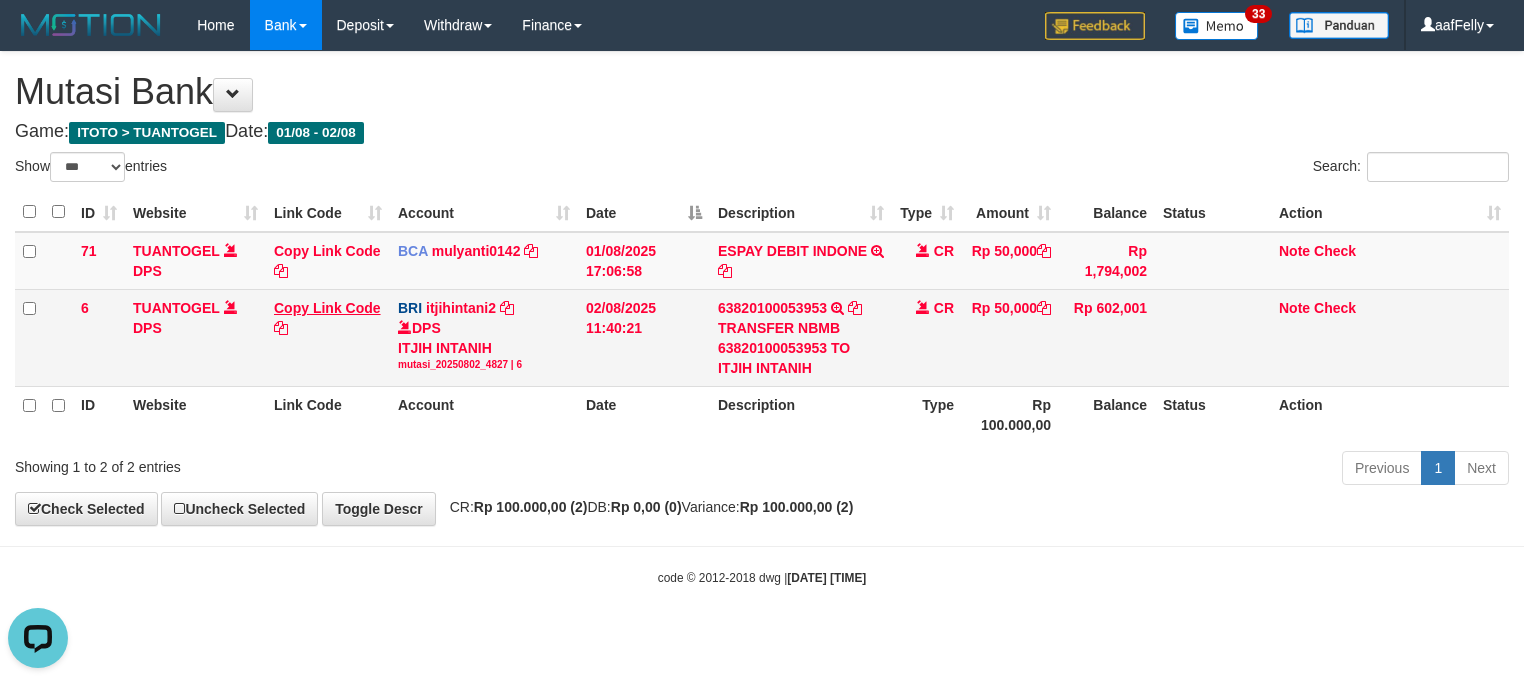 scroll, scrollTop: 0, scrollLeft: 0, axis: both 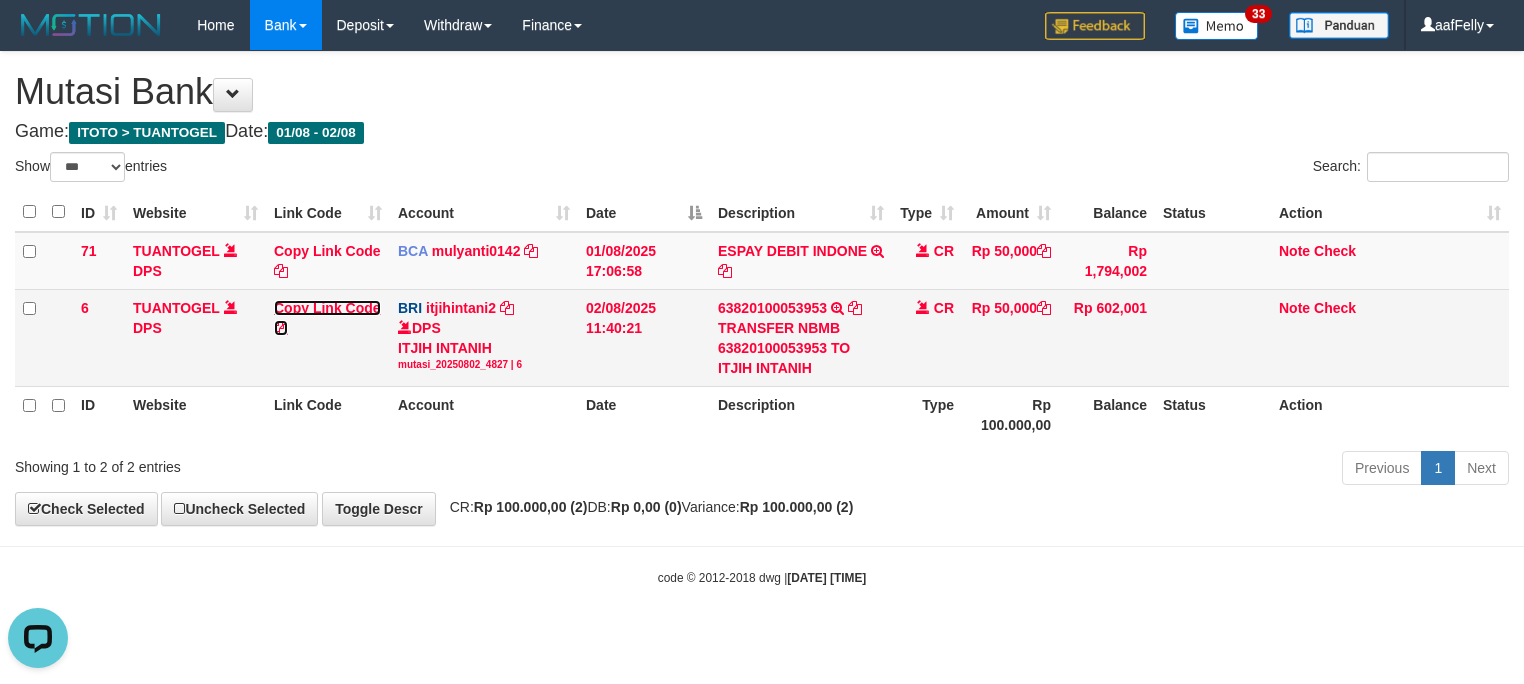 click on "Copy Link Code" at bounding box center [327, 318] 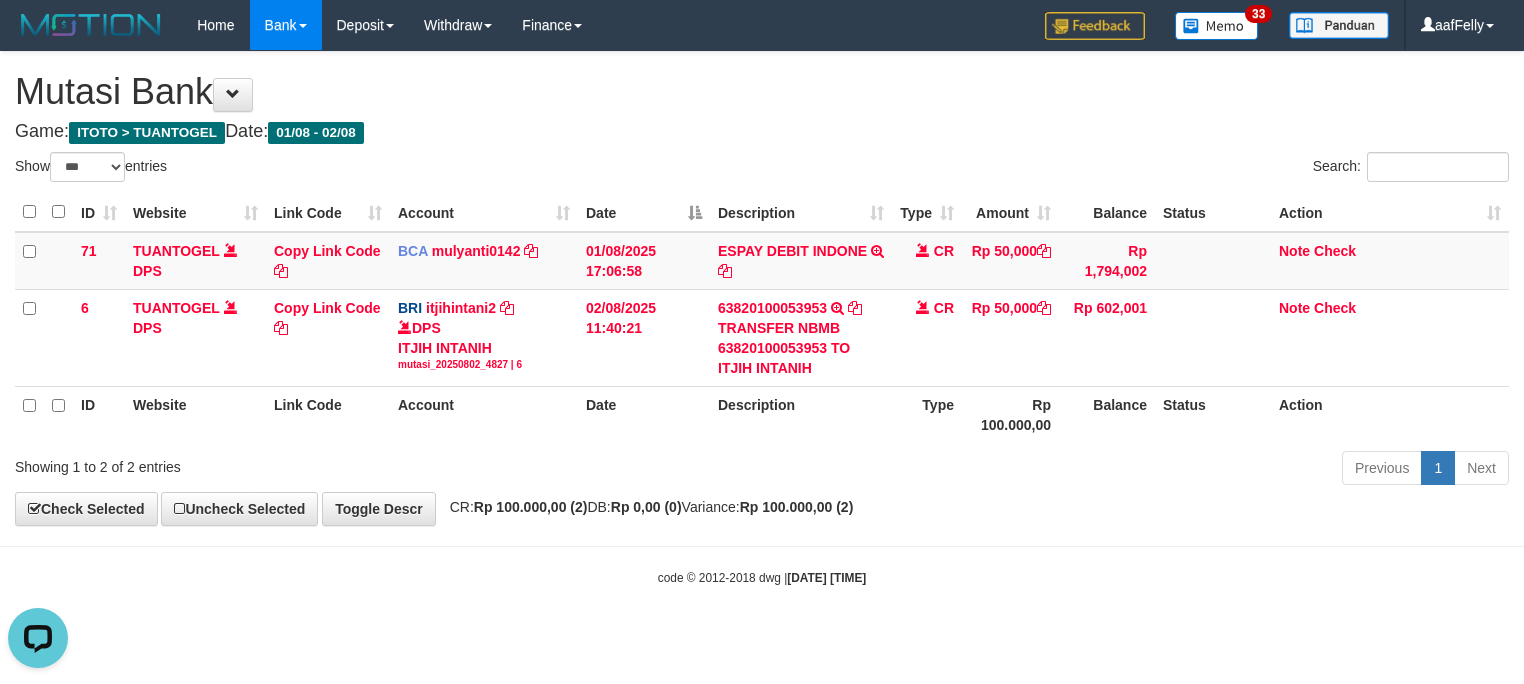 scroll, scrollTop: 274, scrollLeft: 0, axis: vertical 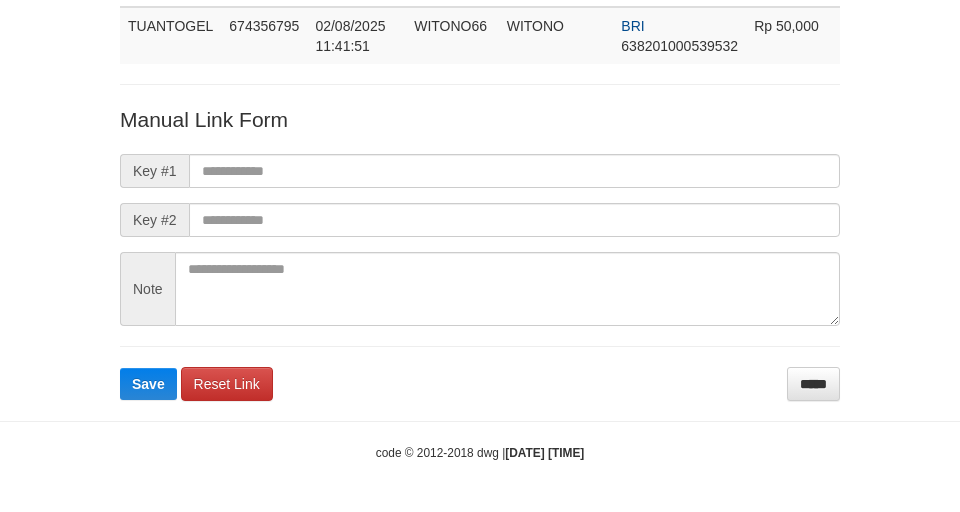 click on "Deposit Detail
Game/API
Trans ID
Date Trans.
User ID
Bank Acc. Name
Bank Acc. Number
Amount
TUANTOGEL
674356795
[DATE] [TIME]
[USER]
[USER]
BRI
[ACCOUNT_NUMBER]
Rp 50,000
Manual Link Form
Key #1
Key #2
Note
Save
Reset Link
*****" at bounding box center [480, 151] 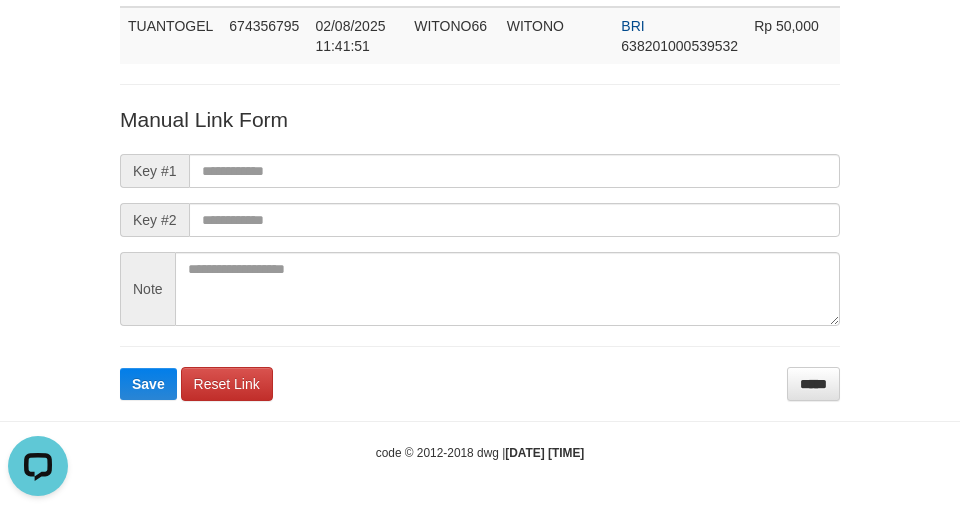 scroll, scrollTop: 0, scrollLeft: 0, axis: both 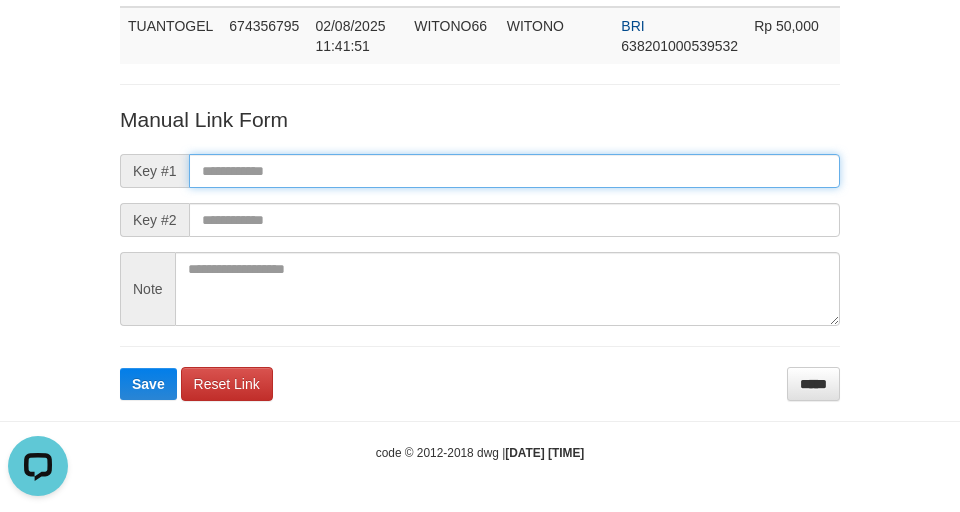click at bounding box center (514, 171) 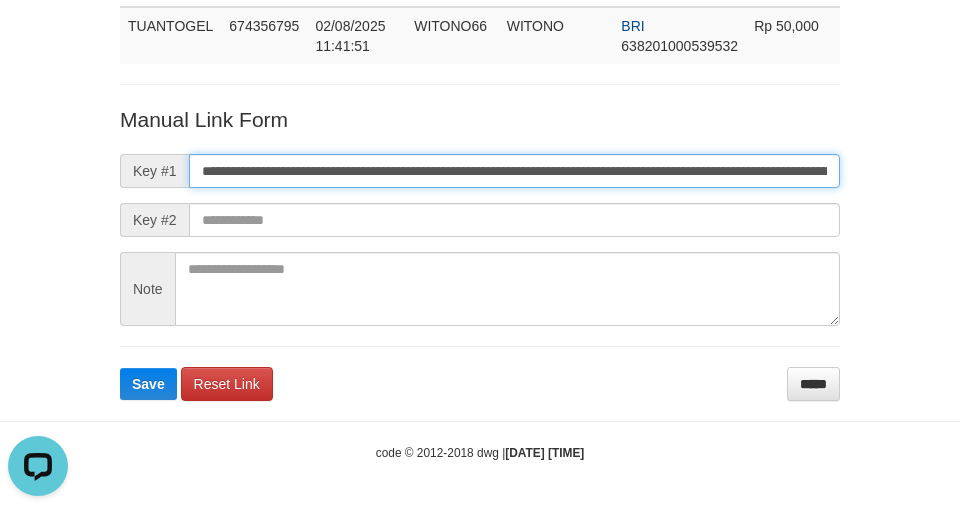 scroll, scrollTop: 0, scrollLeft: 1153, axis: horizontal 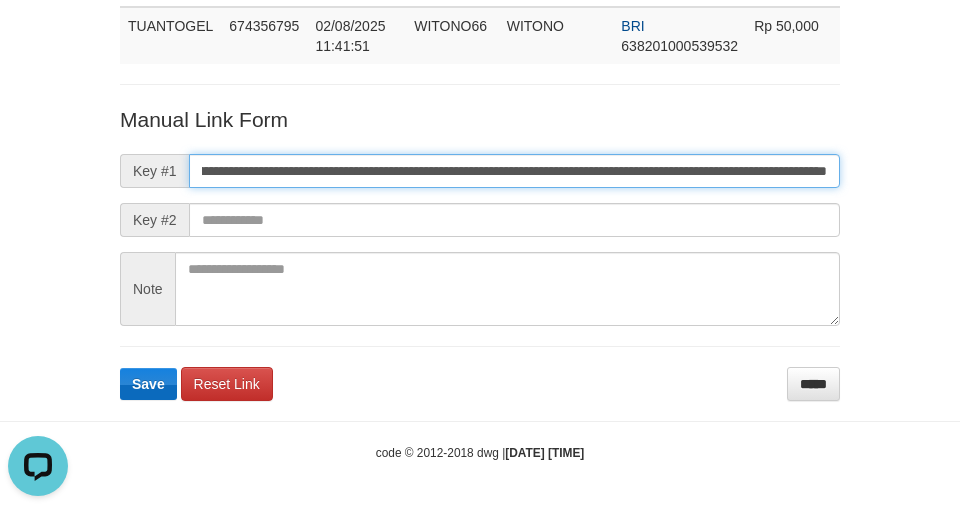 type on "**********" 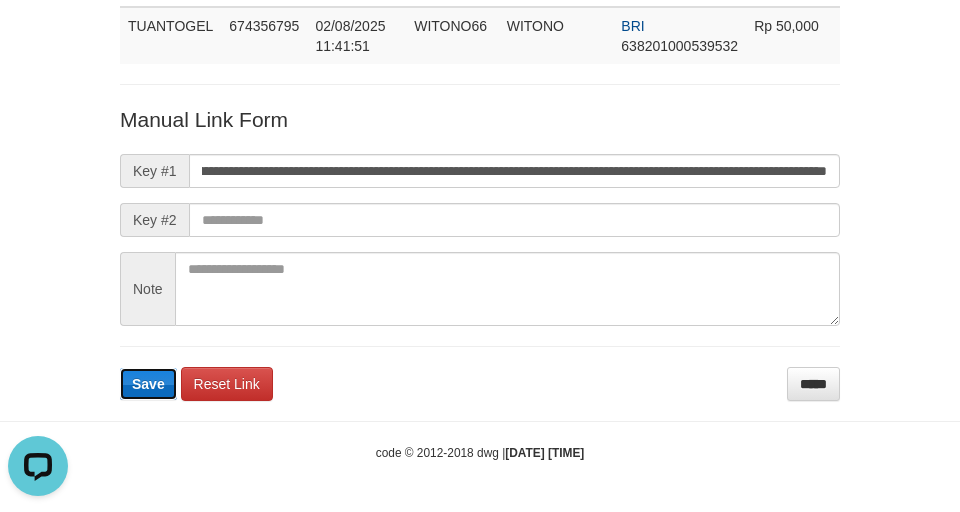 scroll, scrollTop: 0, scrollLeft: 0, axis: both 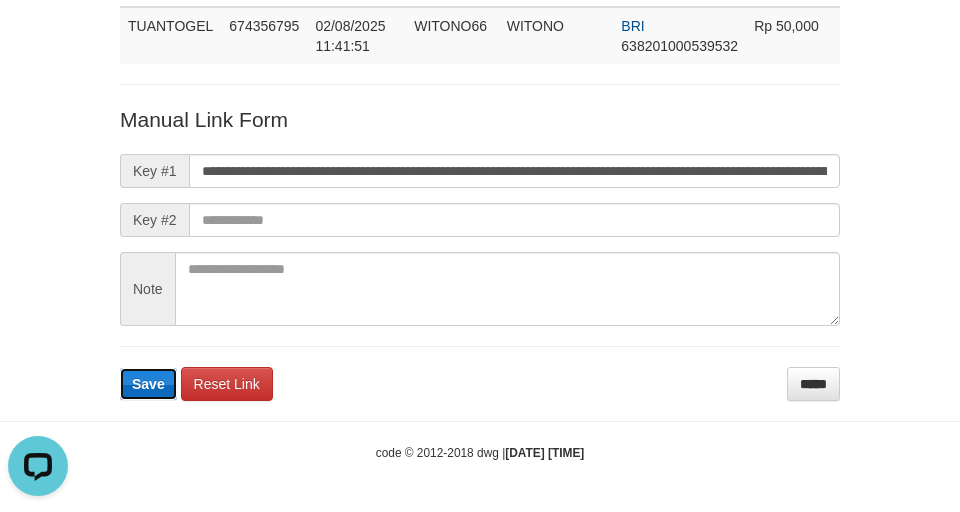 click on "Save" at bounding box center [148, 384] 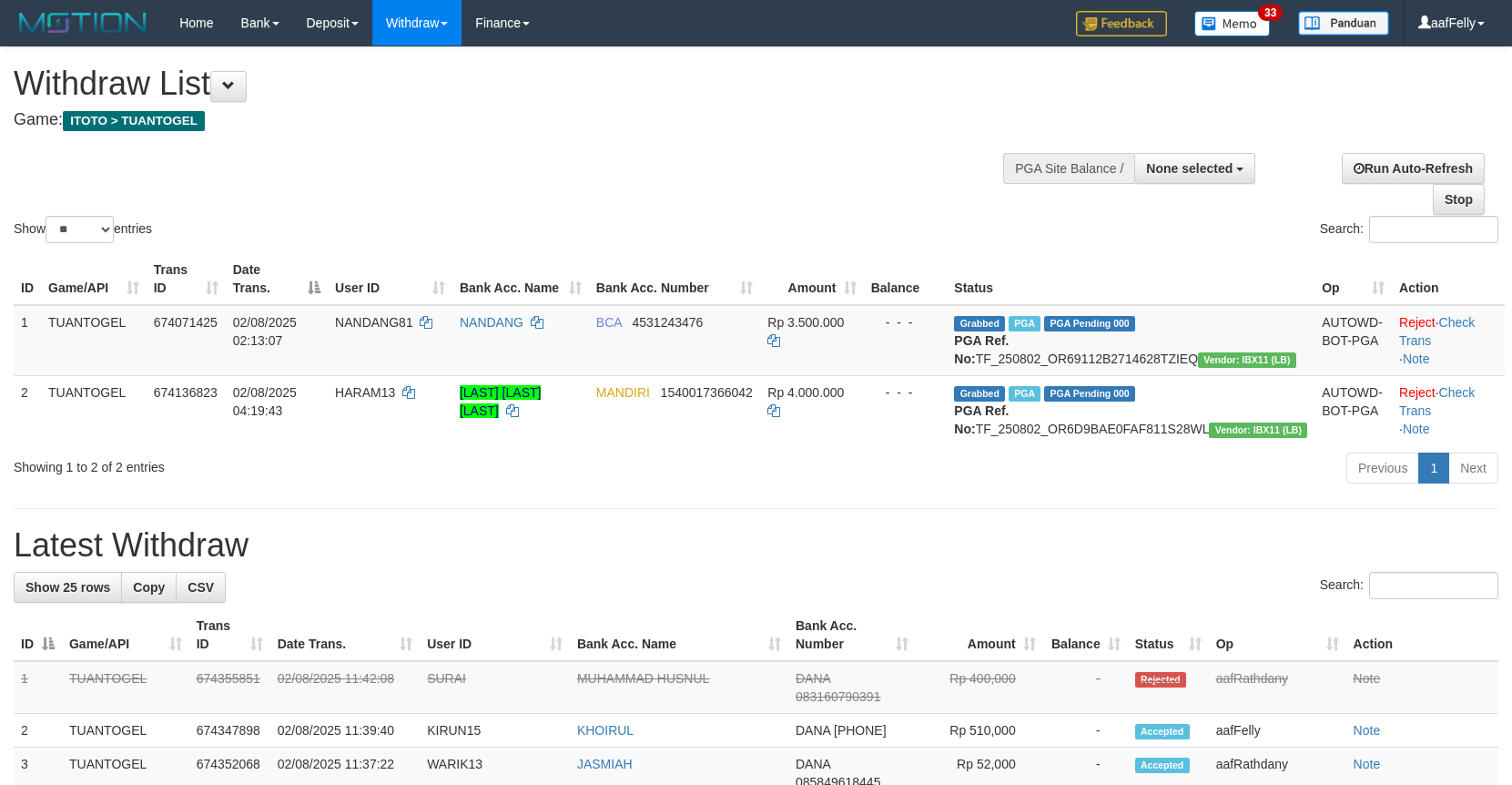select 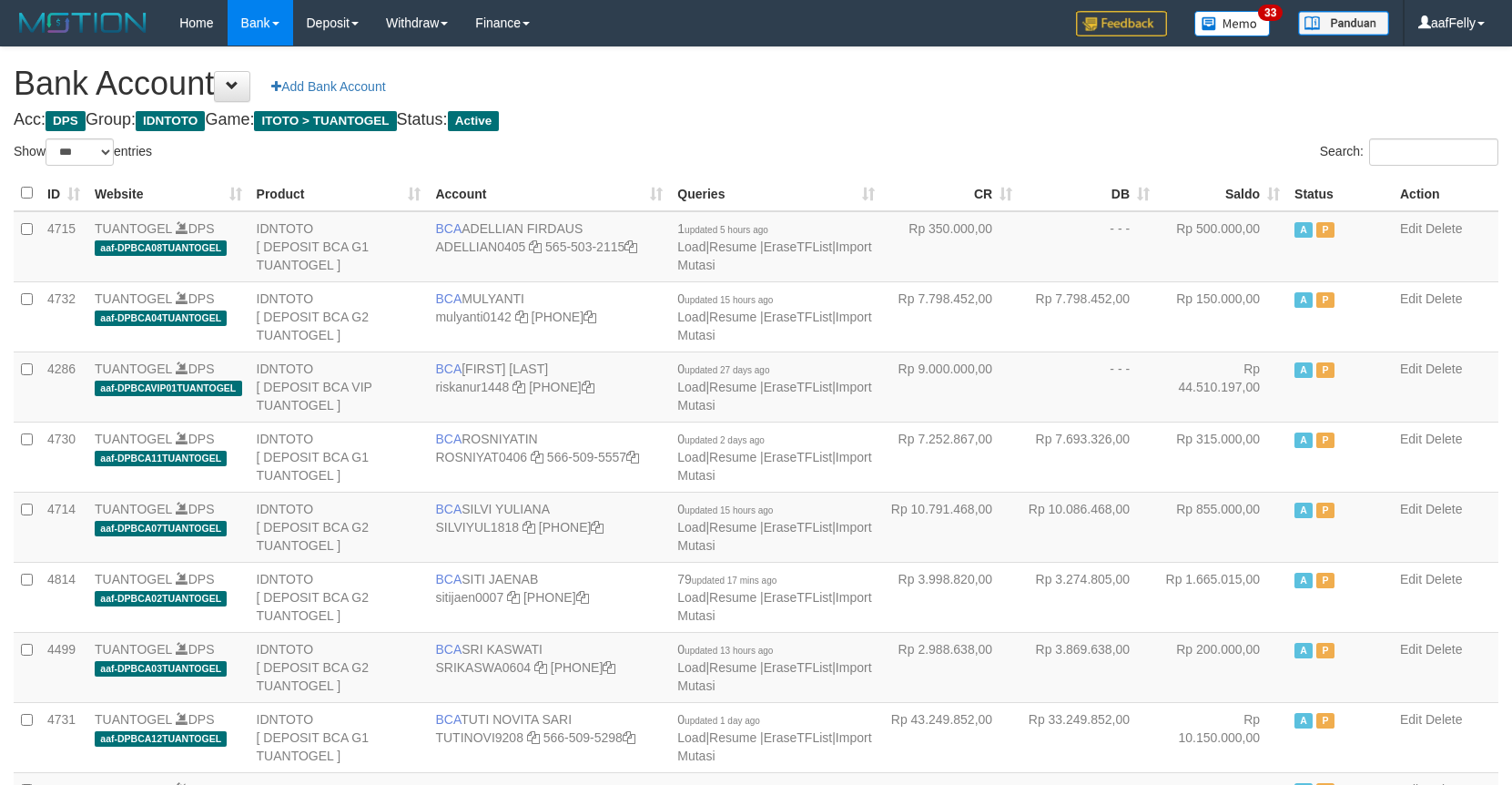 select on "***" 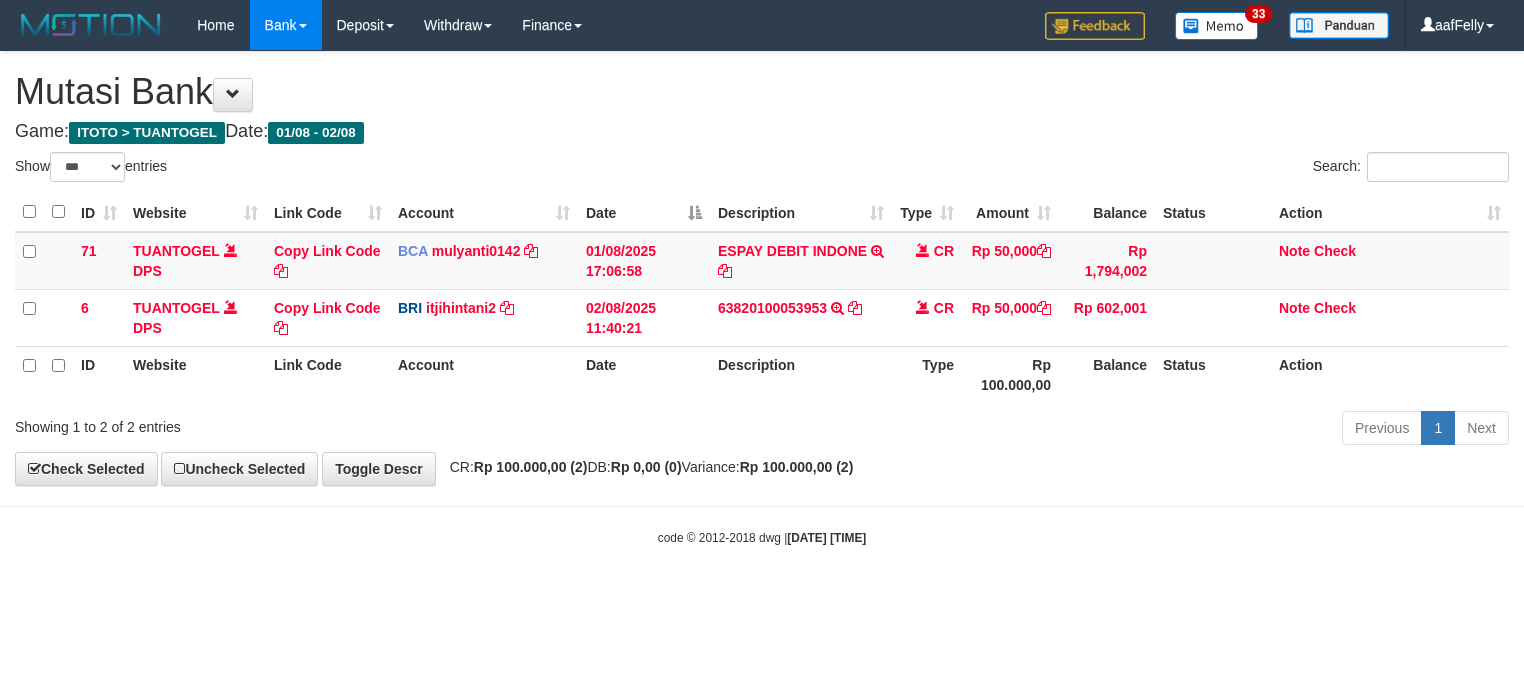 select on "***" 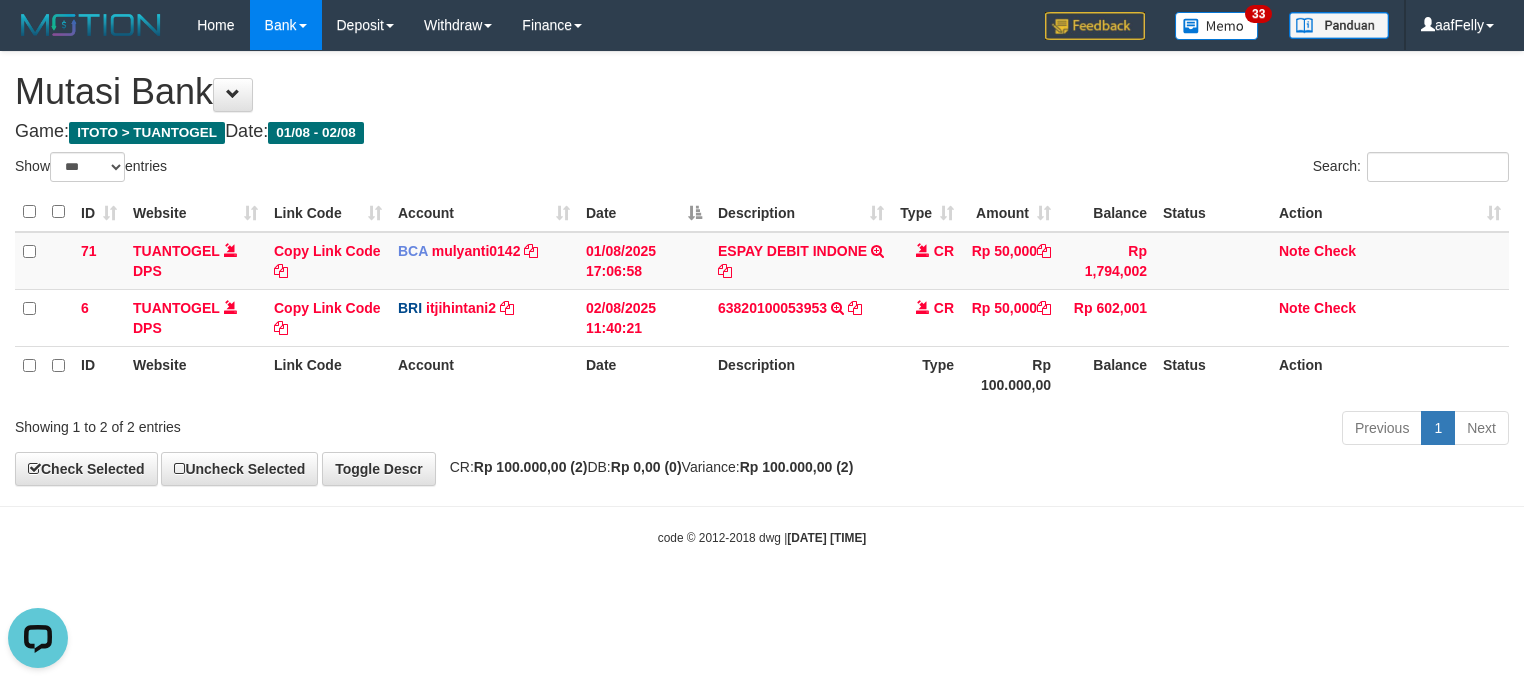 scroll, scrollTop: 0, scrollLeft: 0, axis: both 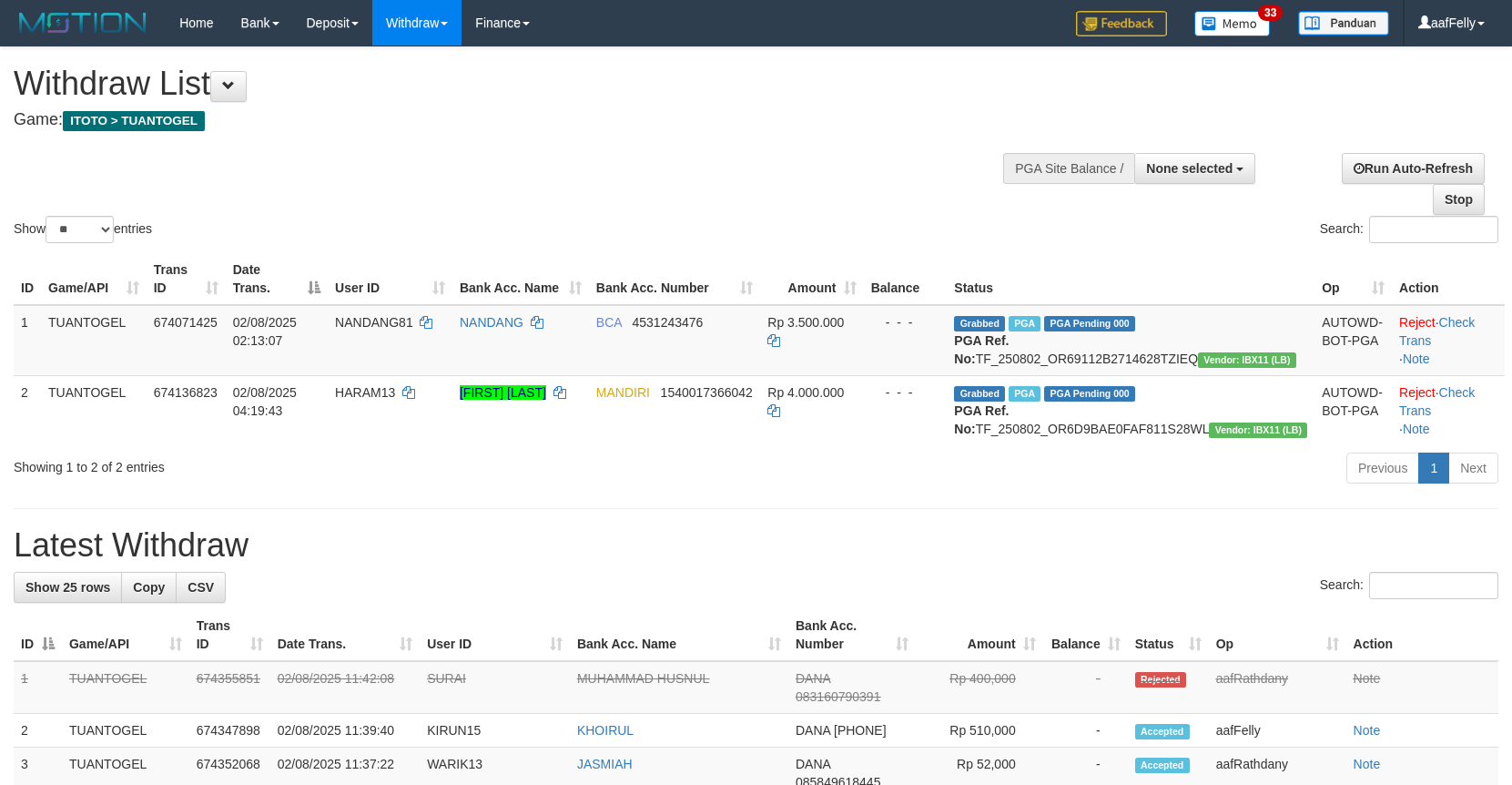select 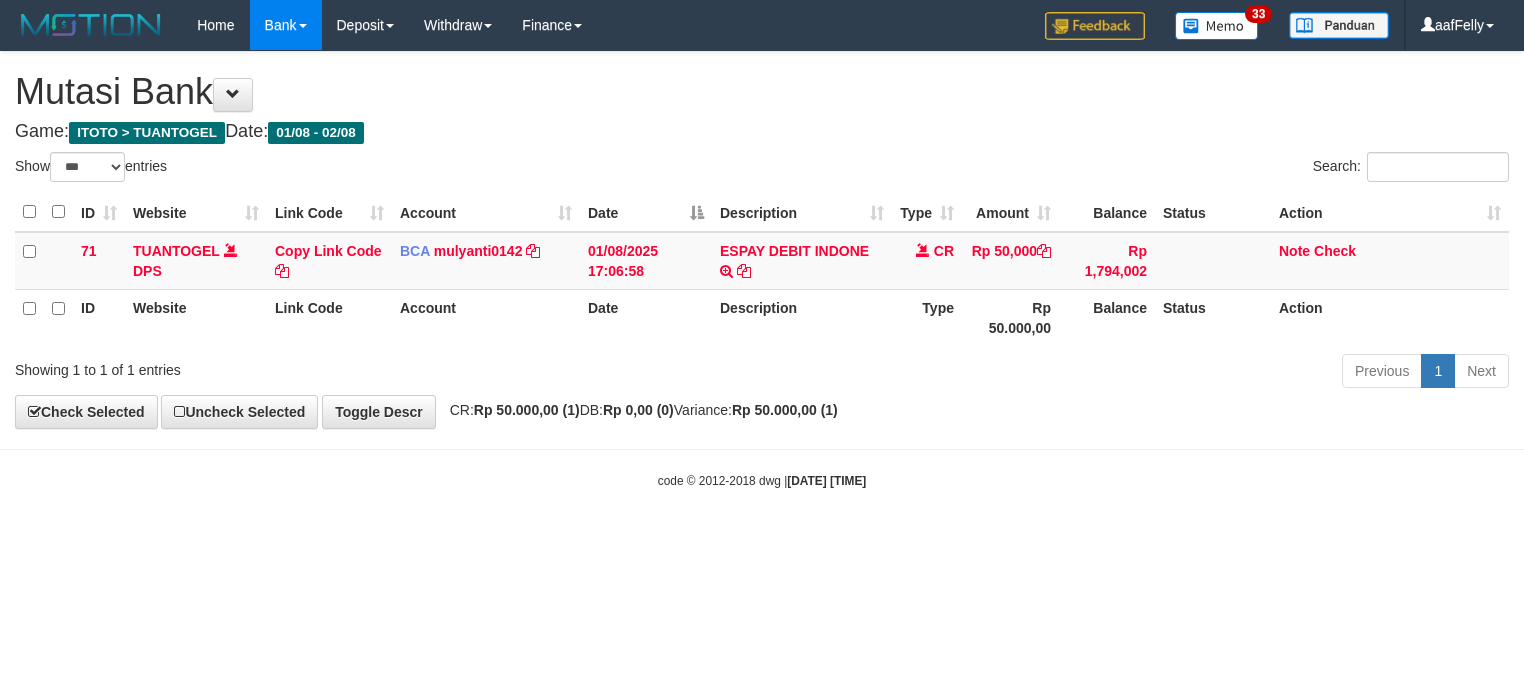 select on "***" 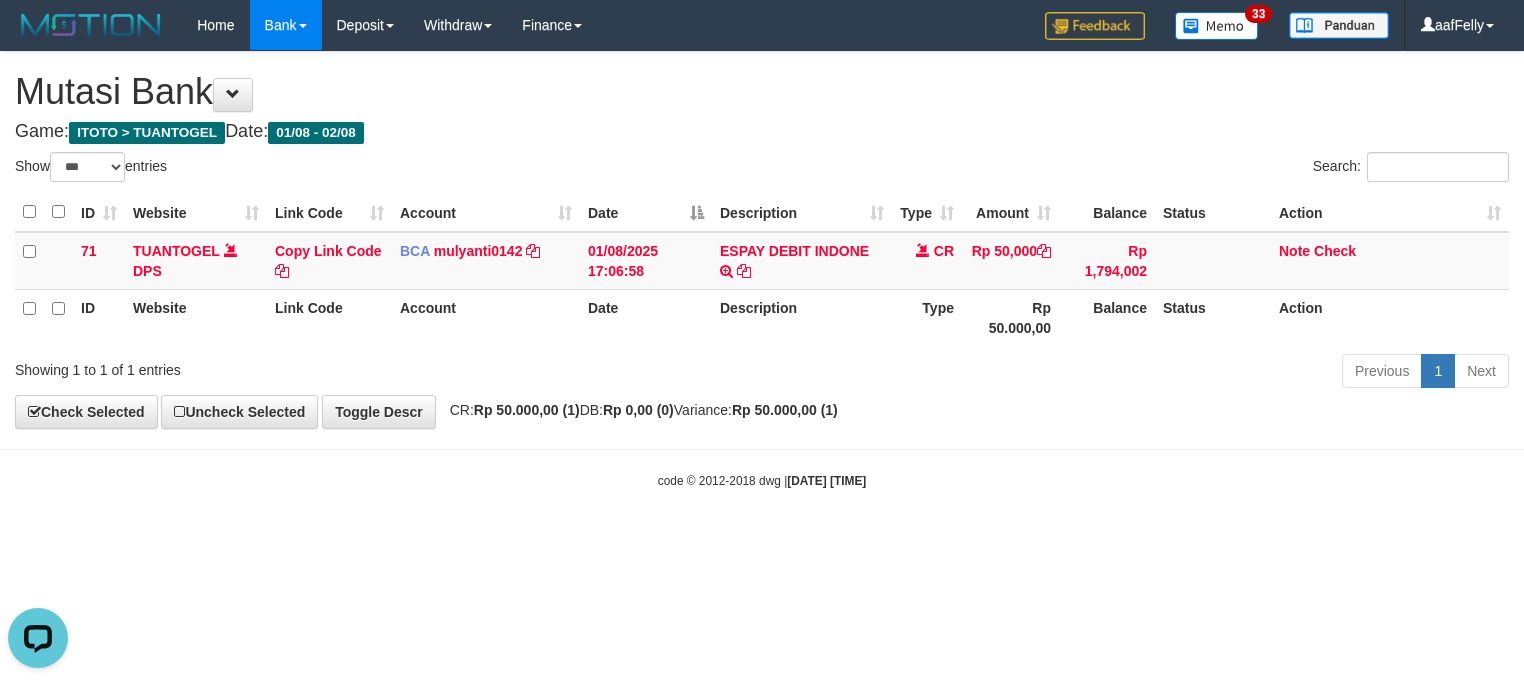 scroll, scrollTop: 0, scrollLeft: 0, axis: both 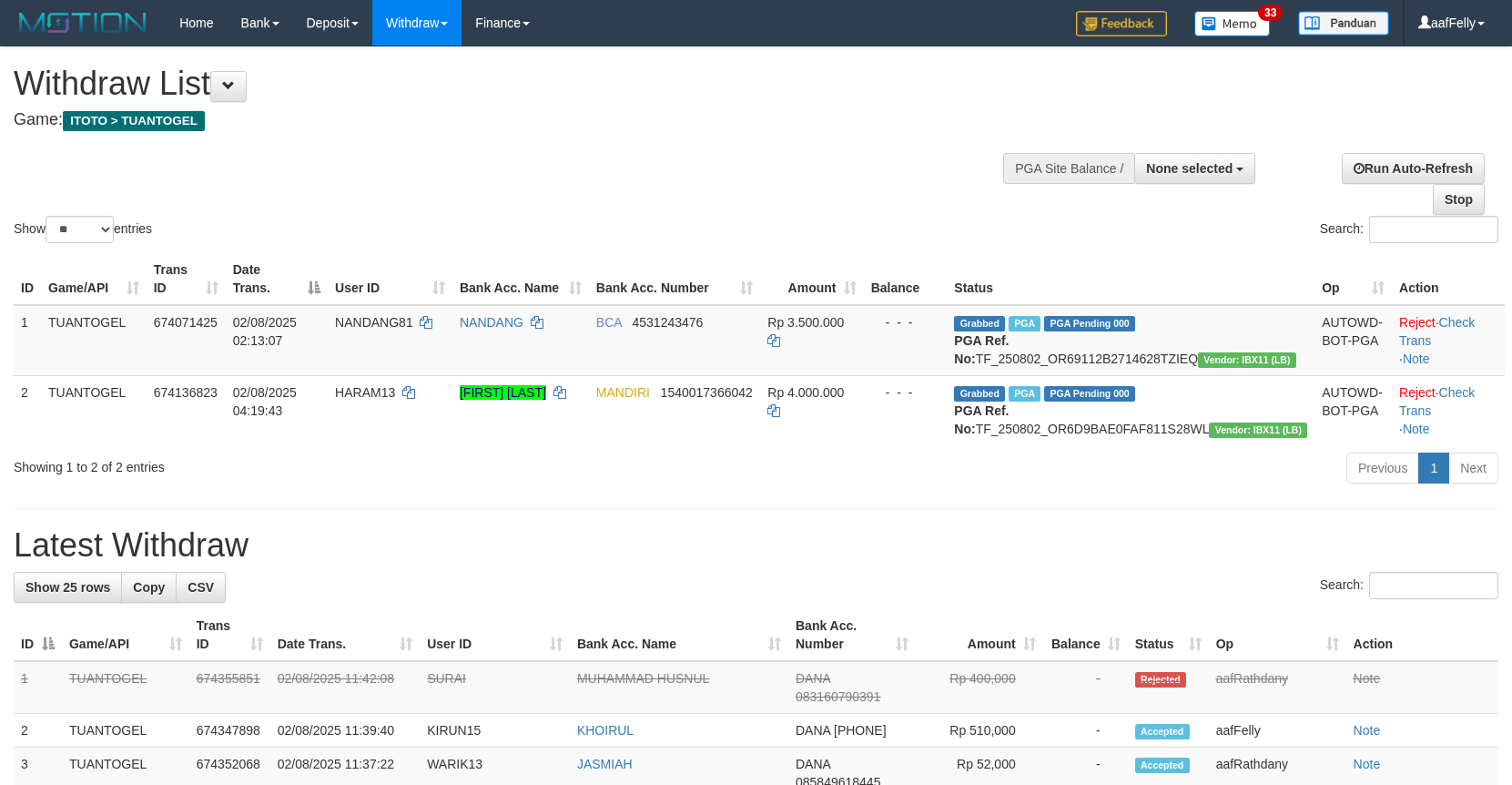 select 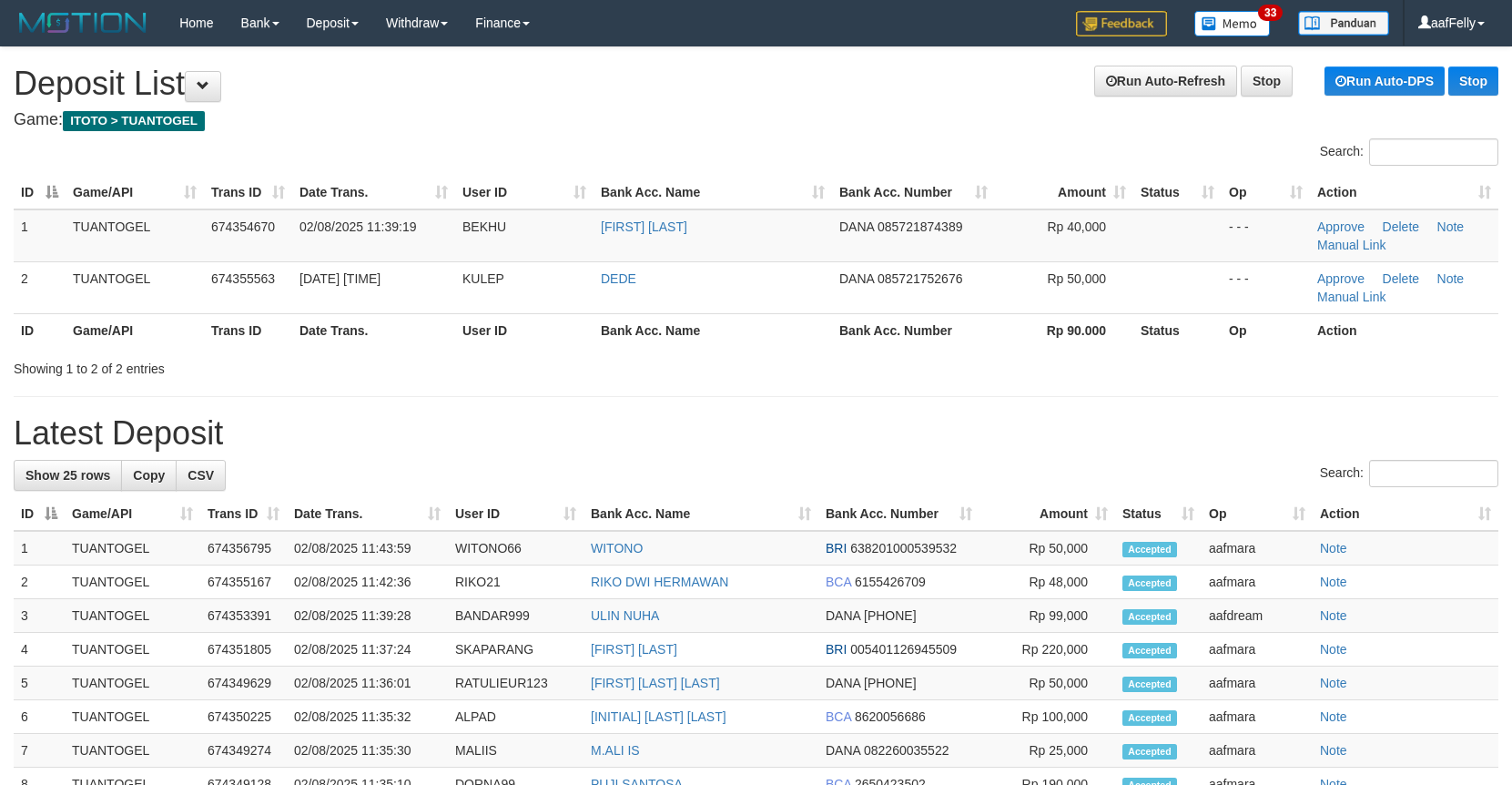 scroll, scrollTop: 0, scrollLeft: 0, axis: both 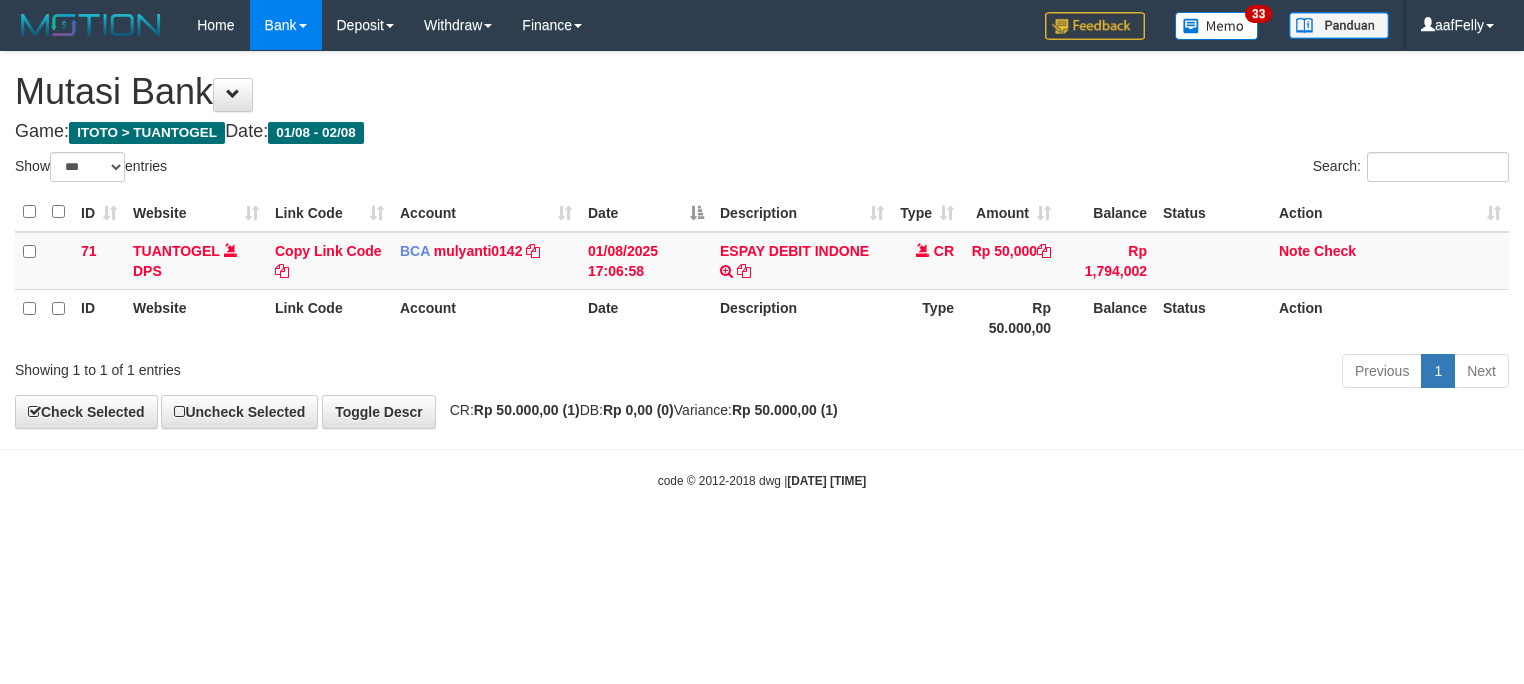 select on "***" 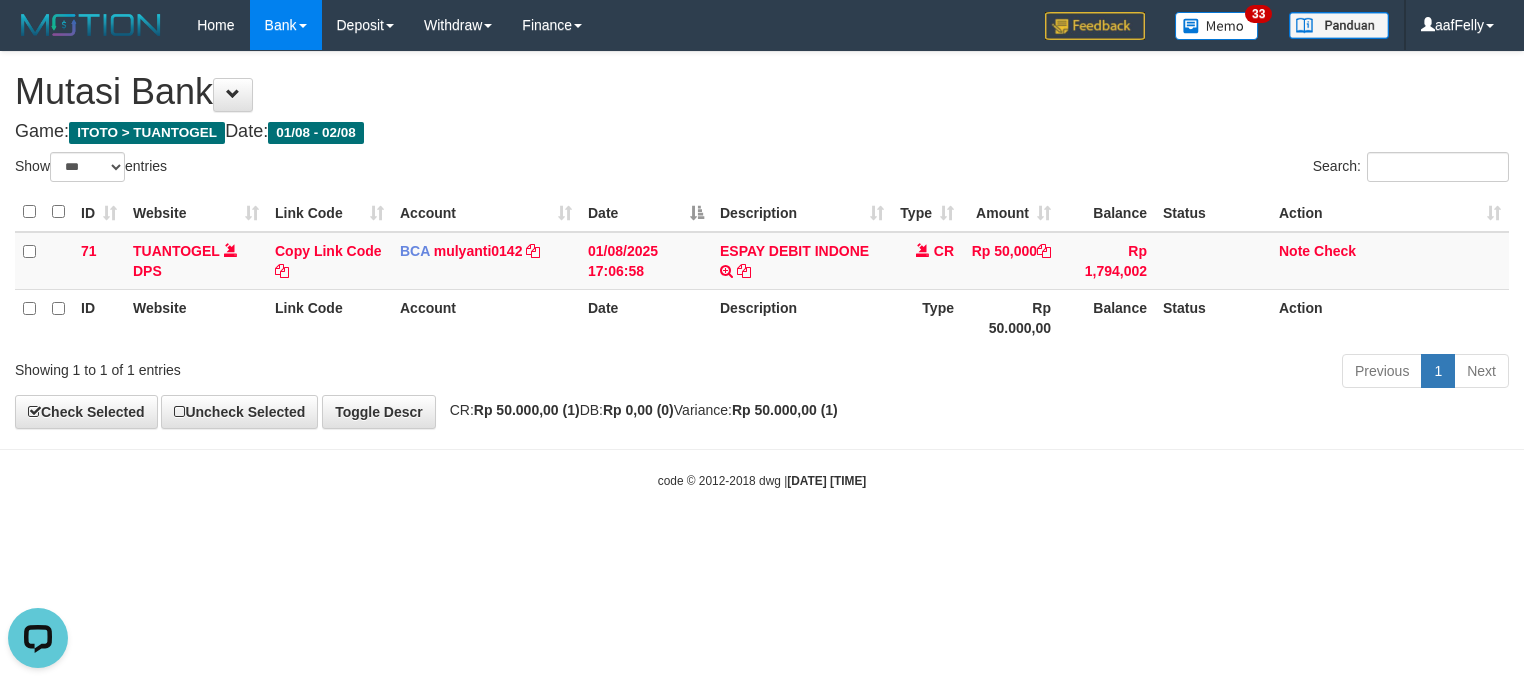 scroll, scrollTop: 0, scrollLeft: 0, axis: both 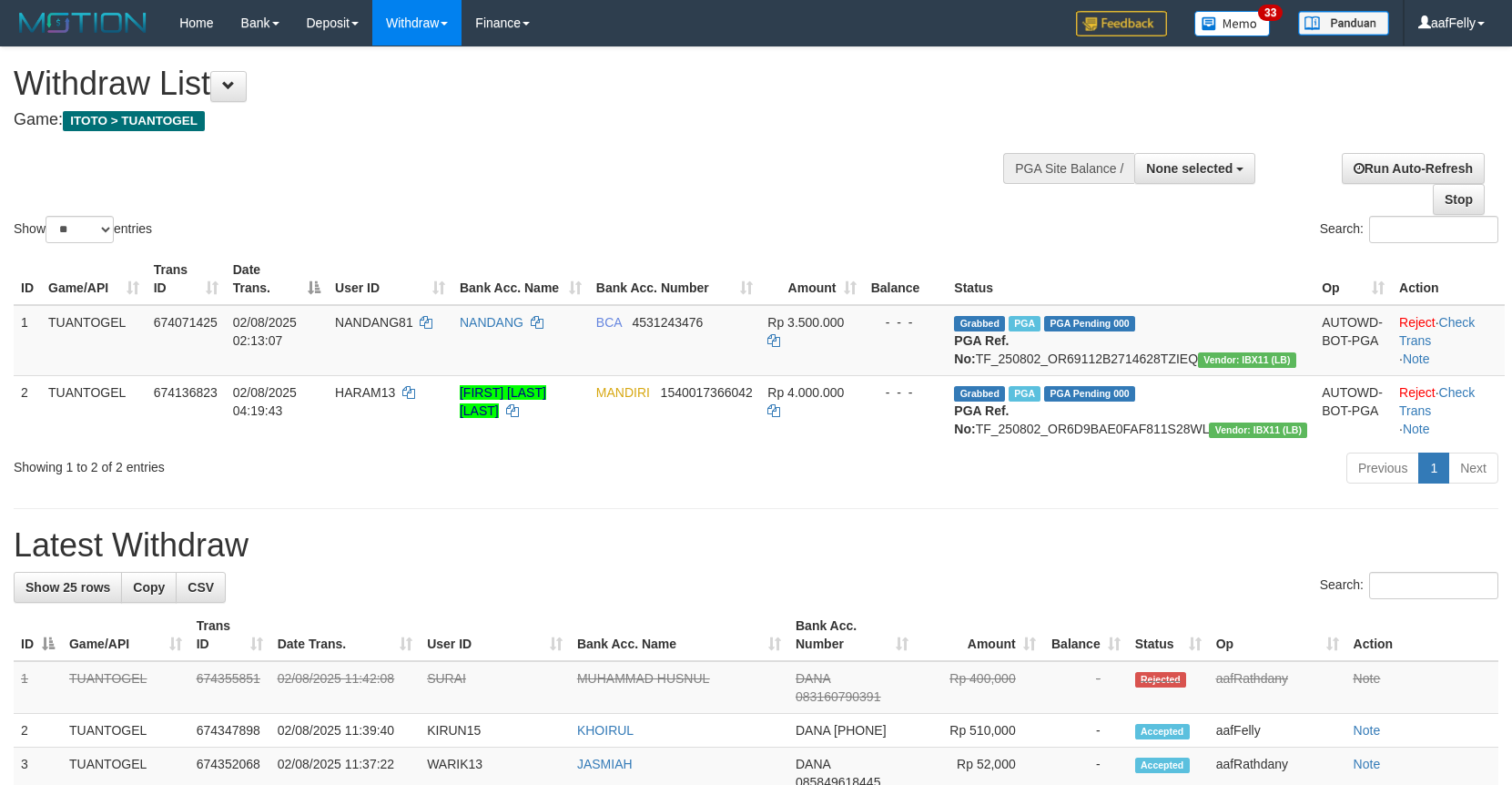 select 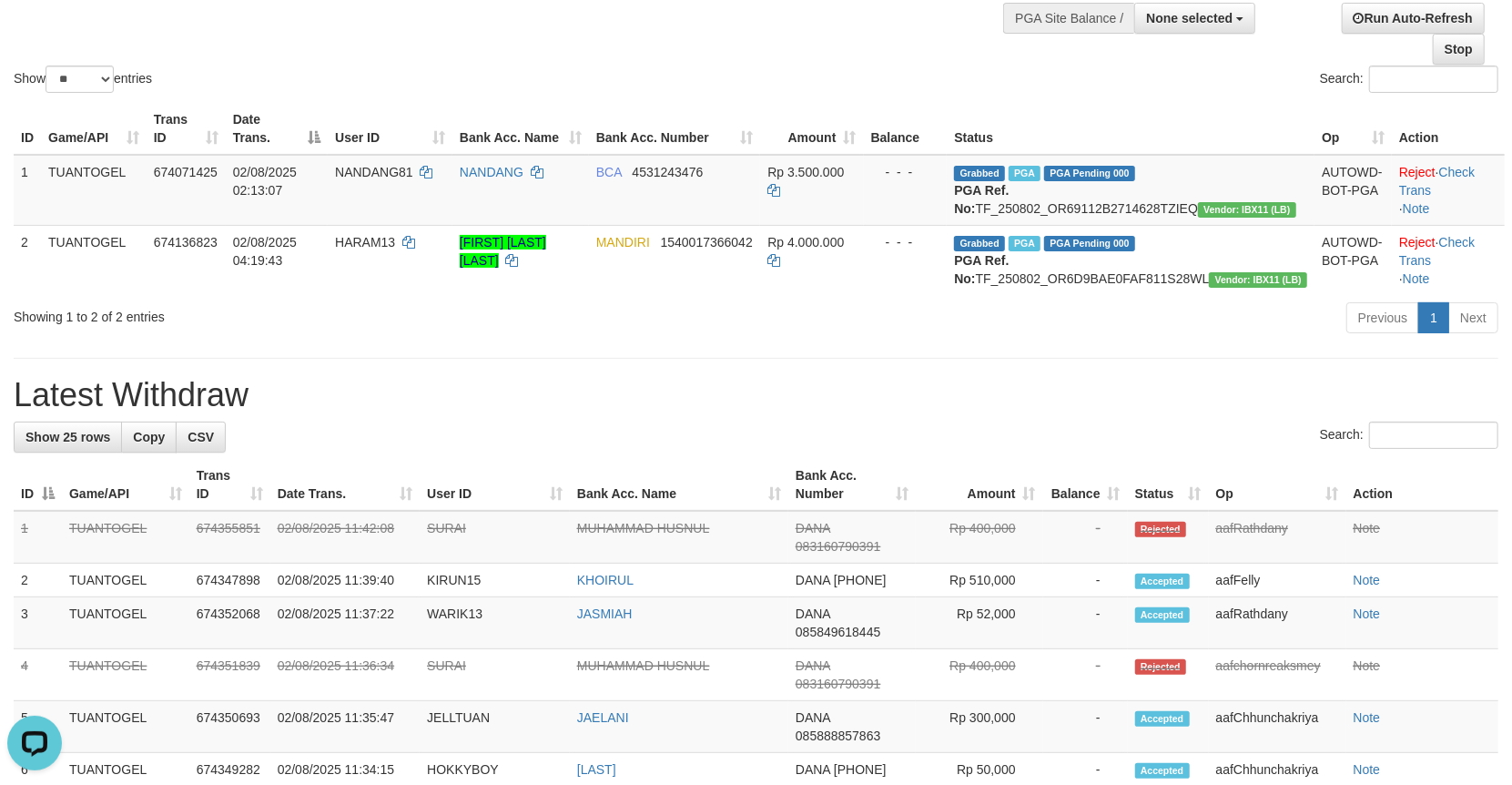 scroll, scrollTop: 150, scrollLeft: 0, axis: vertical 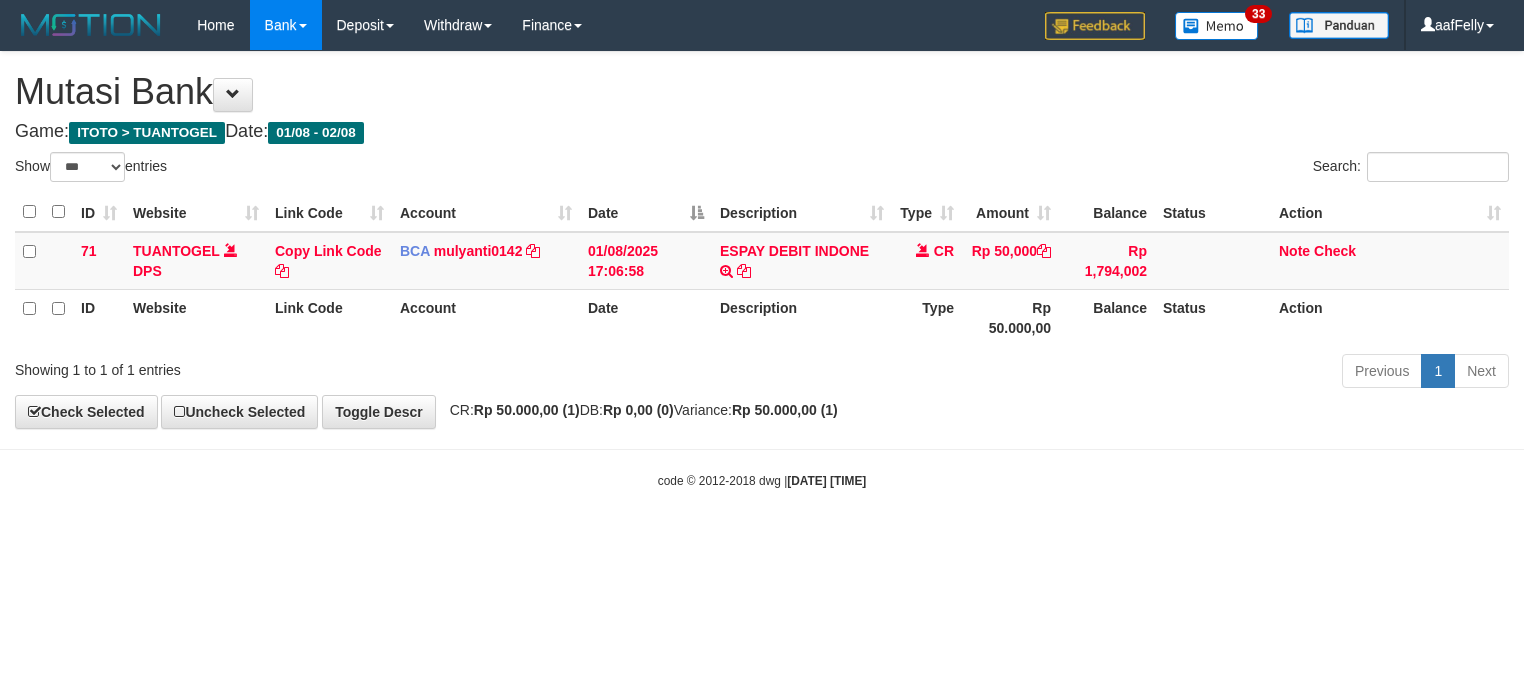 select on "***" 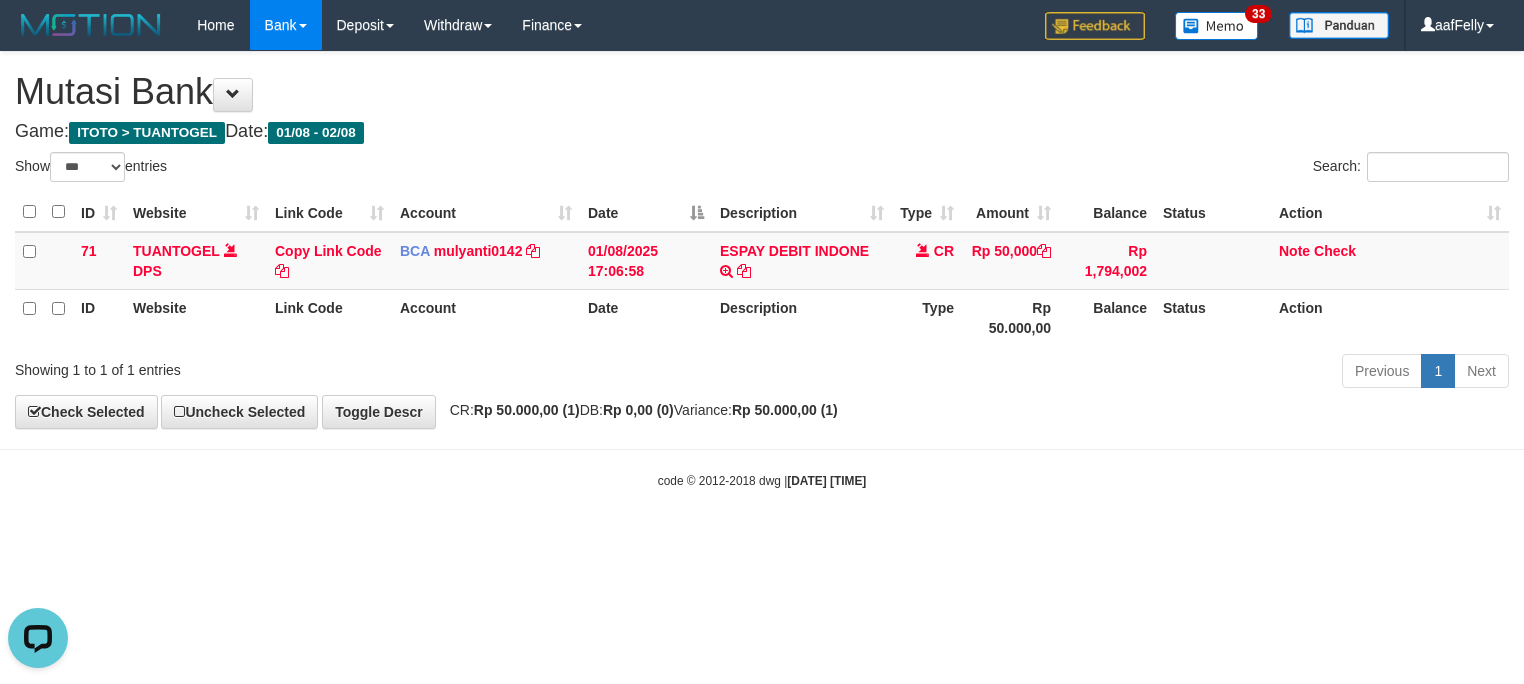scroll, scrollTop: 0, scrollLeft: 0, axis: both 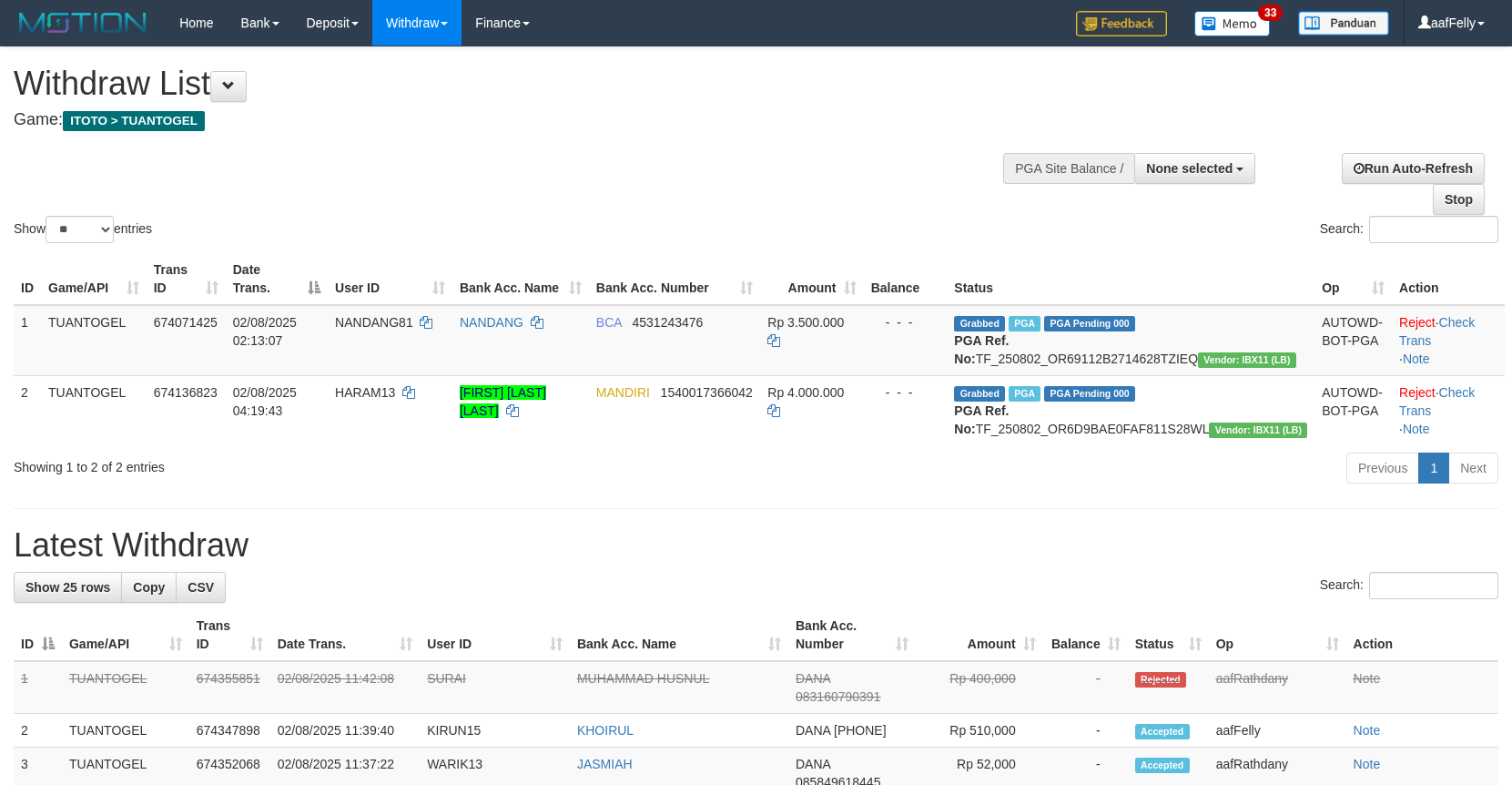 select 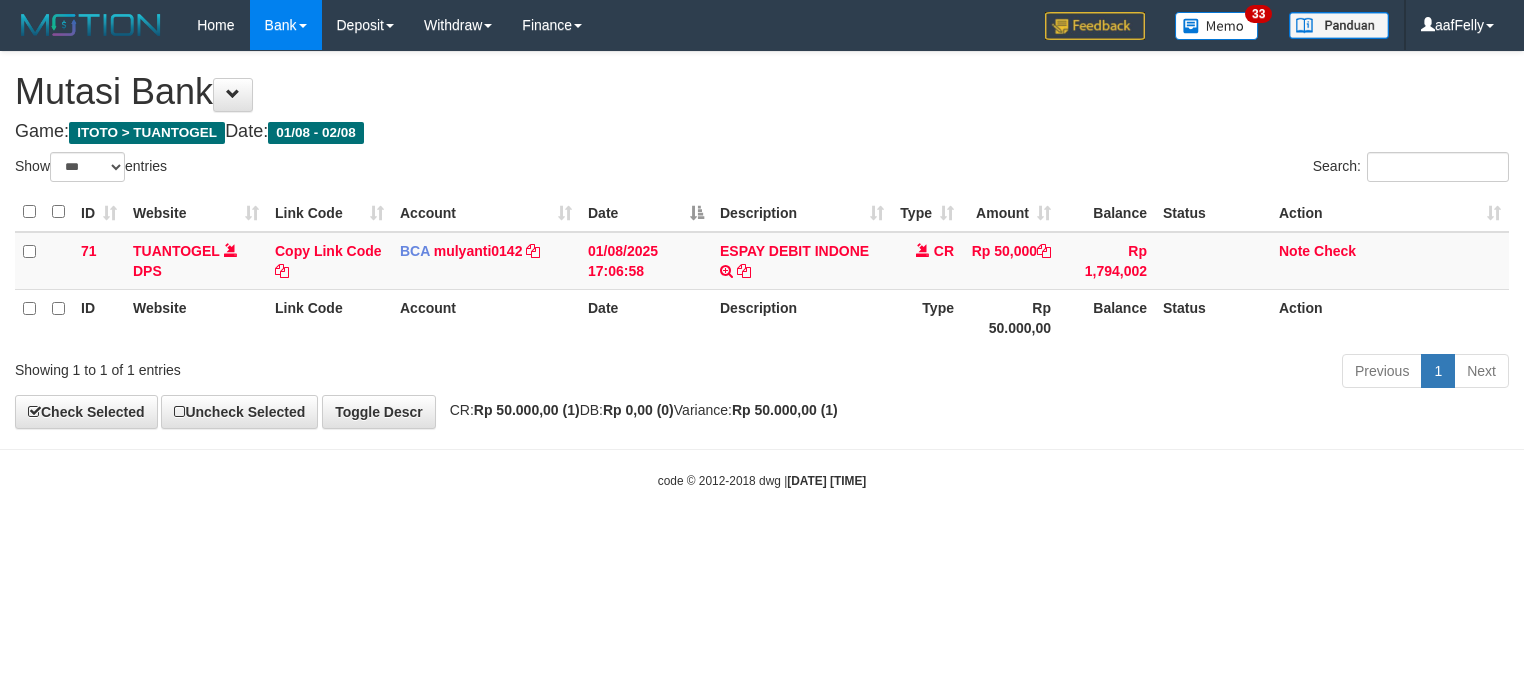 select on "***" 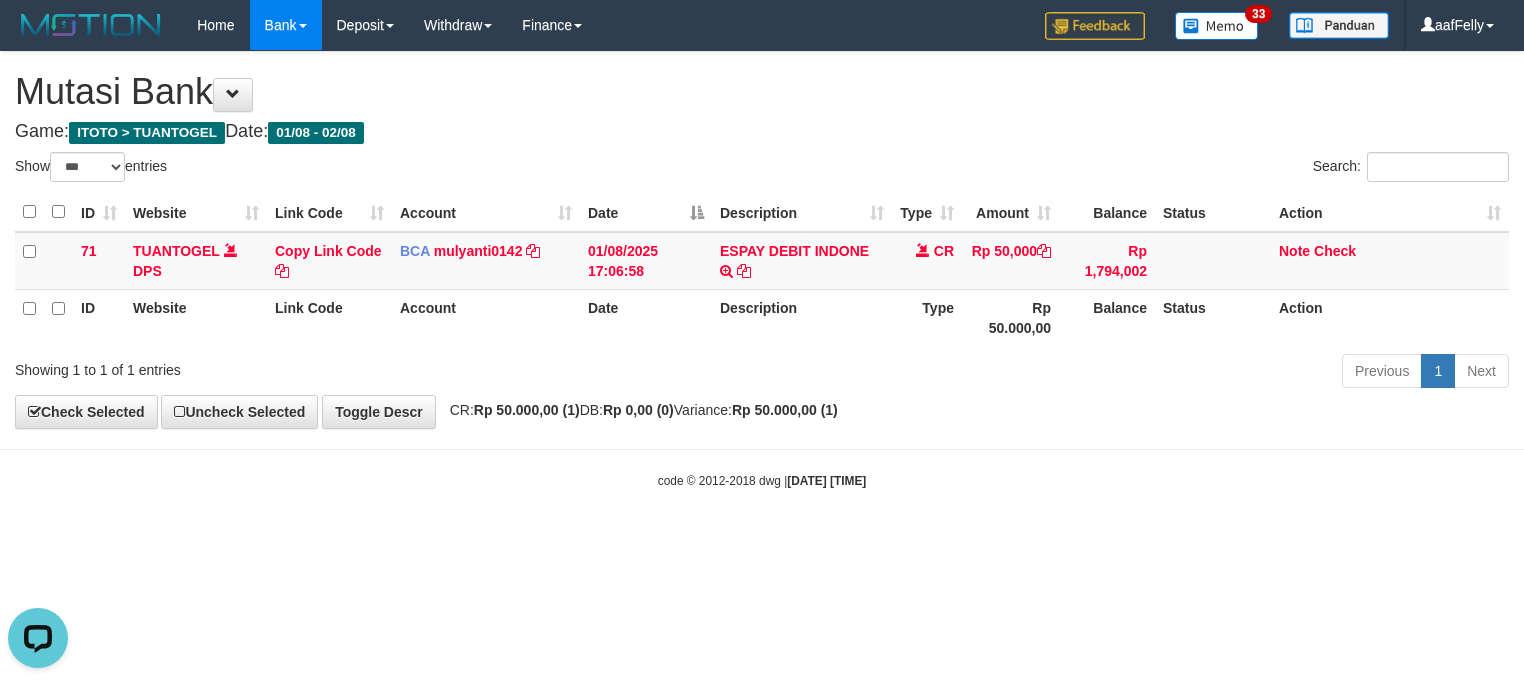 scroll, scrollTop: 0, scrollLeft: 0, axis: both 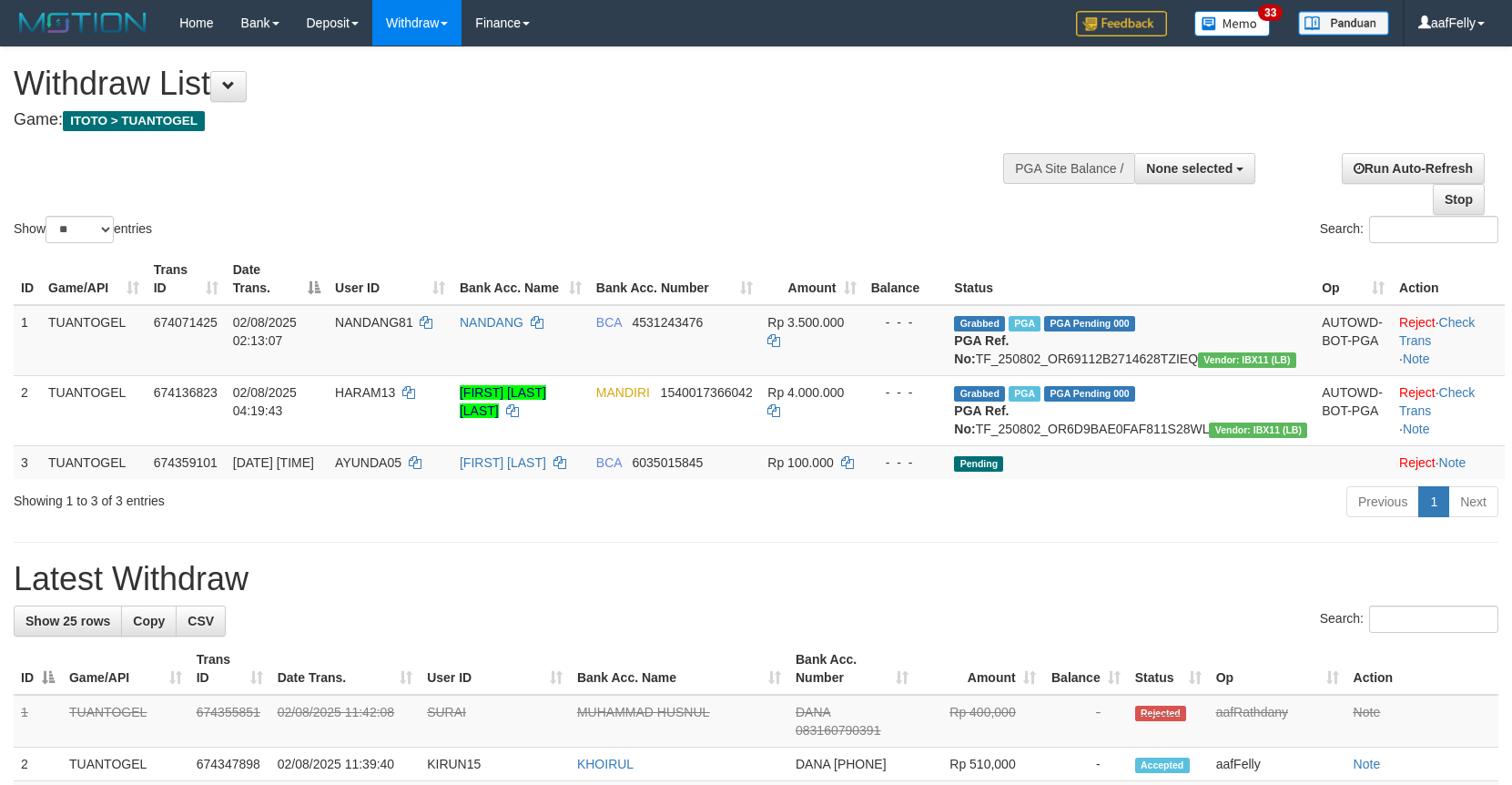 select 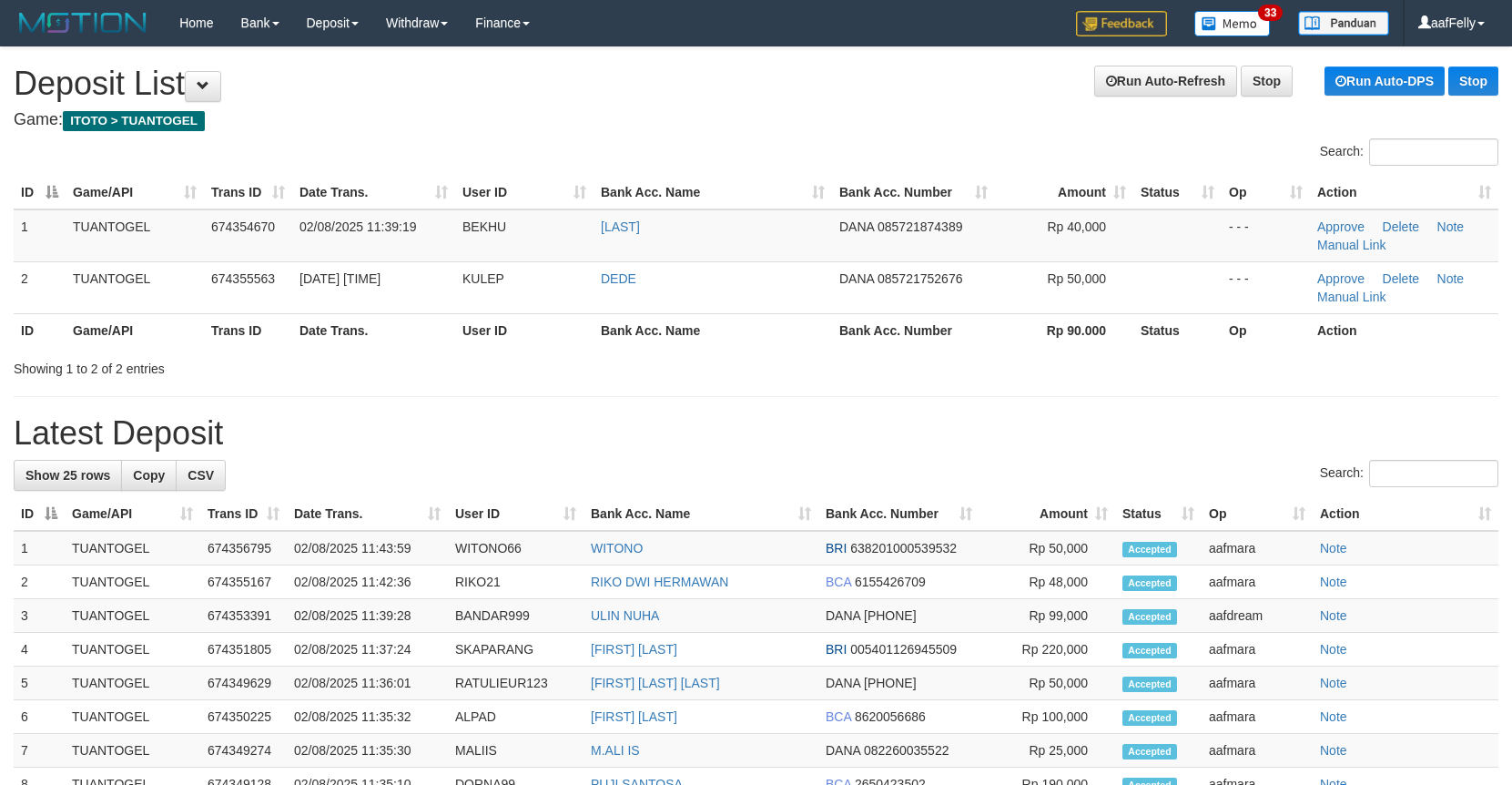 scroll, scrollTop: 0, scrollLeft: 0, axis: both 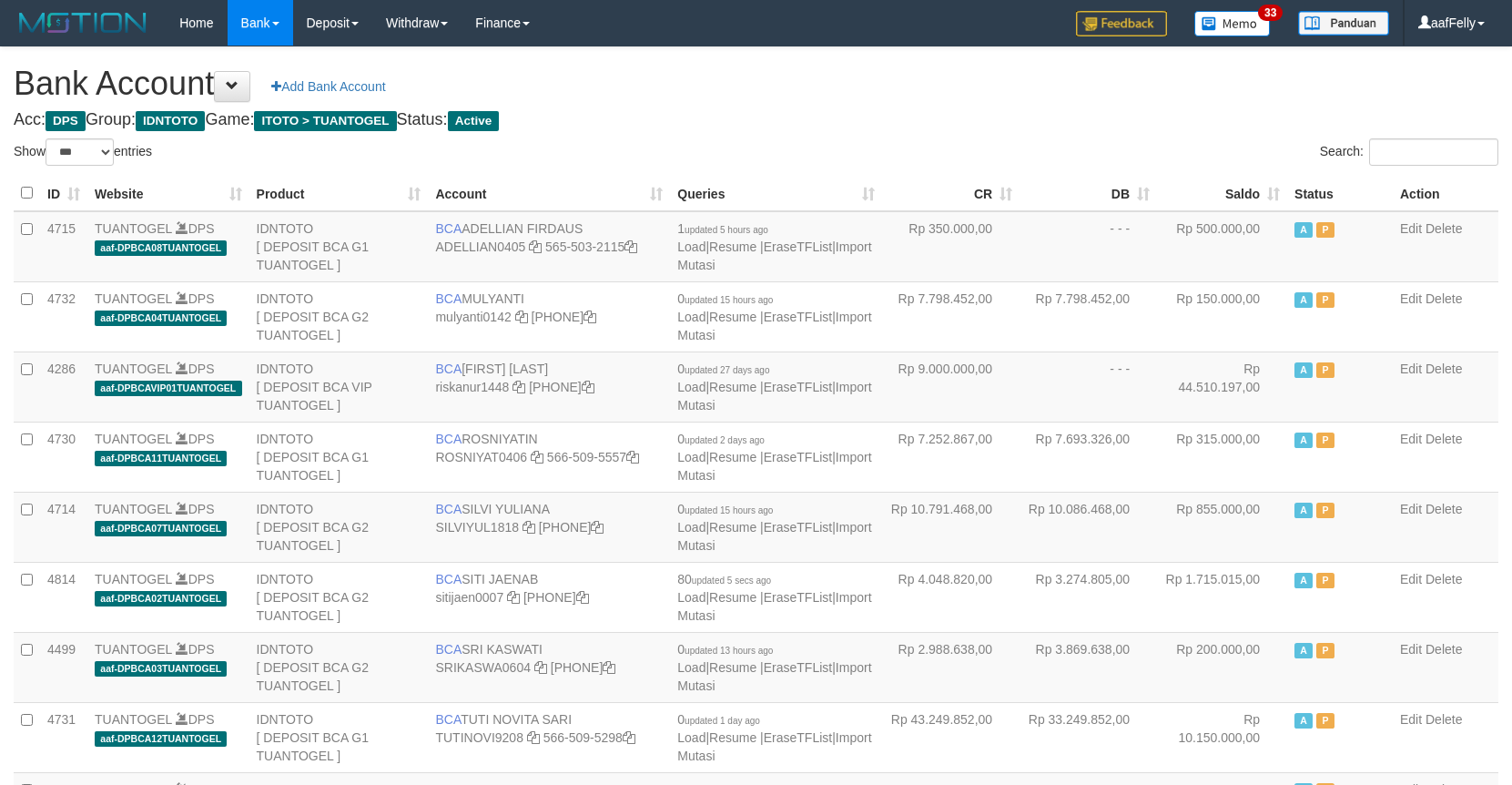 select on "***" 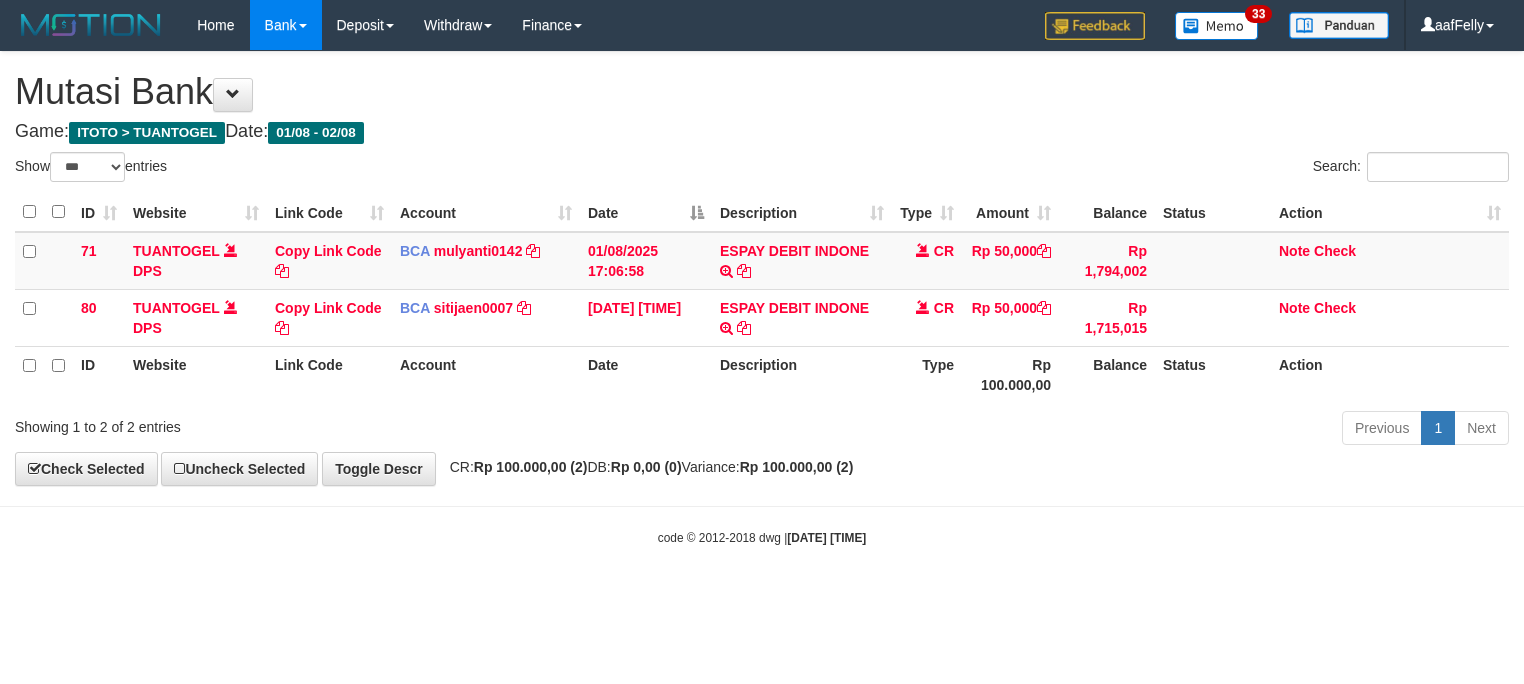 select on "***" 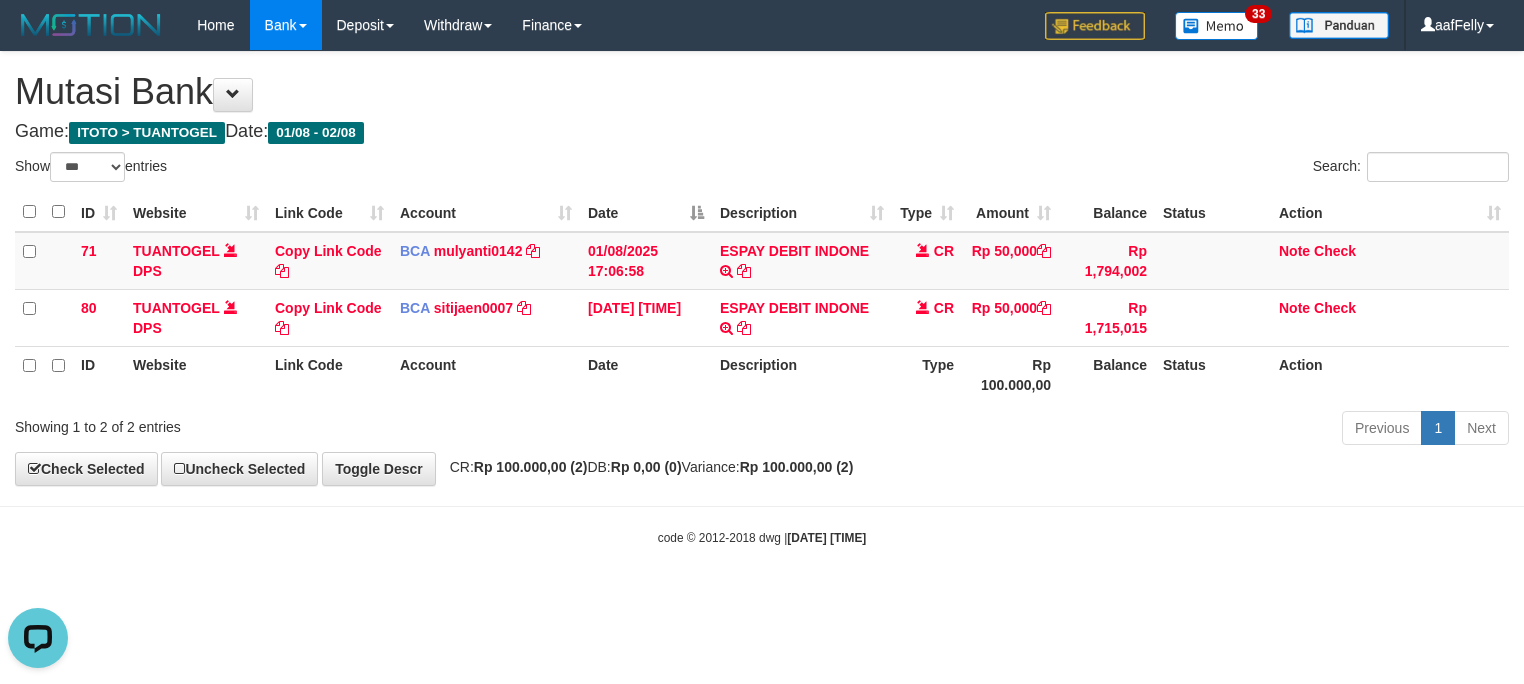 scroll, scrollTop: 0, scrollLeft: 0, axis: both 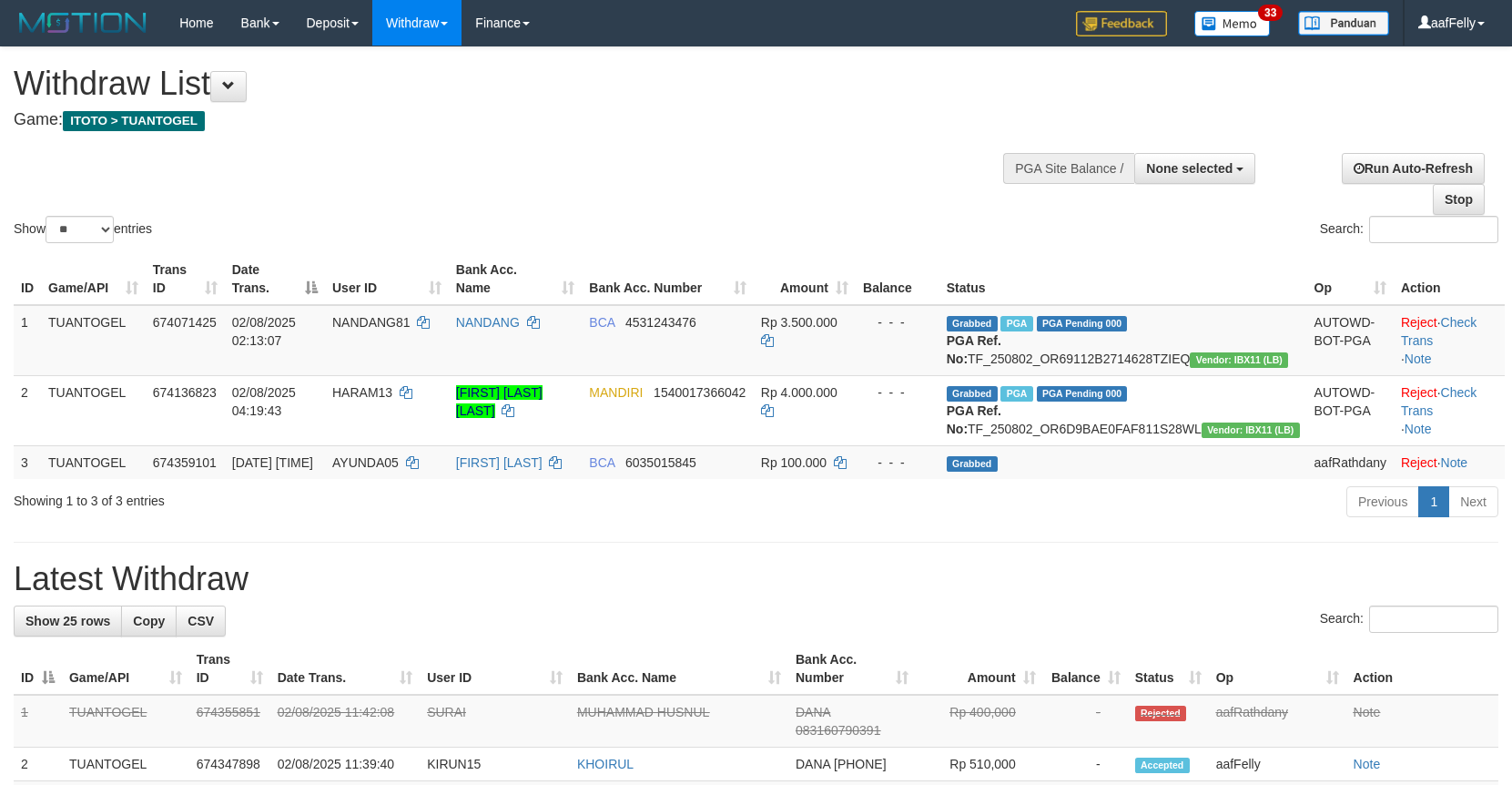 select 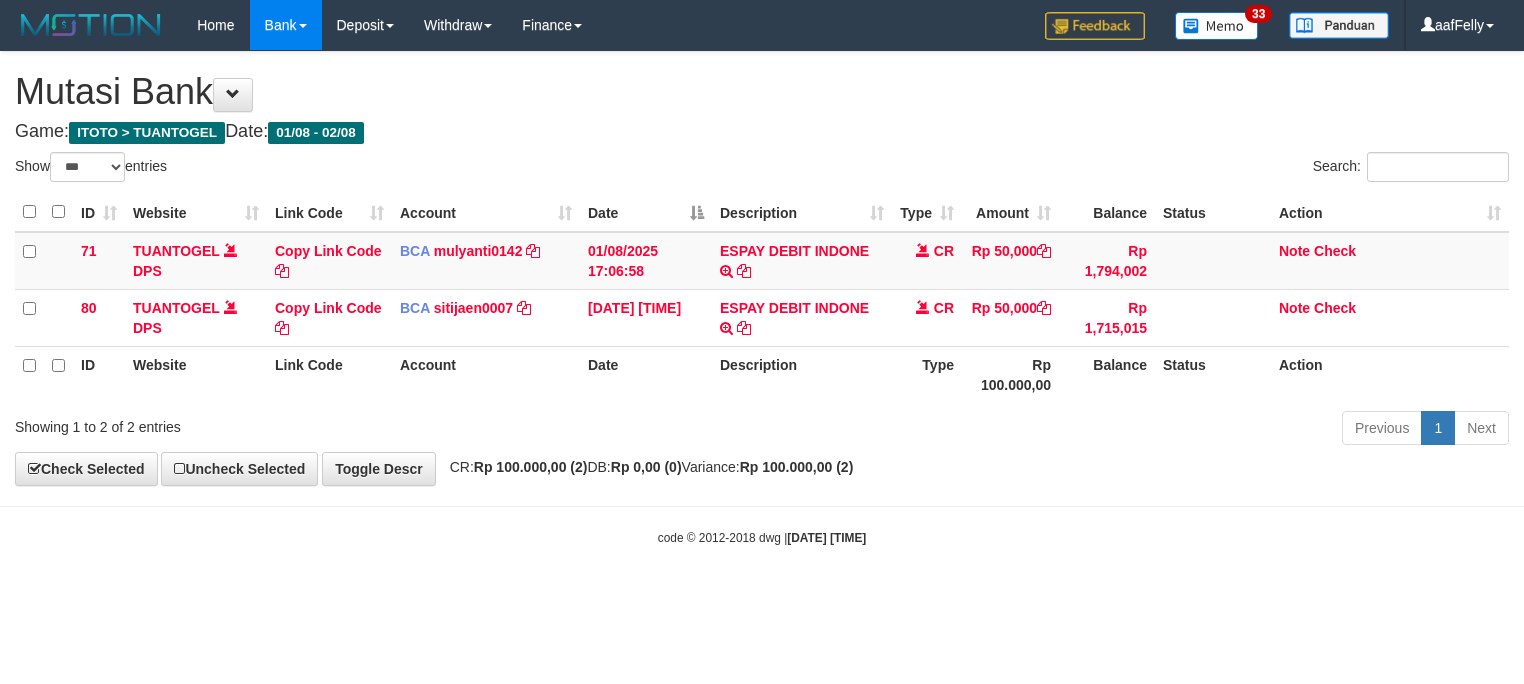 select on "***" 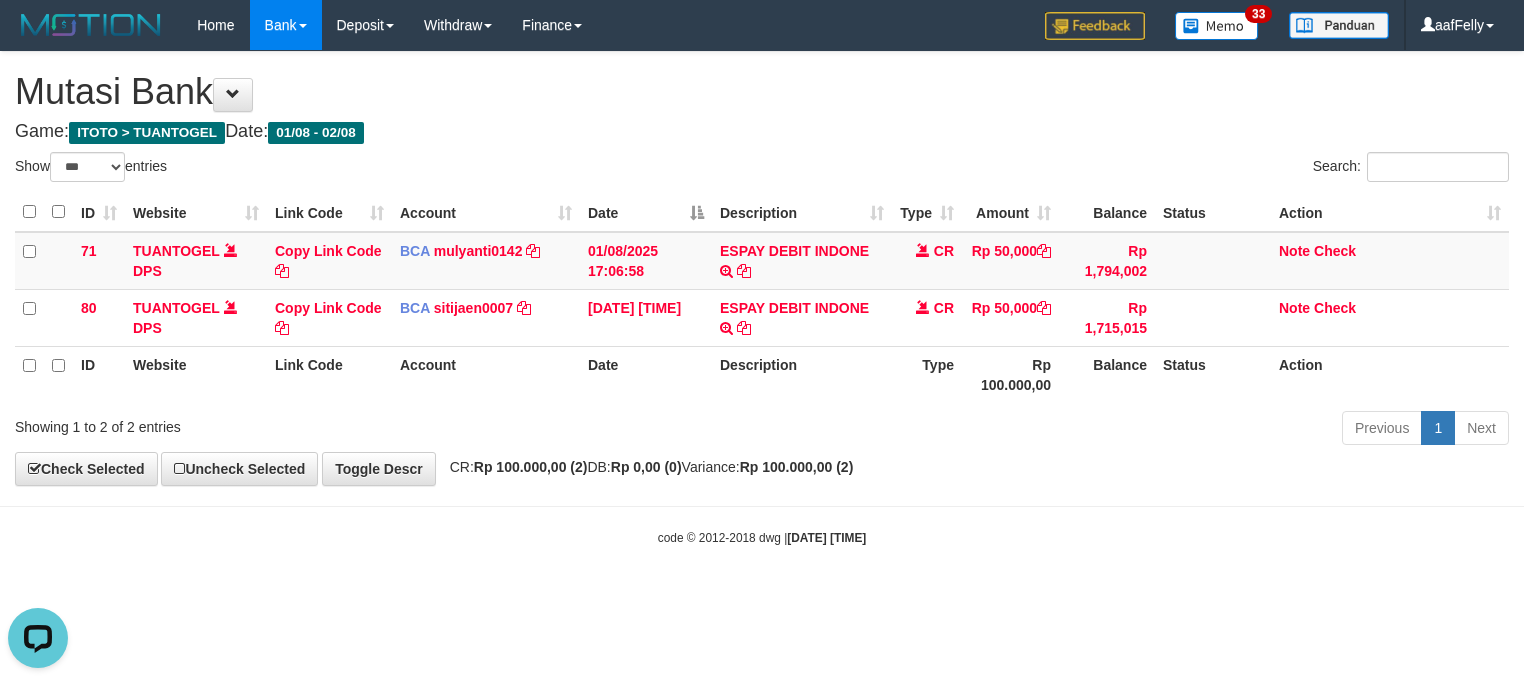 scroll, scrollTop: 0, scrollLeft: 0, axis: both 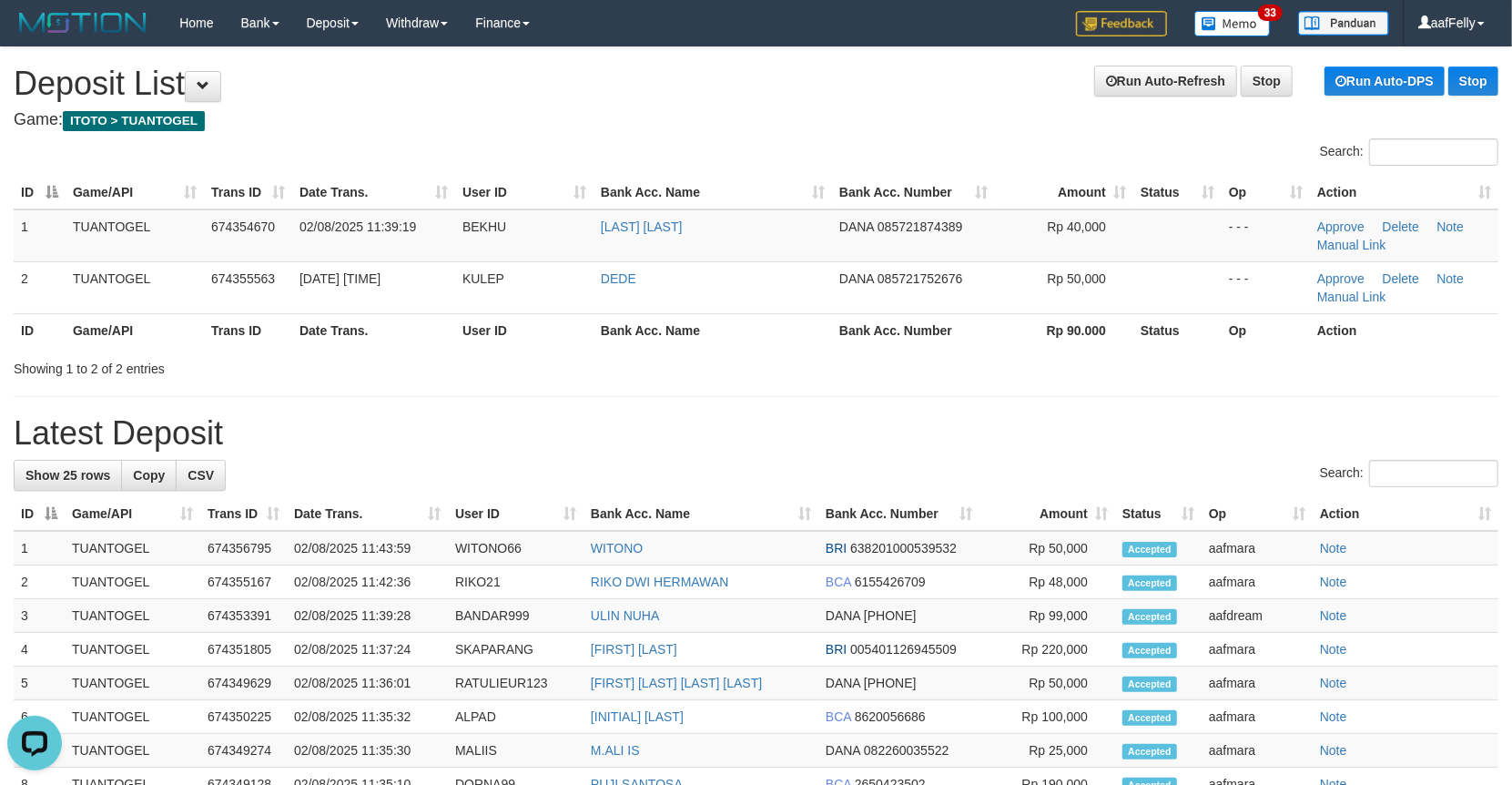 drag, startPoint x: 812, startPoint y: 76, endPoint x: 1030, endPoint y: 160, distance: 233.62363 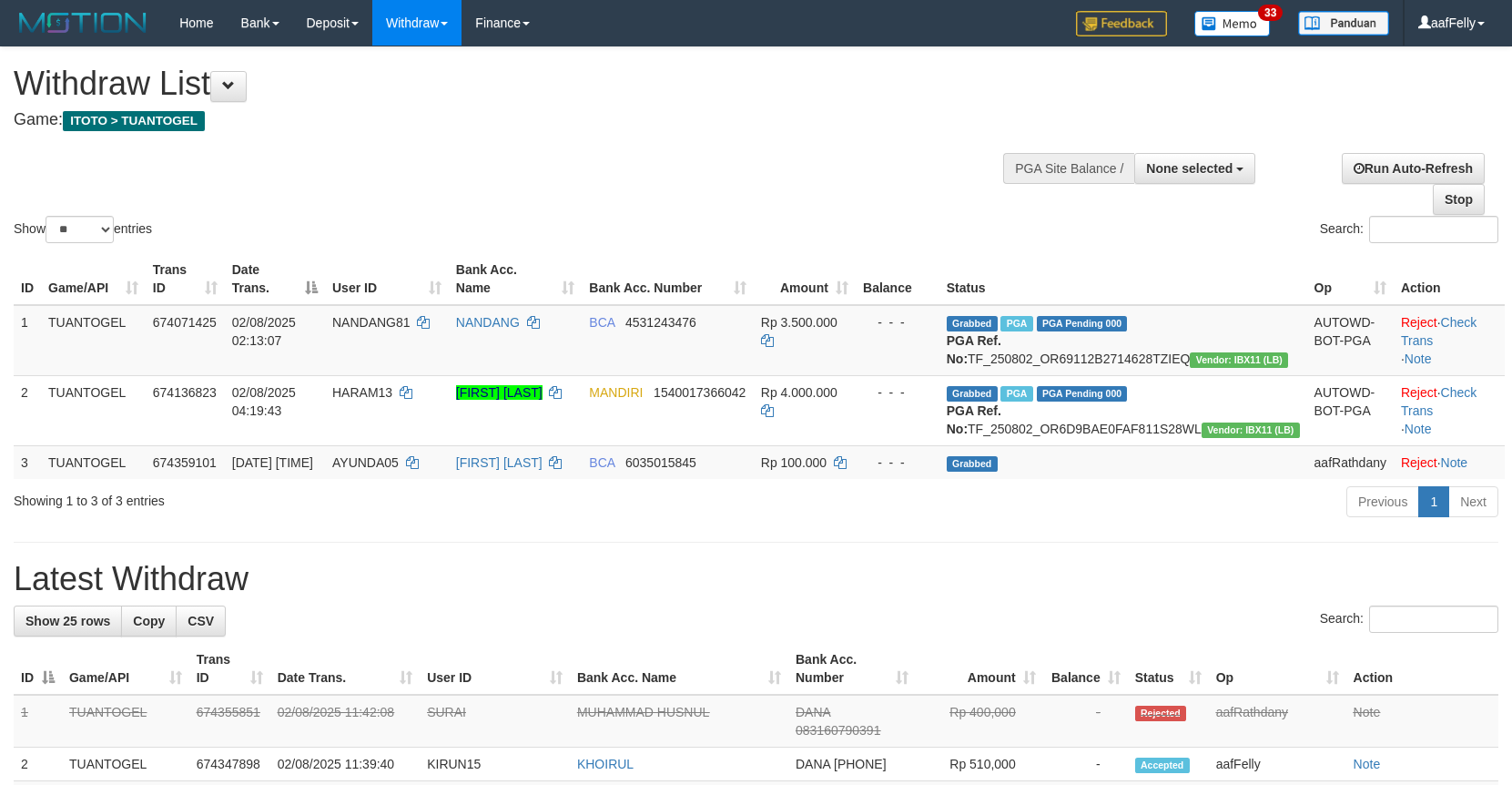 select 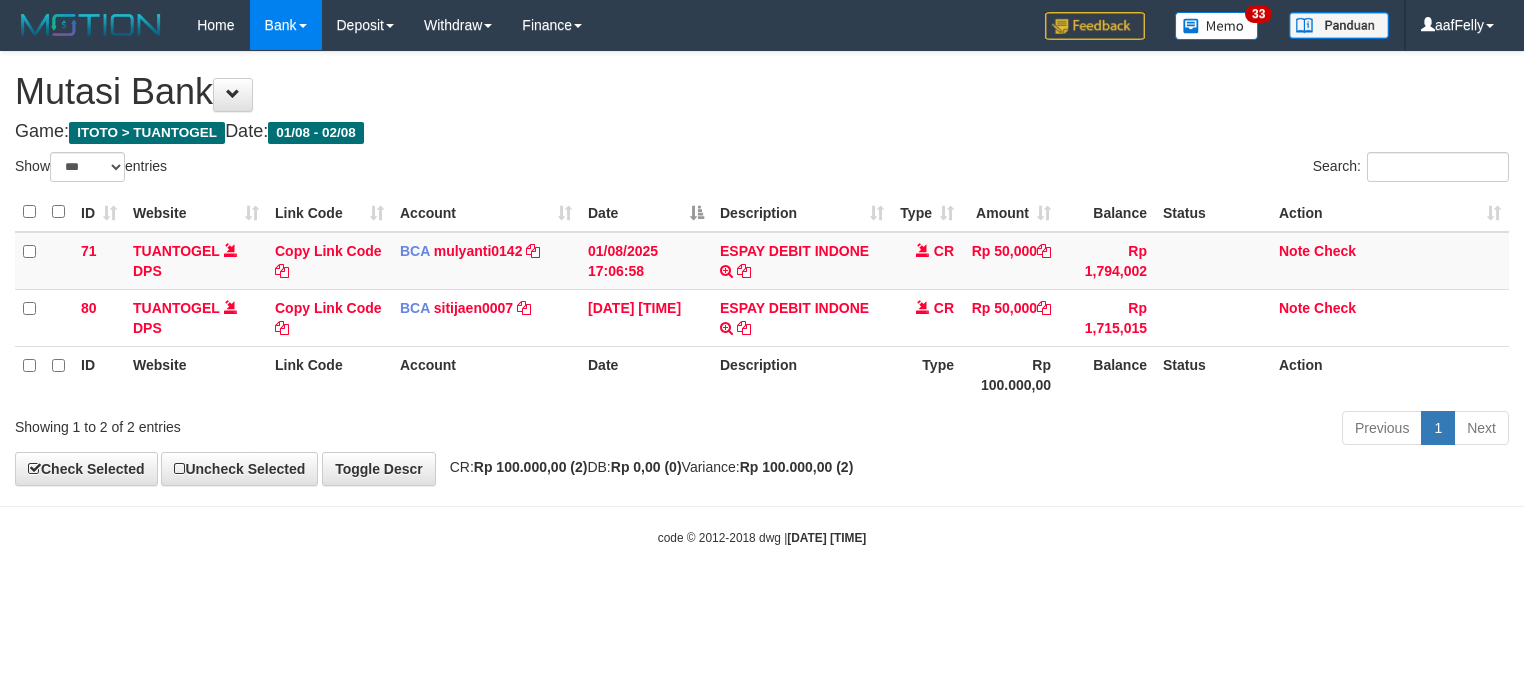 select on "***" 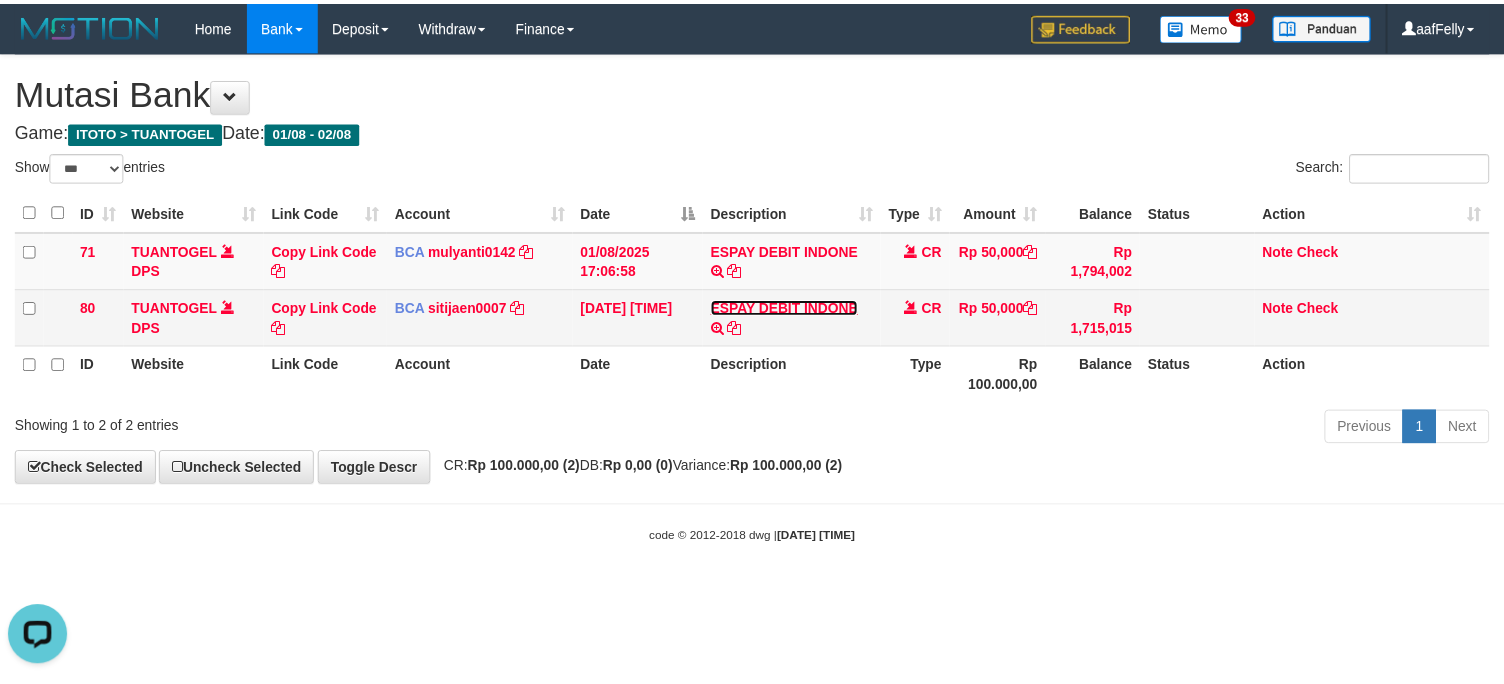 scroll, scrollTop: 0, scrollLeft: 0, axis: both 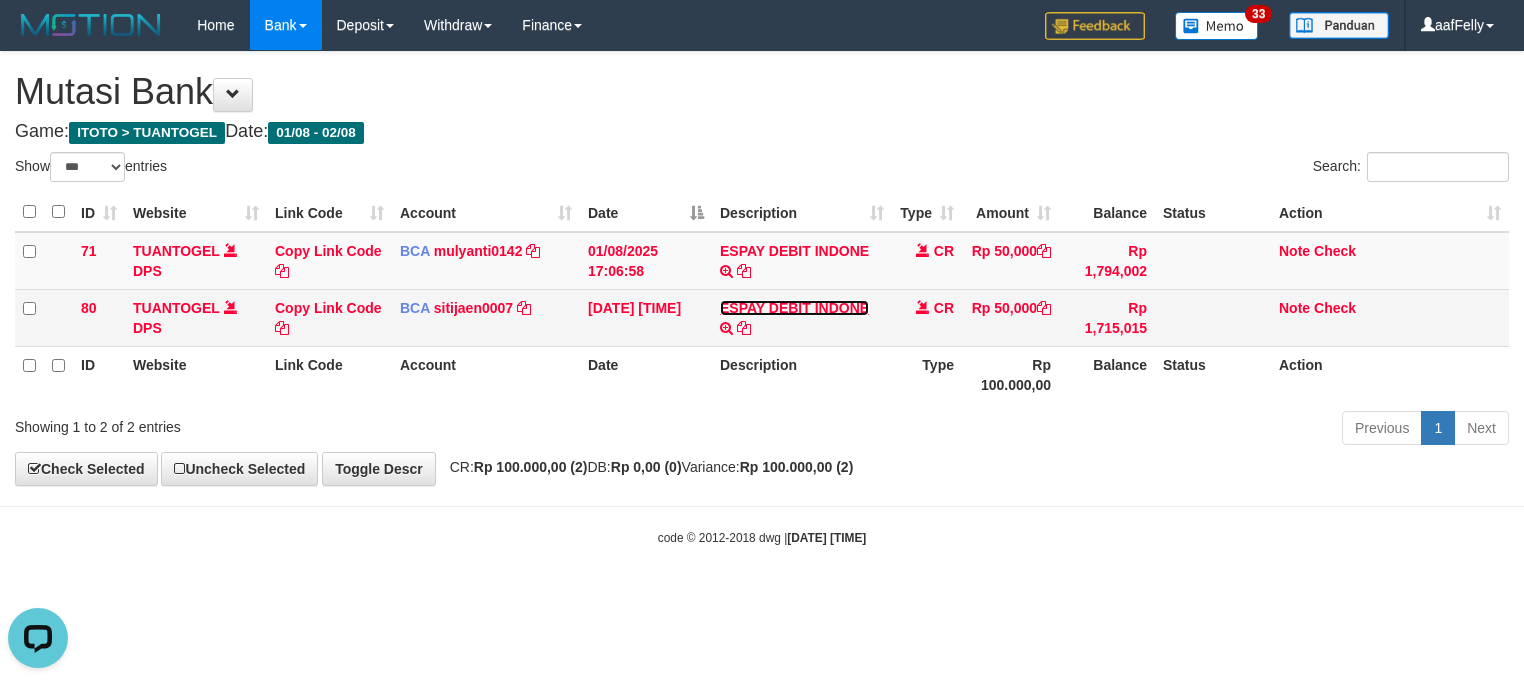 click on "ESPAY DEBIT INDONE" at bounding box center (794, 308) 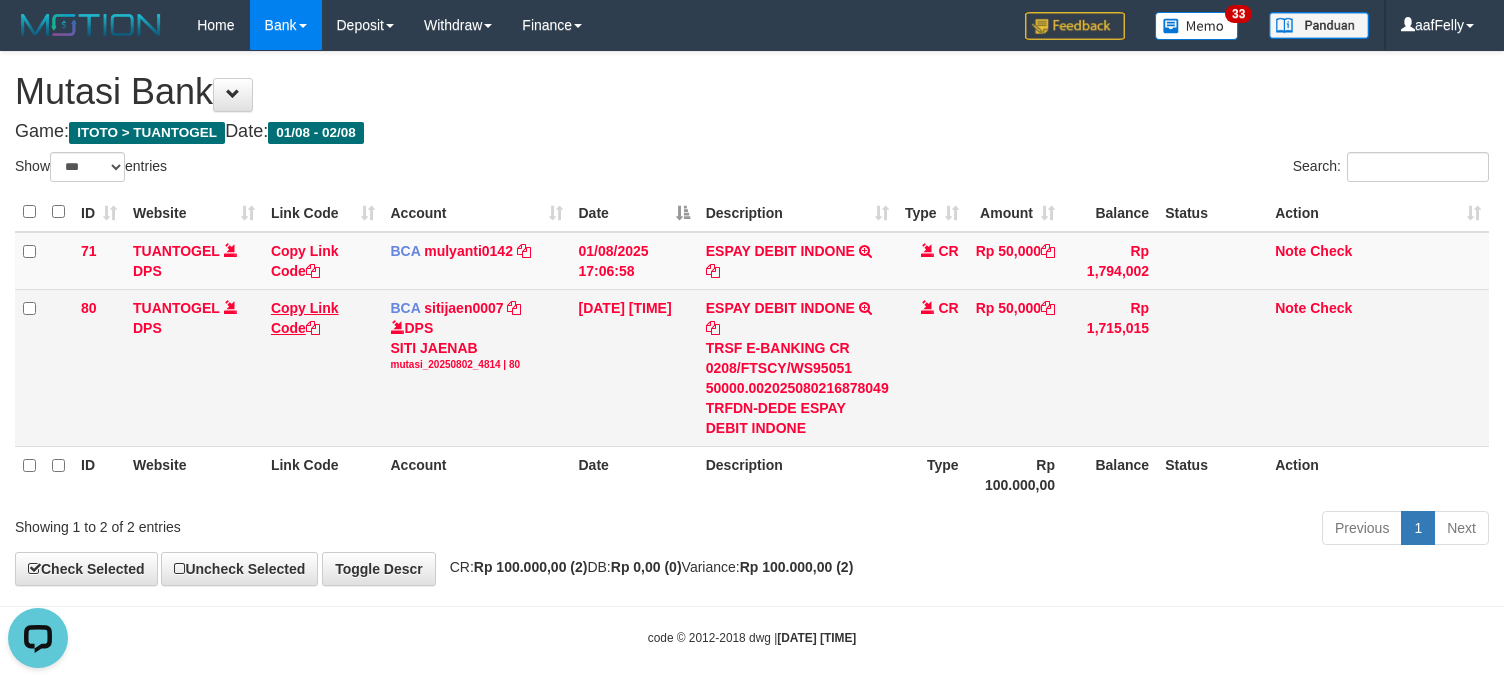 click on "Copy Link Code" at bounding box center (323, 367) 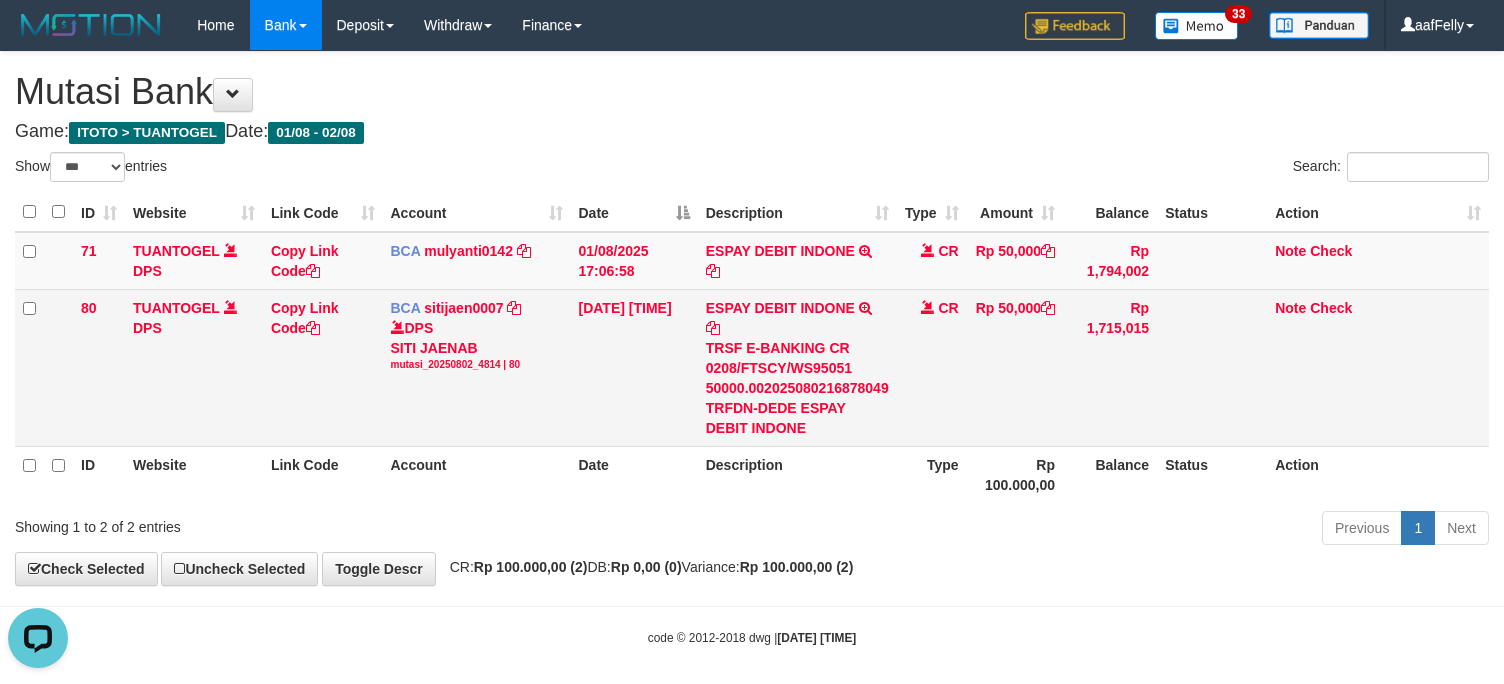 click on "Copy Link Code" at bounding box center (323, 367) 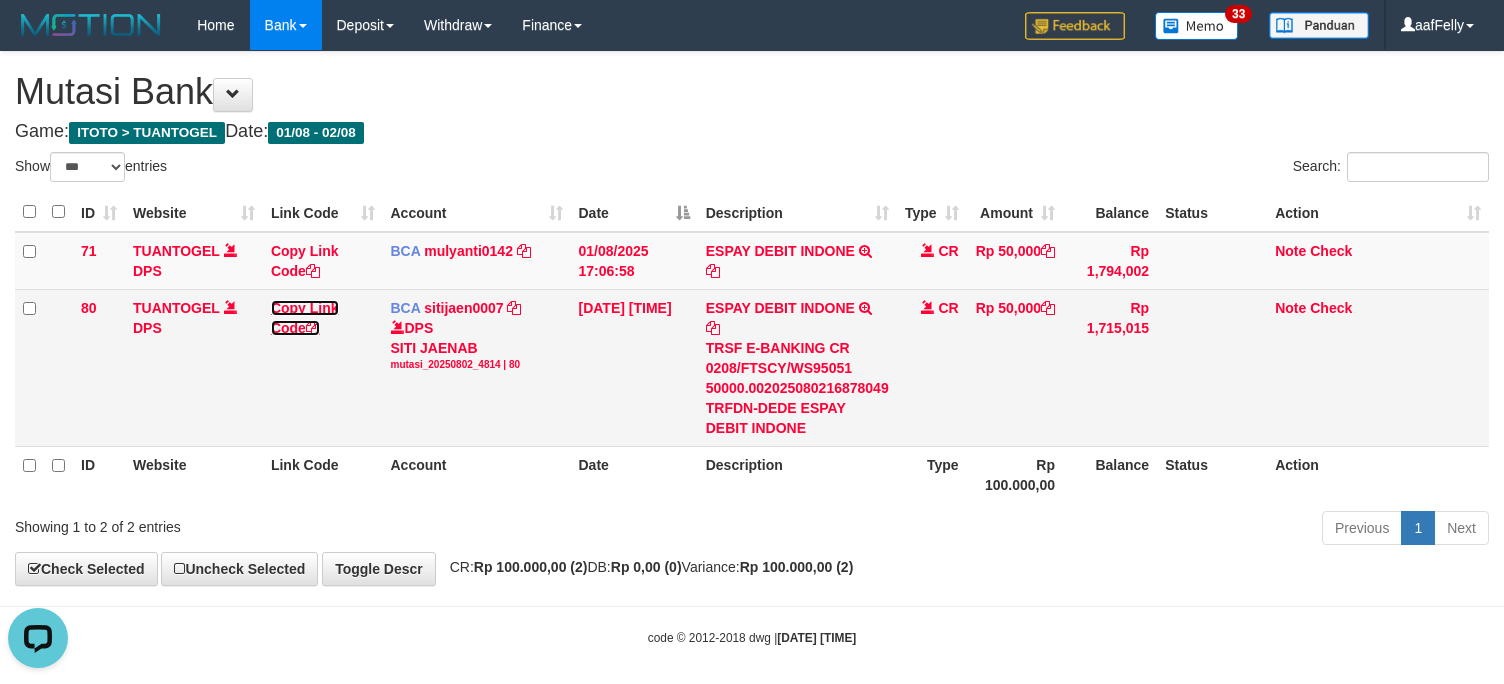 click on "Copy Link Code" at bounding box center [305, 318] 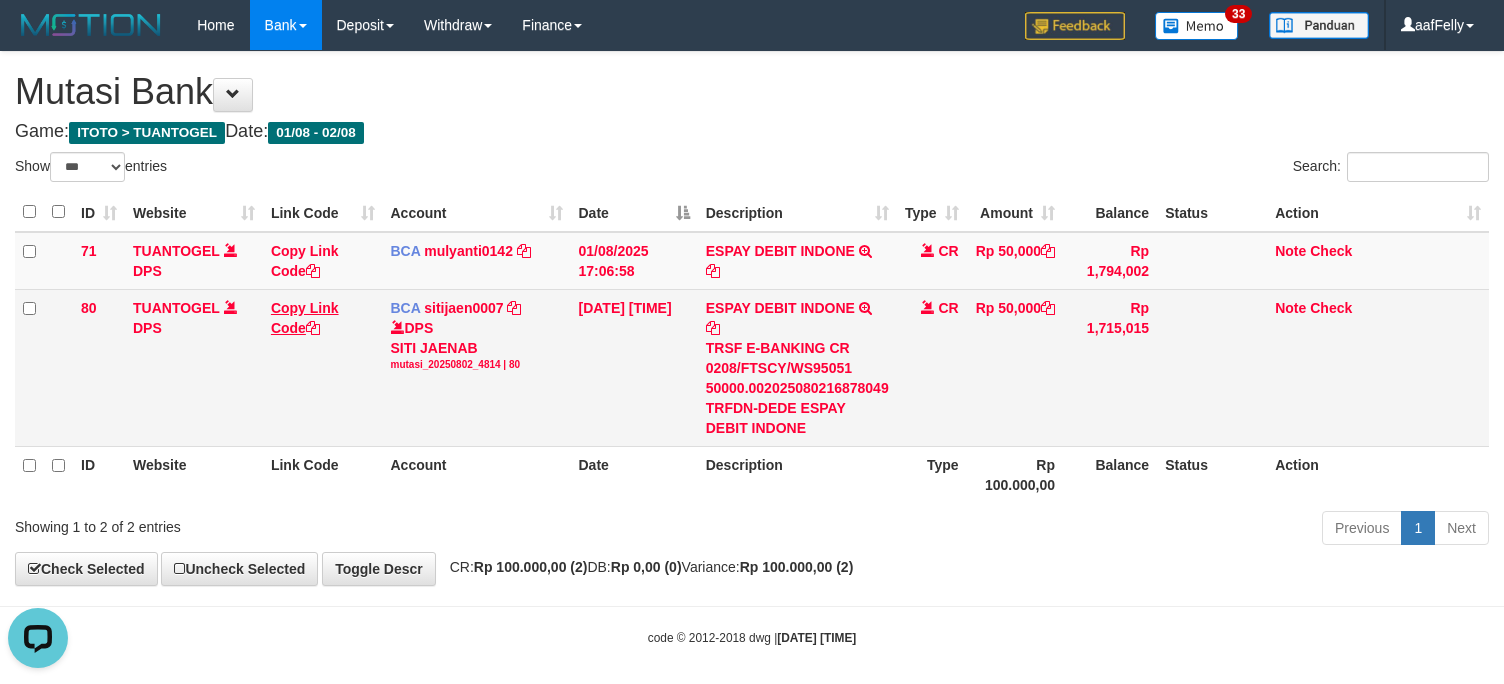 scroll, scrollTop: 0, scrollLeft: 0, axis: both 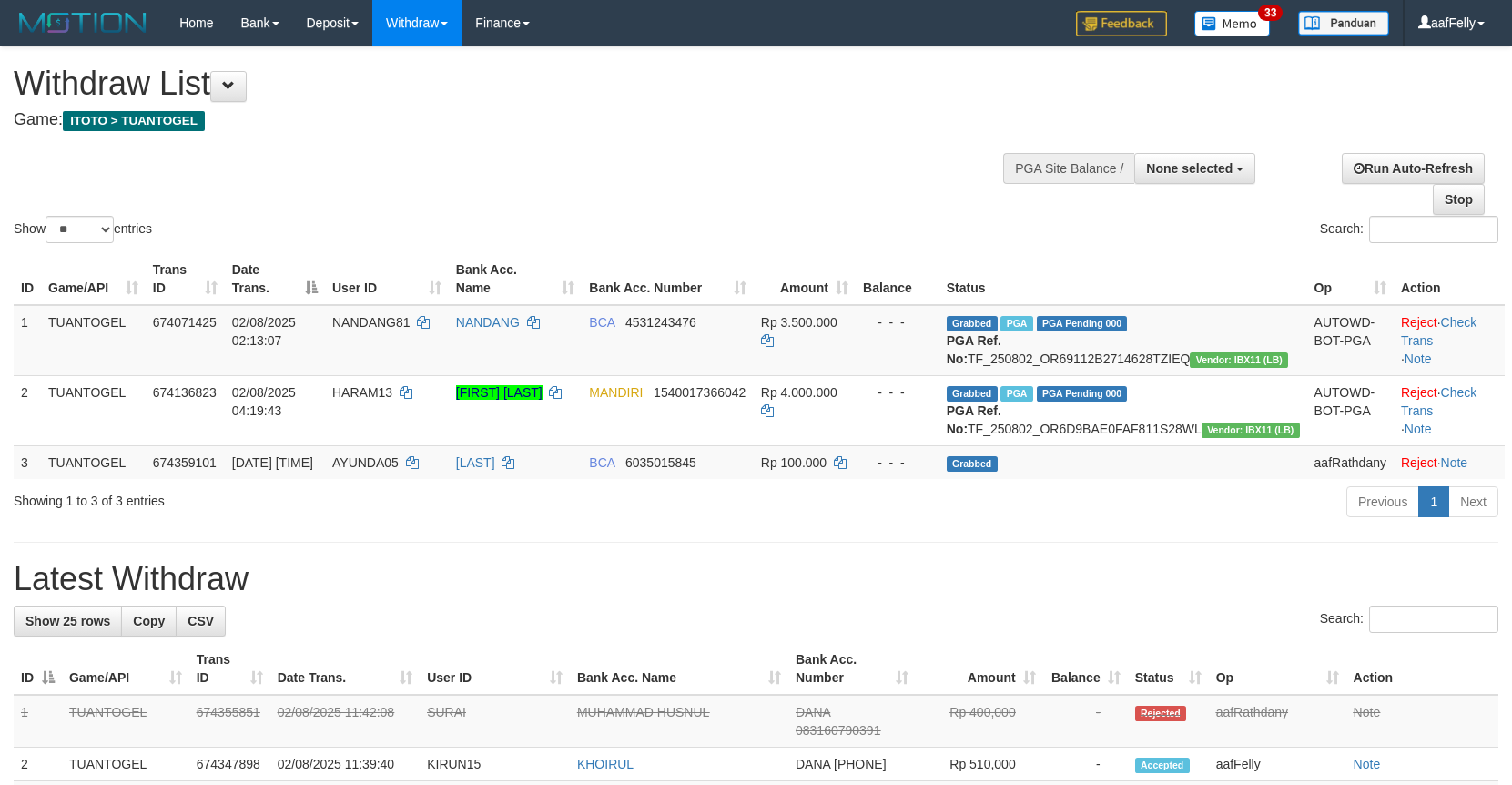 select 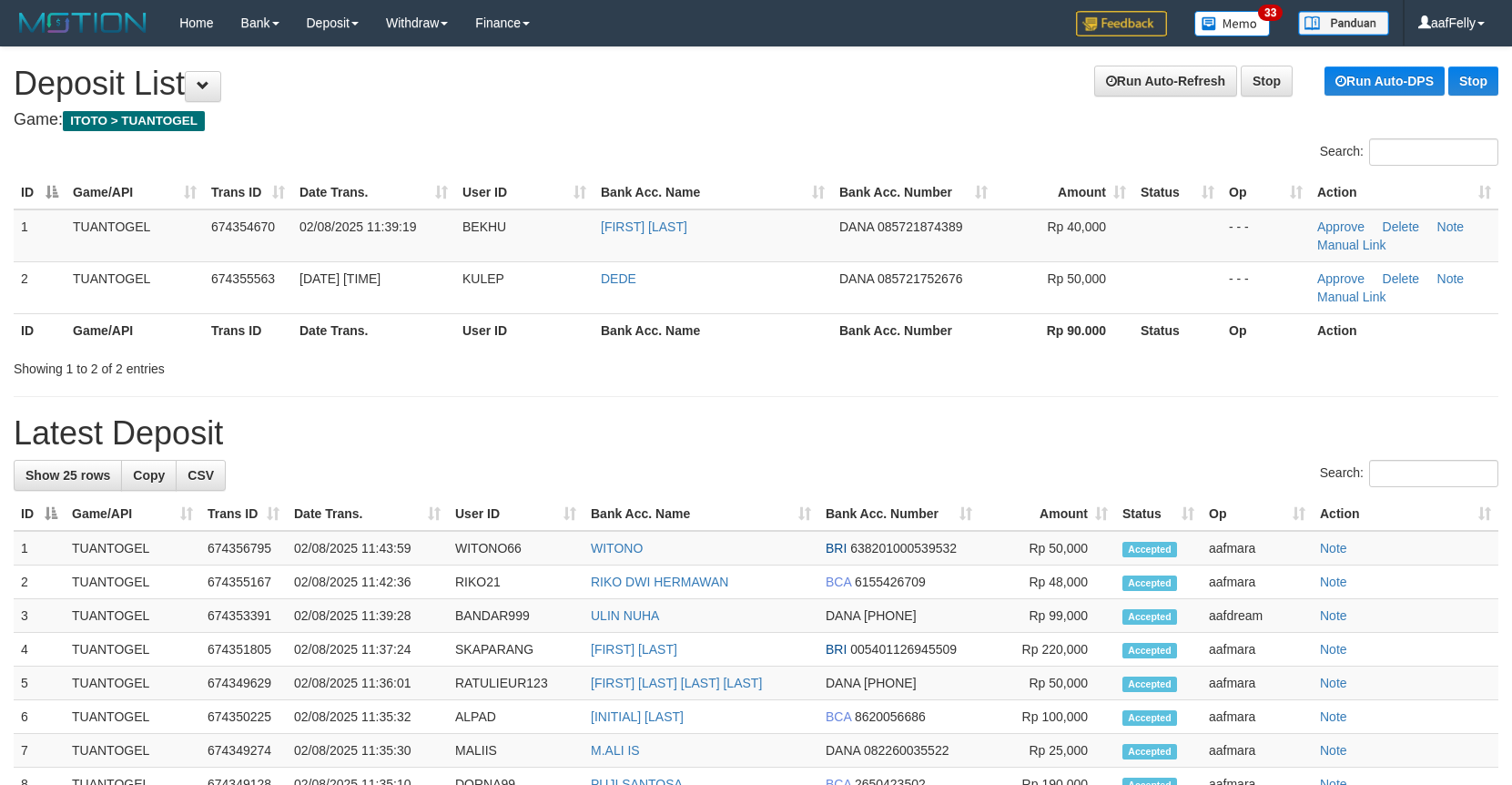 scroll, scrollTop: 0, scrollLeft: 0, axis: both 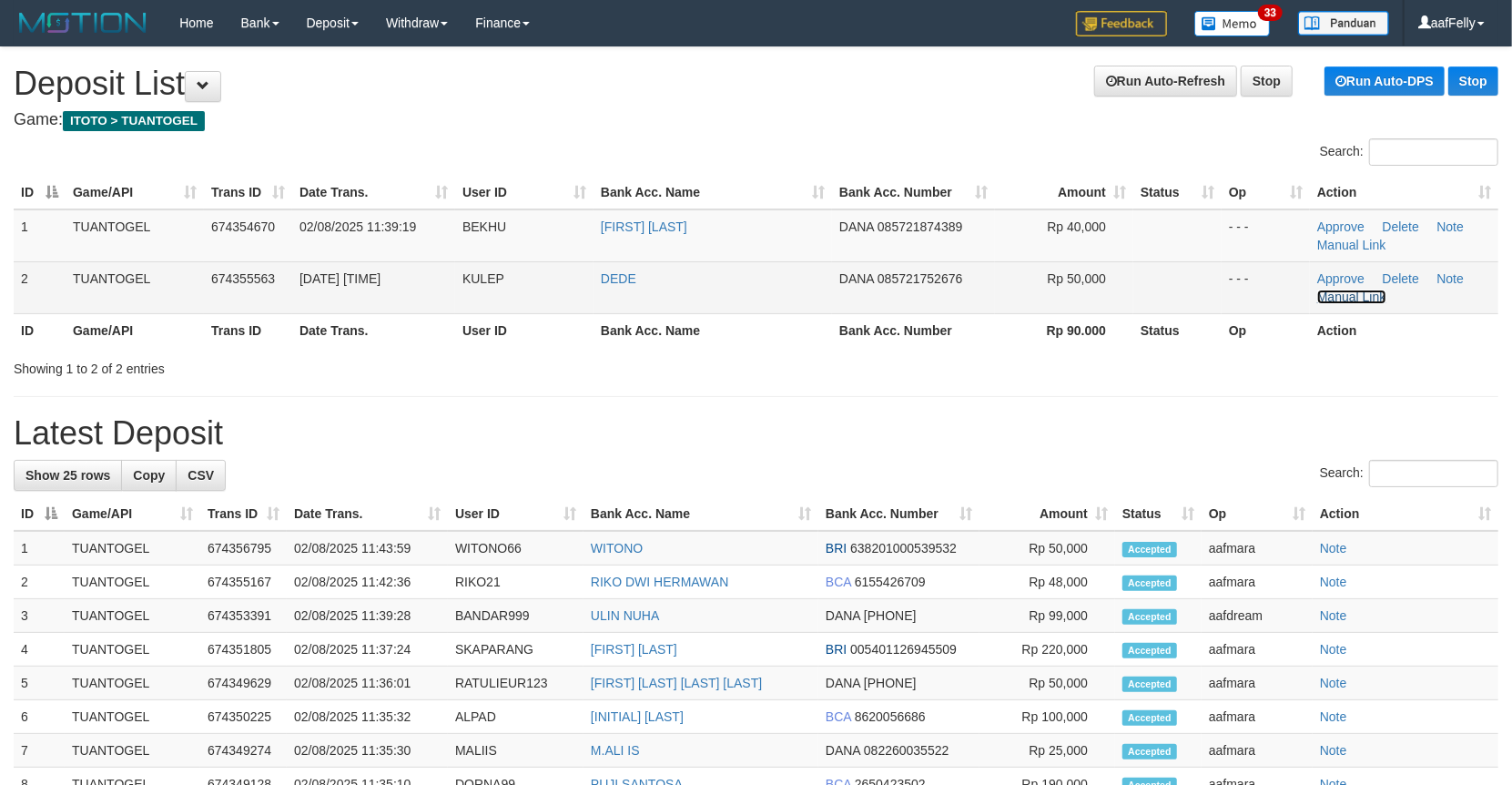 click on "Manual Link" at bounding box center (1352, 297) 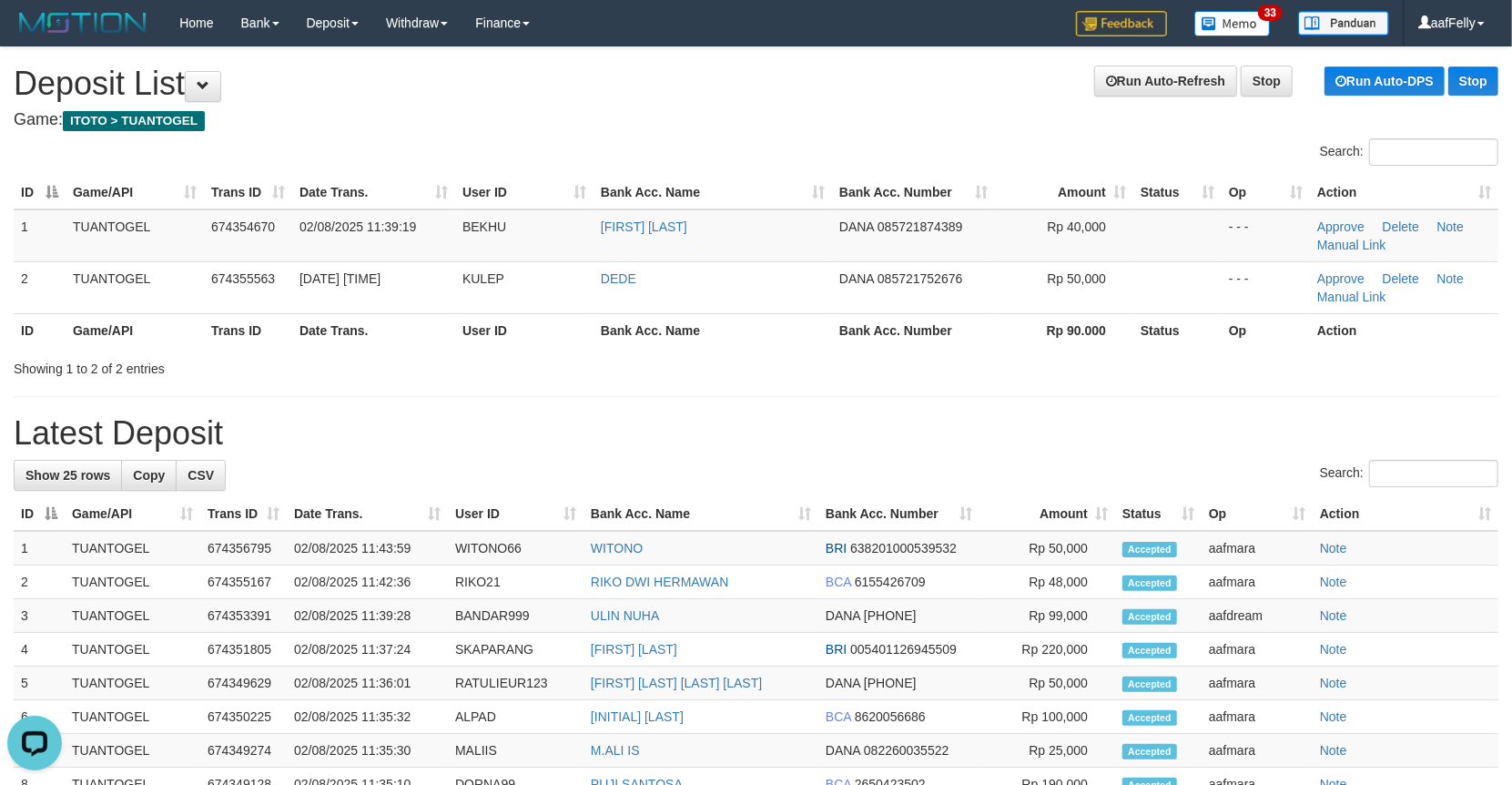 scroll, scrollTop: 0, scrollLeft: 0, axis: both 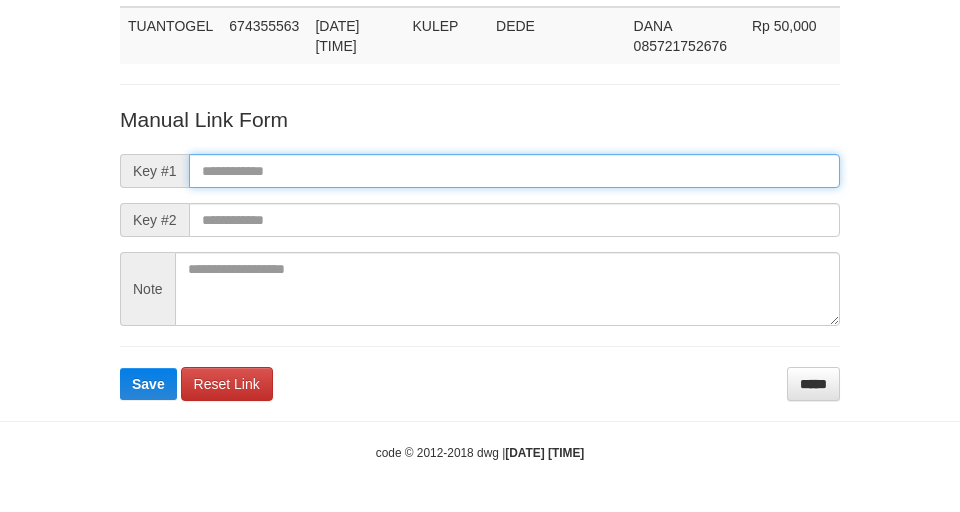 drag, startPoint x: 413, startPoint y: 166, endPoint x: 400, endPoint y: 172, distance: 14.3178215 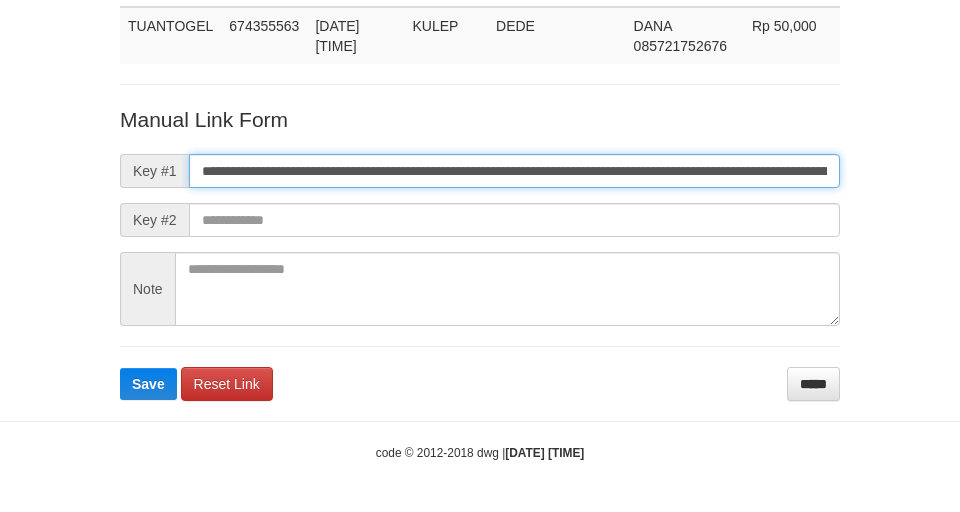 scroll, scrollTop: 0, scrollLeft: 1128, axis: horizontal 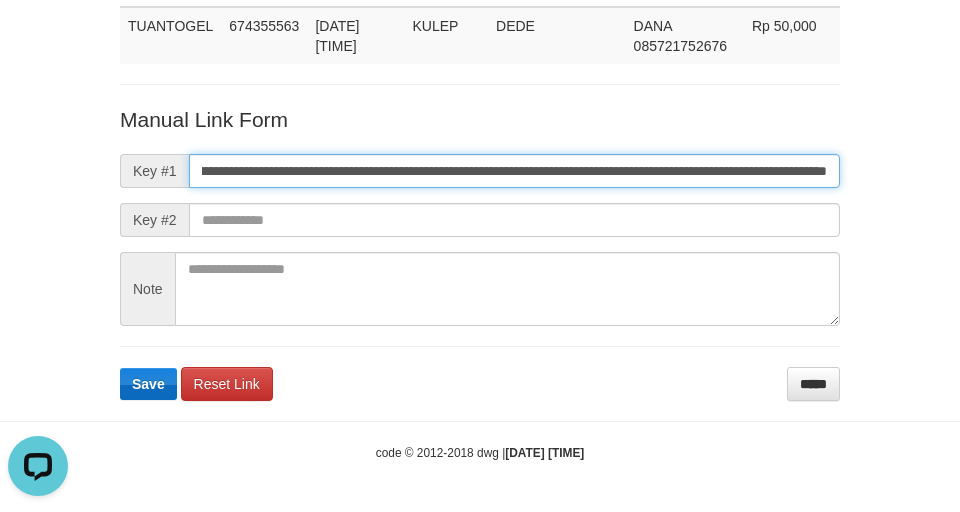 type on "**********" 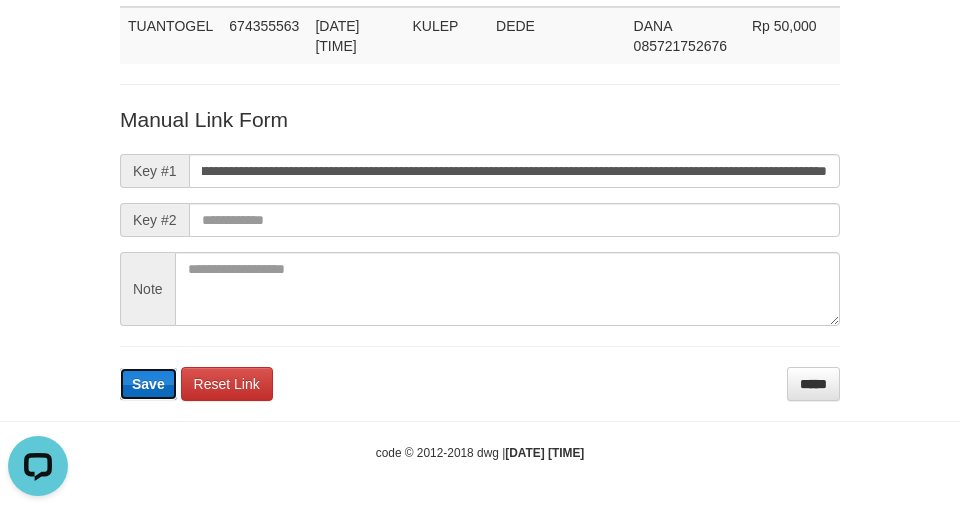scroll, scrollTop: 0, scrollLeft: 0, axis: both 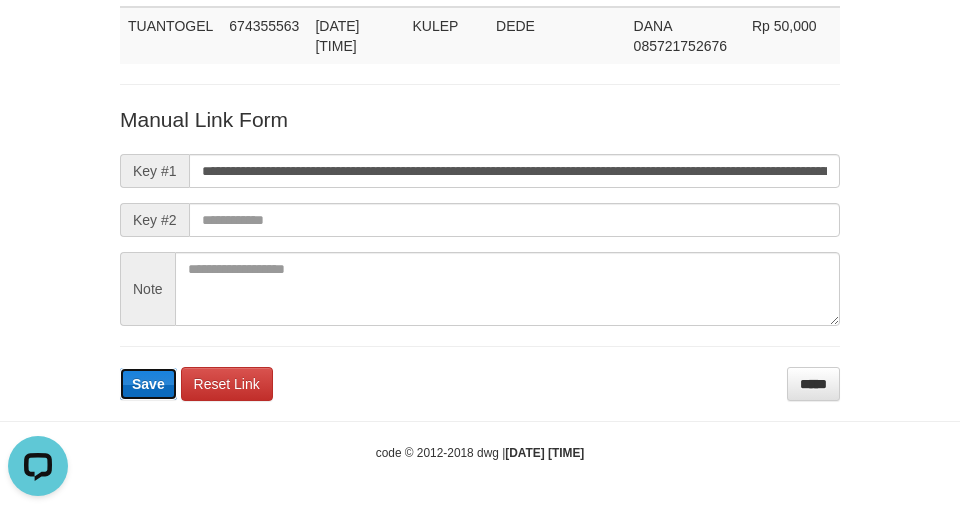 click on "Save" at bounding box center (148, 384) 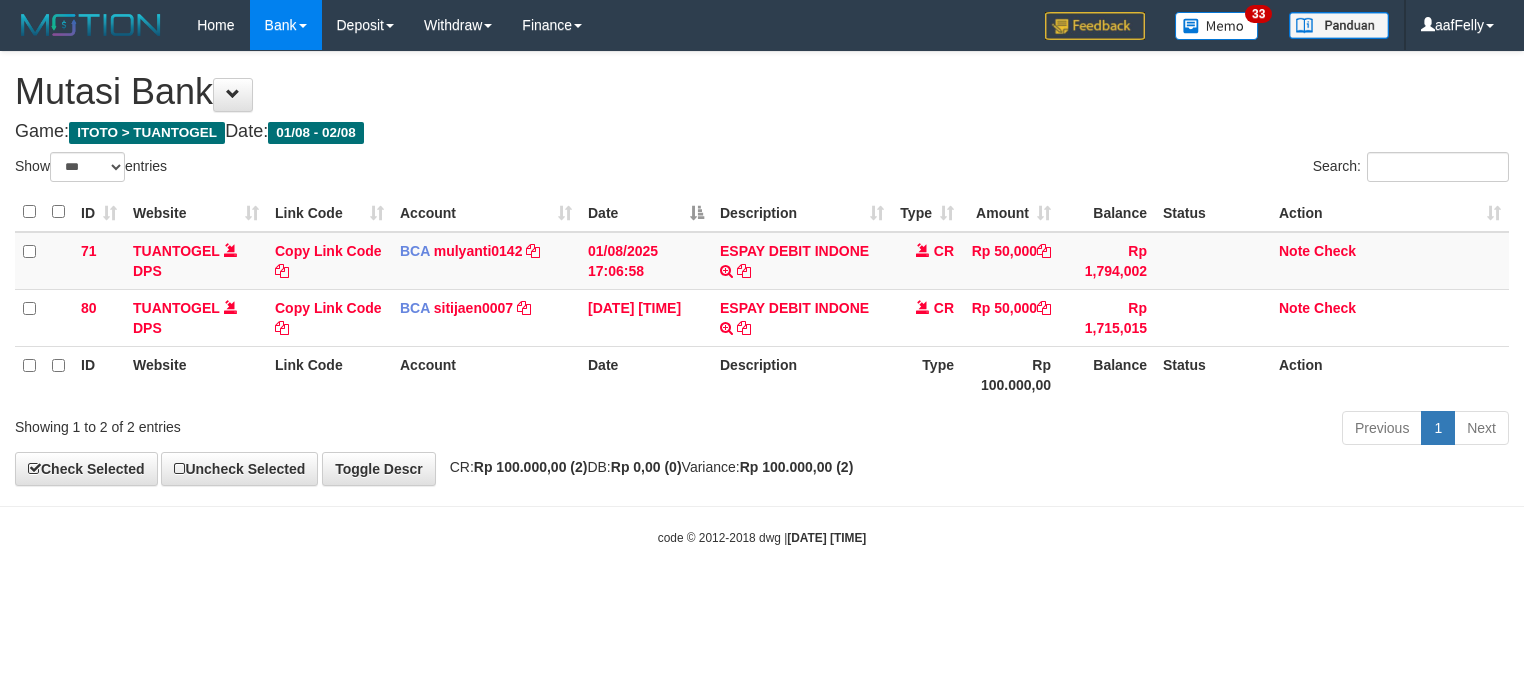 select on "***" 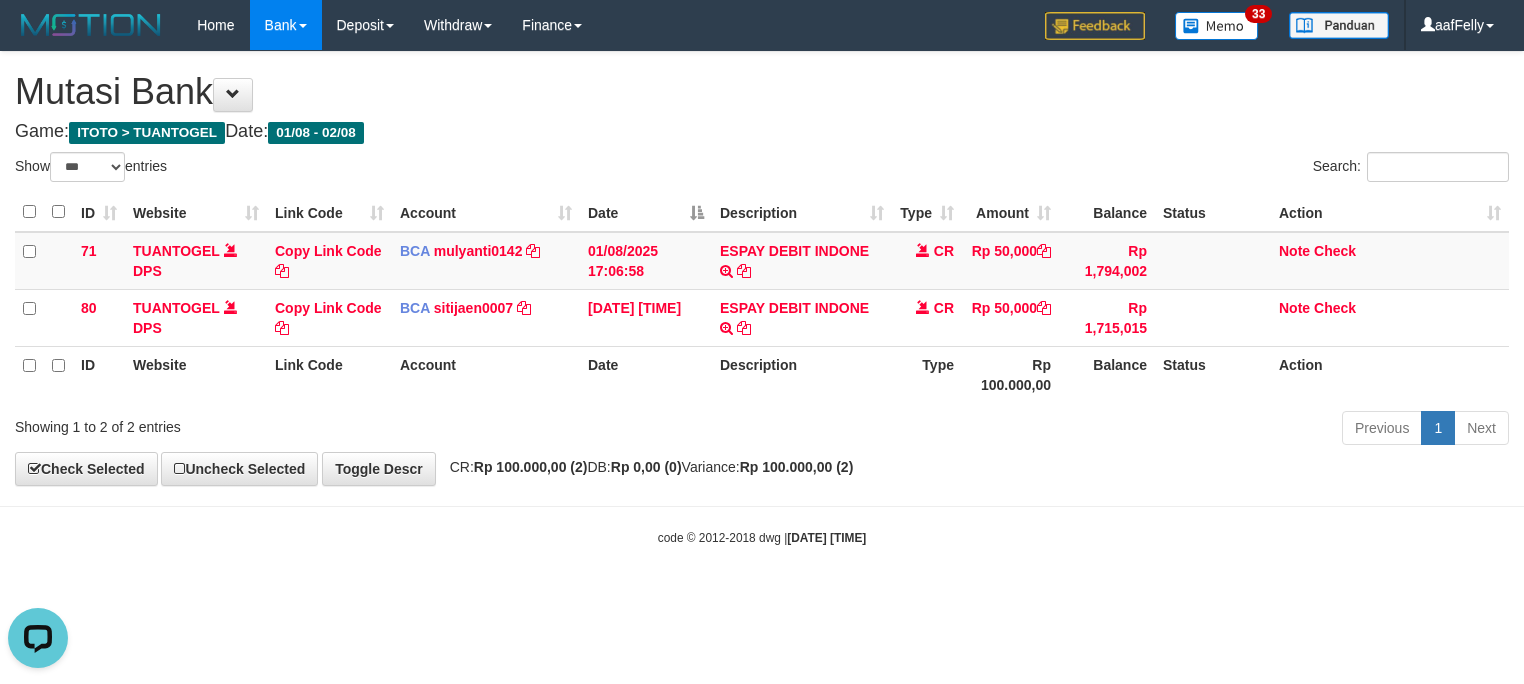 scroll, scrollTop: 0, scrollLeft: 0, axis: both 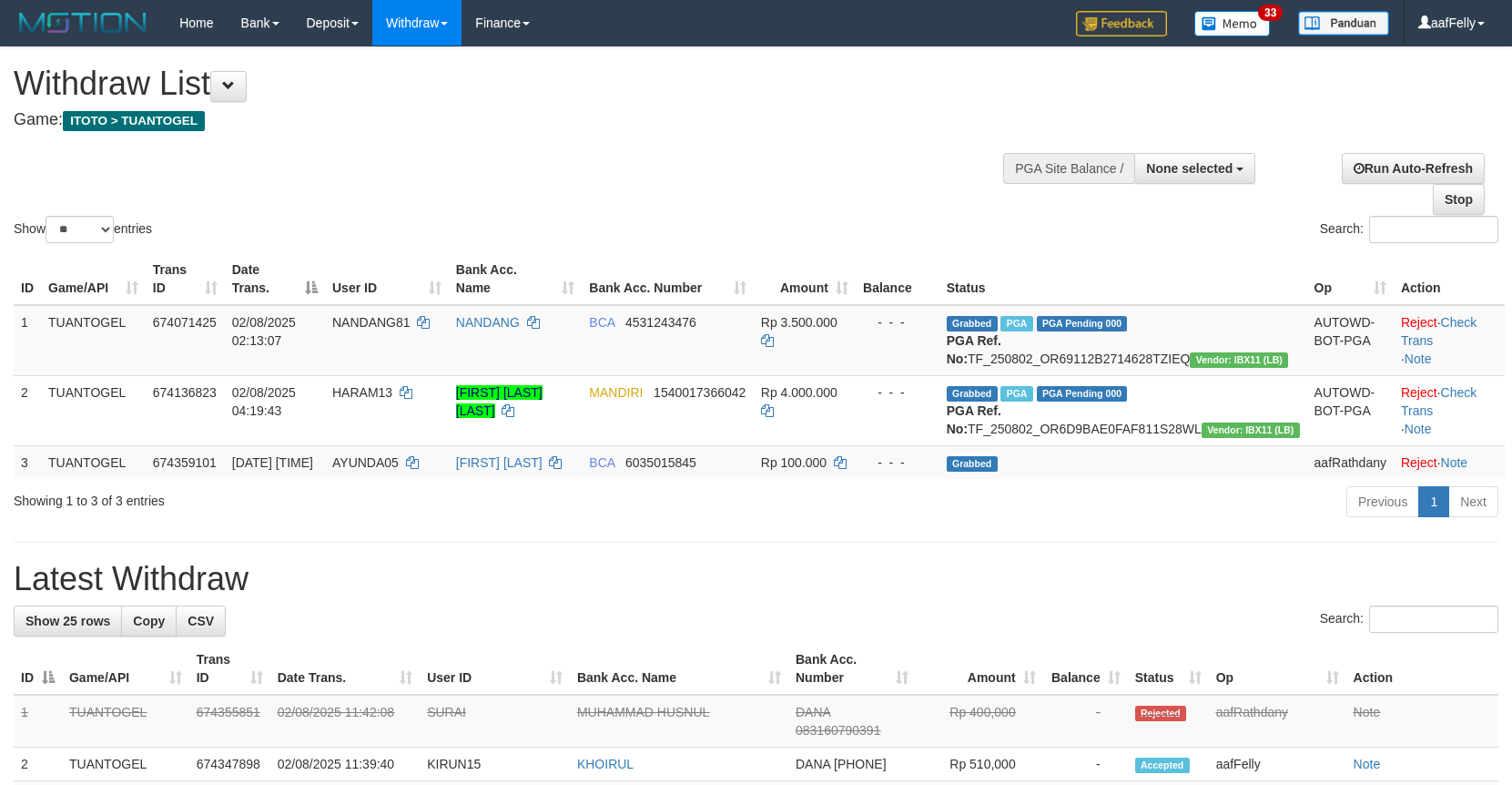 select 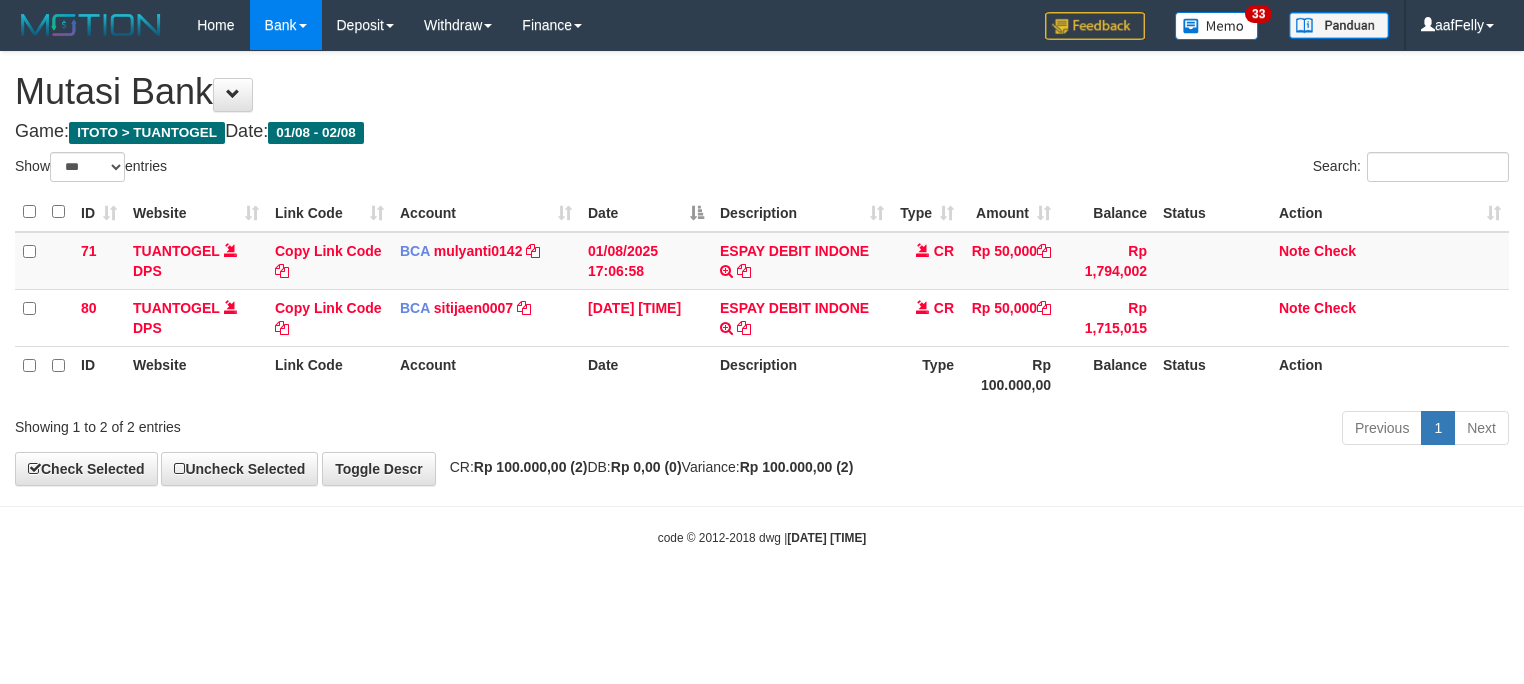 select on "***" 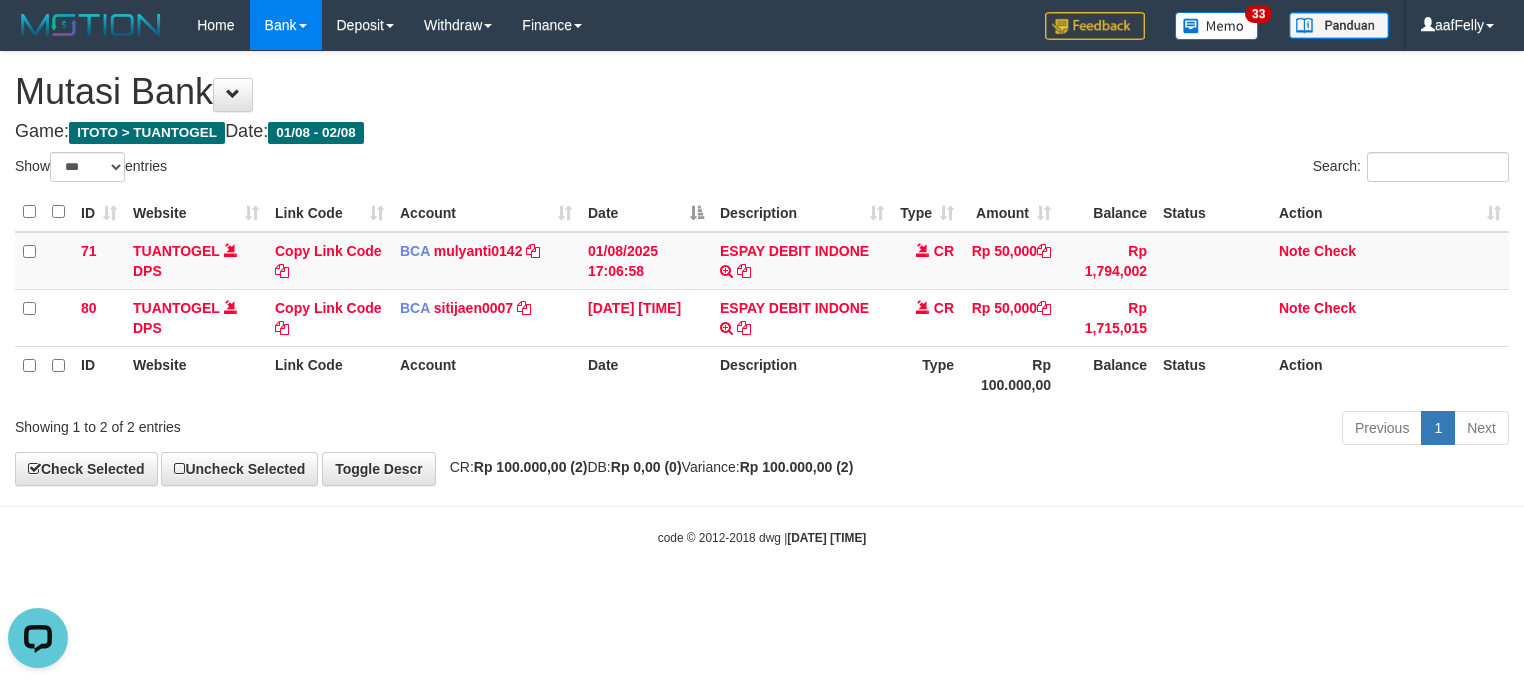 scroll, scrollTop: 0, scrollLeft: 0, axis: both 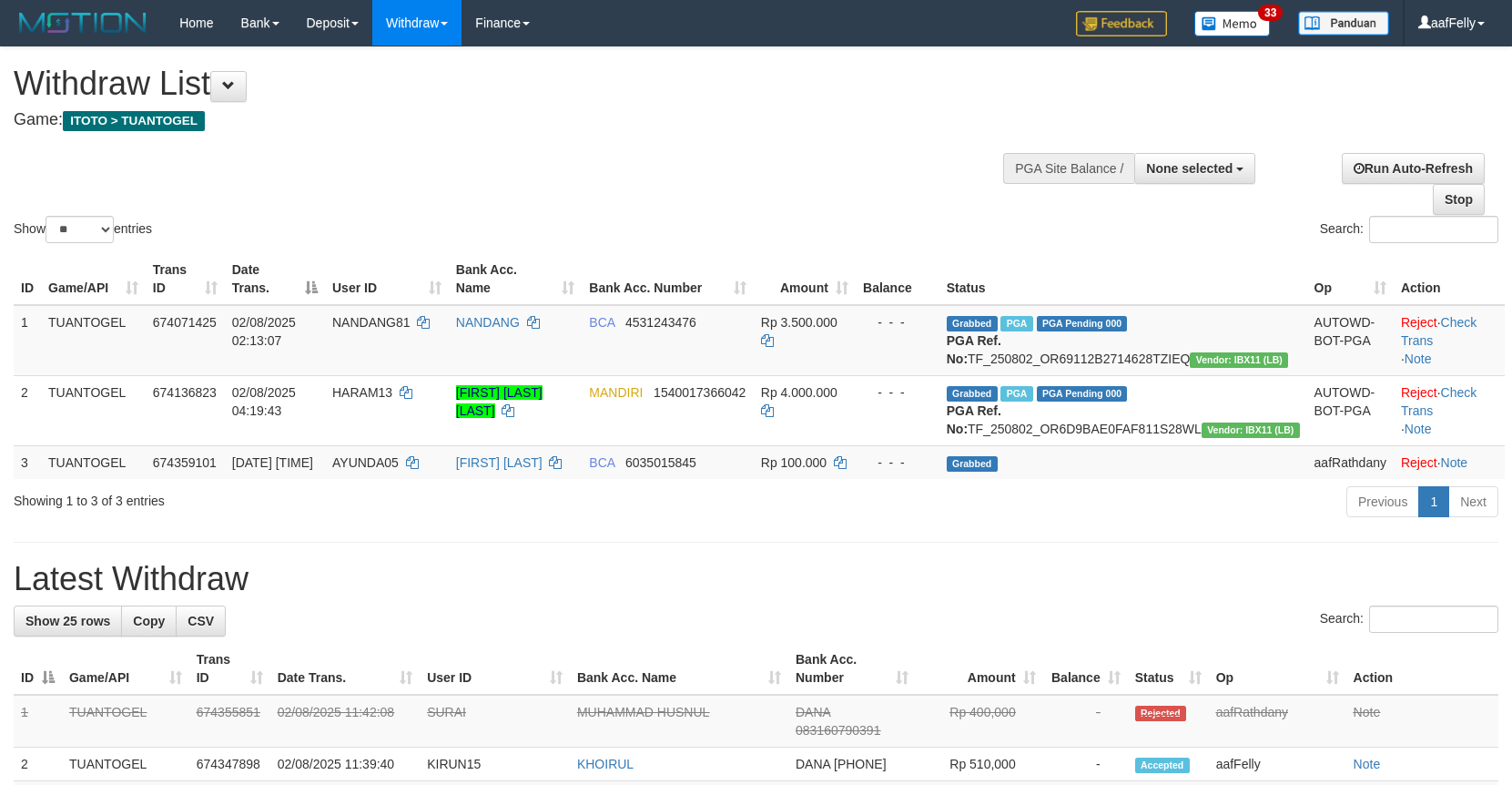 select 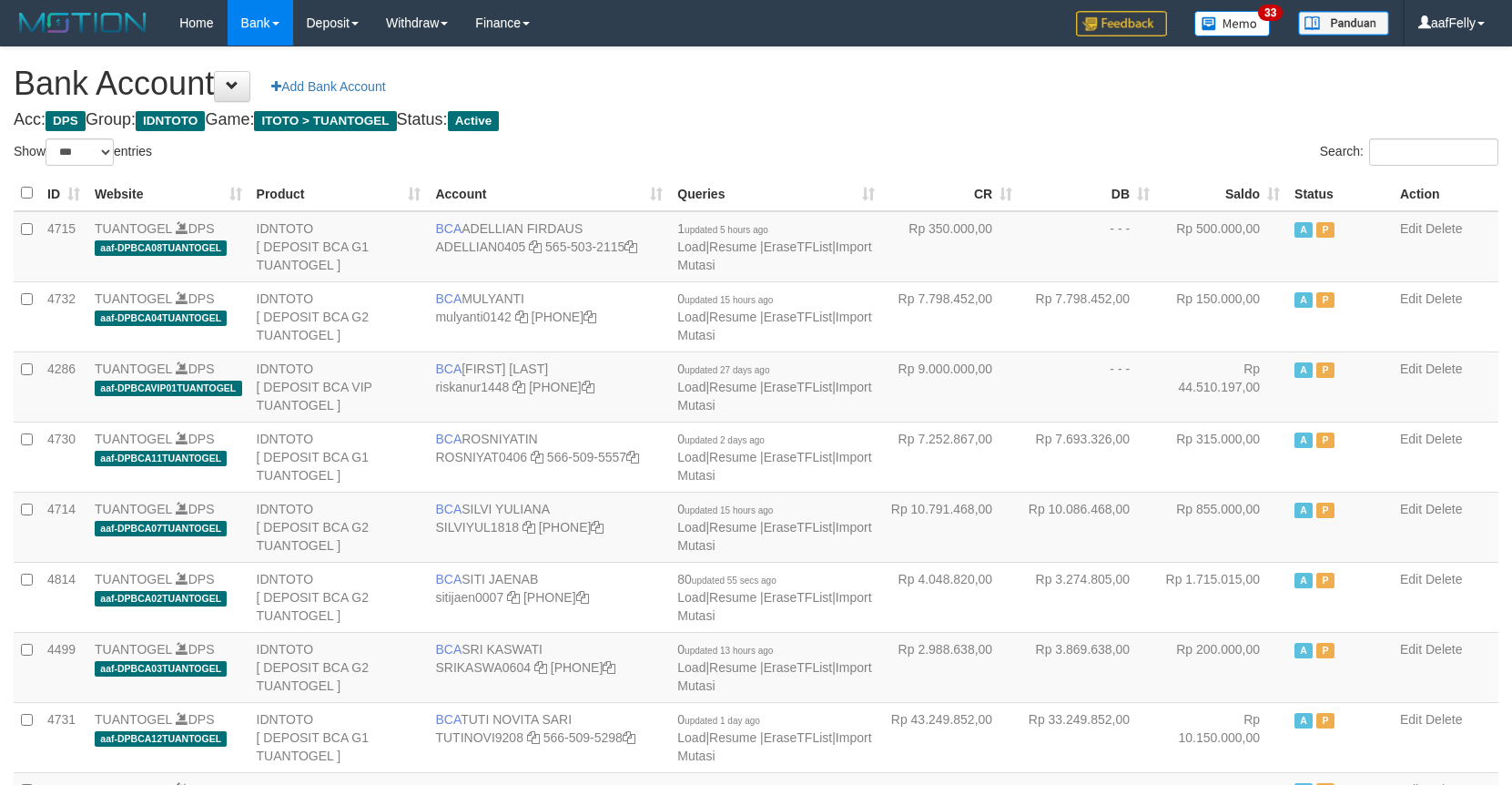 select on "***" 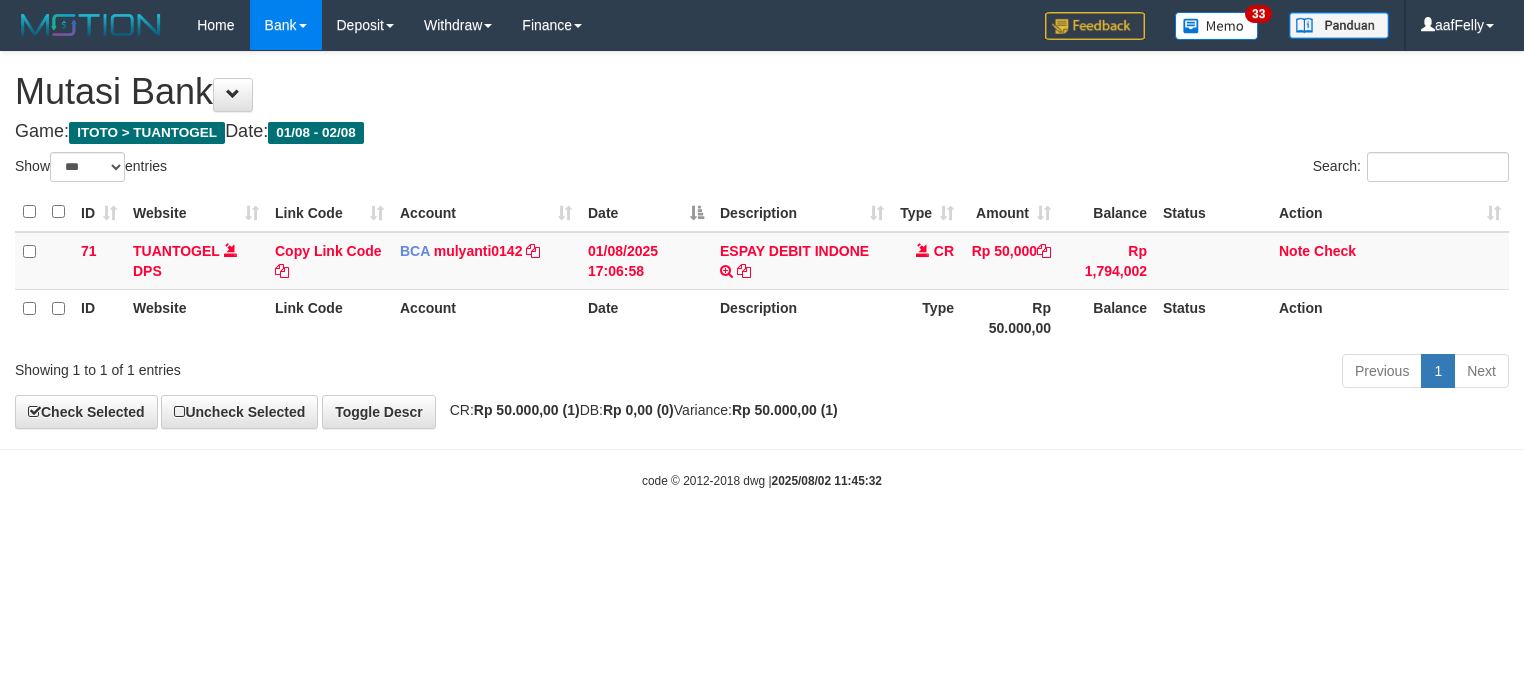 select on "***" 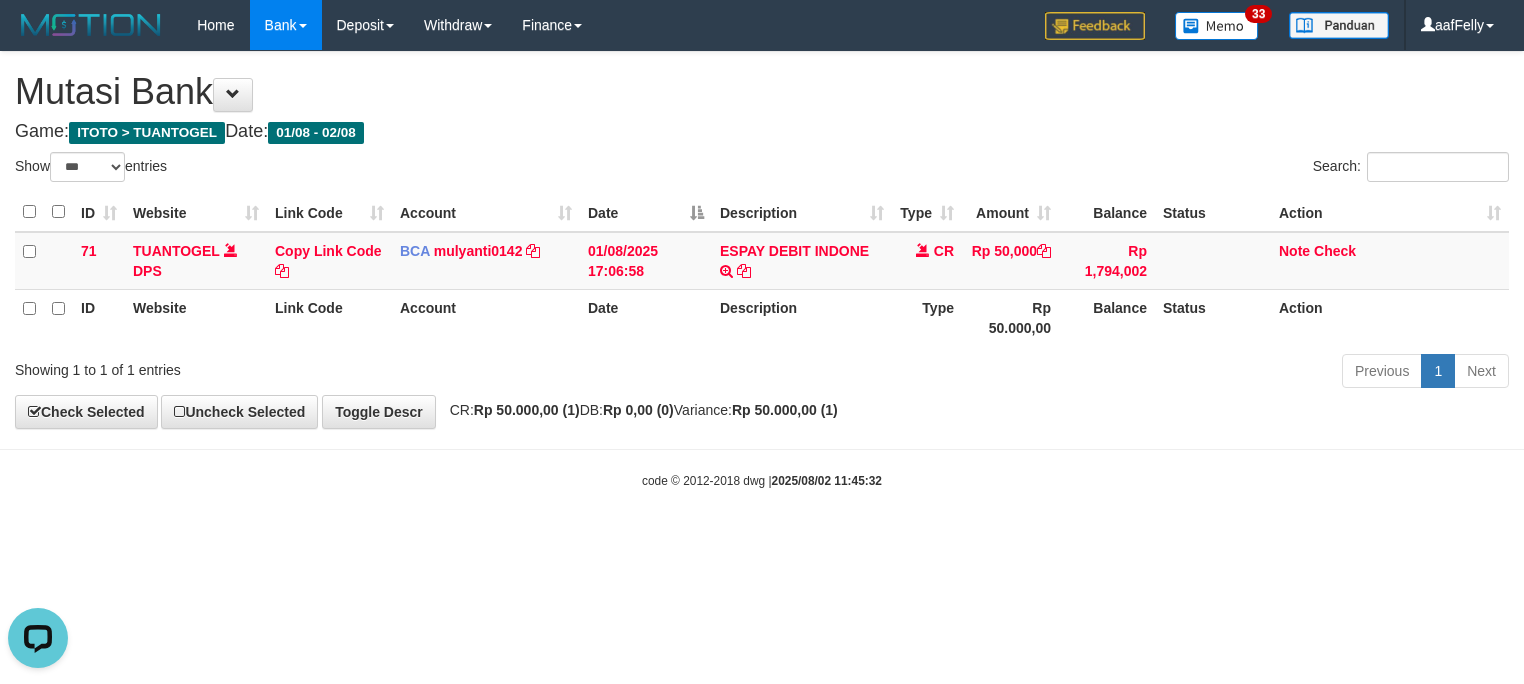 scroll, scrollTop: 0, scrollLeft: 0, axis: both 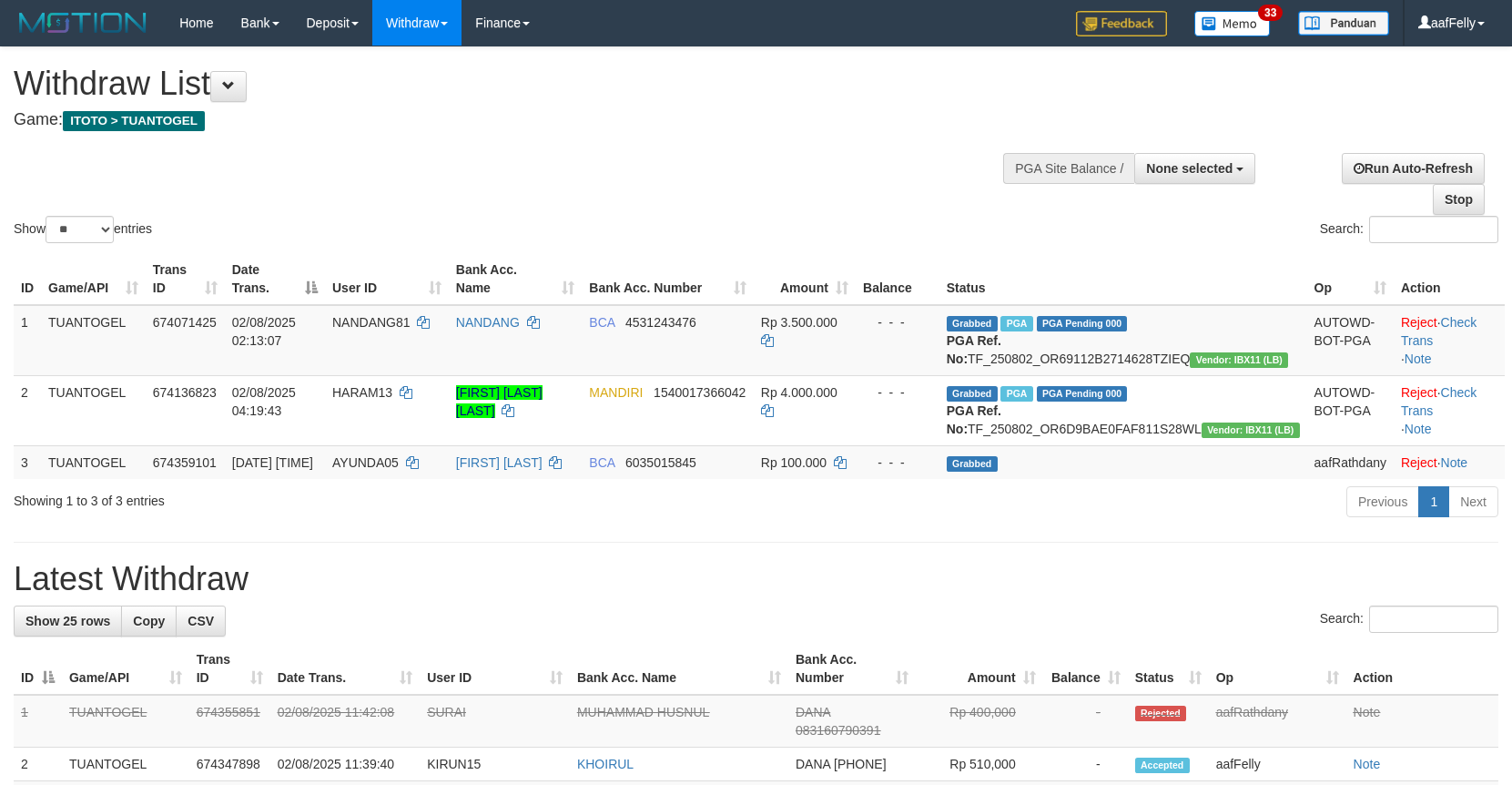 select 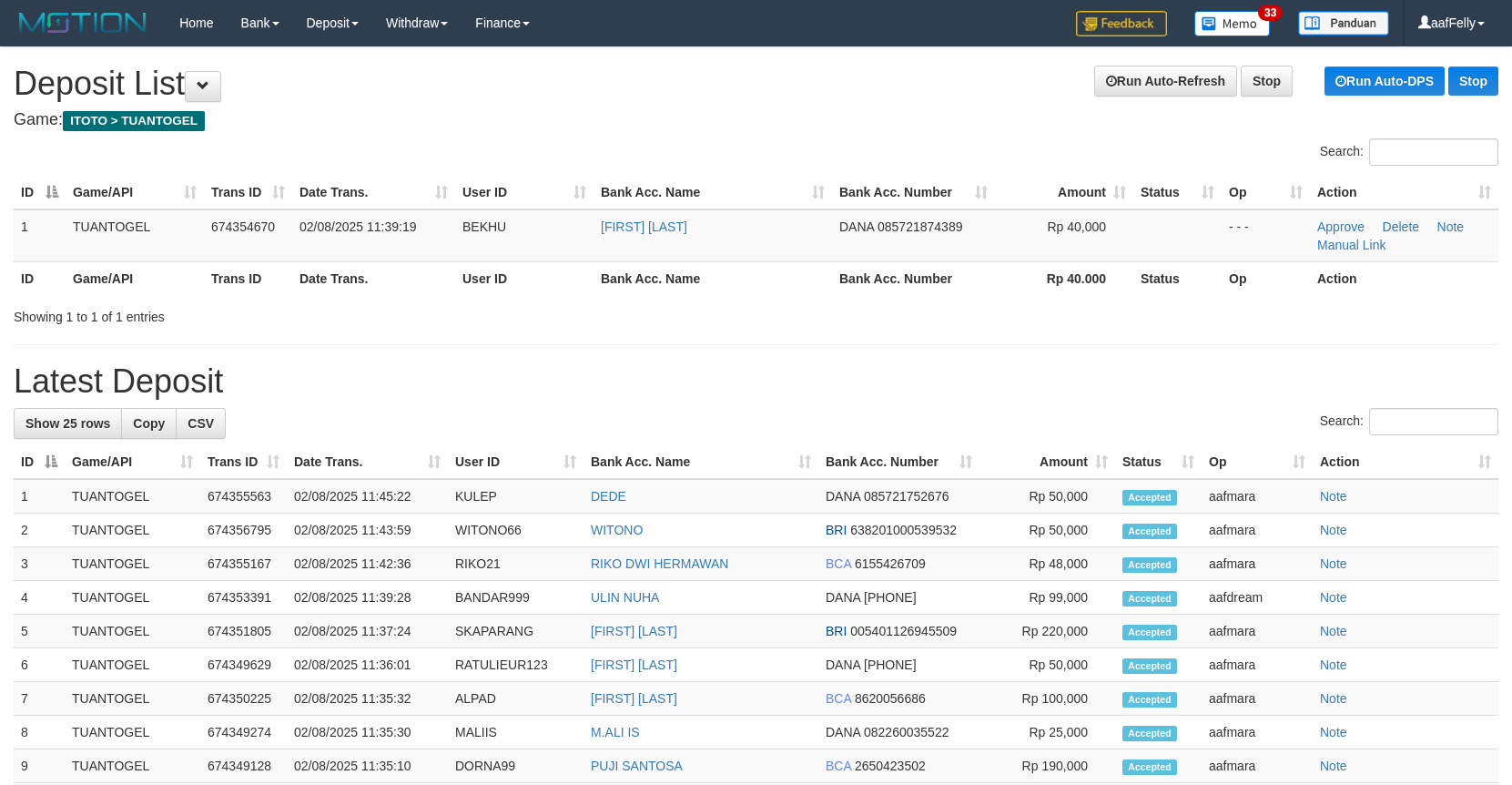 scroll, scrollTop: 0, scrollLeft: 0, axis: both 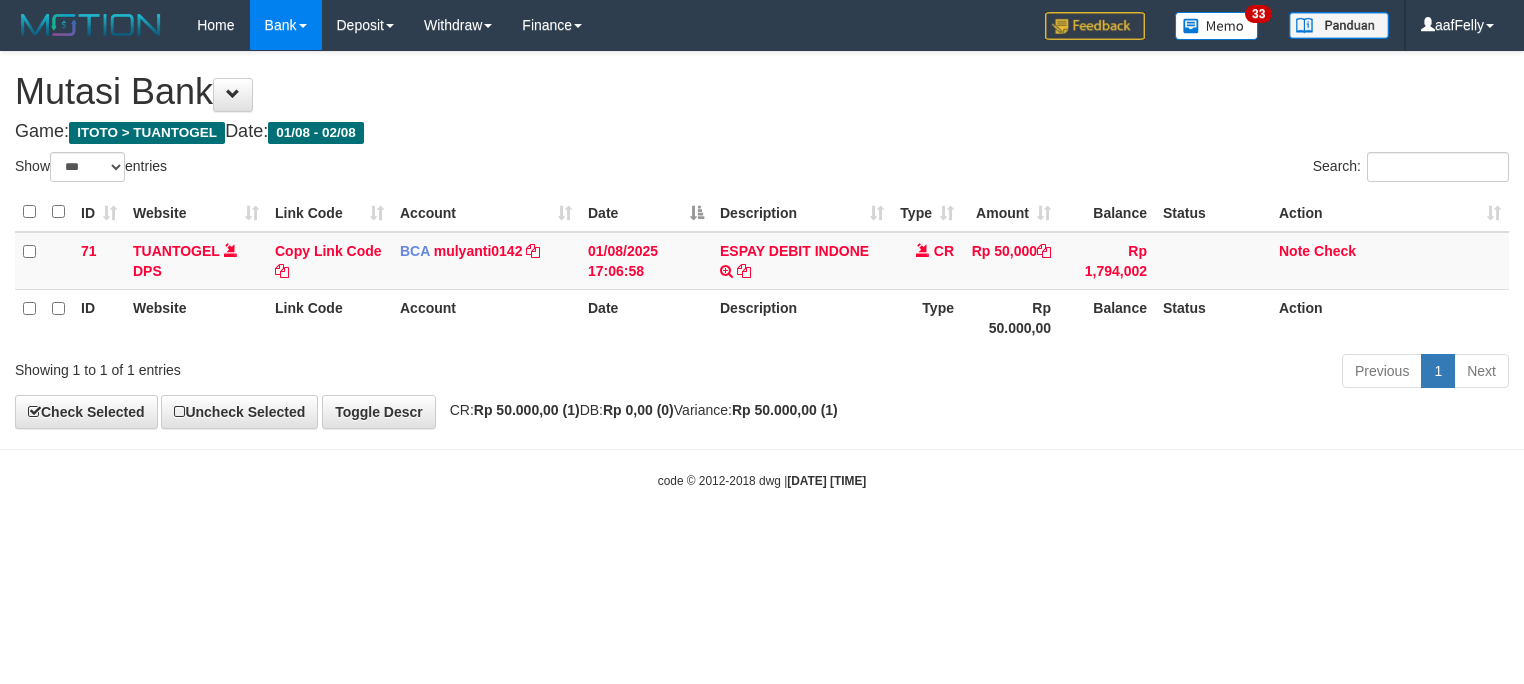 select on "***" 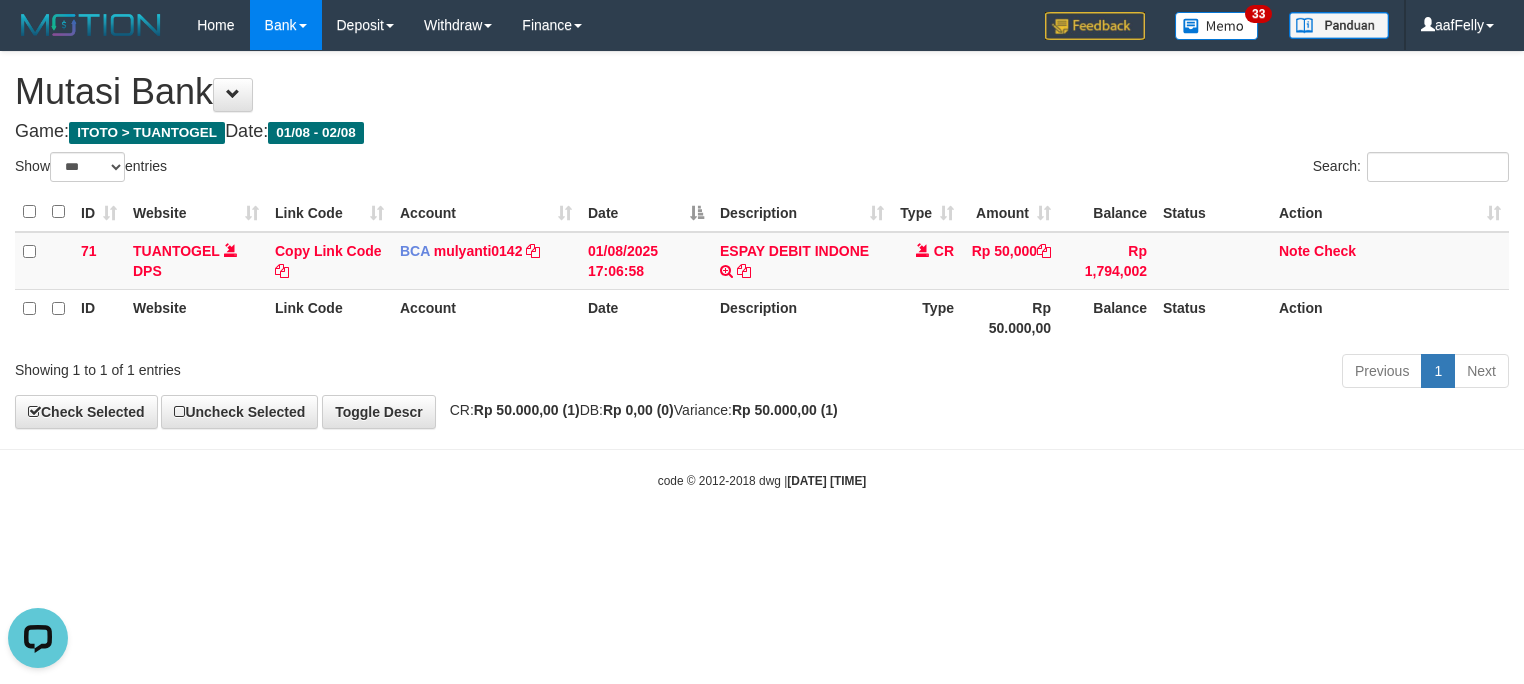 scroll, scrollTop: 0, scrollLeft: 0, axis: both 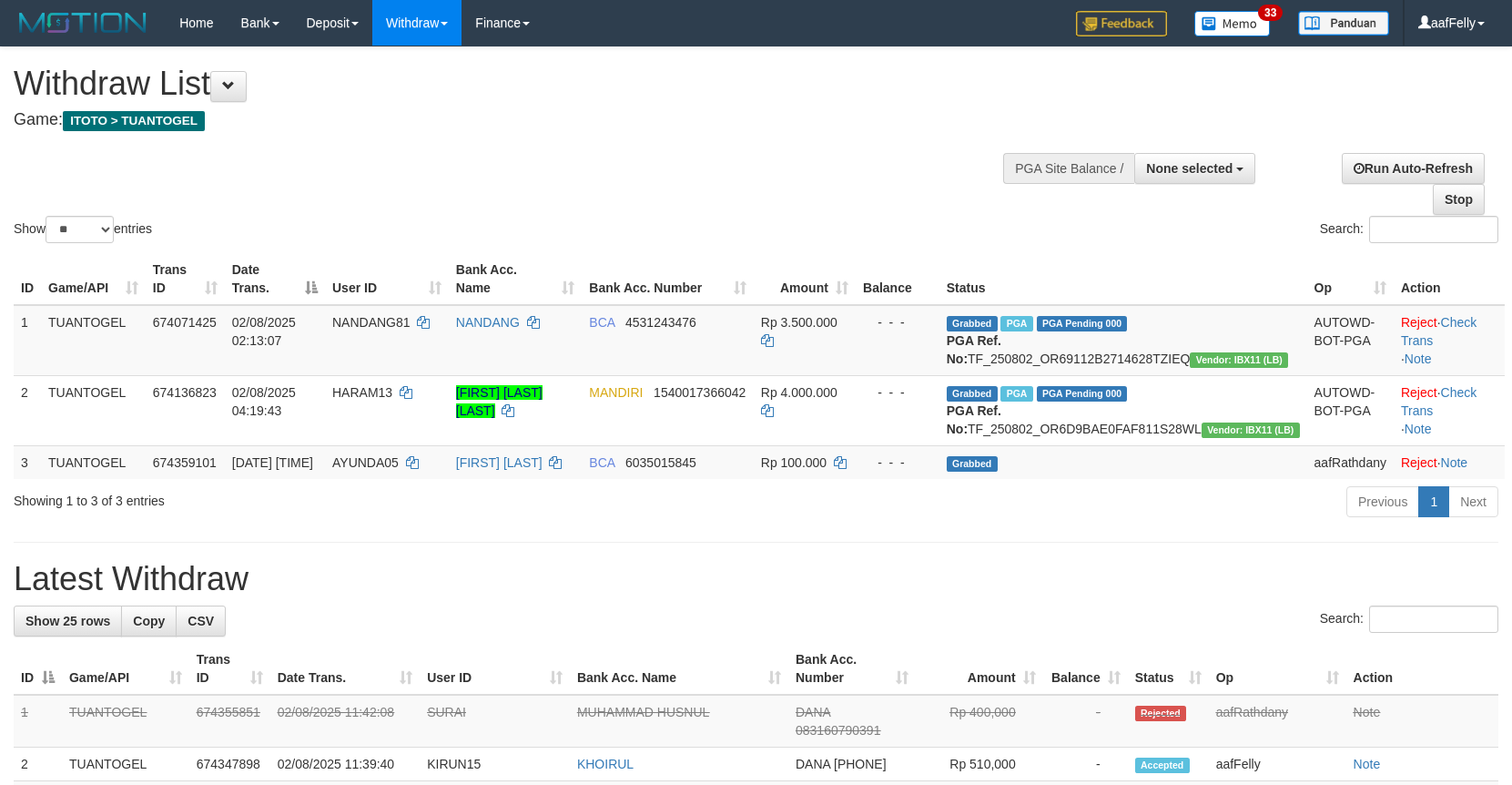 select 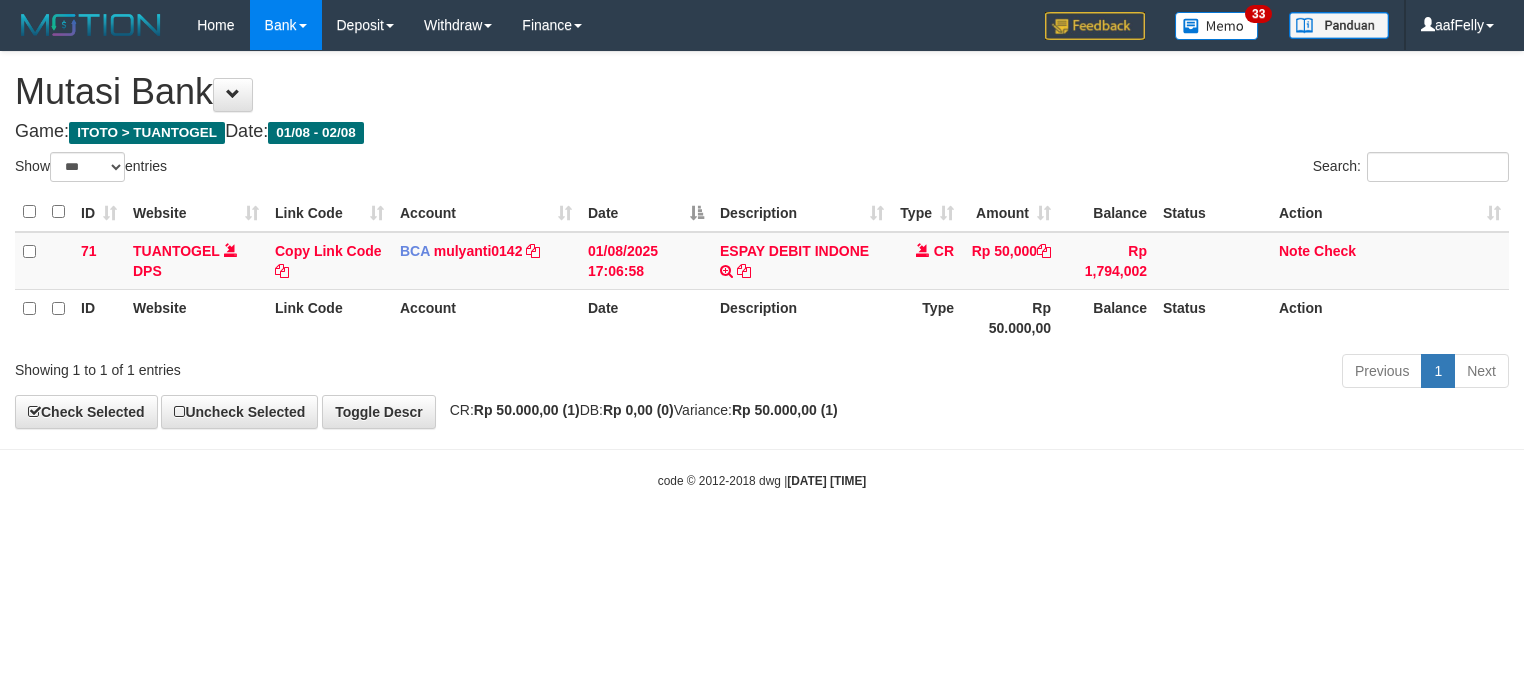 select on "***" 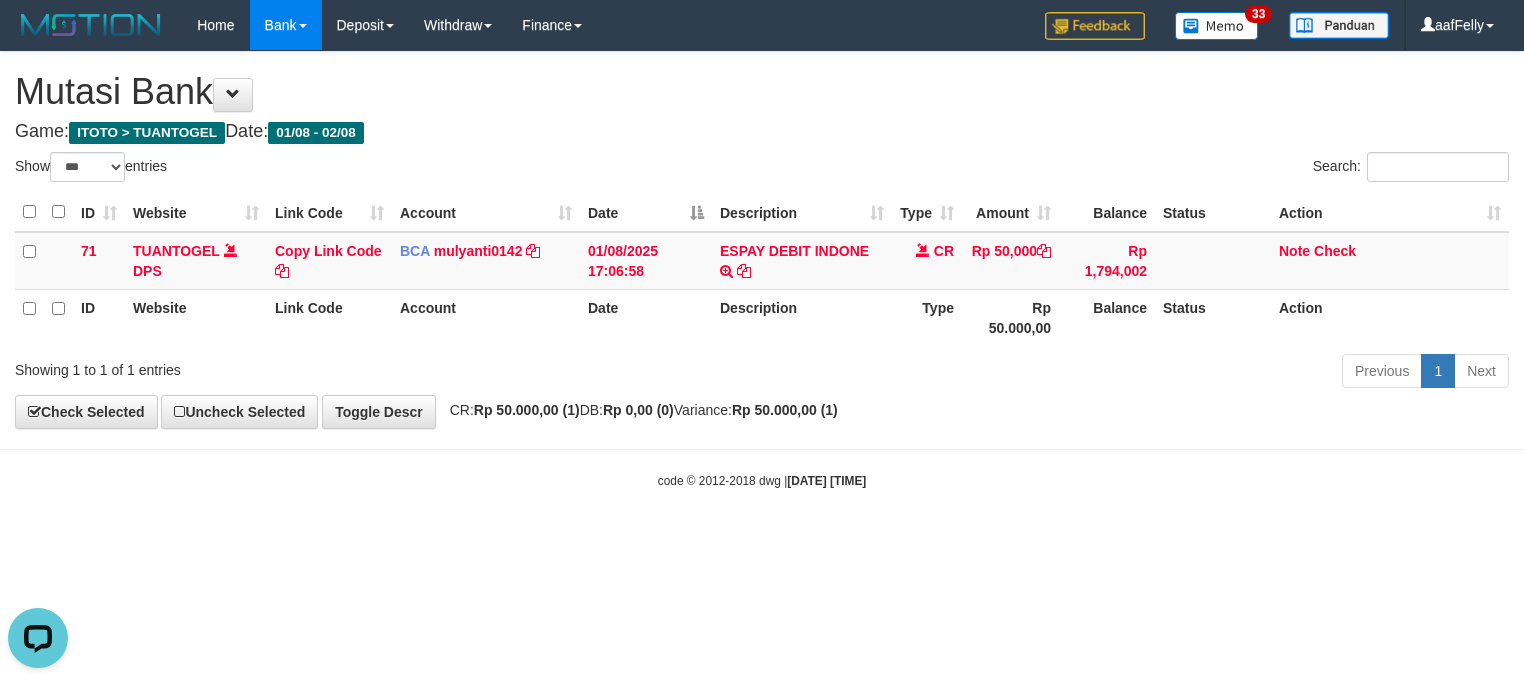 scroll, scrollTop: 0, scrollLeft: 0, axis: both 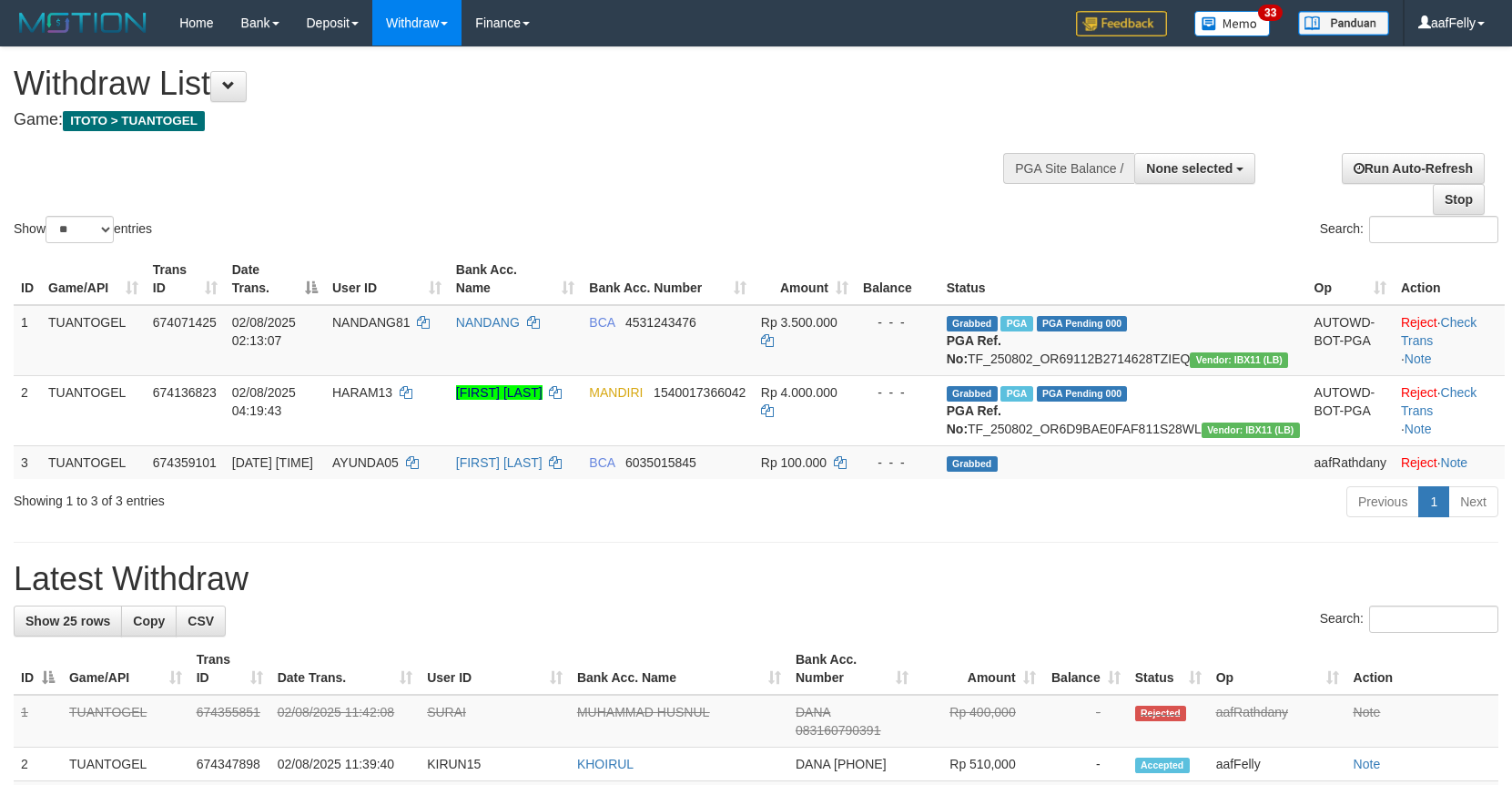 select 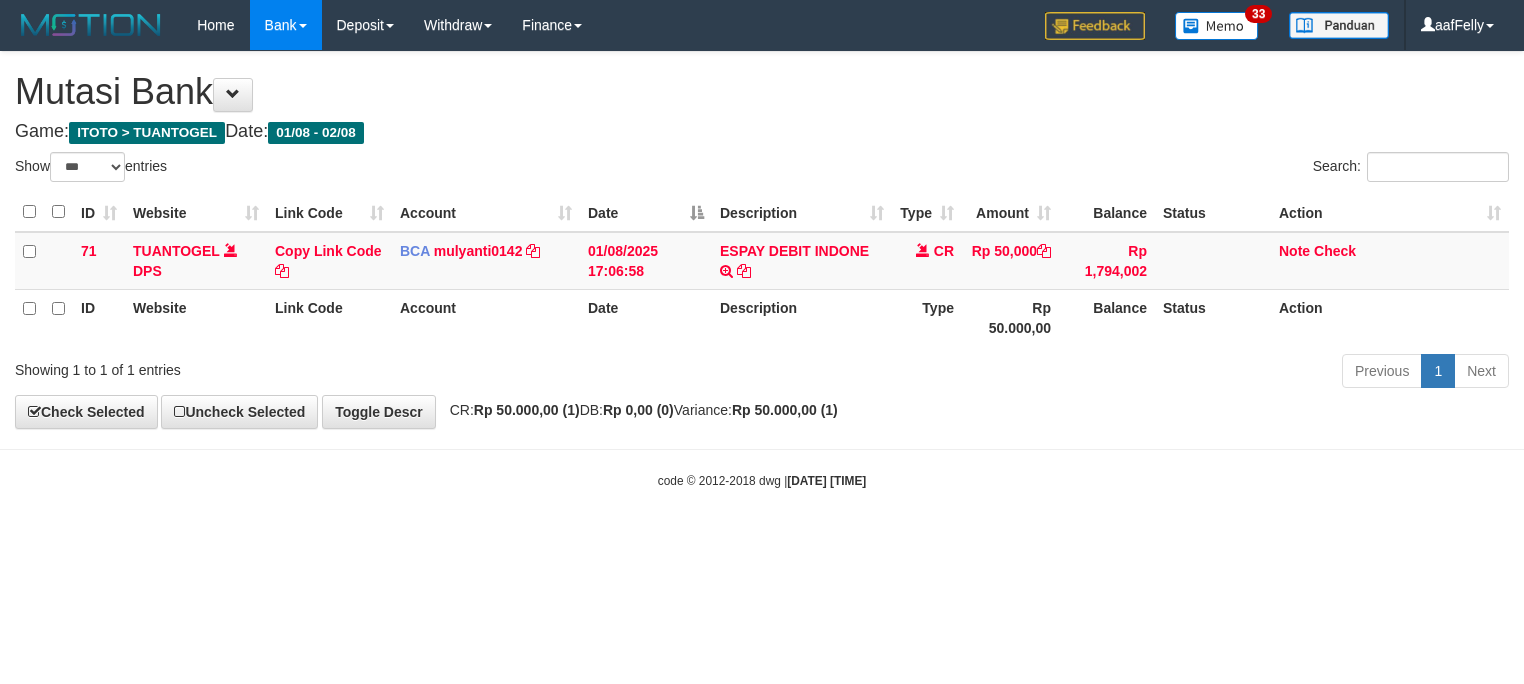 select on "***" 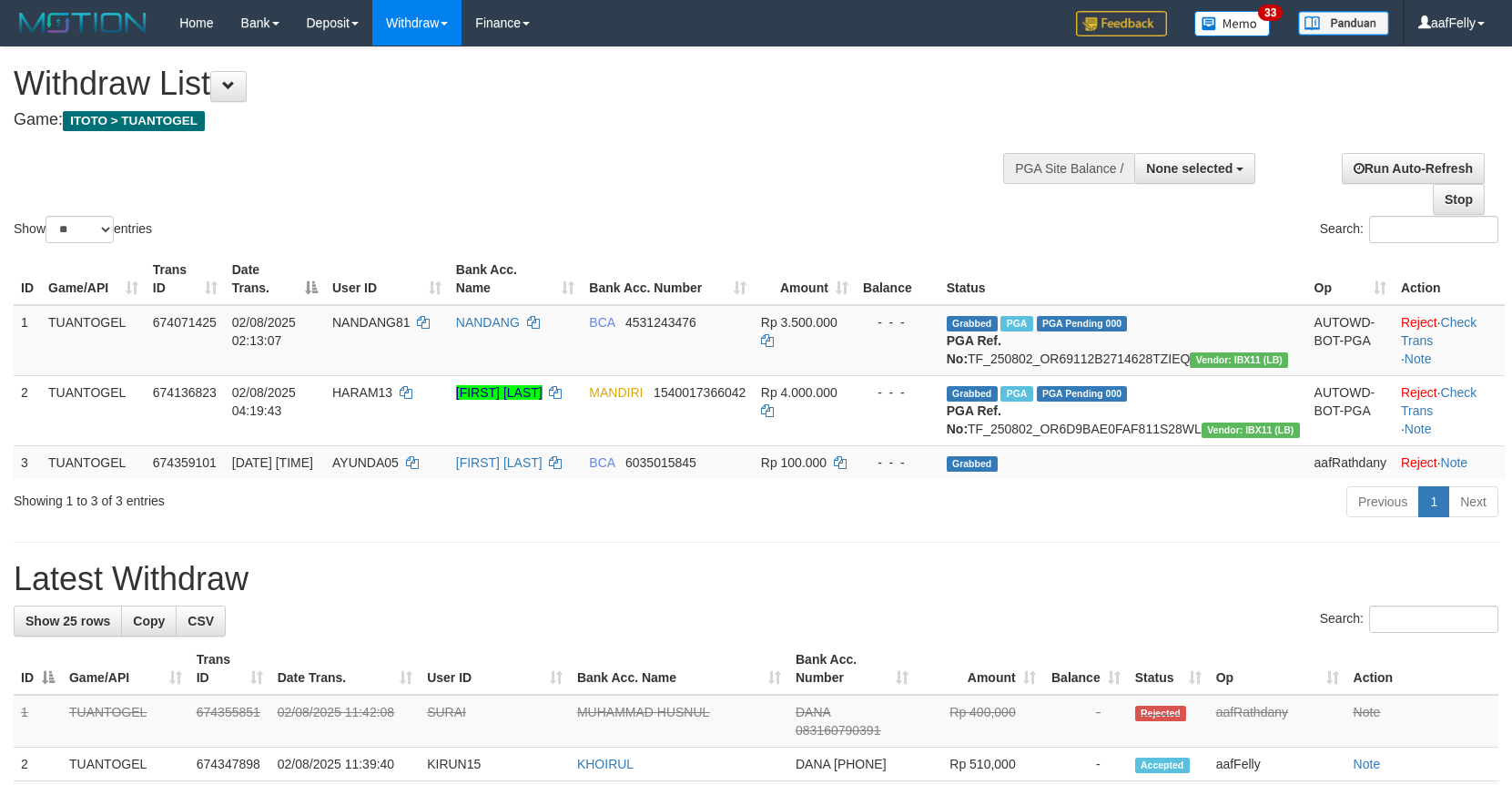 select 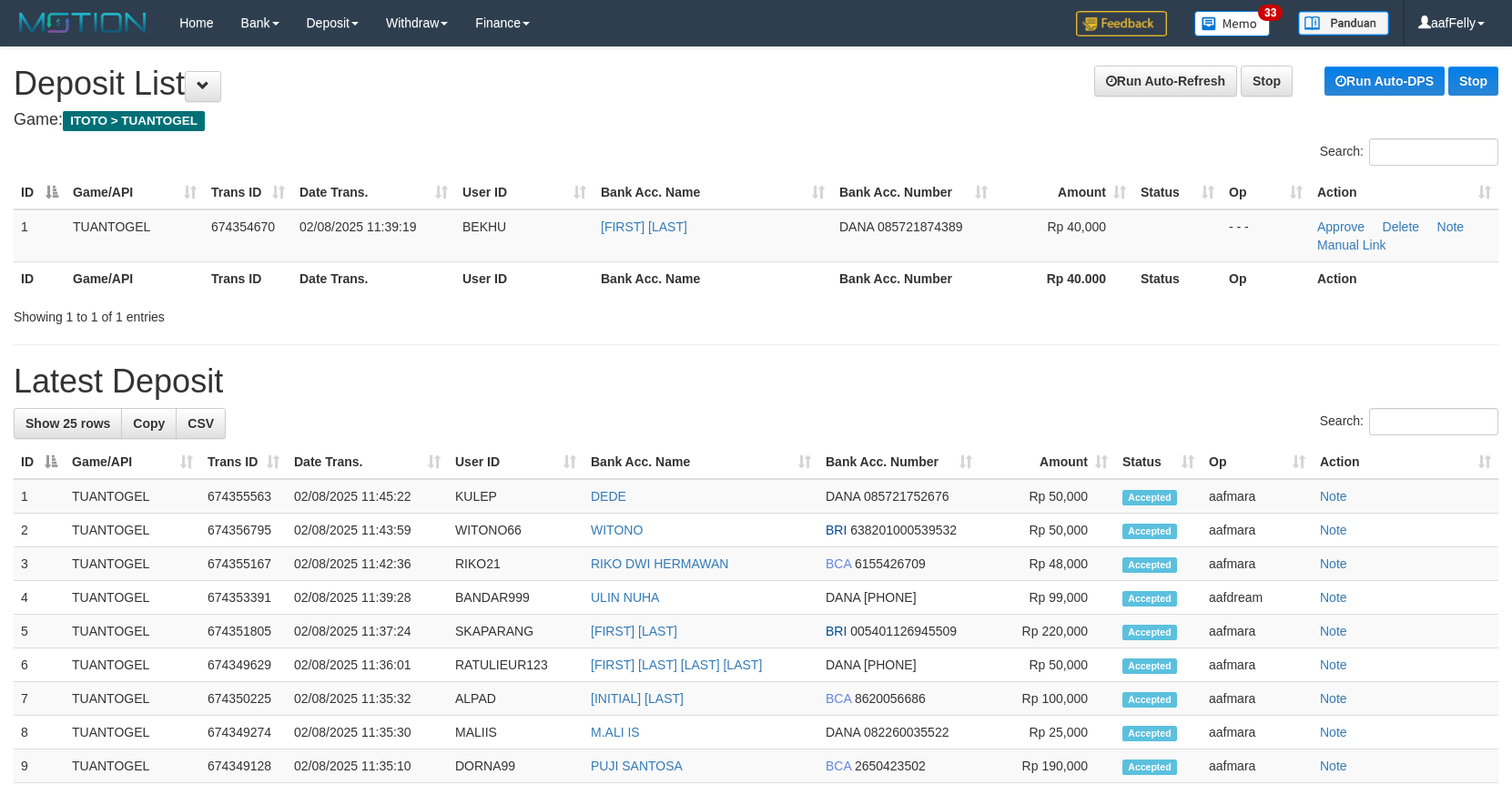 scroll, scrollTop: 0, scrollLeft: 0, axis: both 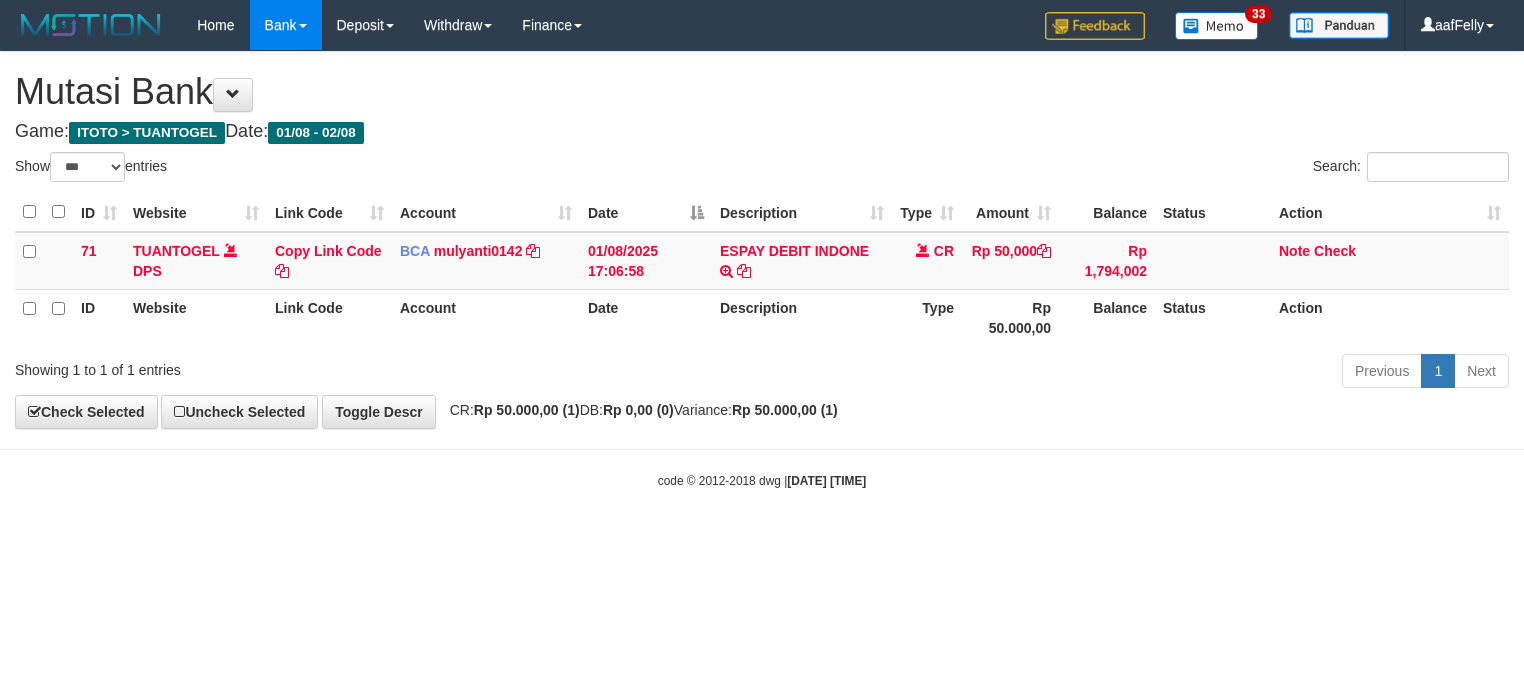 select on "***" 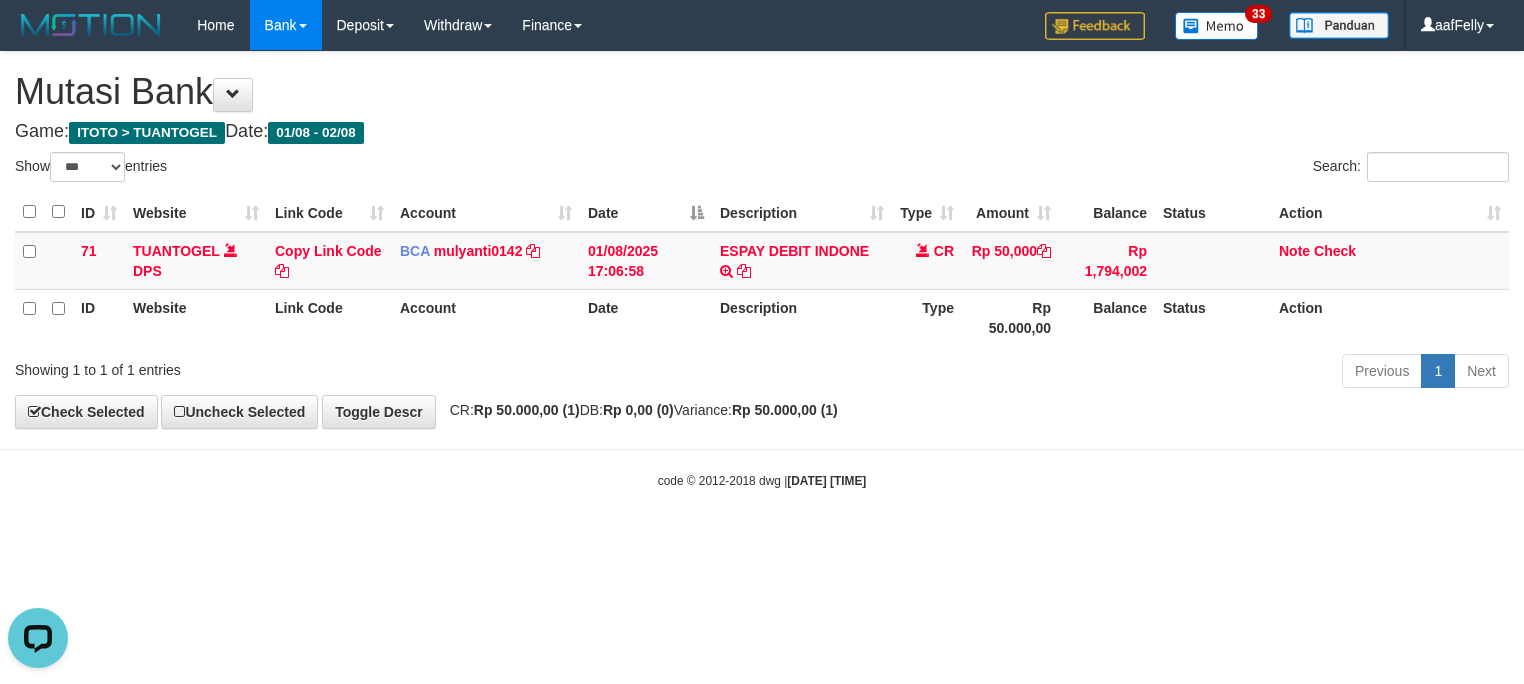 scroll, scrollTop: 0, scrollLeft: 0, axis: both 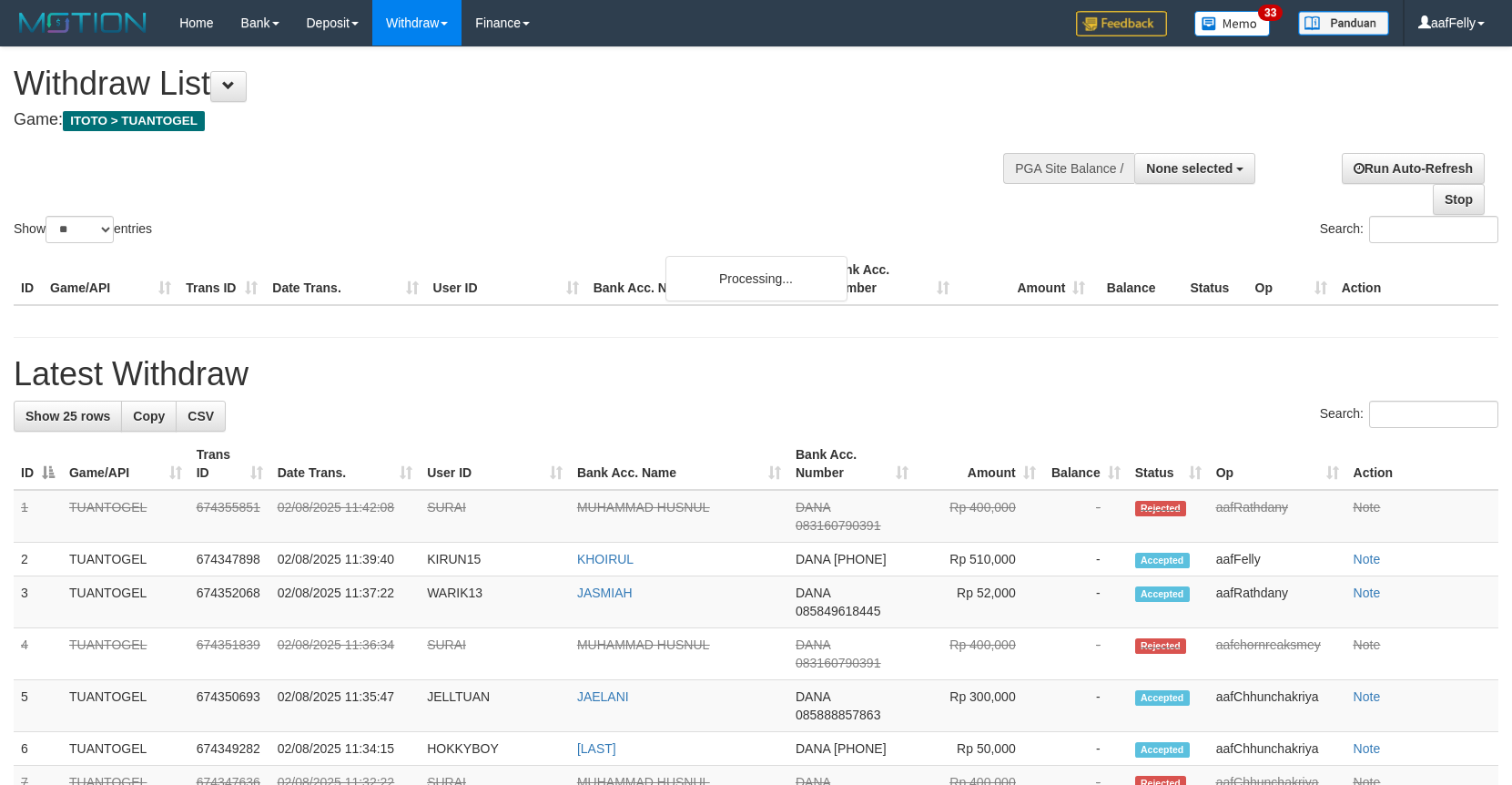 select 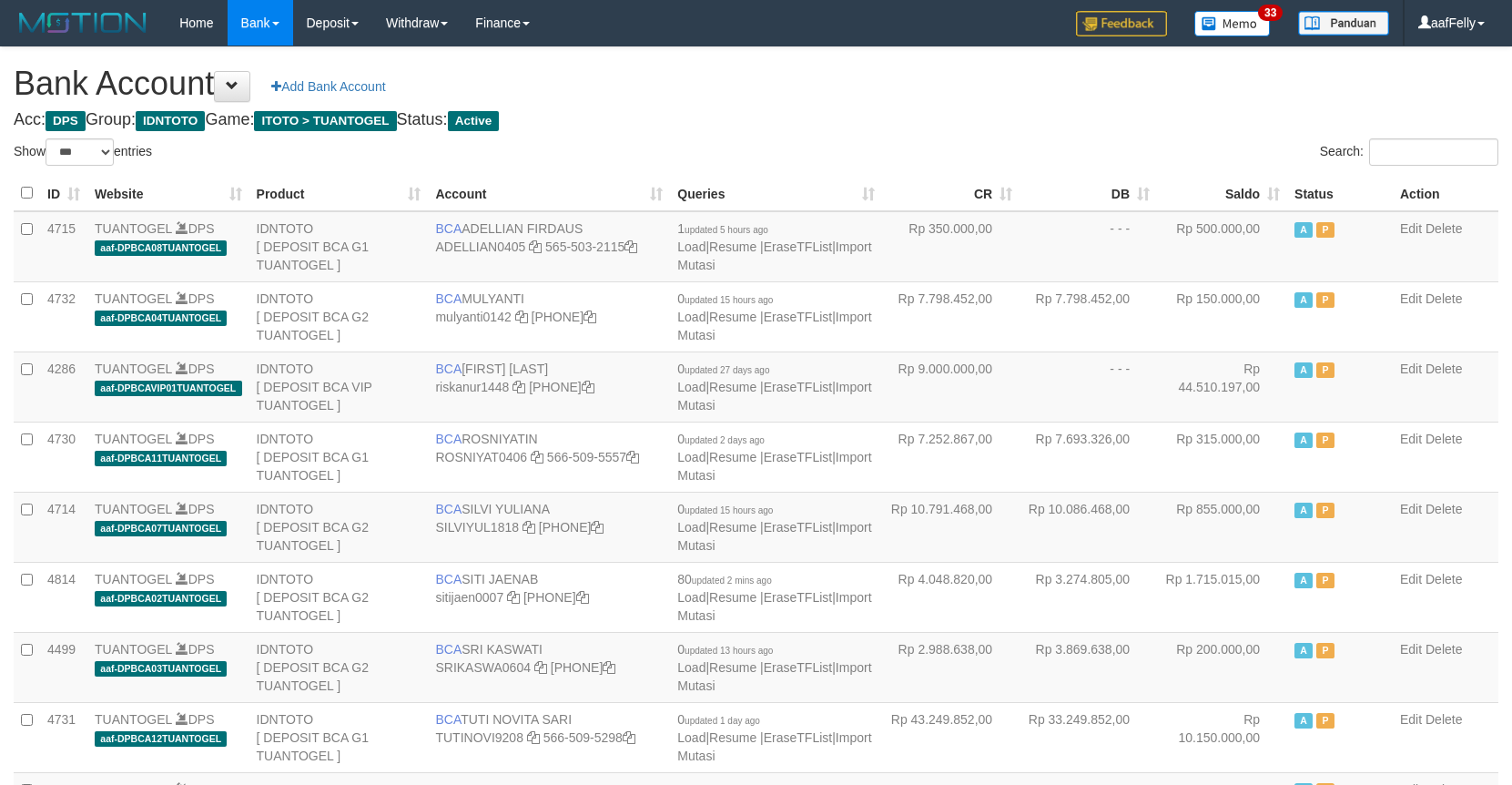 select on "***" 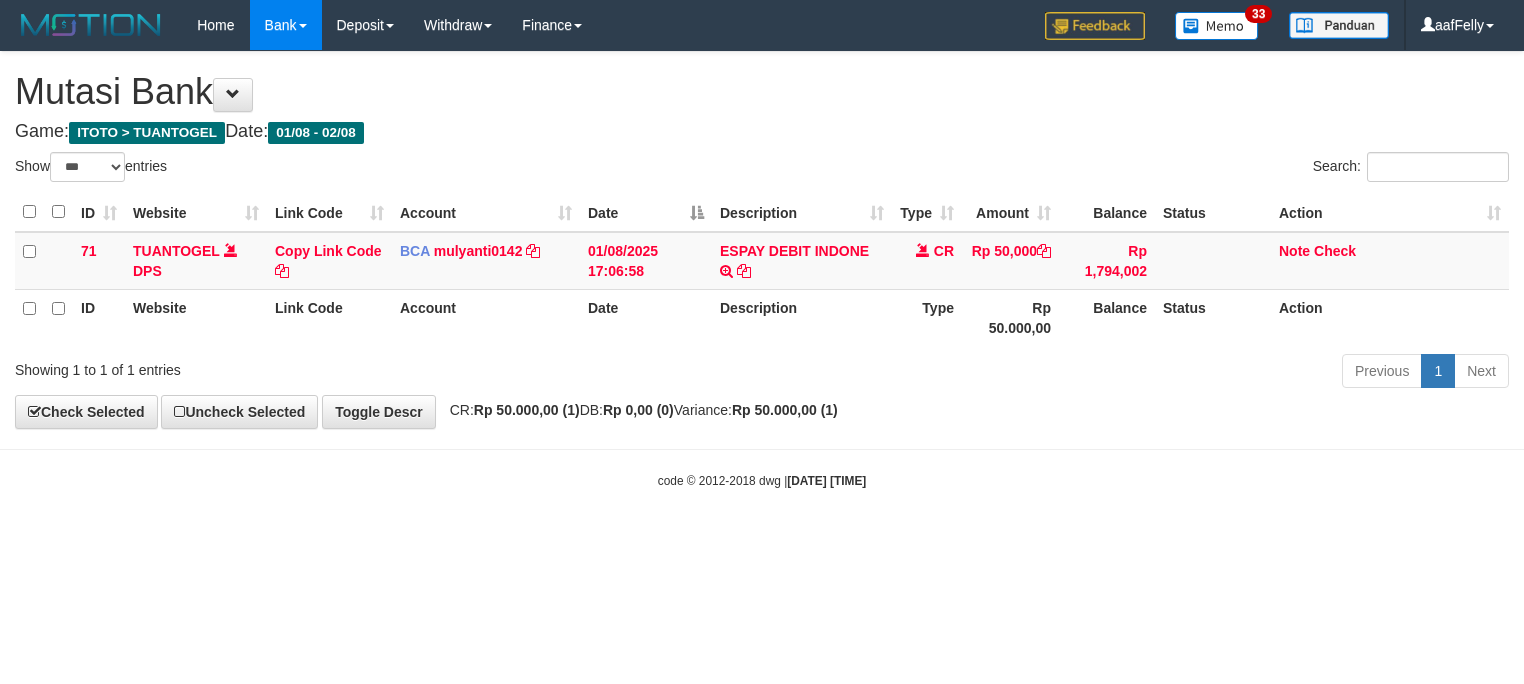 select on "***" 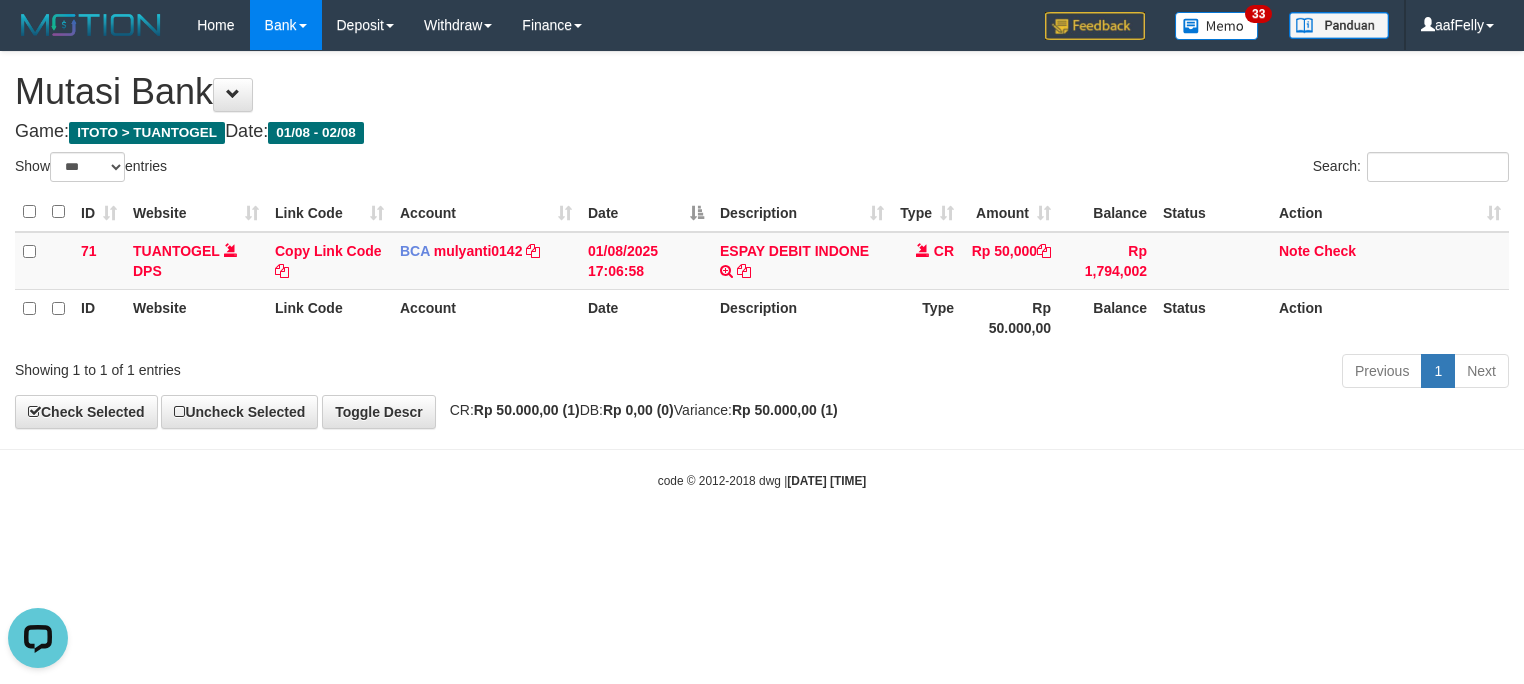 scroll, scrollTop: 0, scrollLeft: 0, axis: both 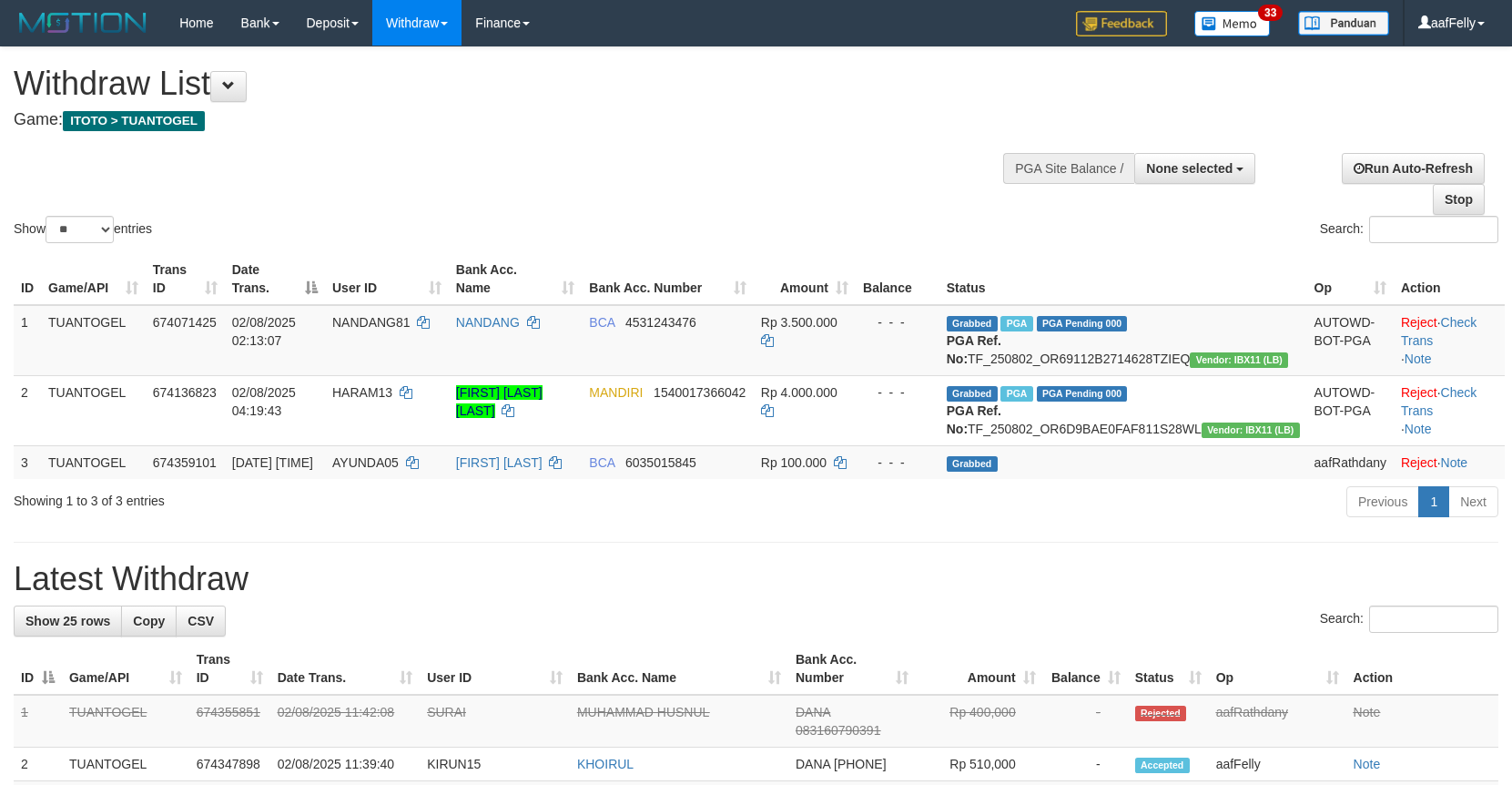 select 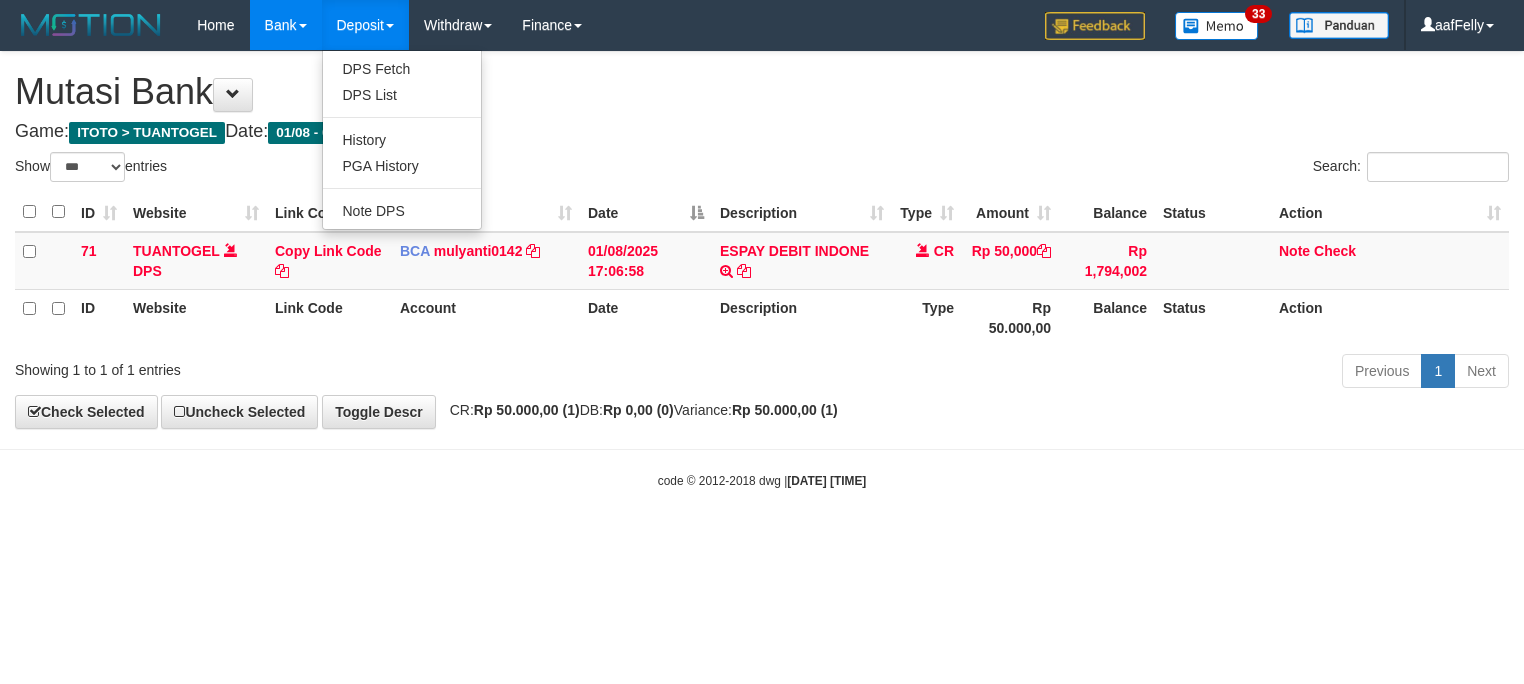select on "***" 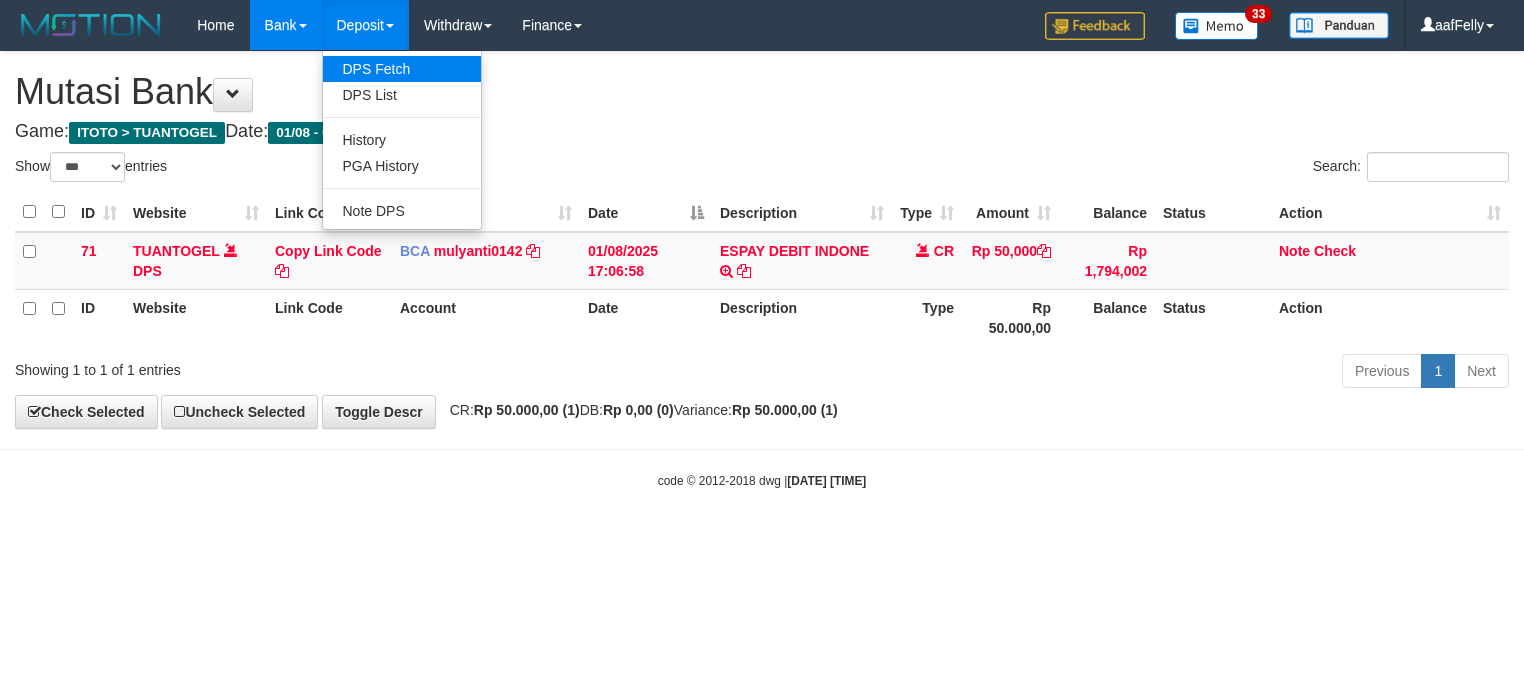 scroll, scrollTop: 0, scrollLeft: 0, axis: both 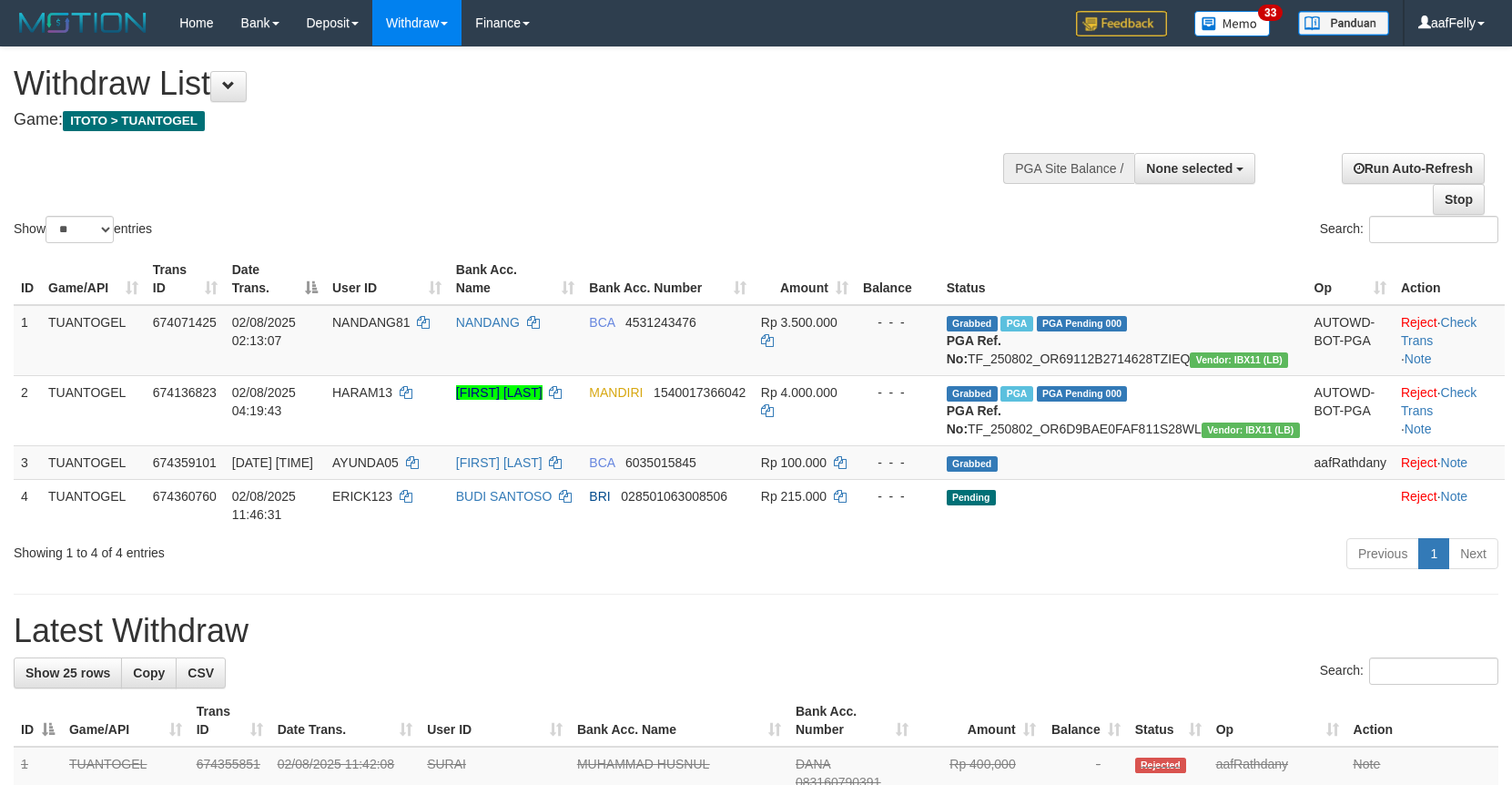 select 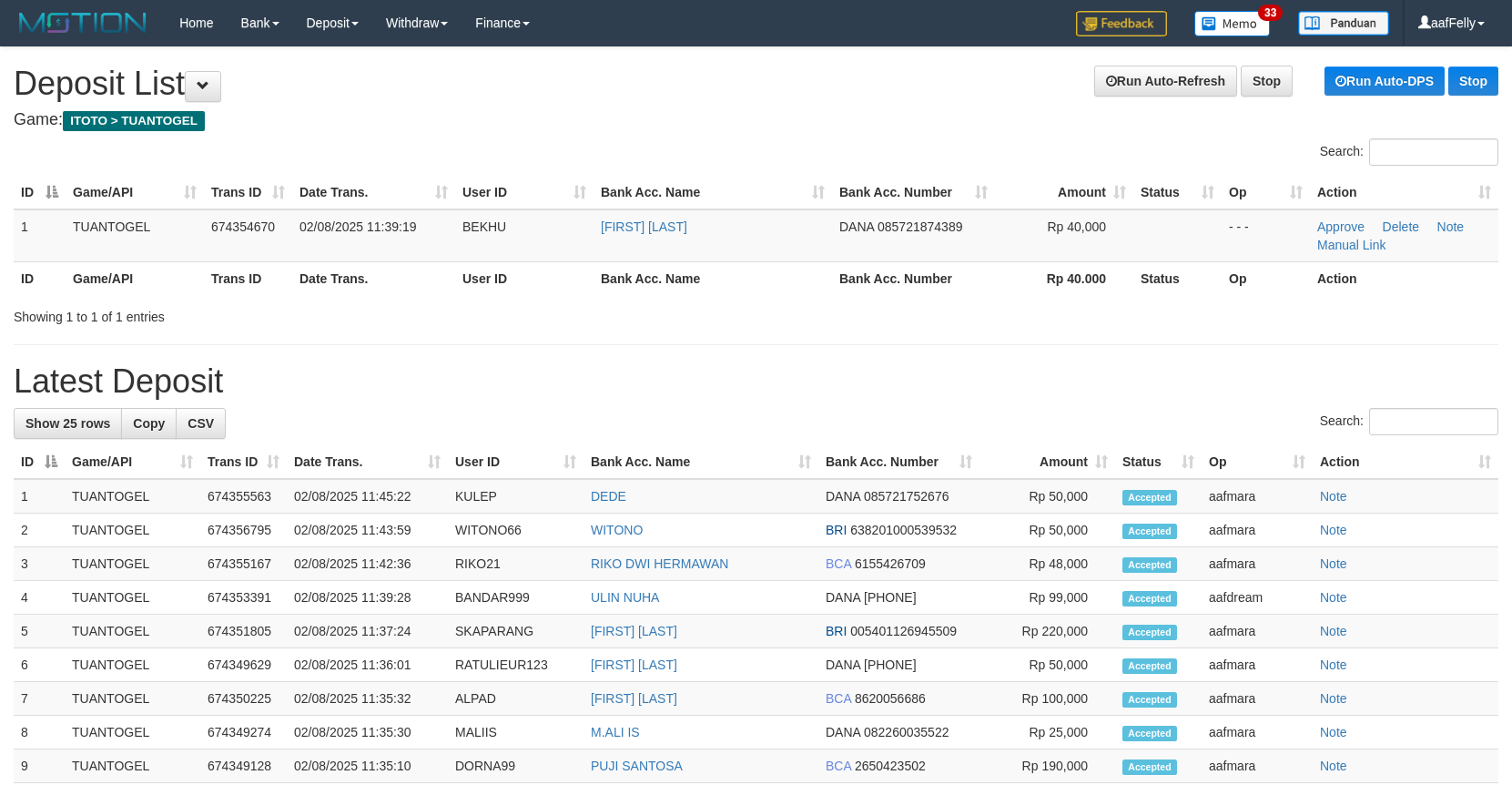 scroll, scrollTop: 0, scrollLeft: 0, axis: both 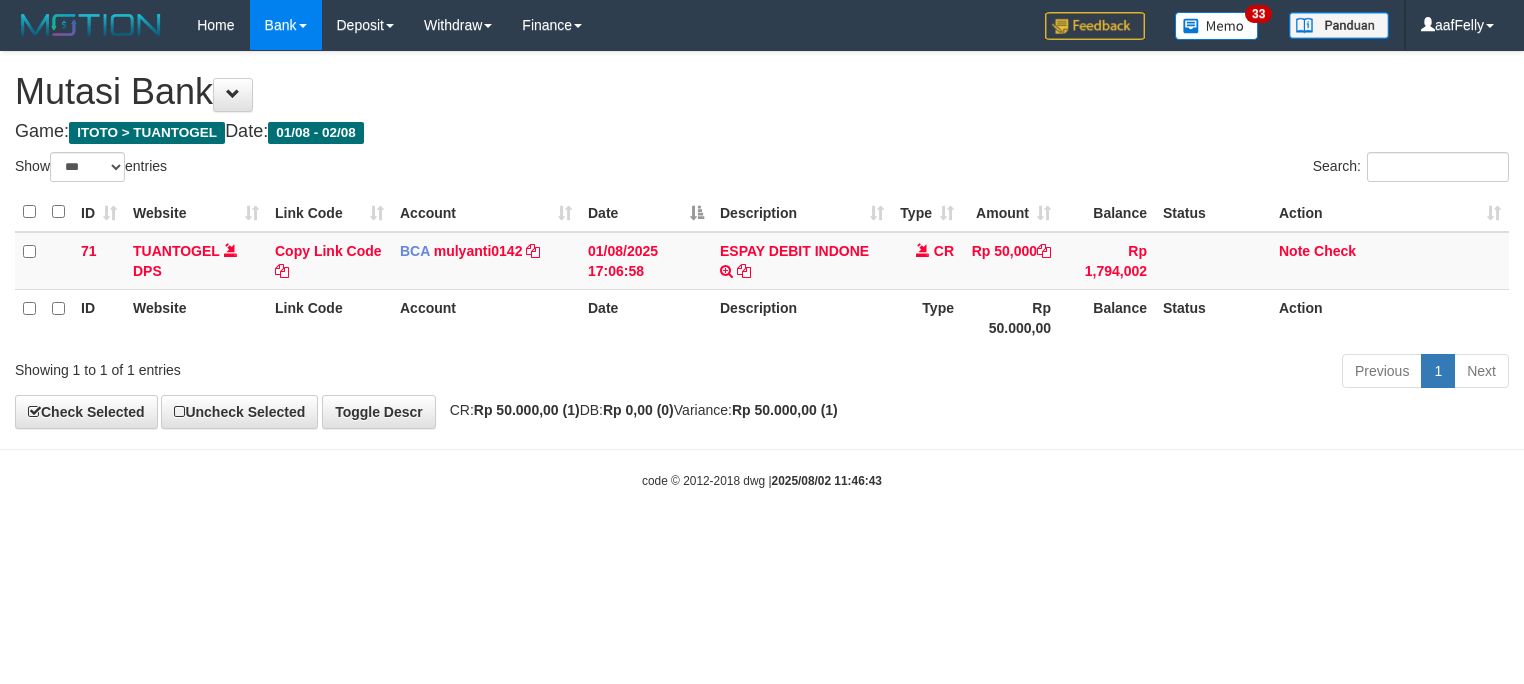 select on "***" 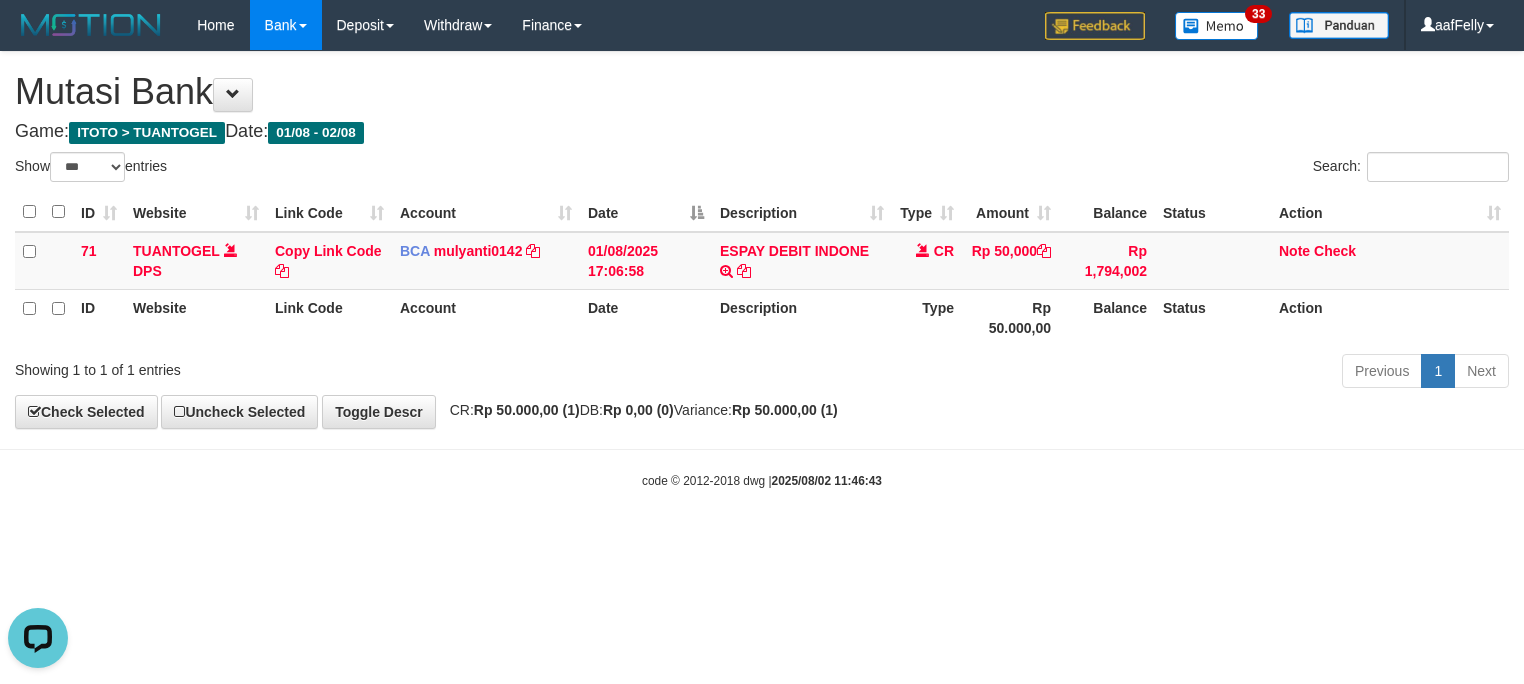 scroll, scrollTop: 0, scrollLeft: 0, axis: both 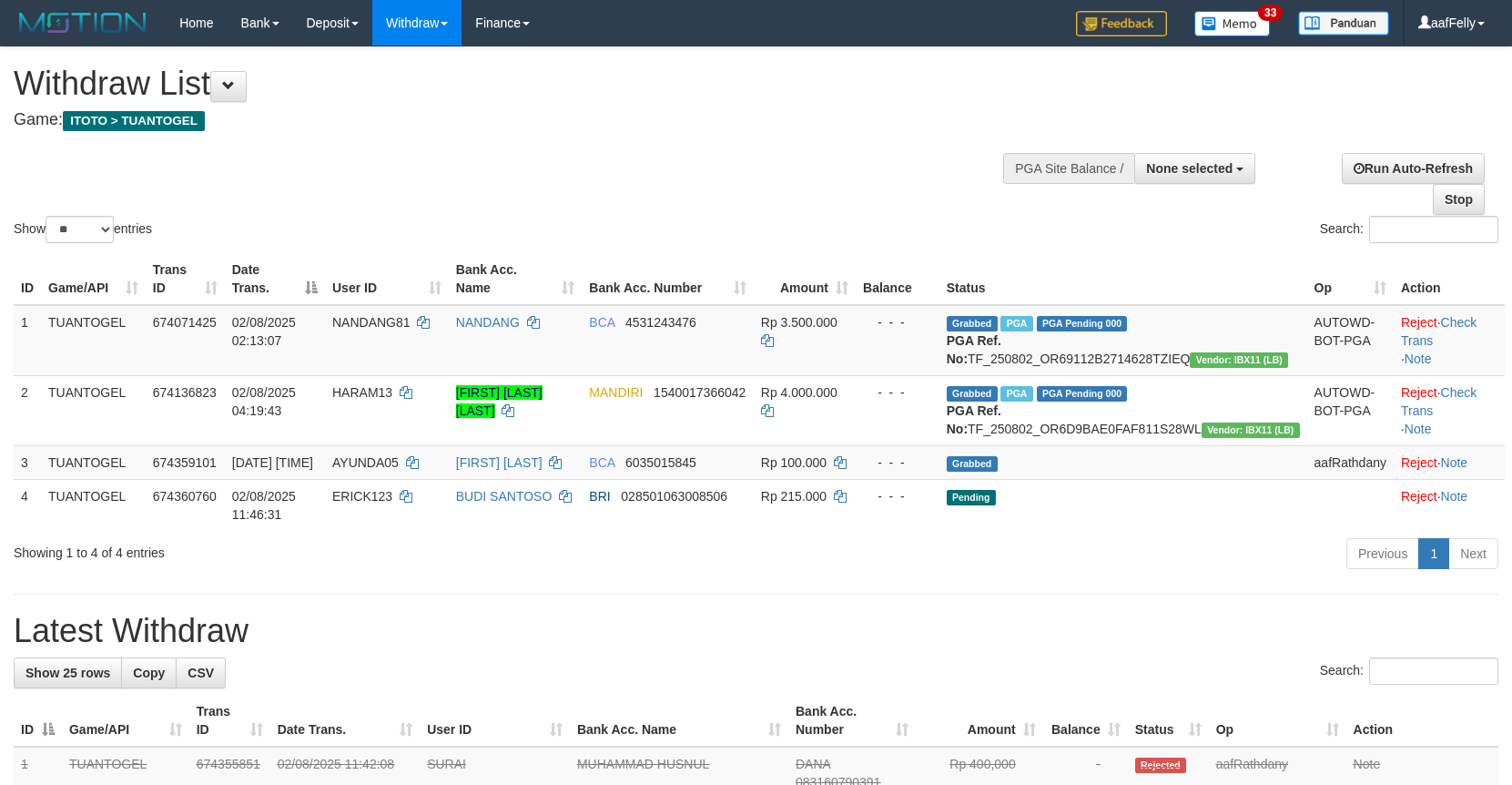 select 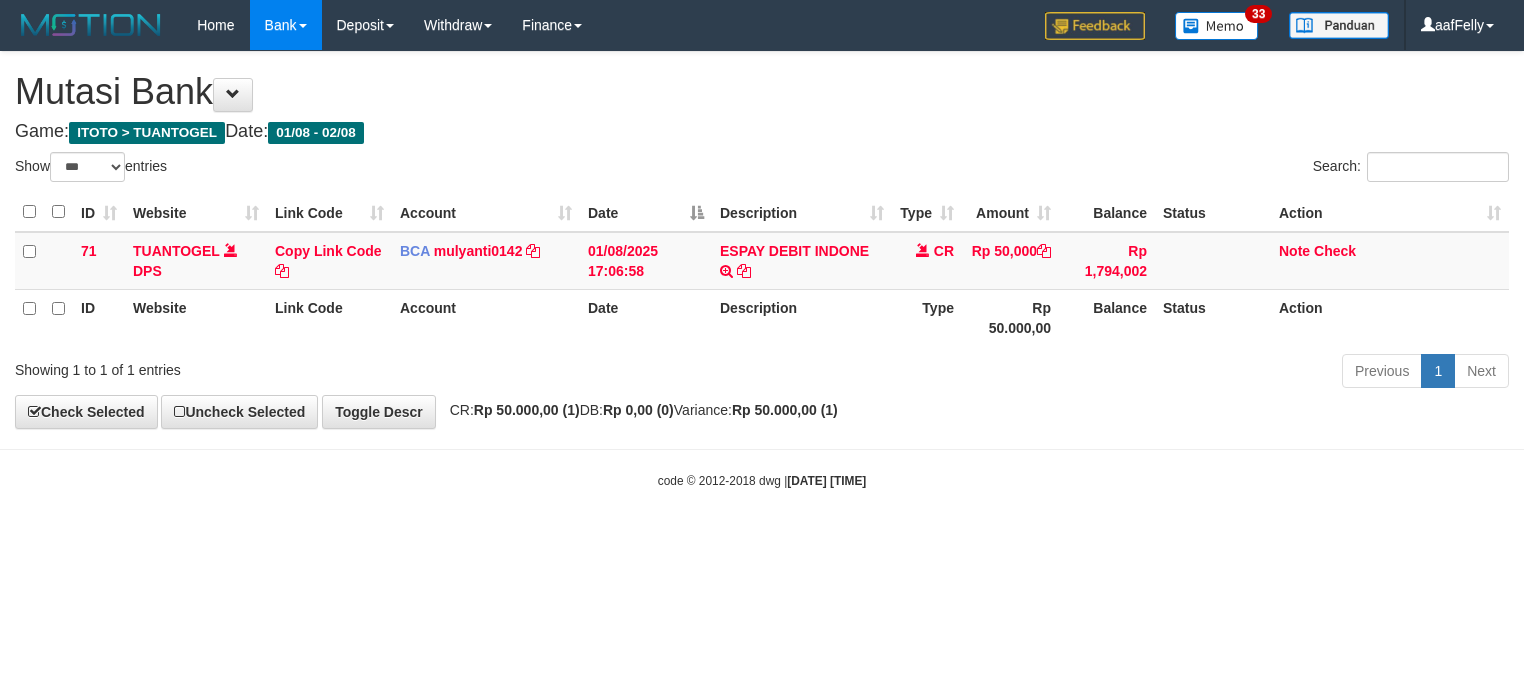 select on "***" 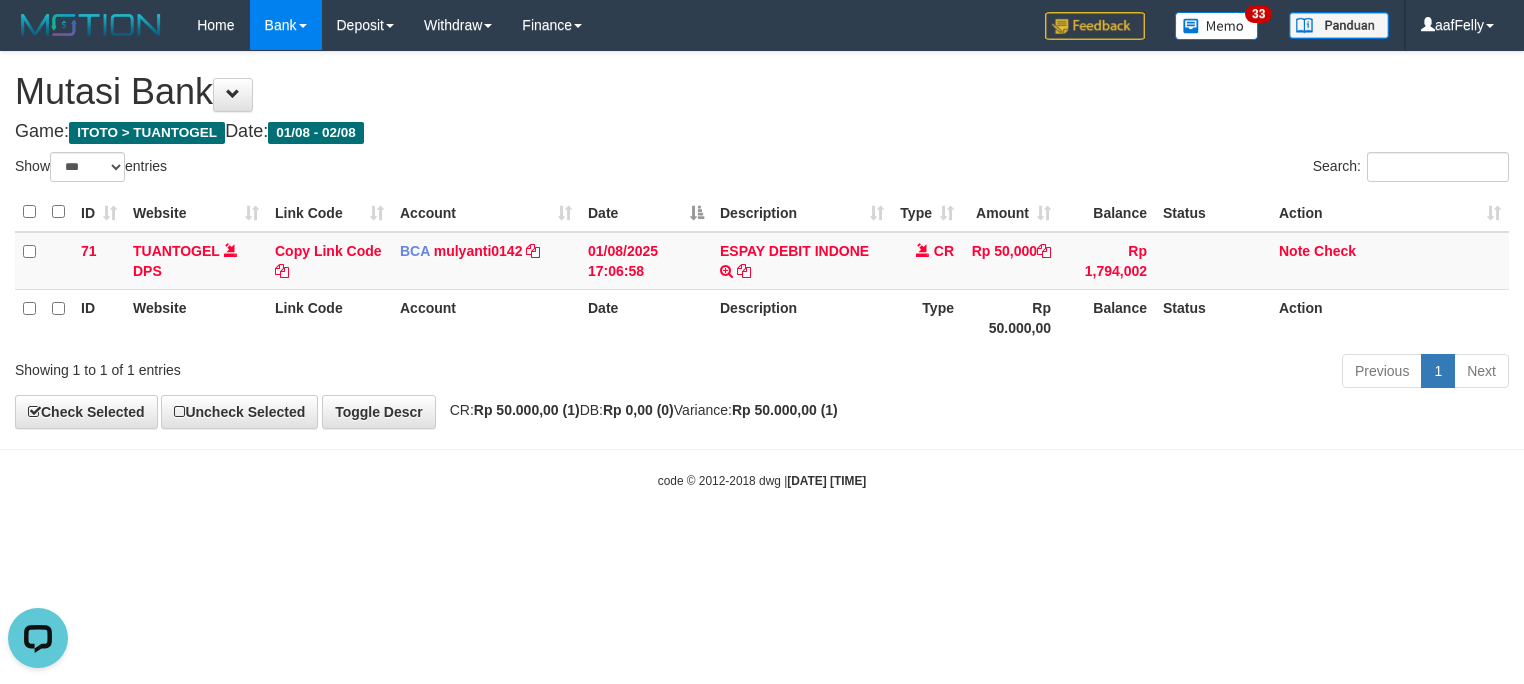 scroll, scrollTop: 0, scrollLeft: 0, axis: both 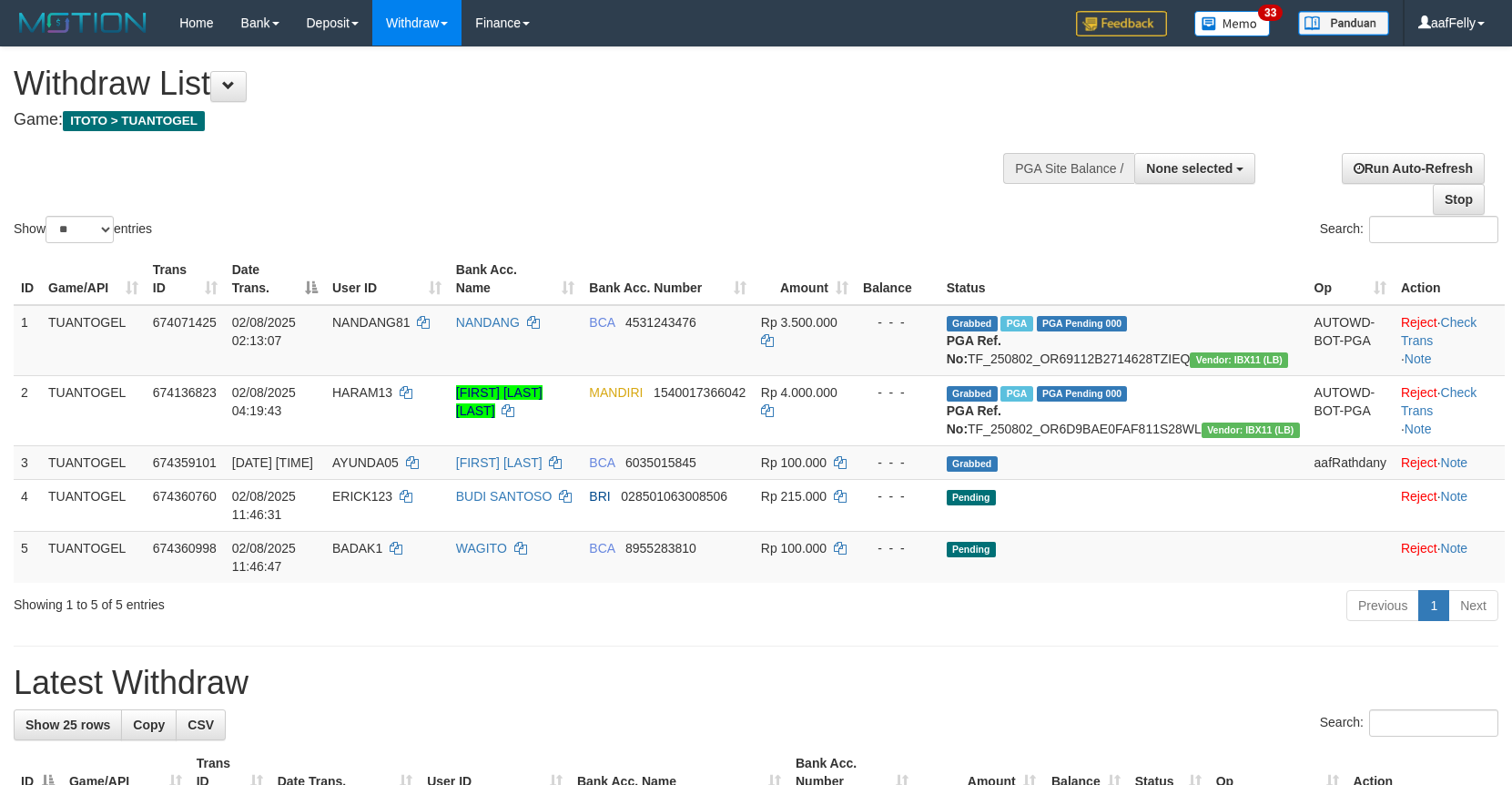 select 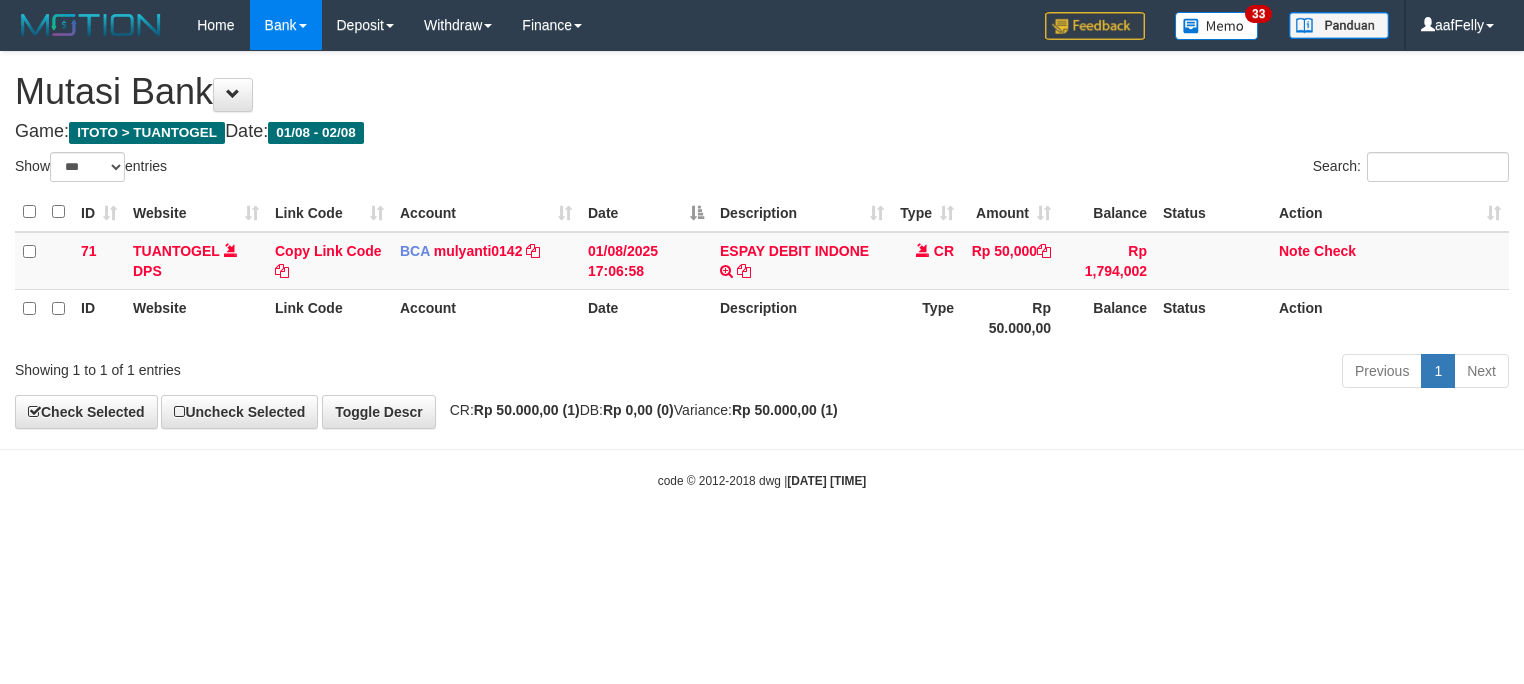 select on "***" 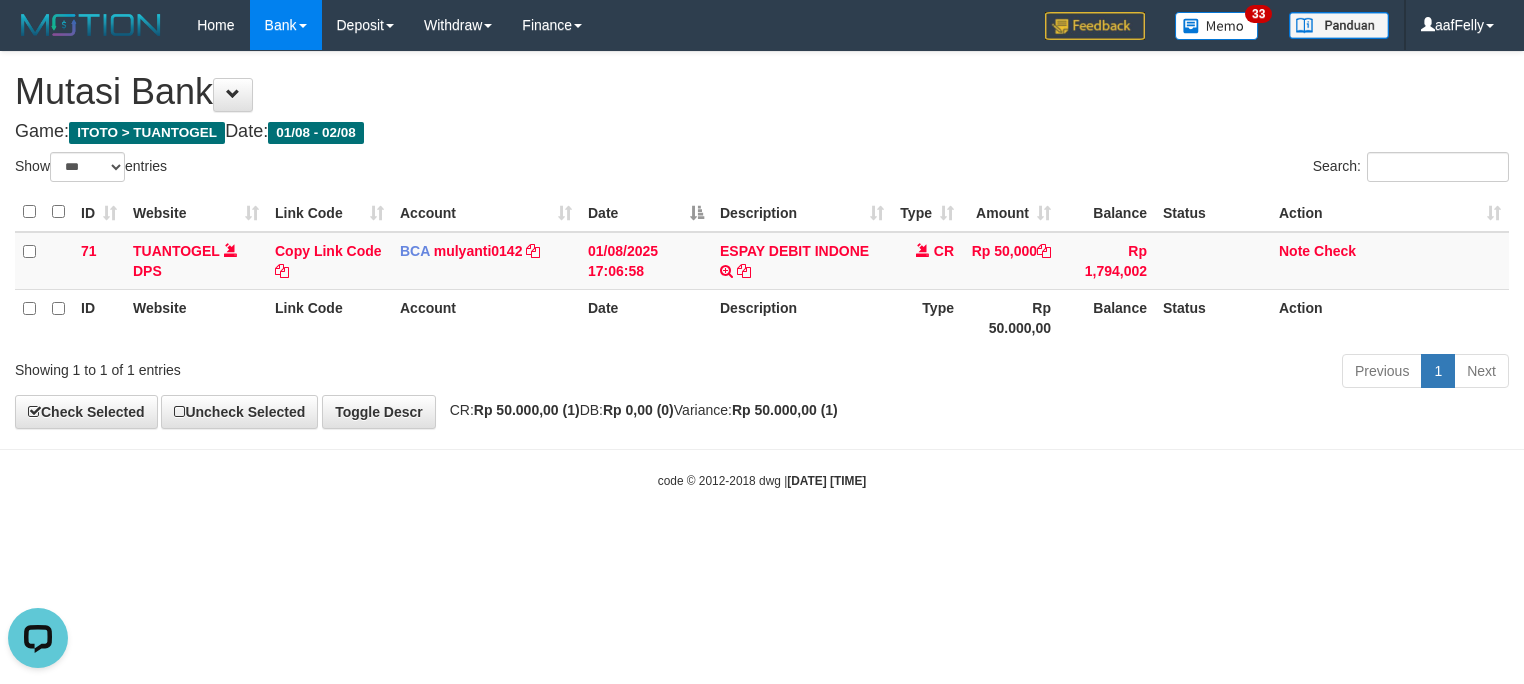 scroll, scrollTop: 0, scrollLeft: 0, axis: both 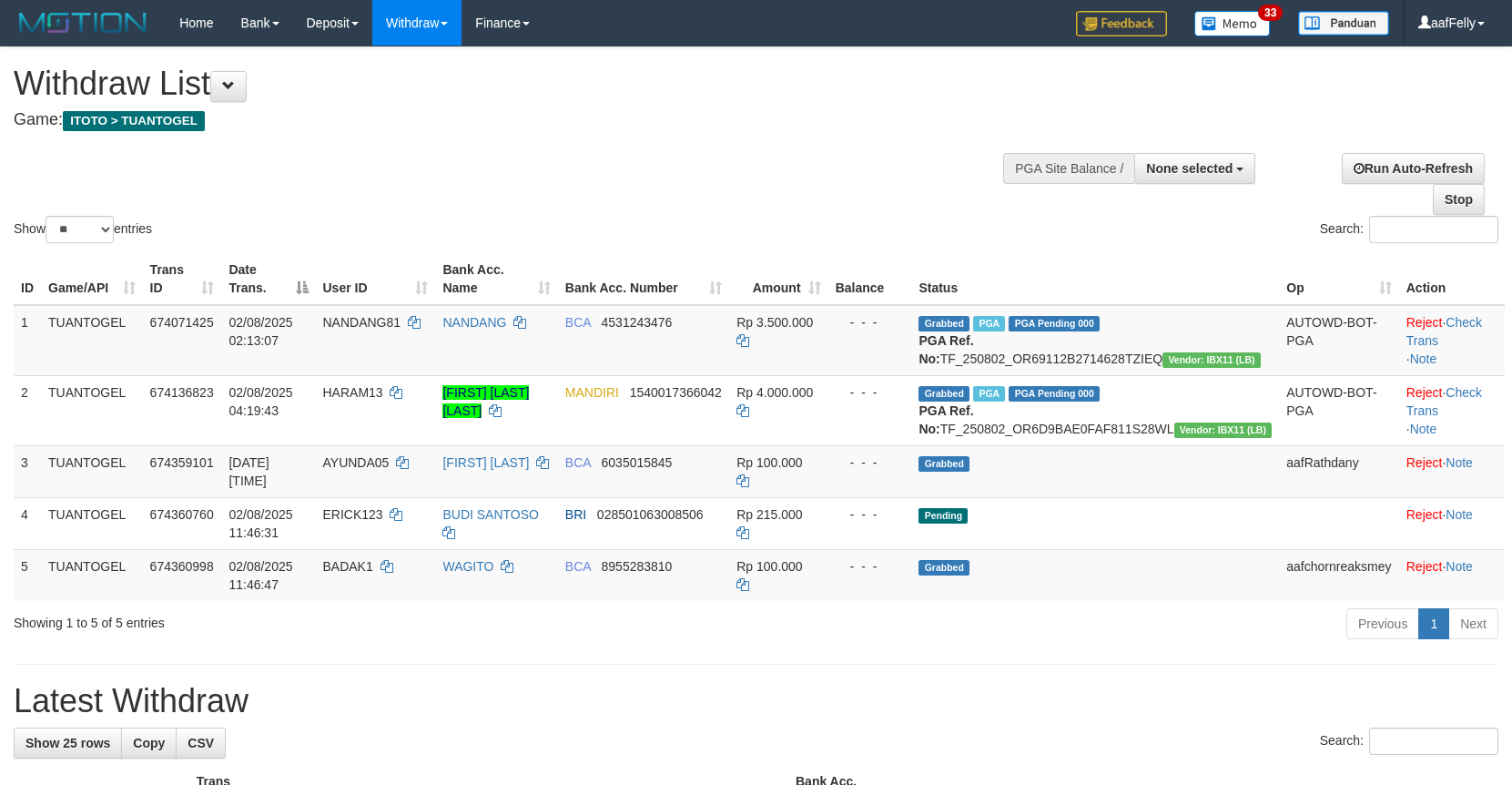 select 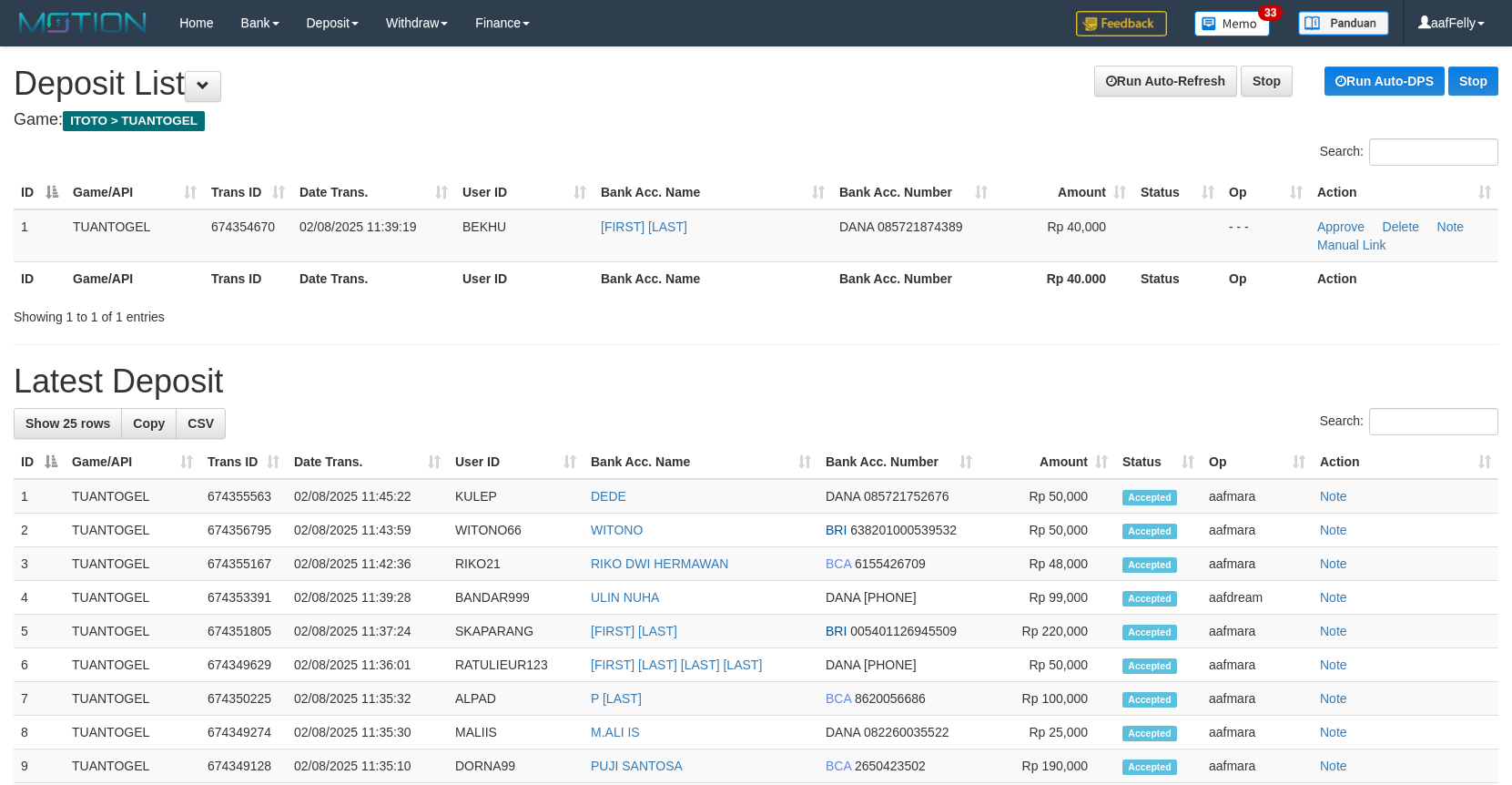 scroll, scrollTop: 0, scrollLeft: 0, axis: both 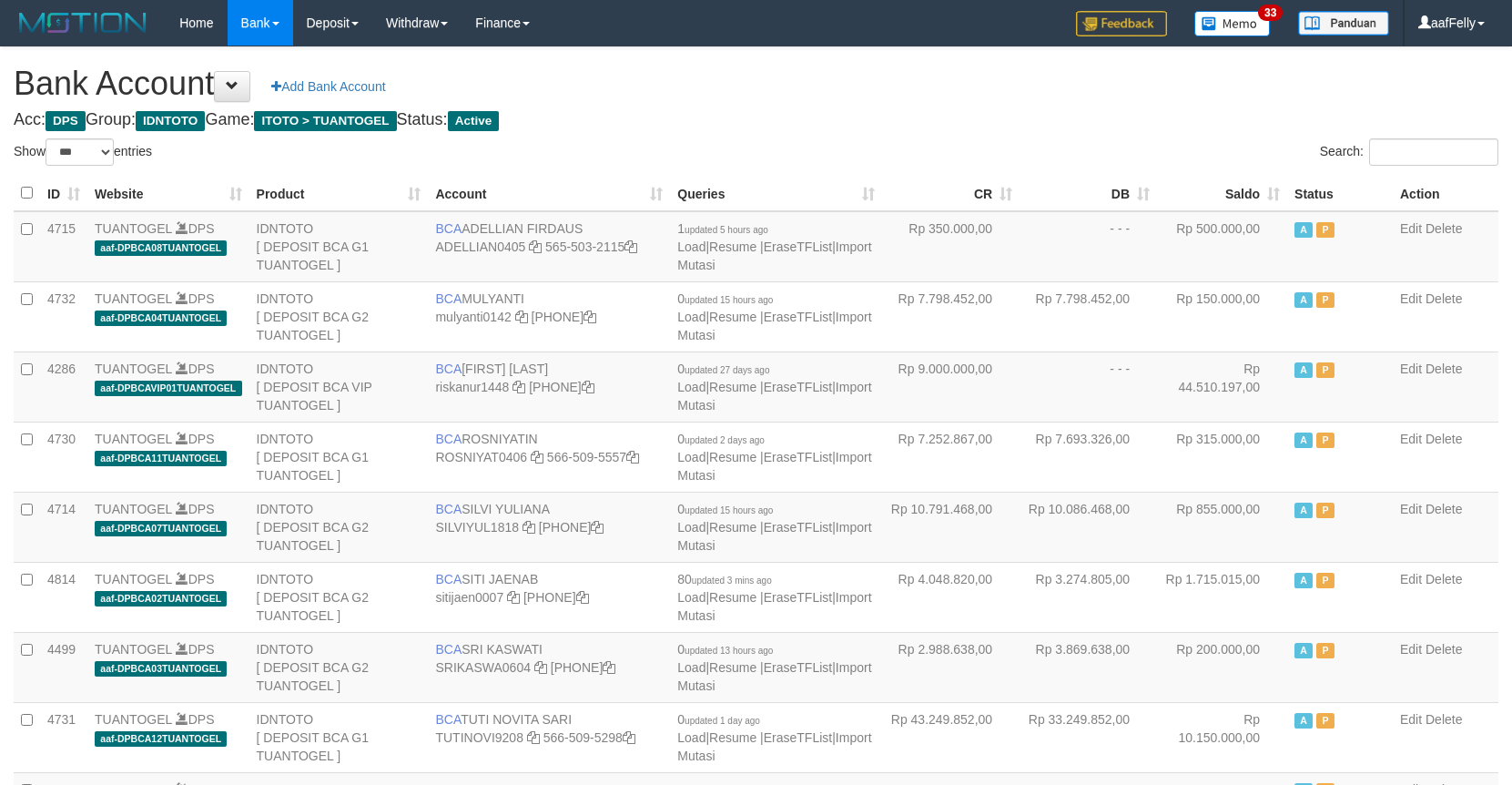 select on "***" 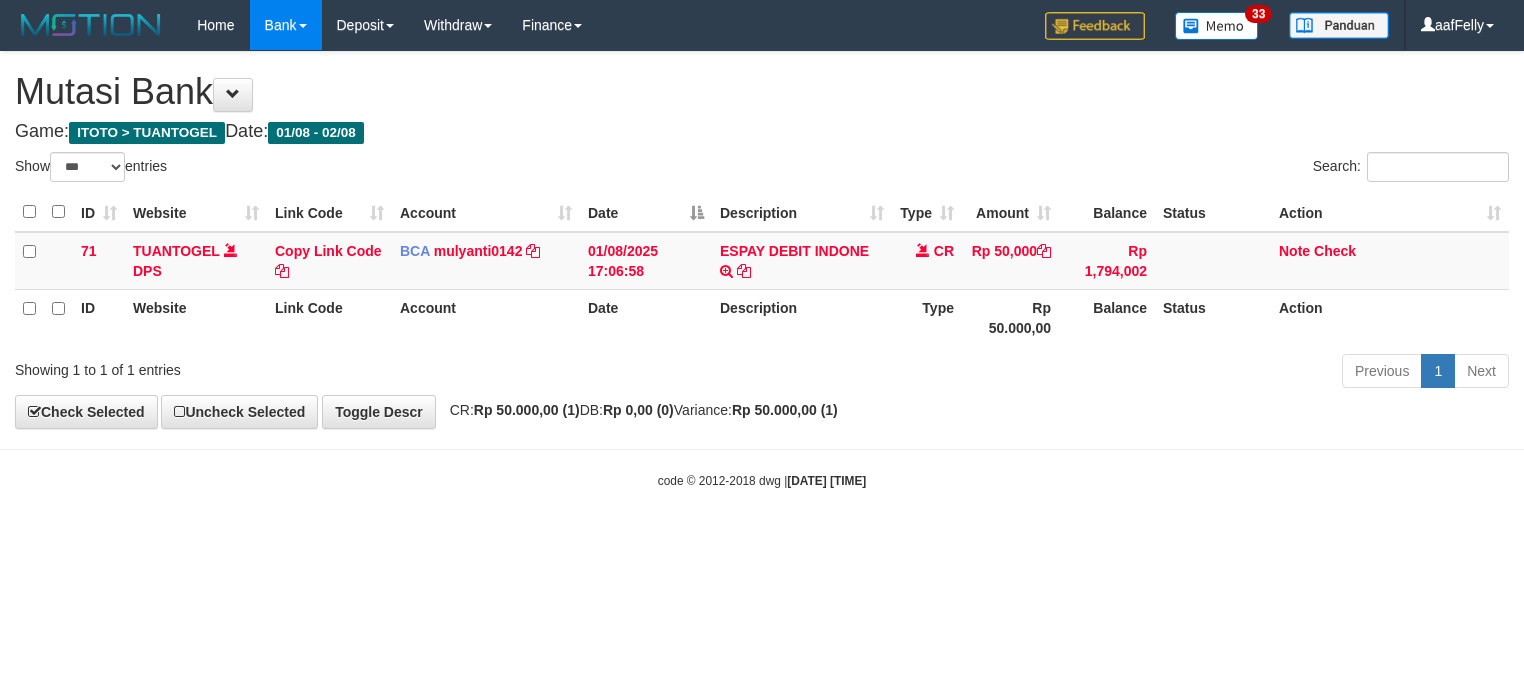 select on "***" 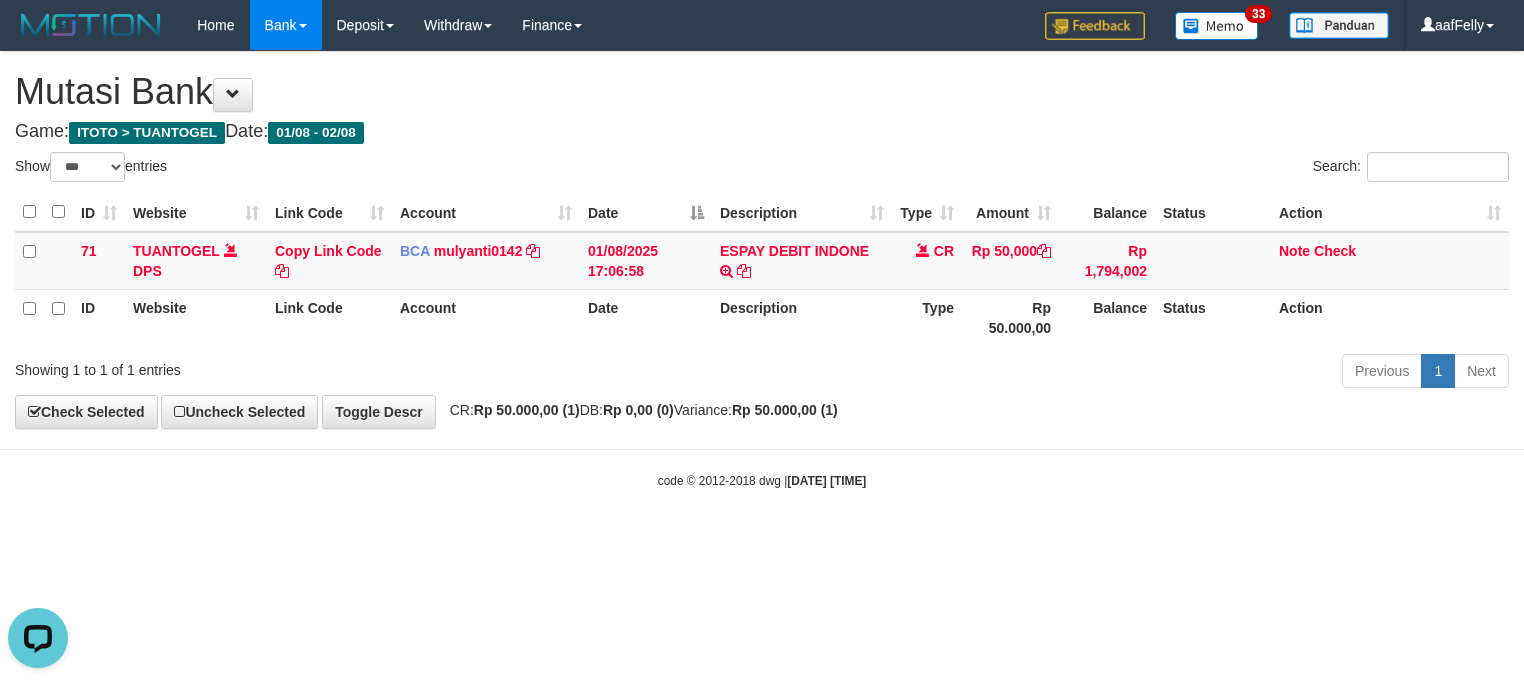 scroll, scrollTop: 0, scrollLeft: 0, axis: both 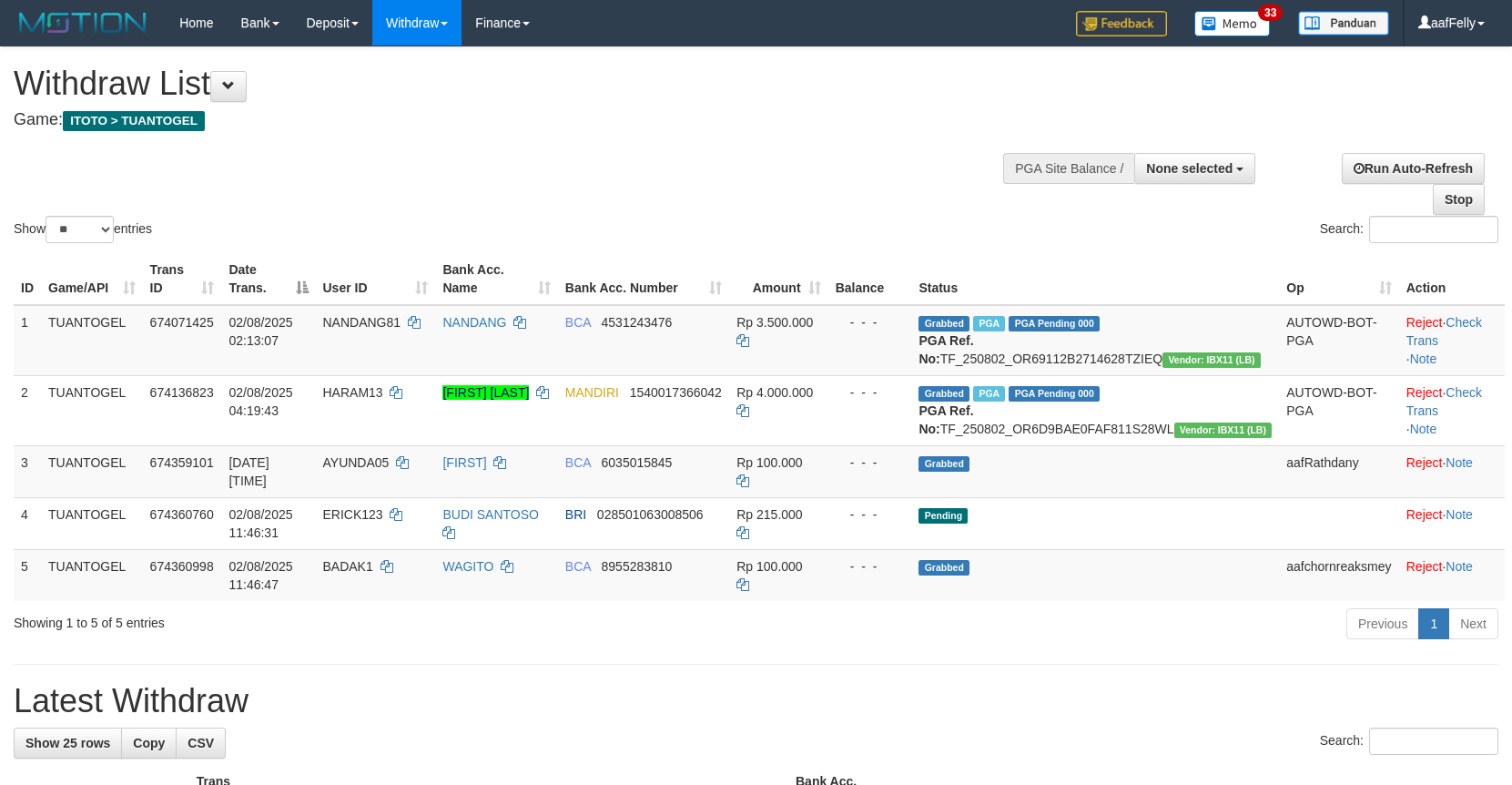 select 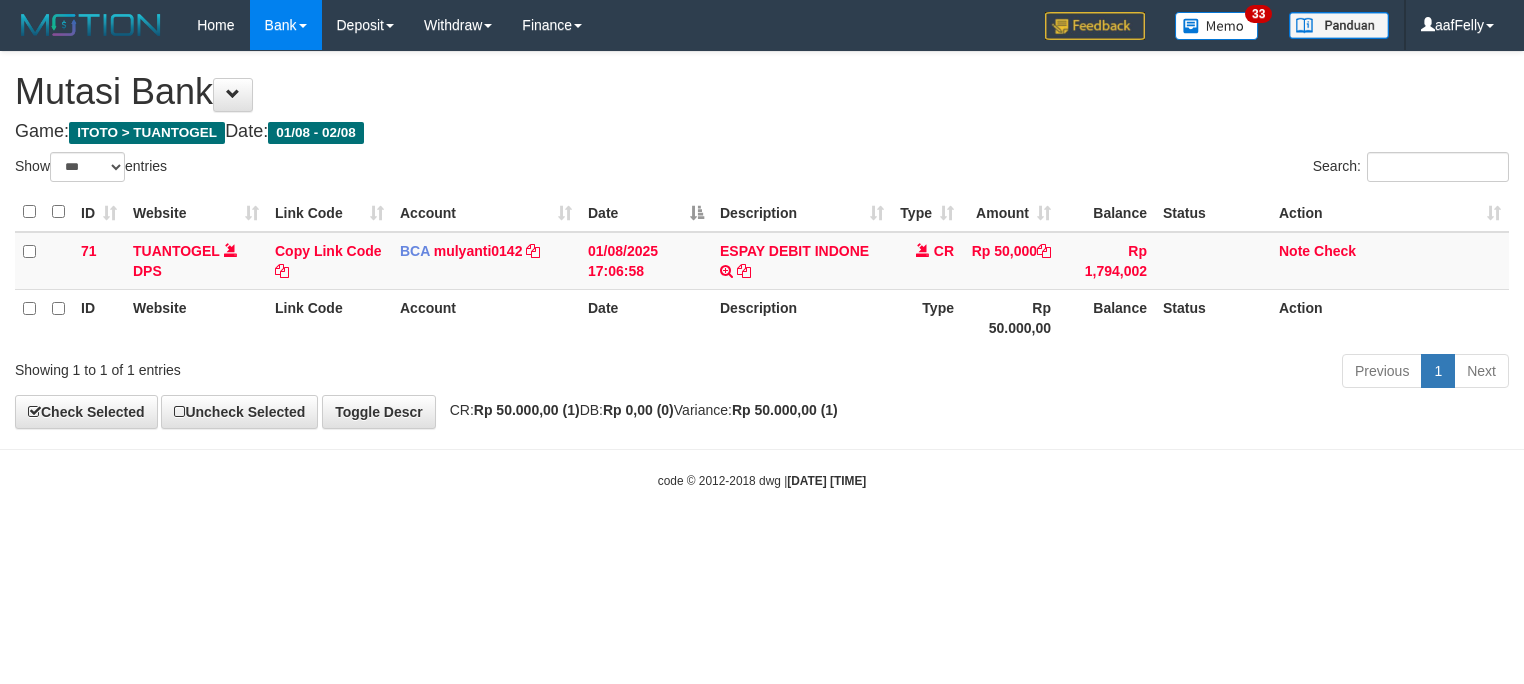select on "***" 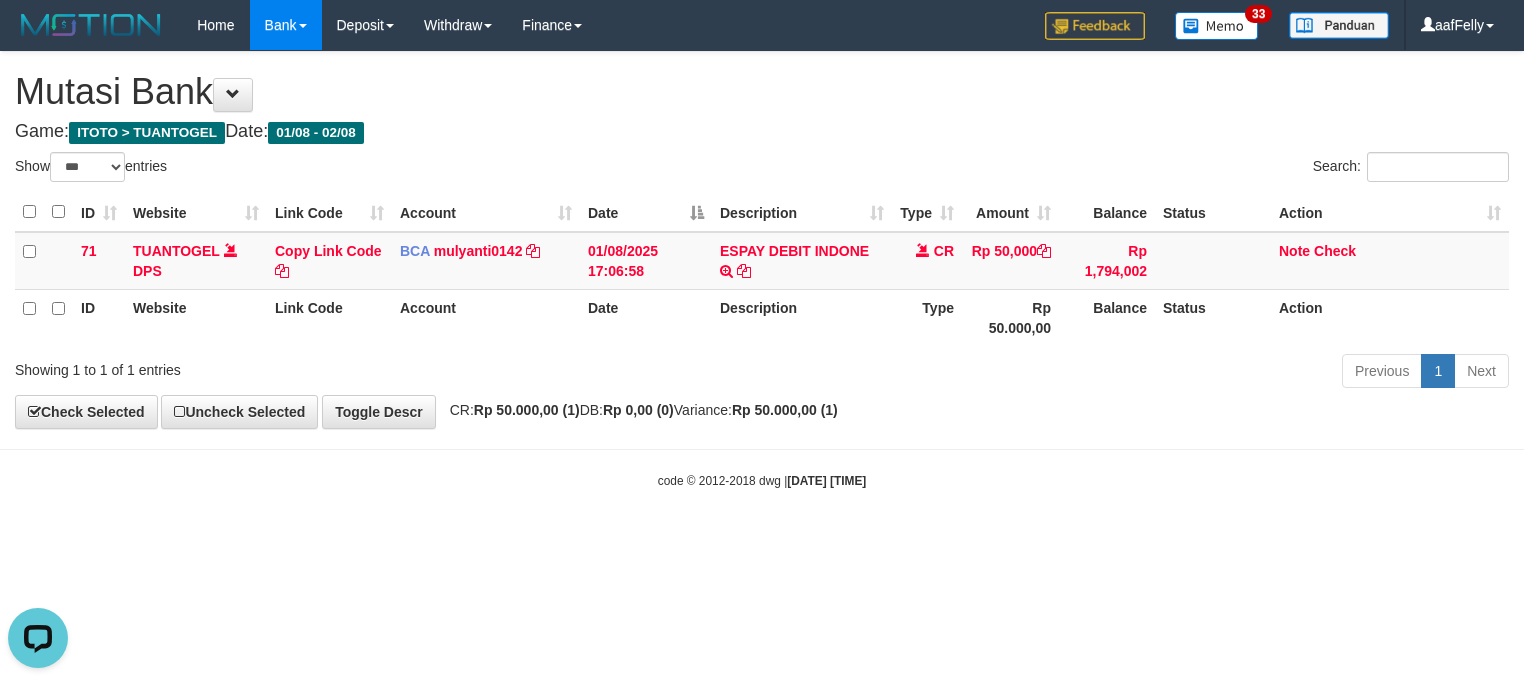 scroll, scrollTop: 0, scrollLeft: 0, axis: both 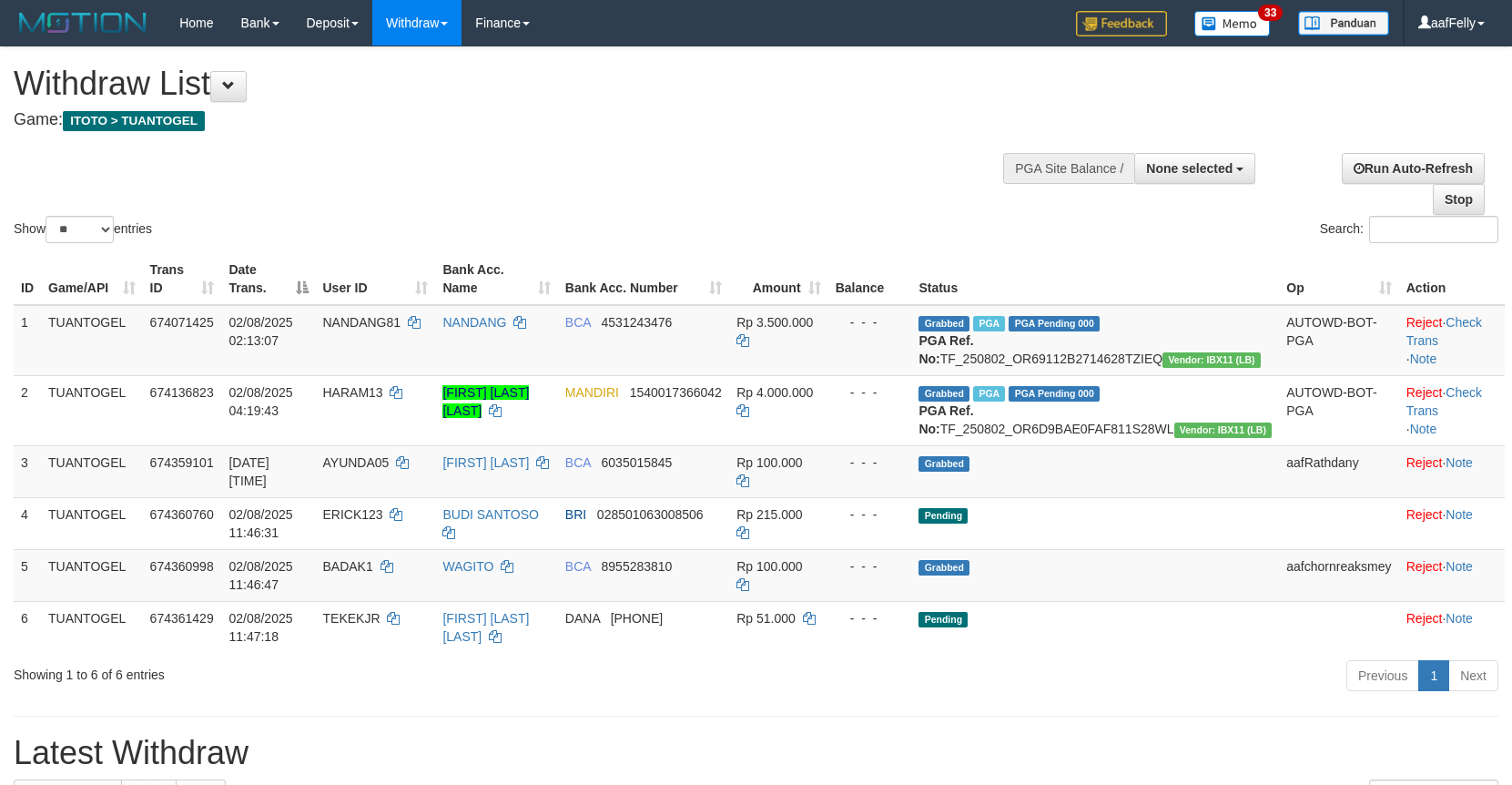 select 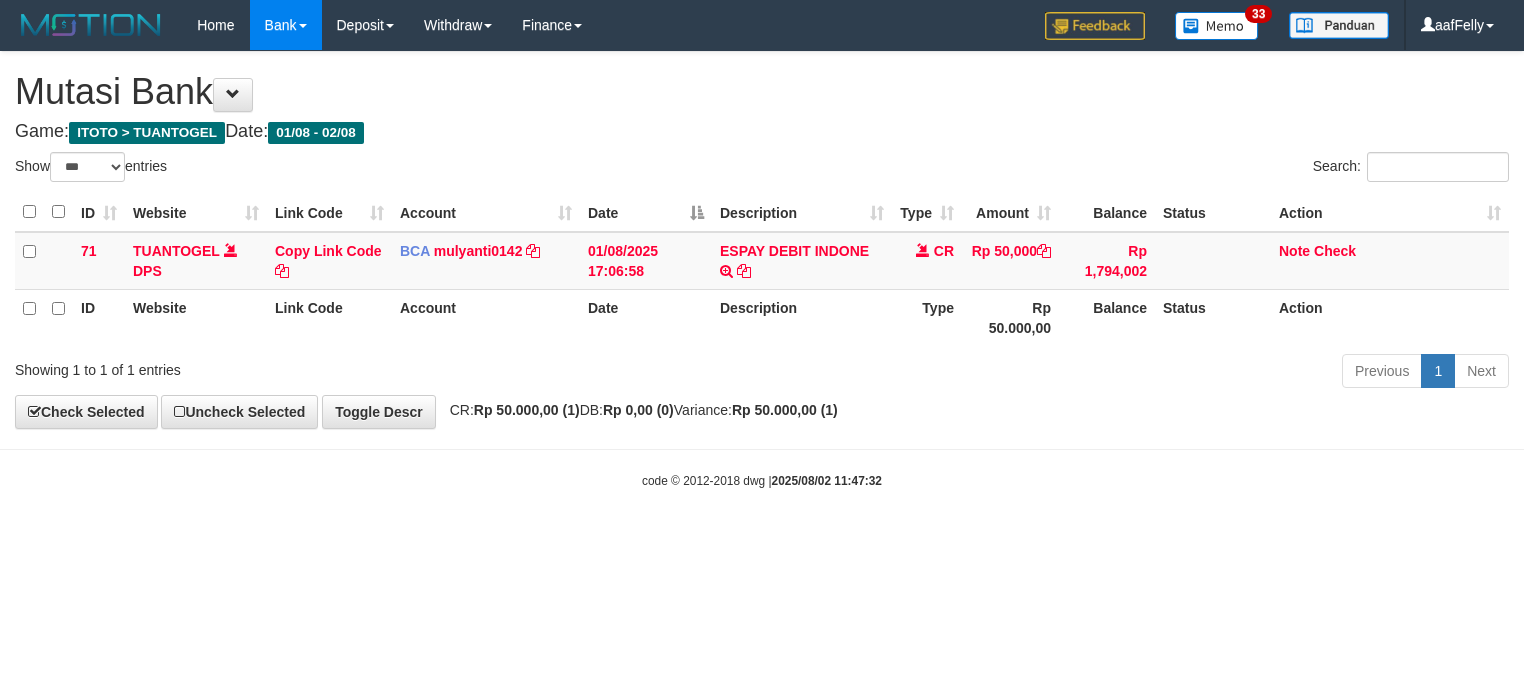 select on "***" 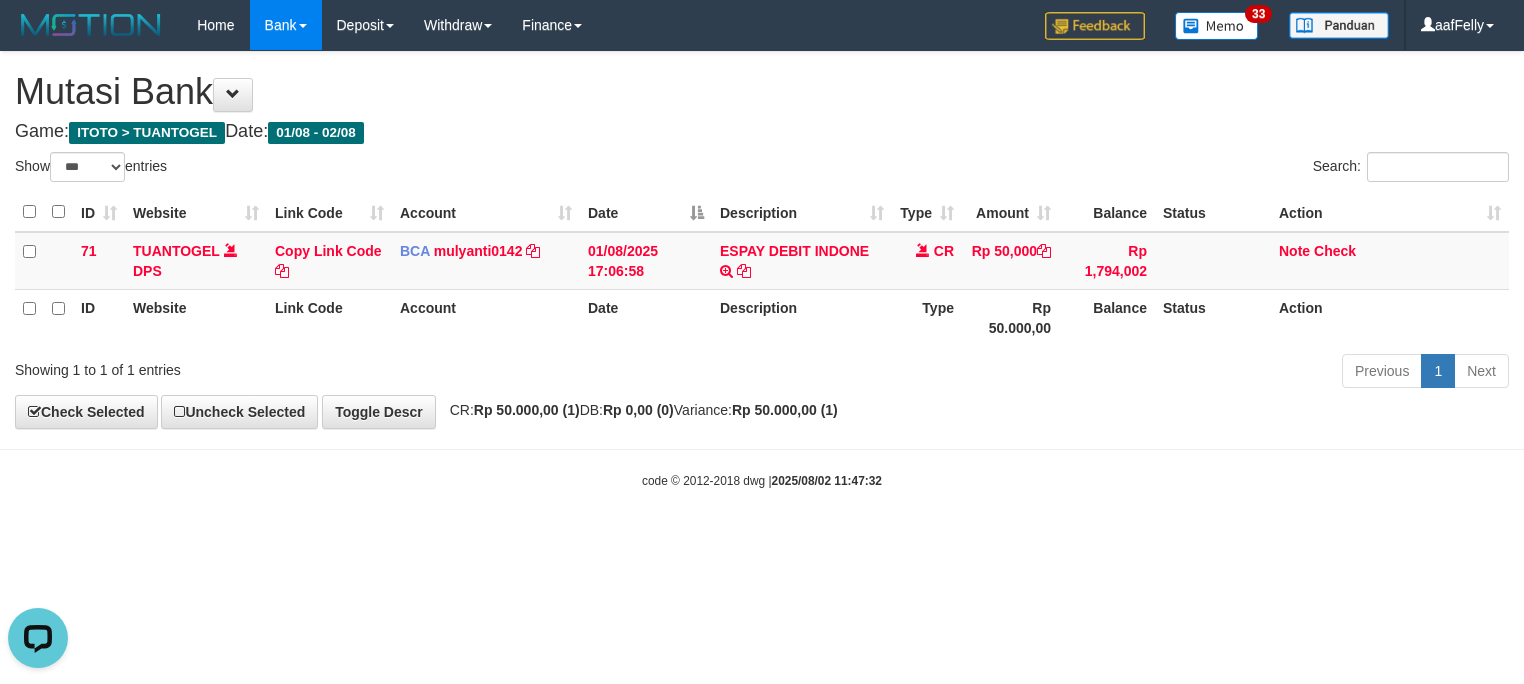 scroll, scrollTop: 0, scrollLeft: 0, axis: both 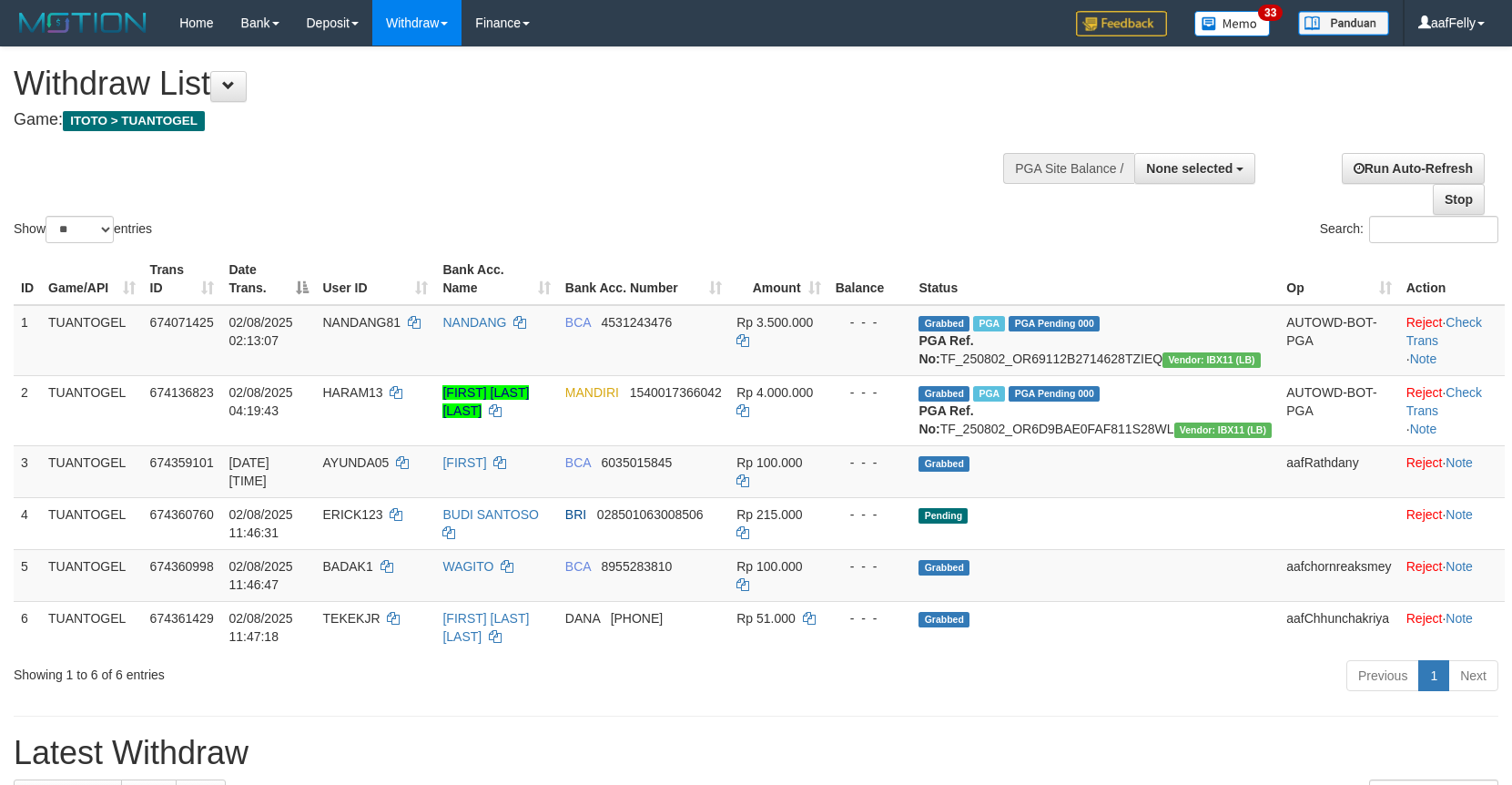 select 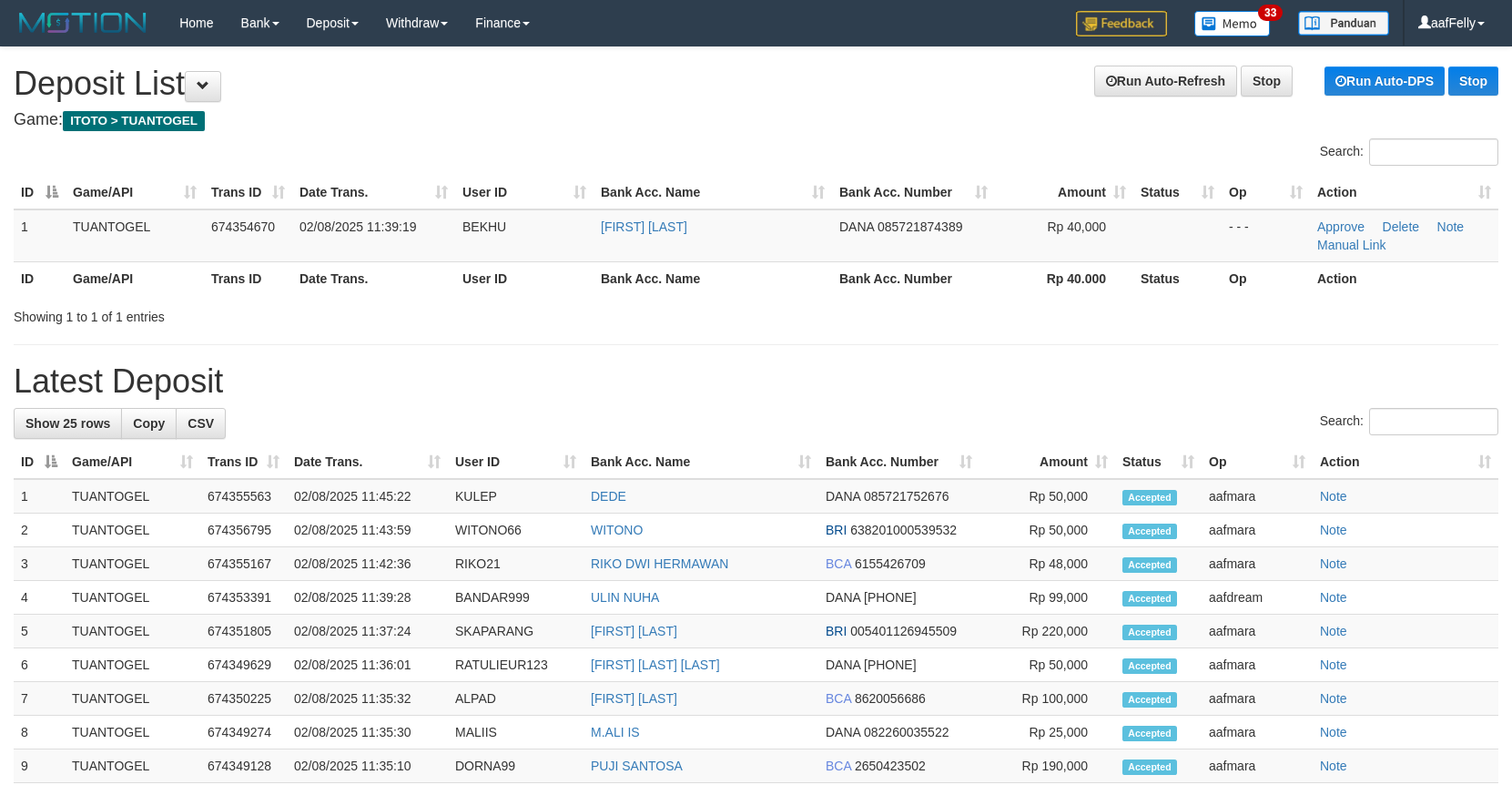 scroll, scrollTop: 0, scrollLeft: 0, axis: both 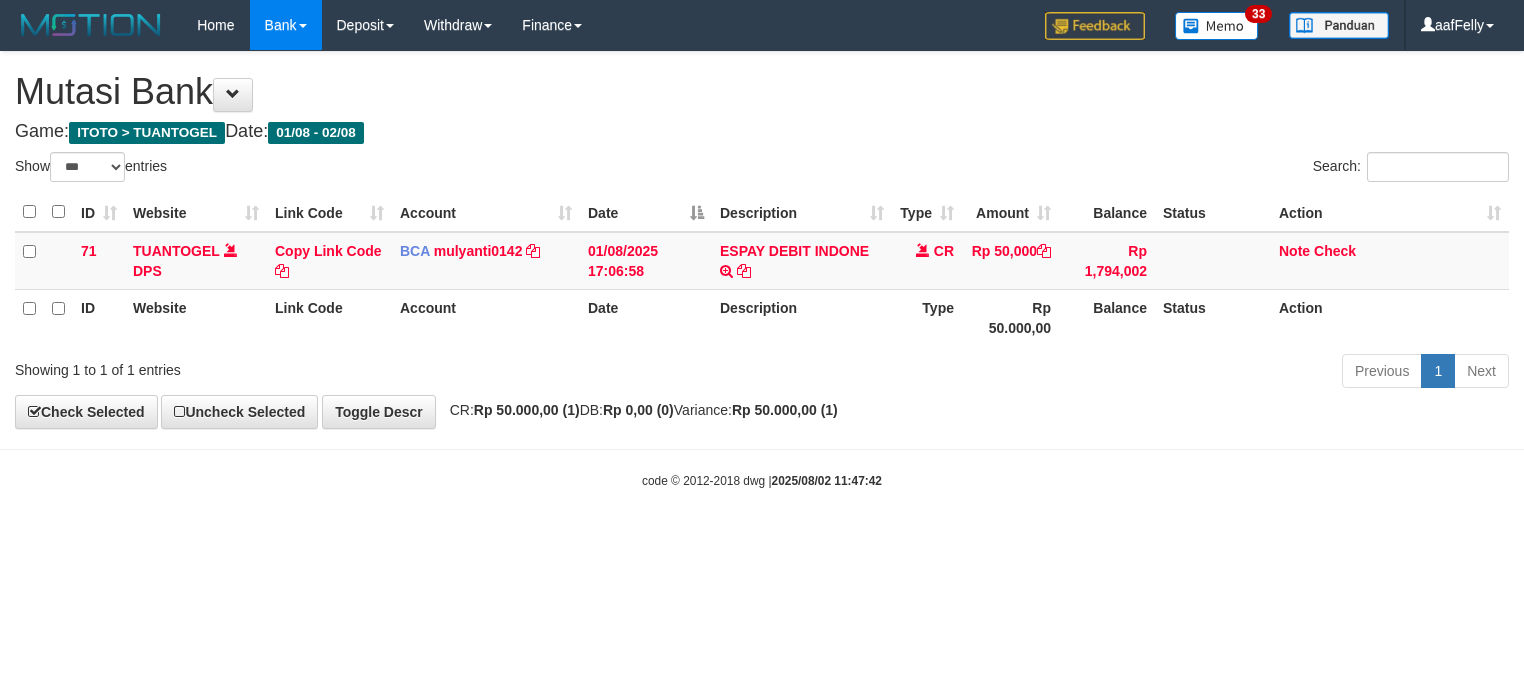 select on "***" 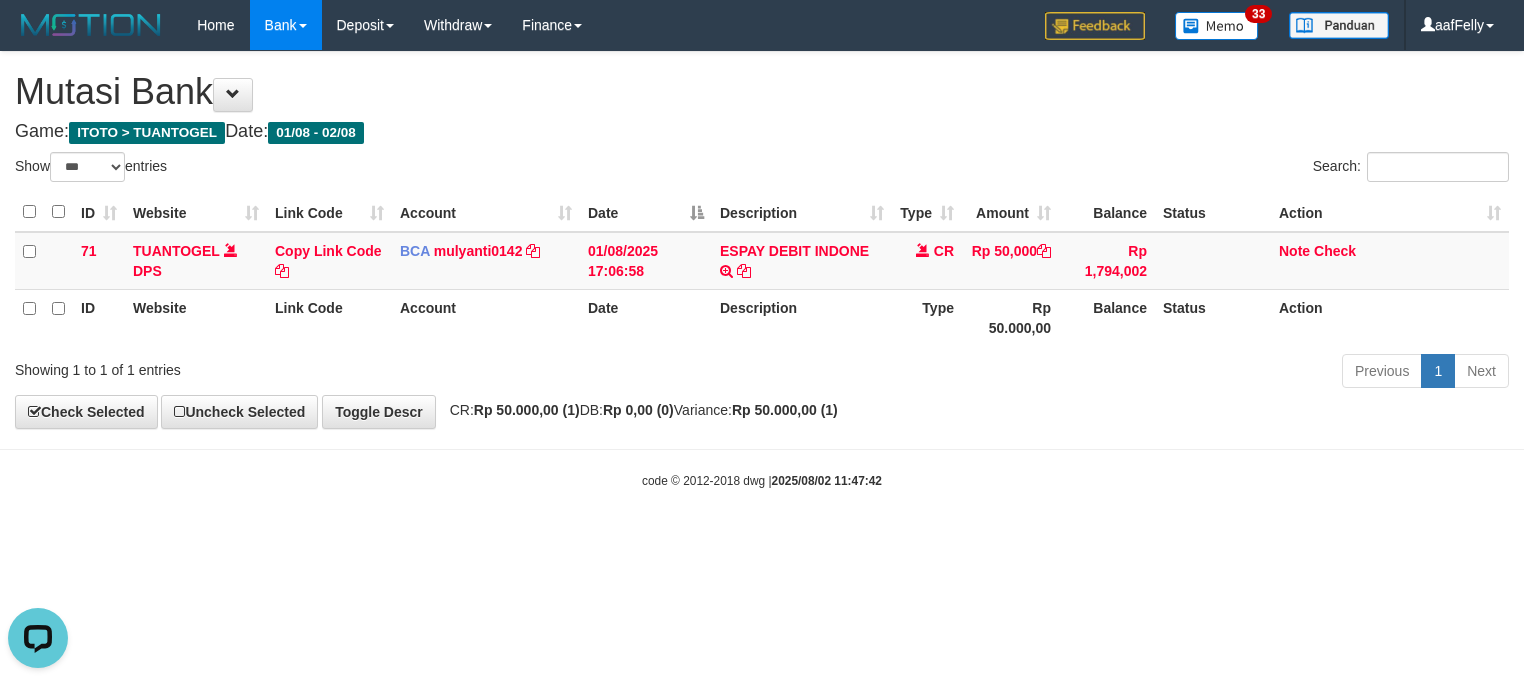 scroll, scrollTop: 0, scrollLeft: 0, axis: both 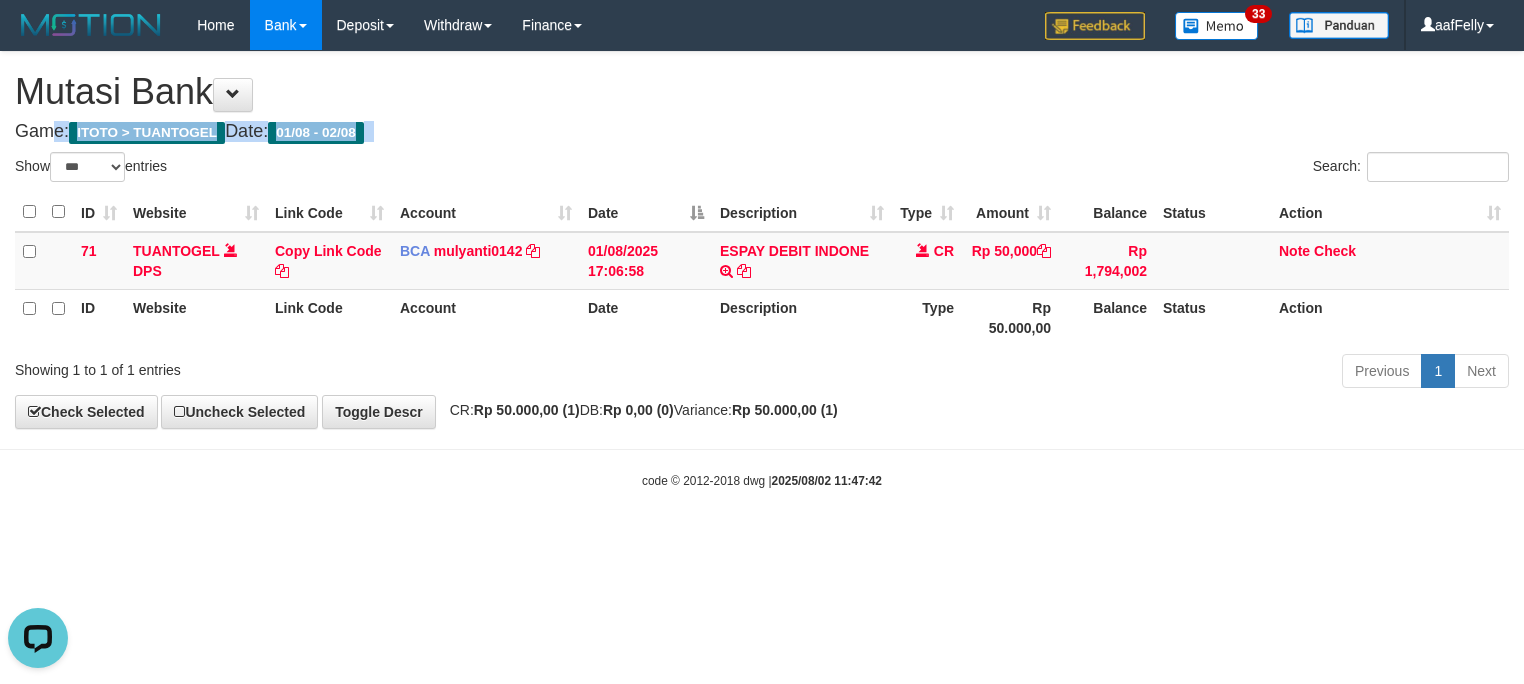drag, startPoint x: 990, startPoint y: 104, endPoint x: 992, endPoint y: 132, distance: 28.071337 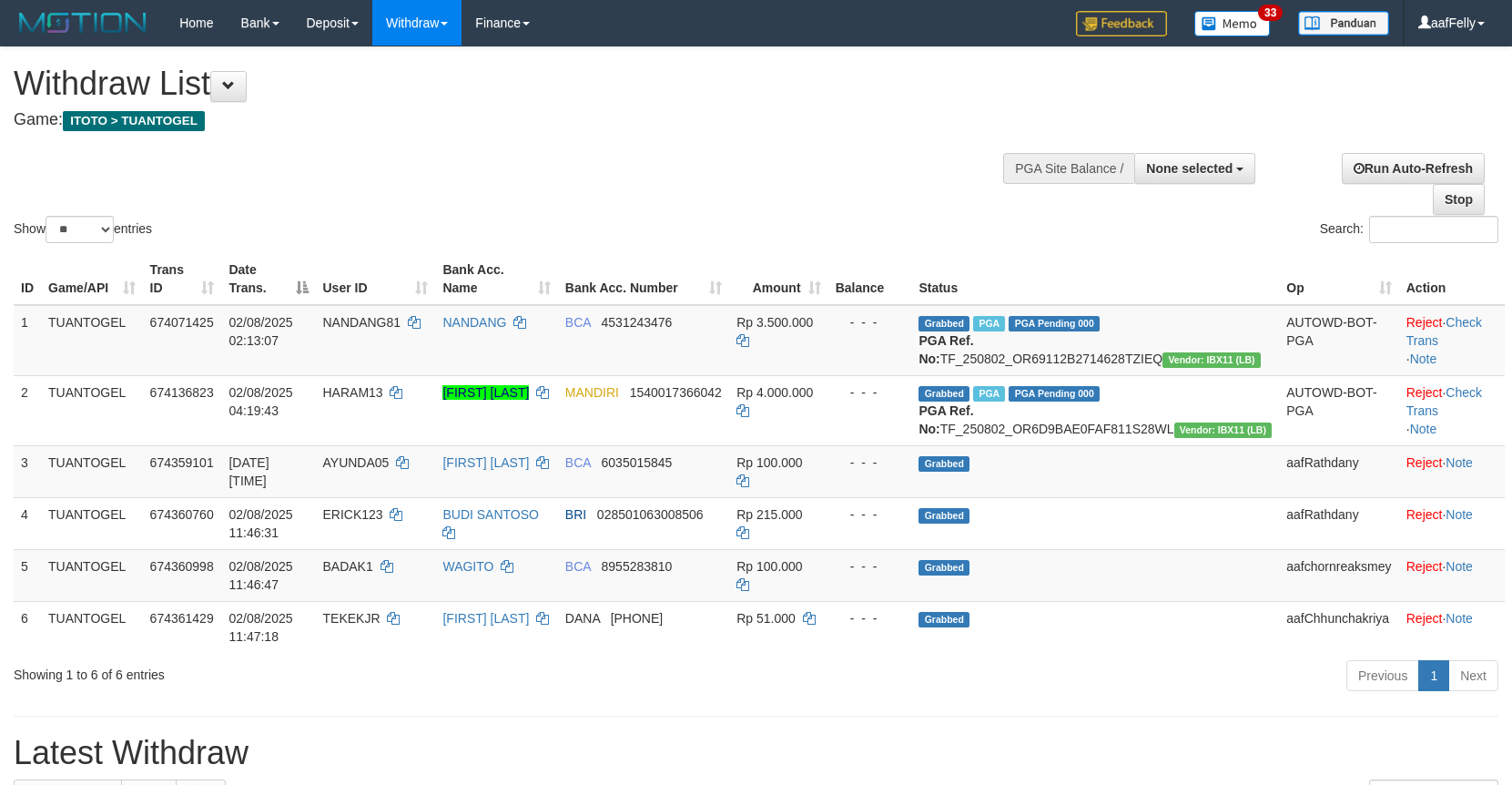 select 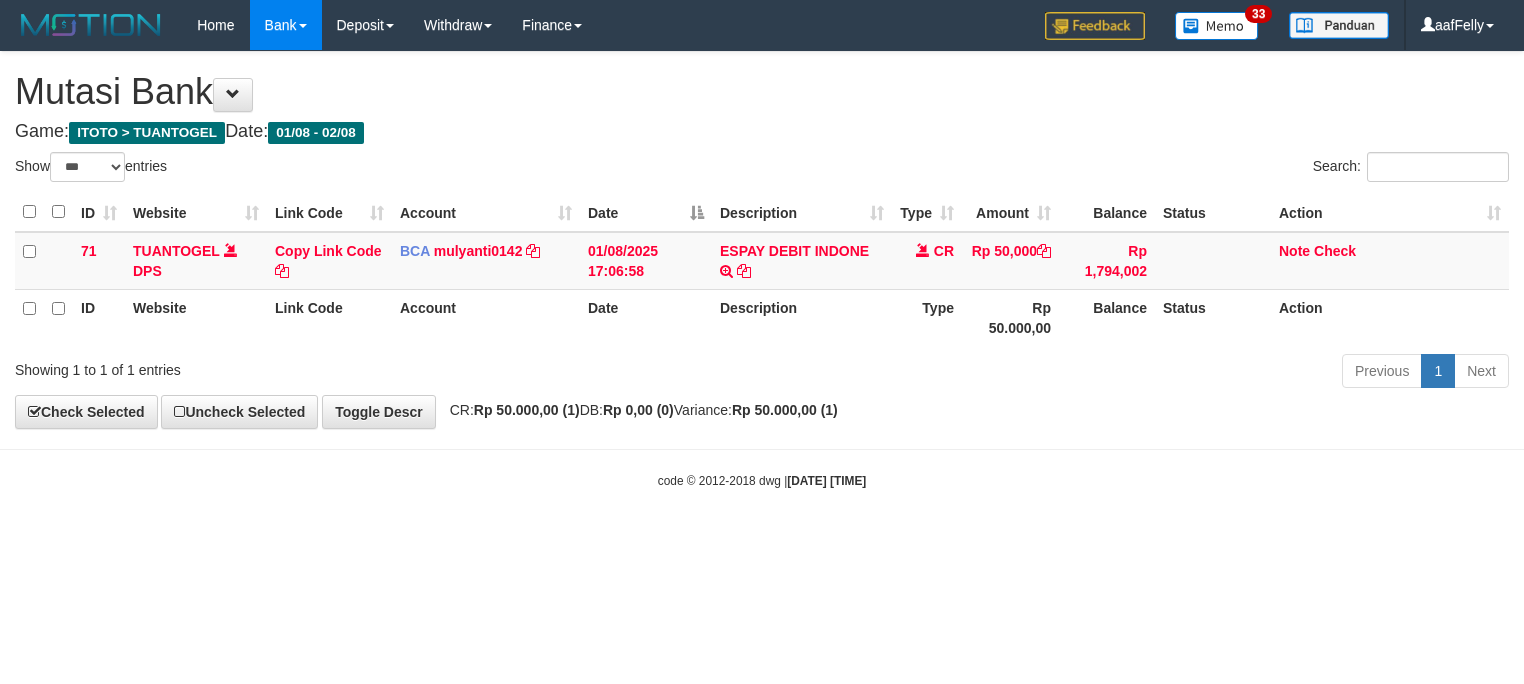 select on "***" 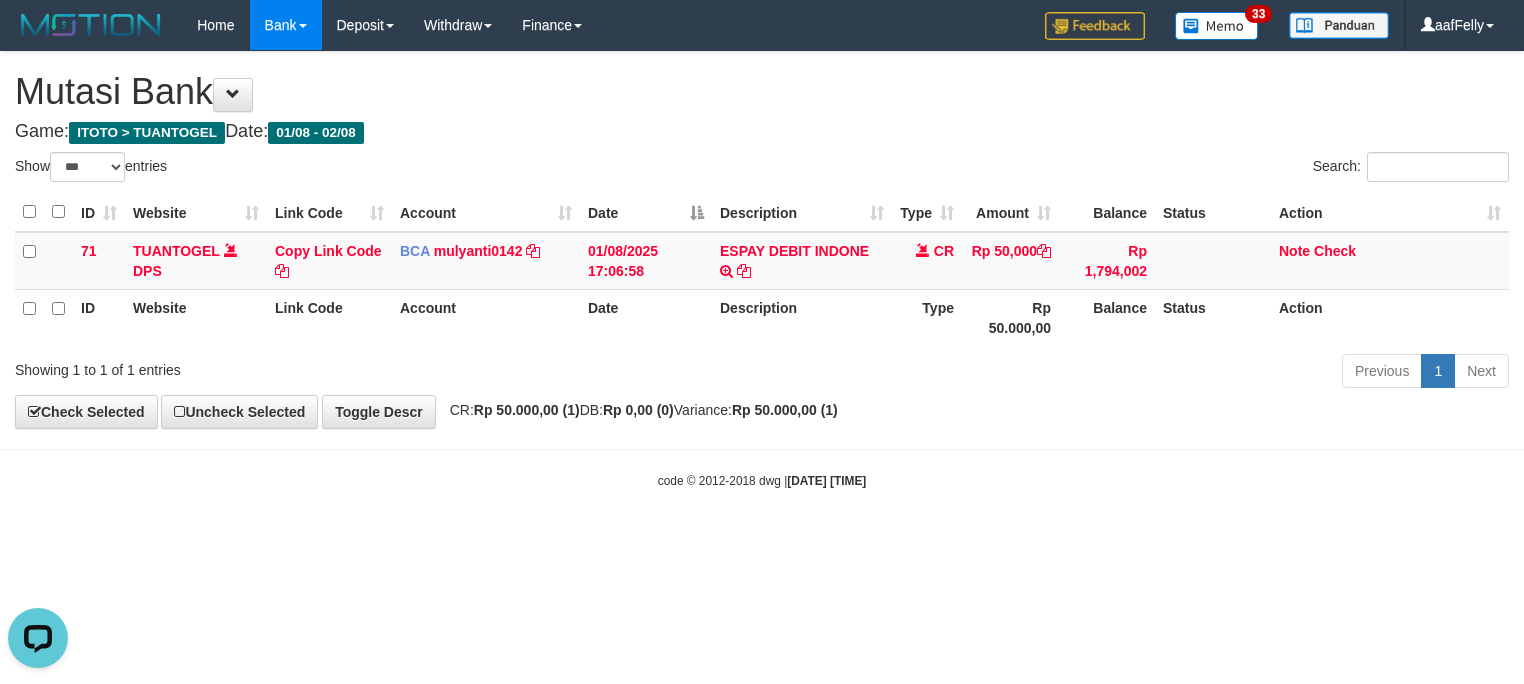 scroll, scrollTop: 0, scrollLeft: 0, axis: both 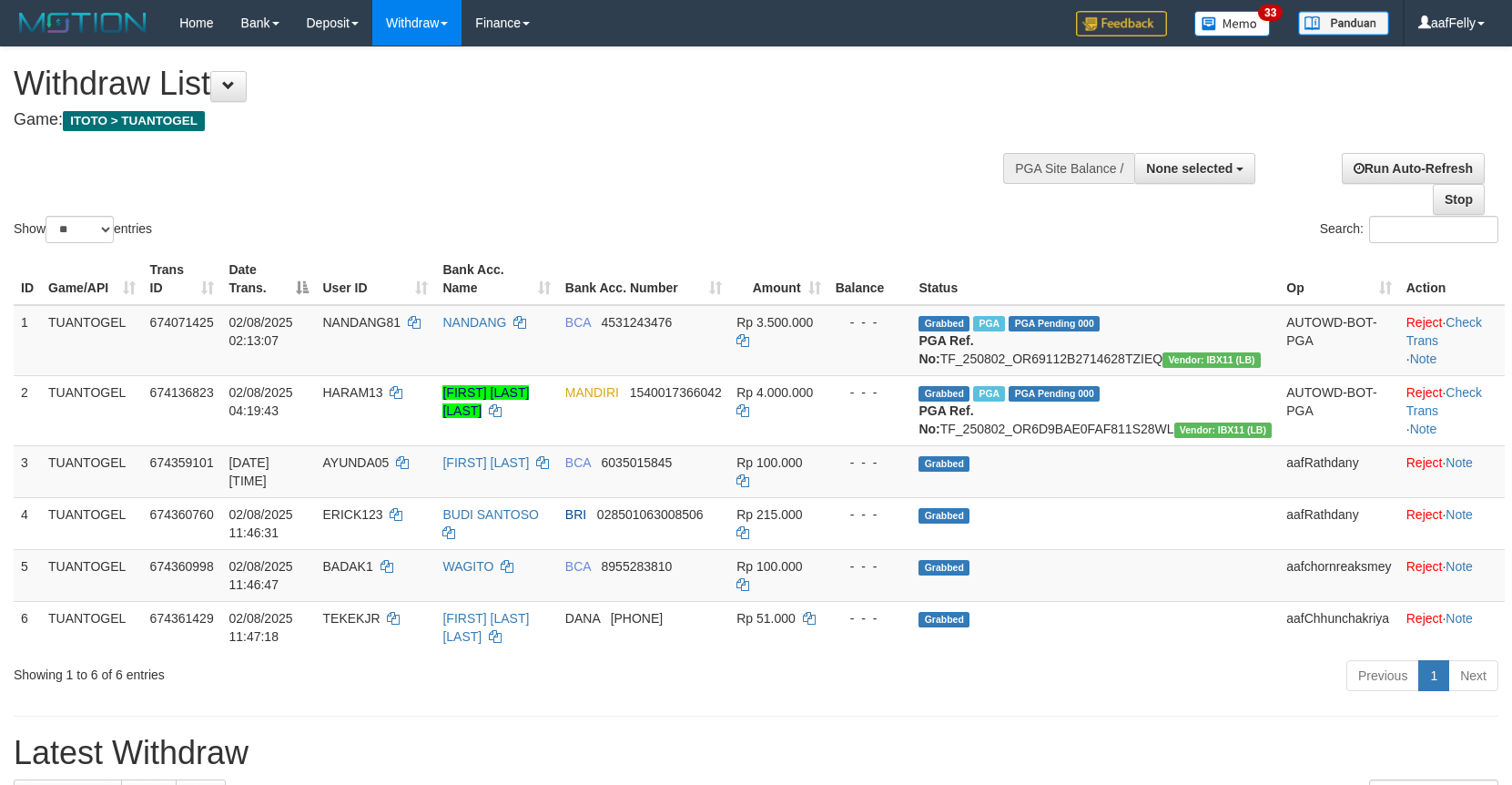 select 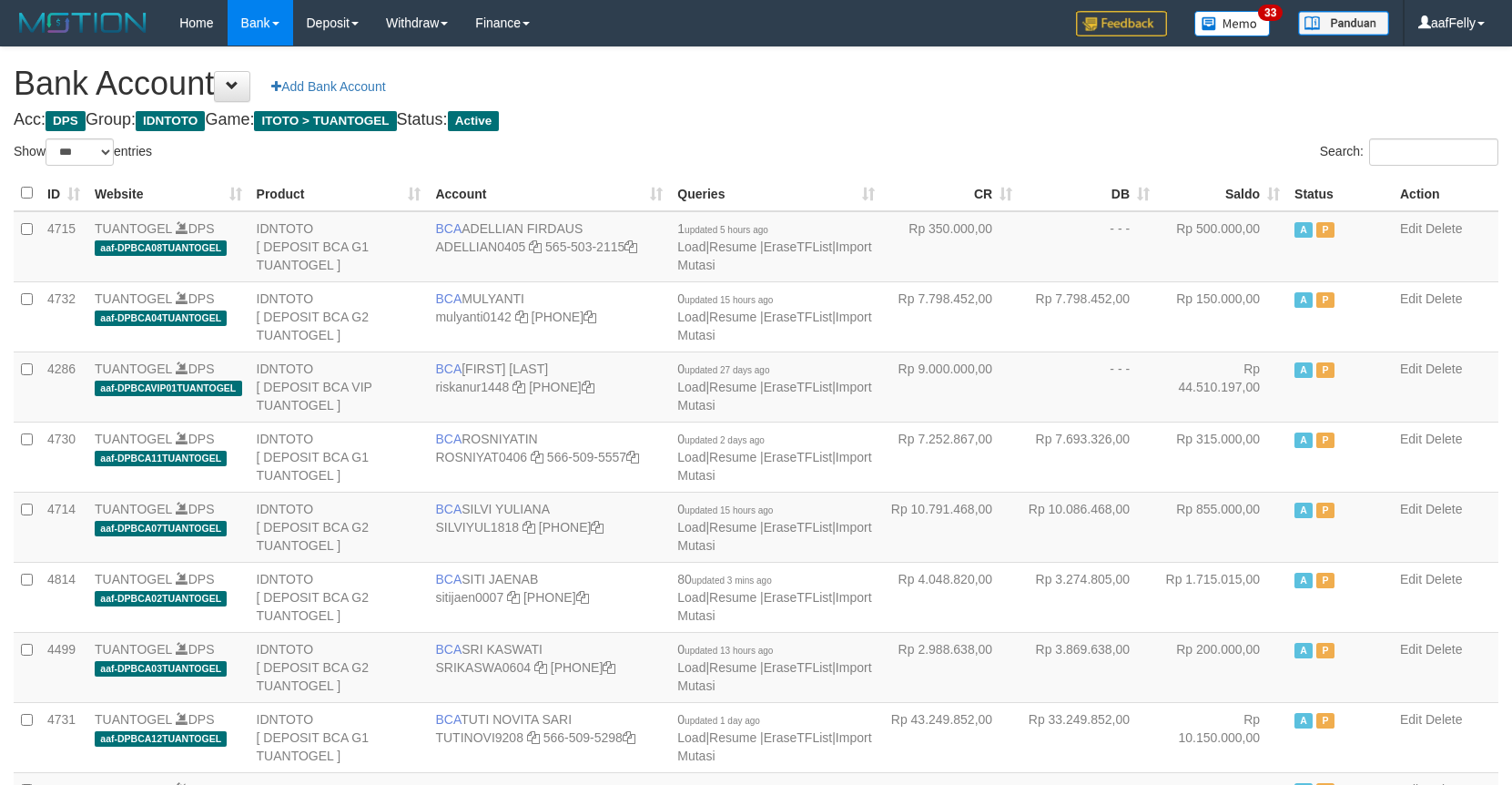 select on "***" 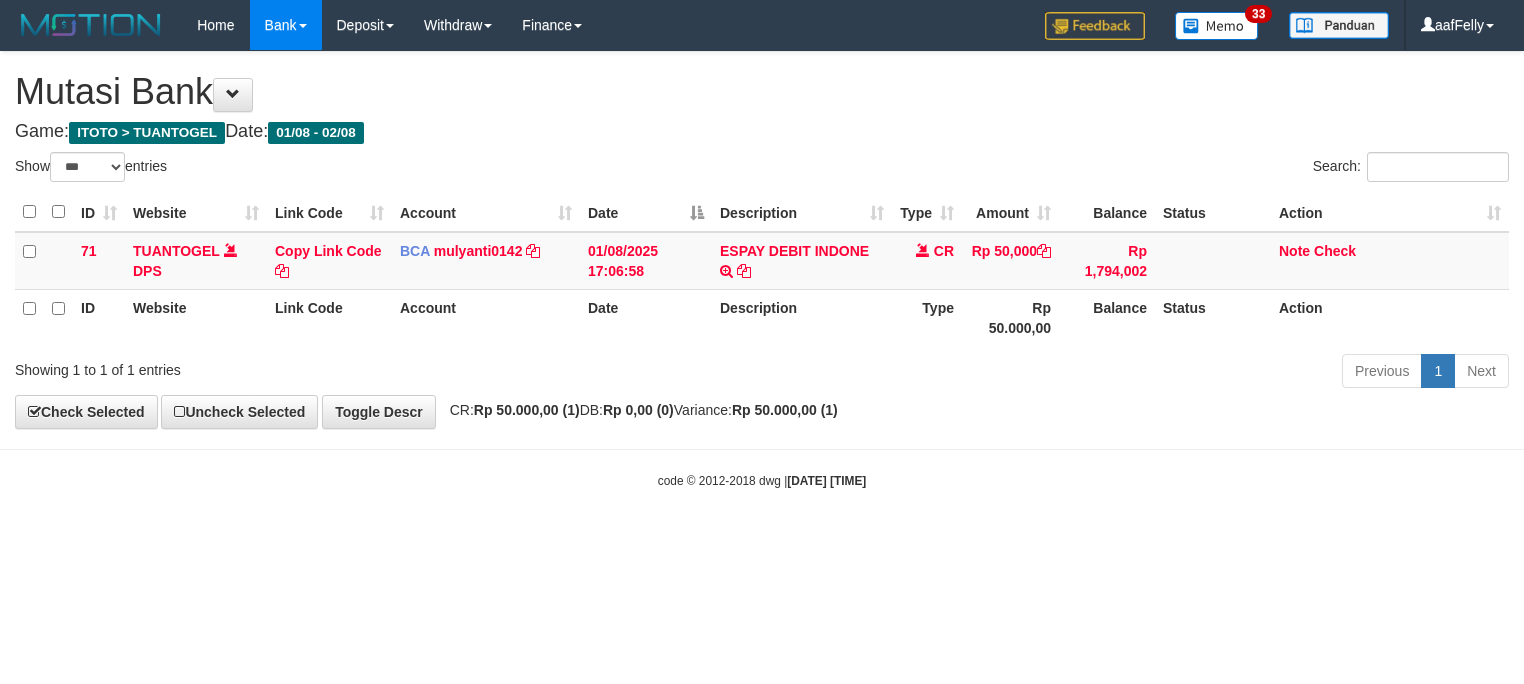 select on "***" 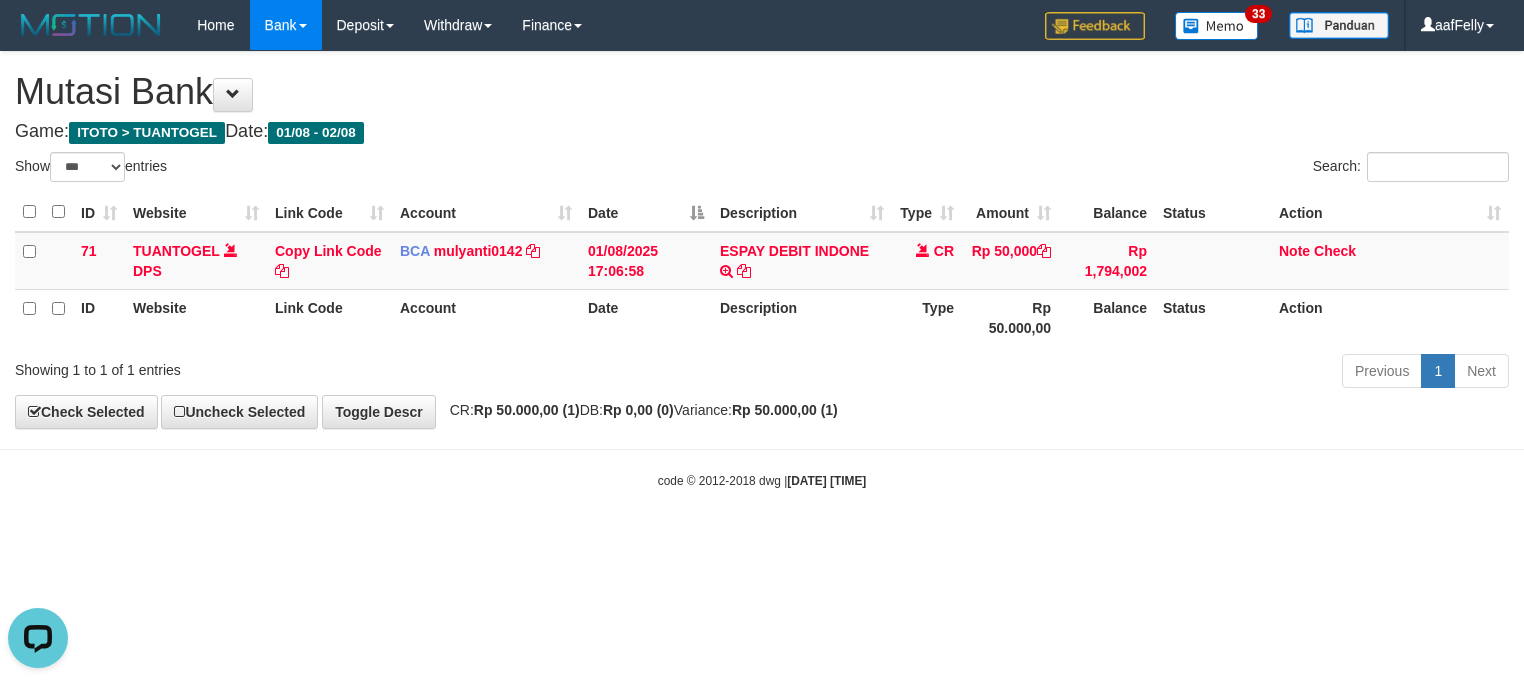 scroll, scrollTop: 0, scrollLeft: 0, axis: both 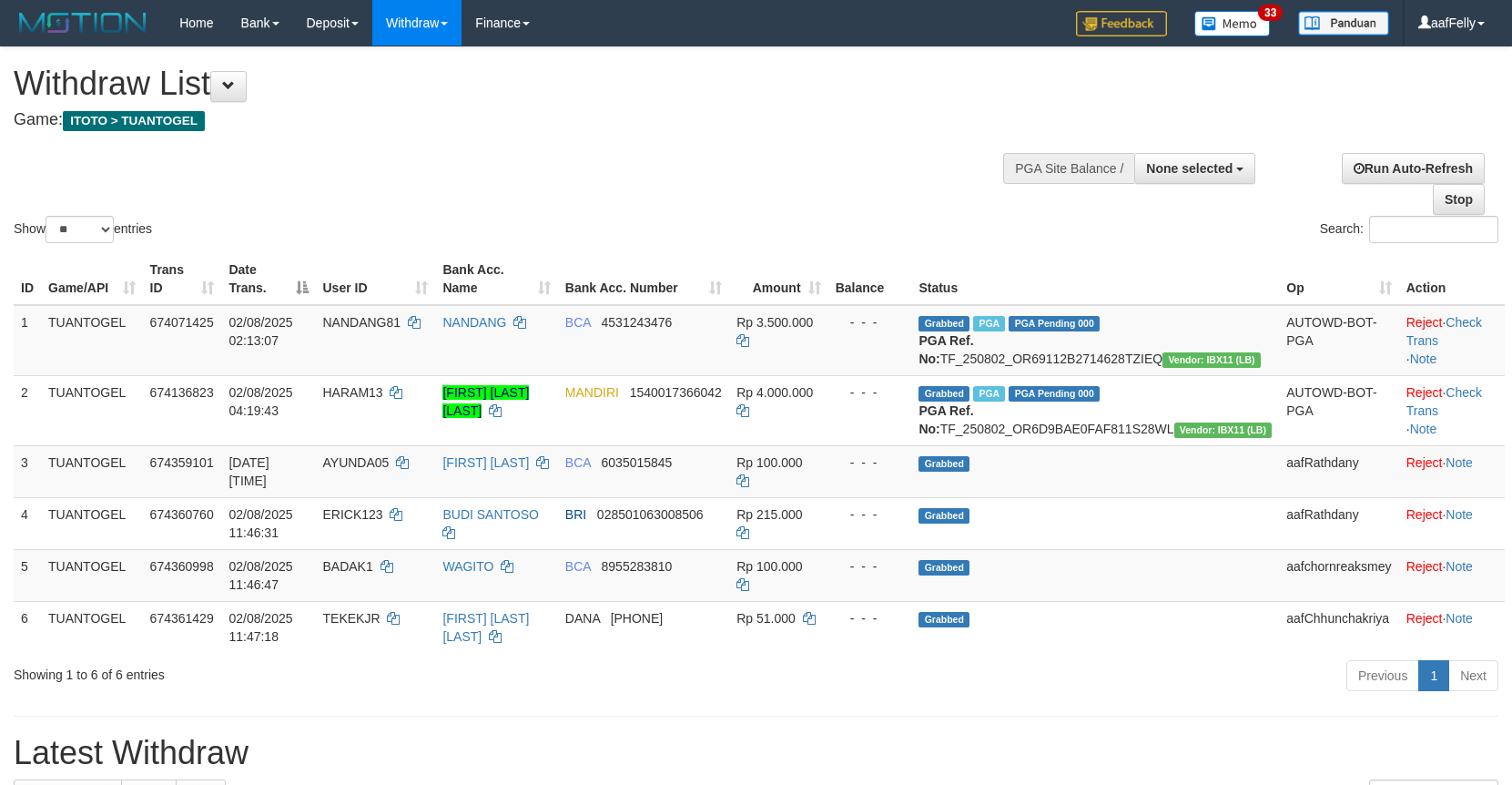 select 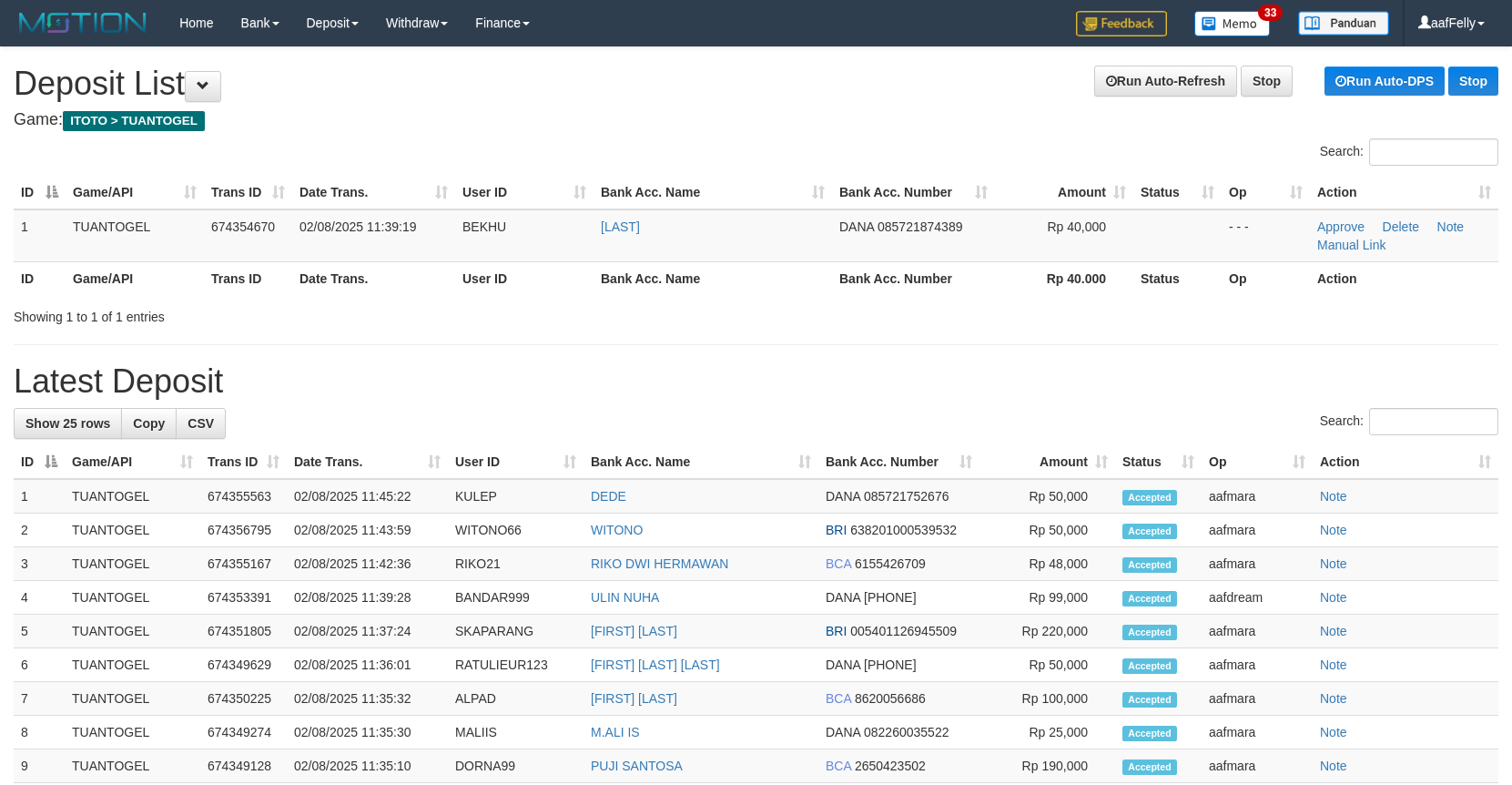 scroll, scrollTop: 0, scrollLeft: 0, axis: both 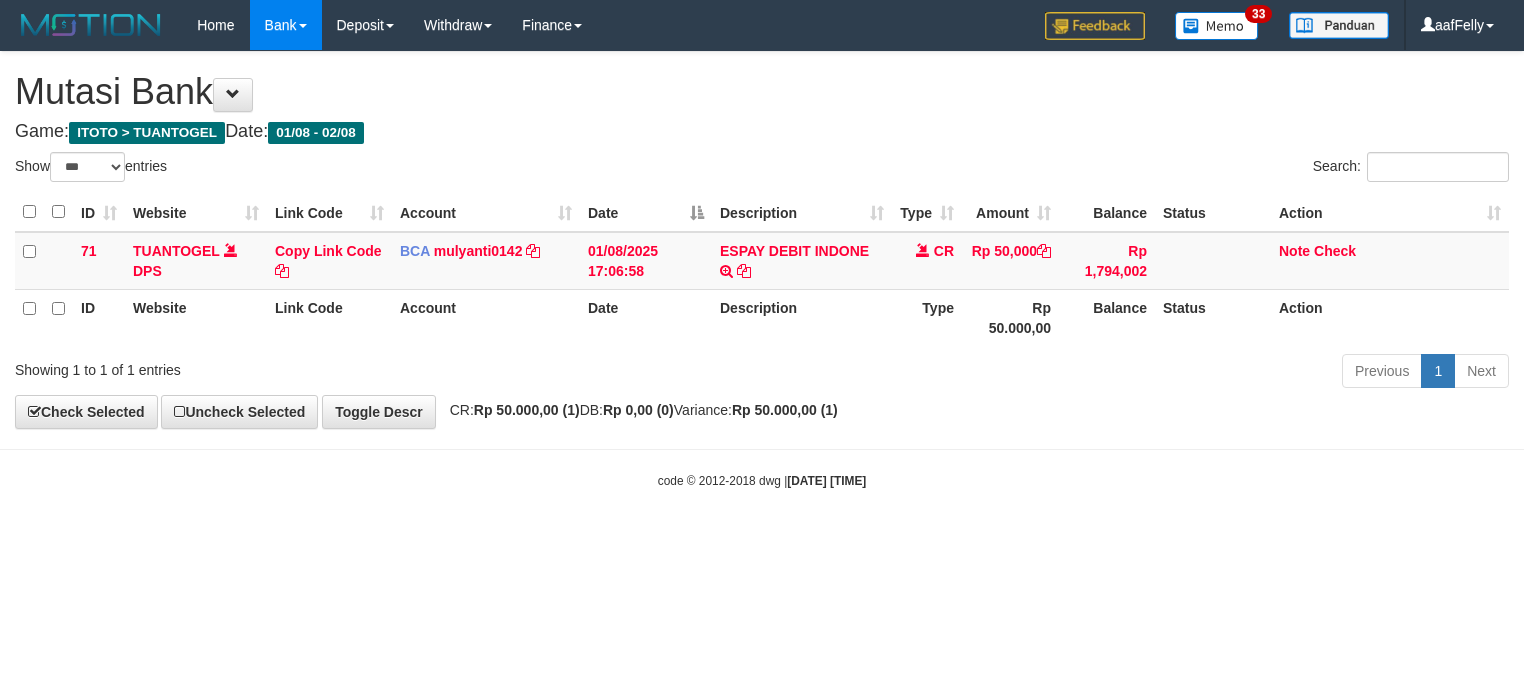 select on "***" 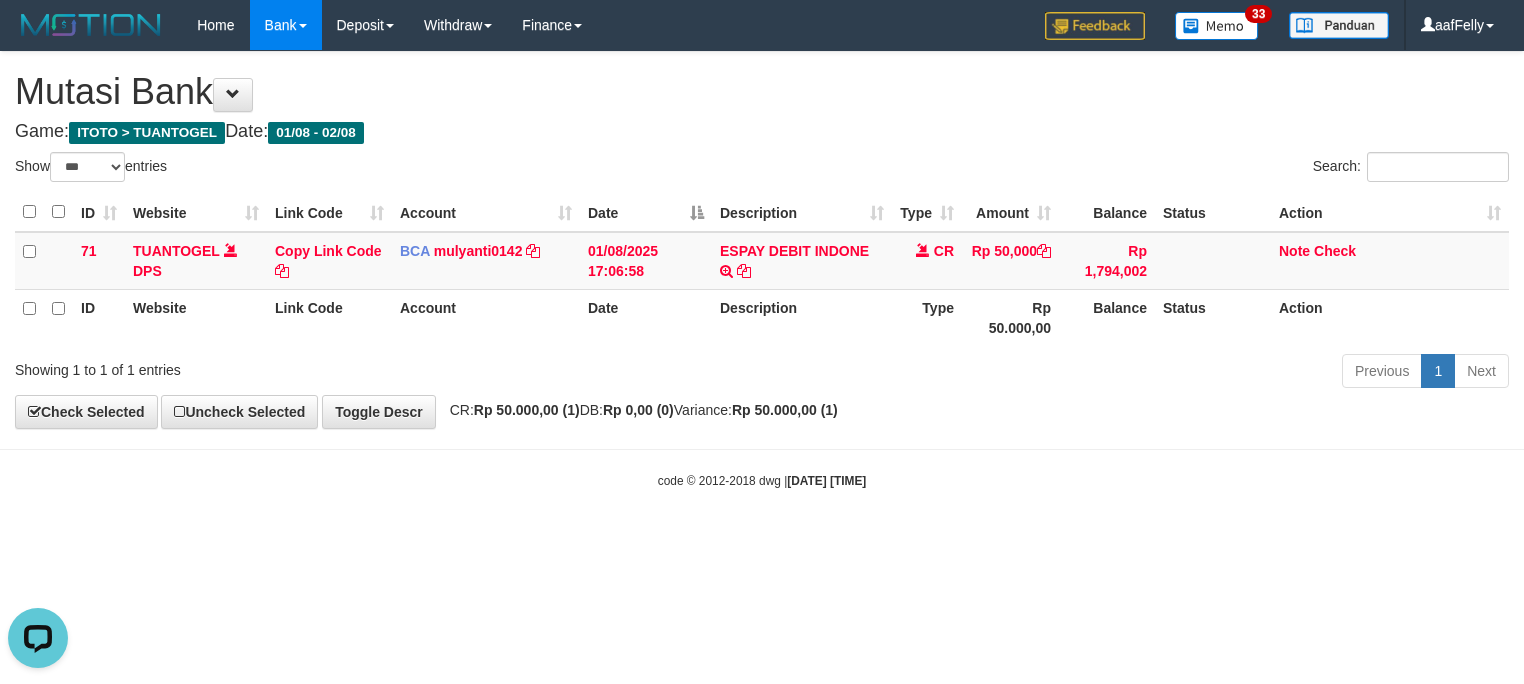 scroll, scrollTop: 0, scrollLeft: 0, axis: both 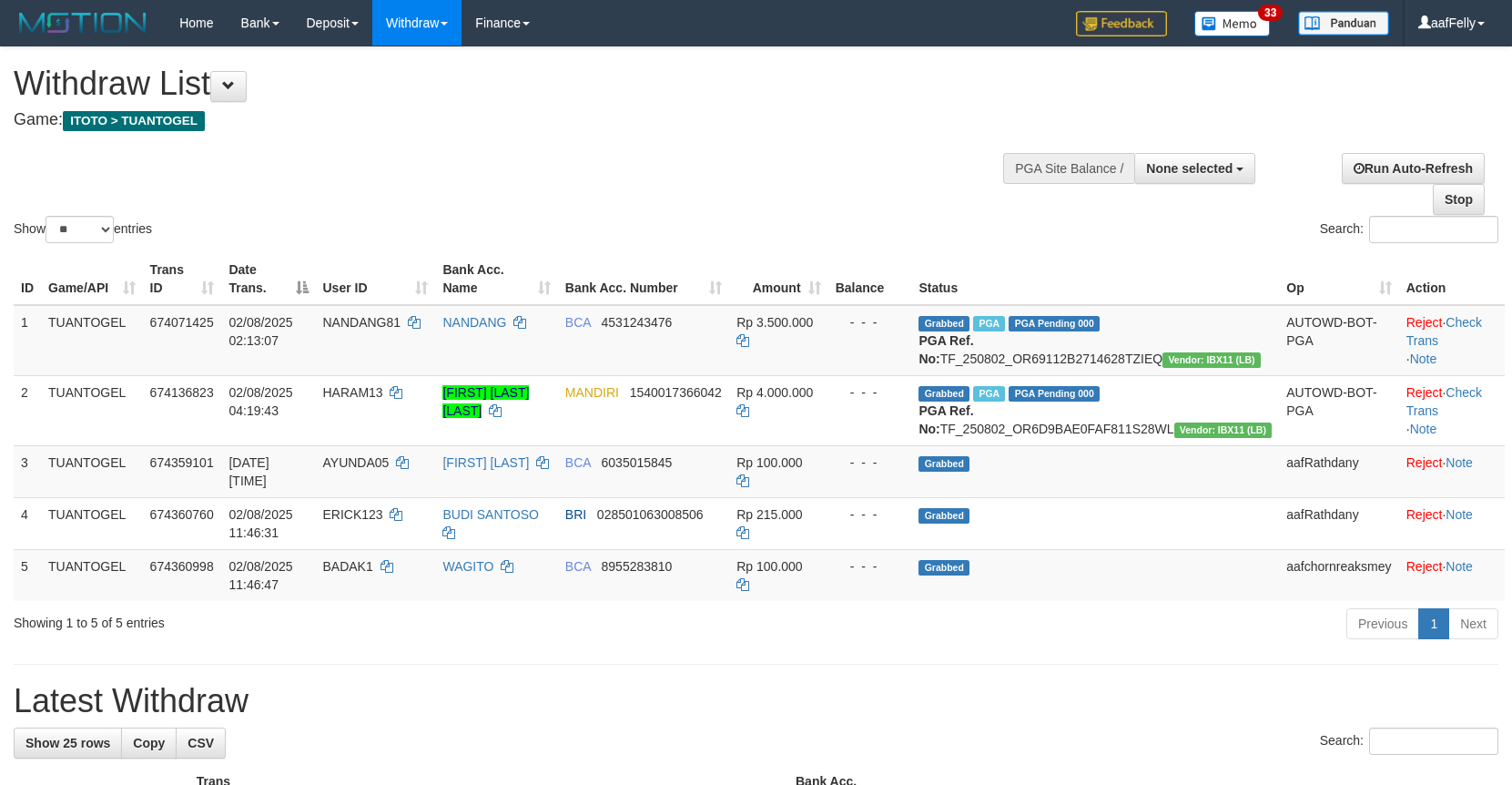 select 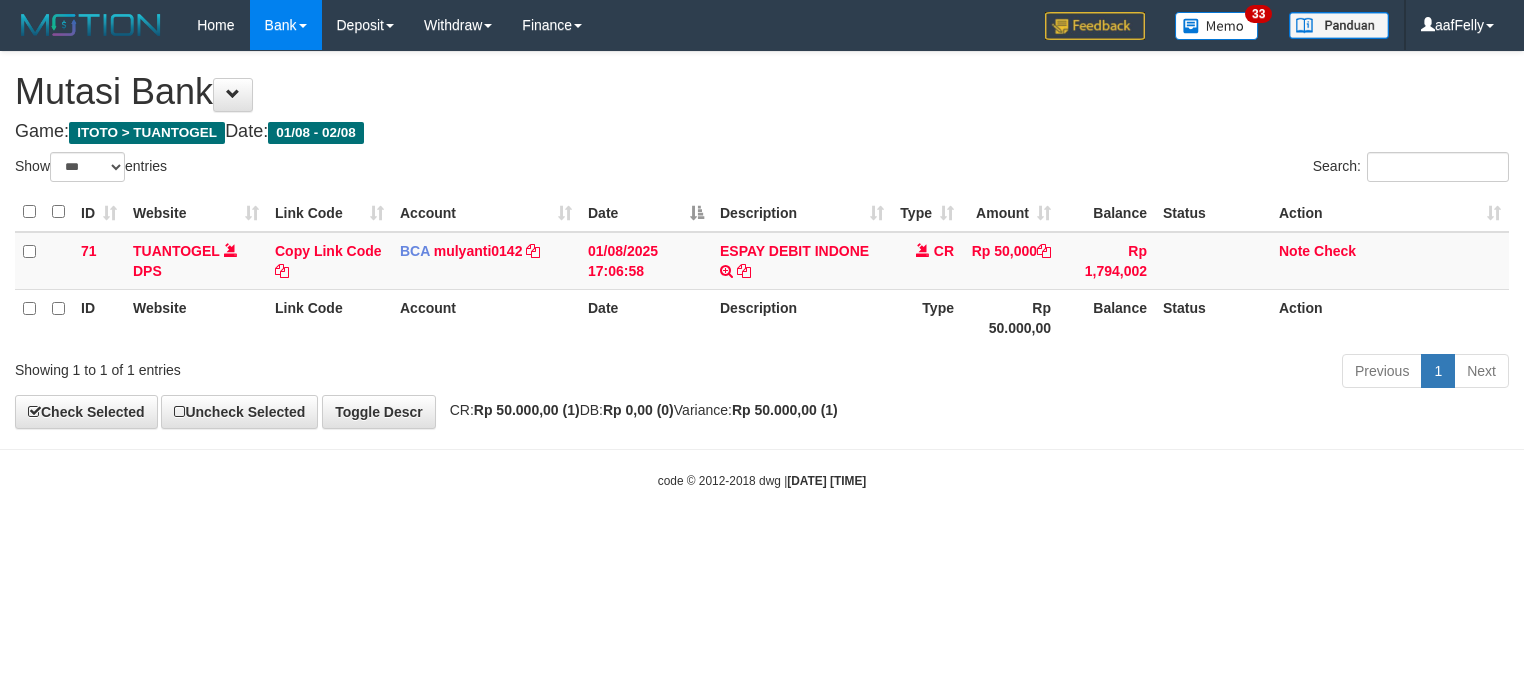 select on "***" 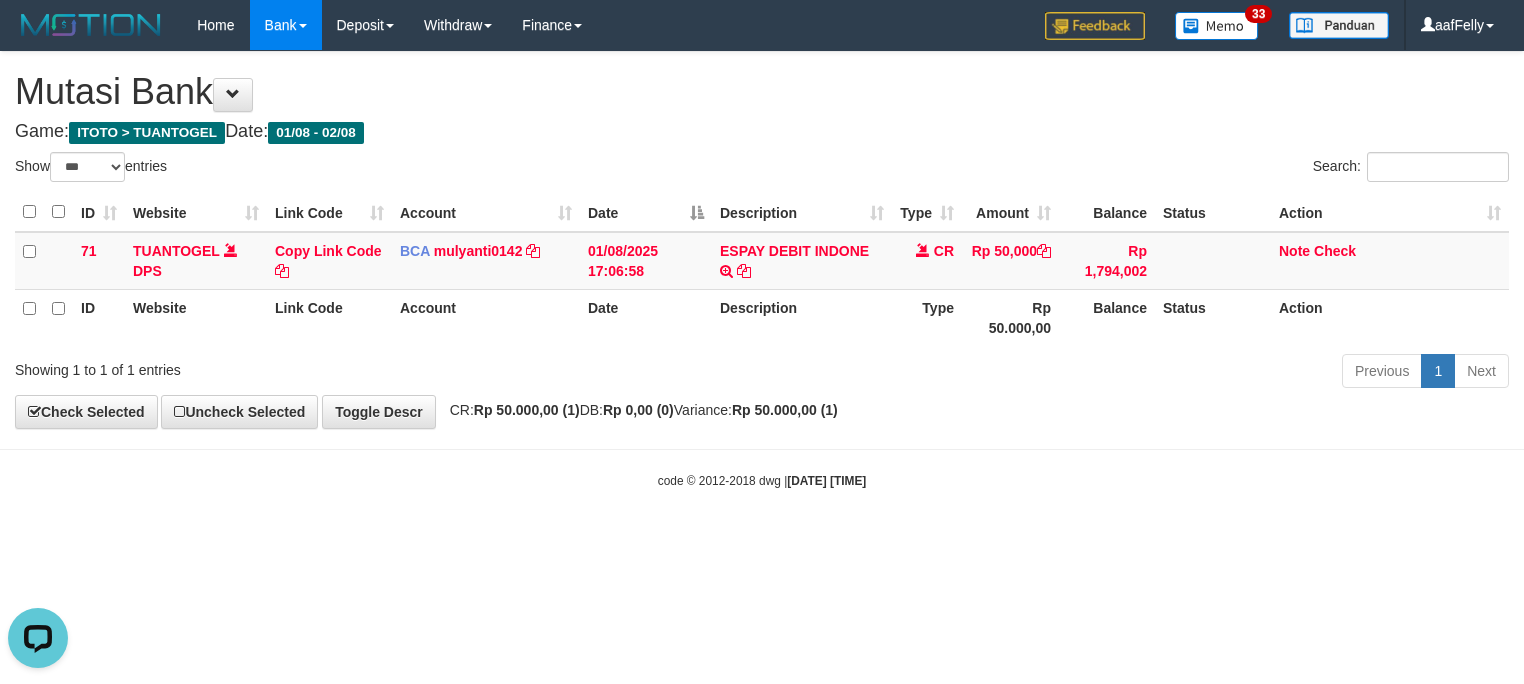 scroll, scrollTop: 0, scrollLeft: 0, axis: both 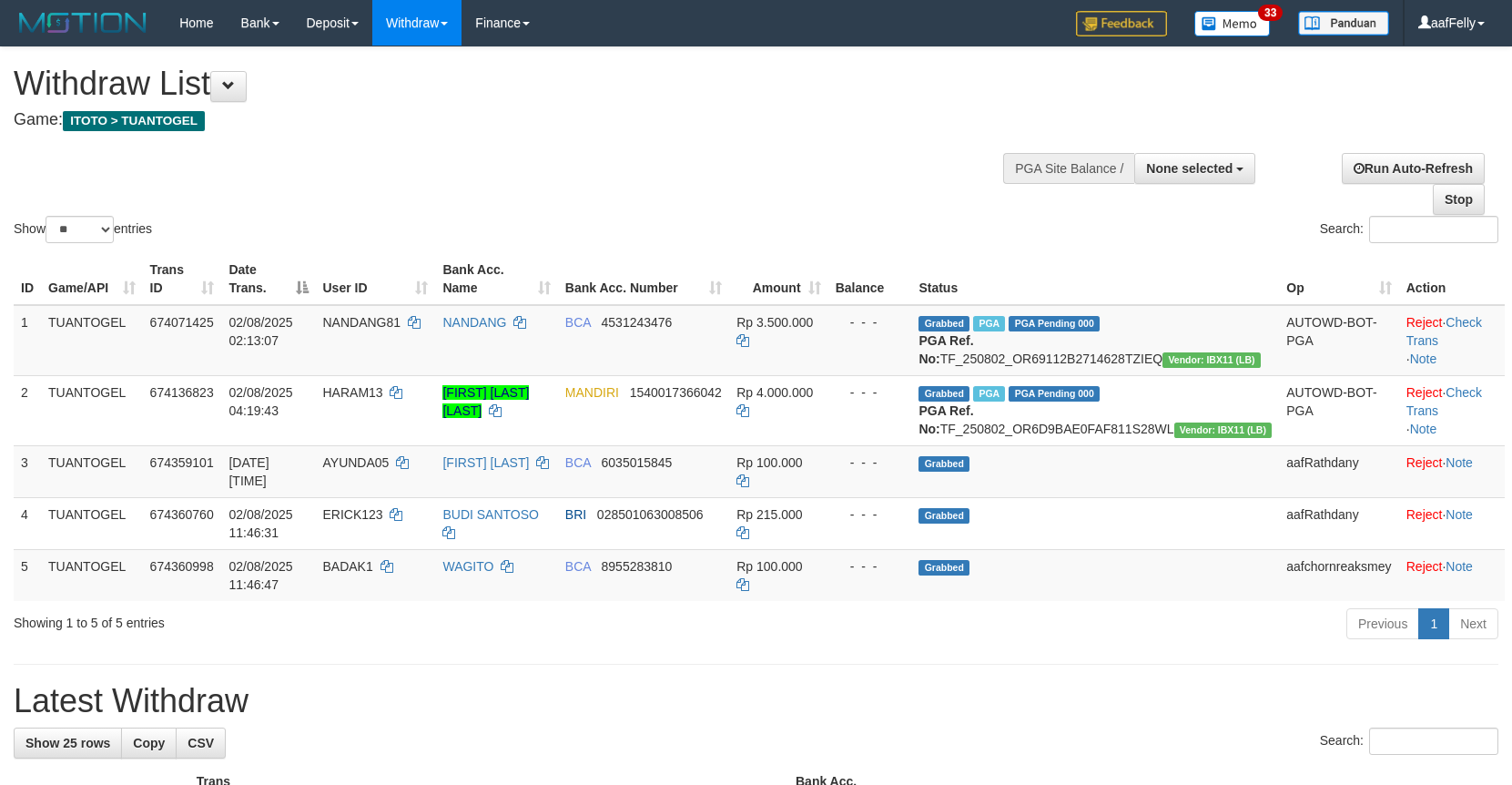select 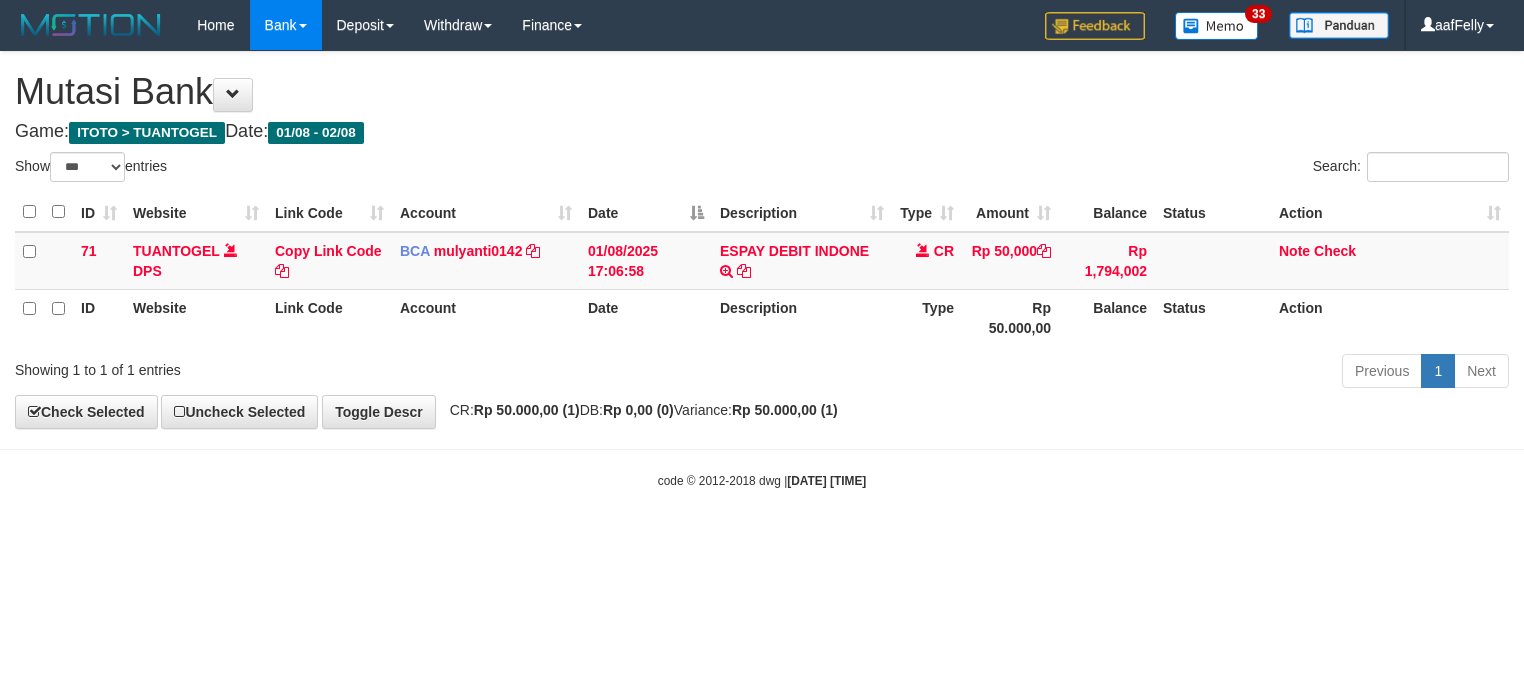 select on "***" 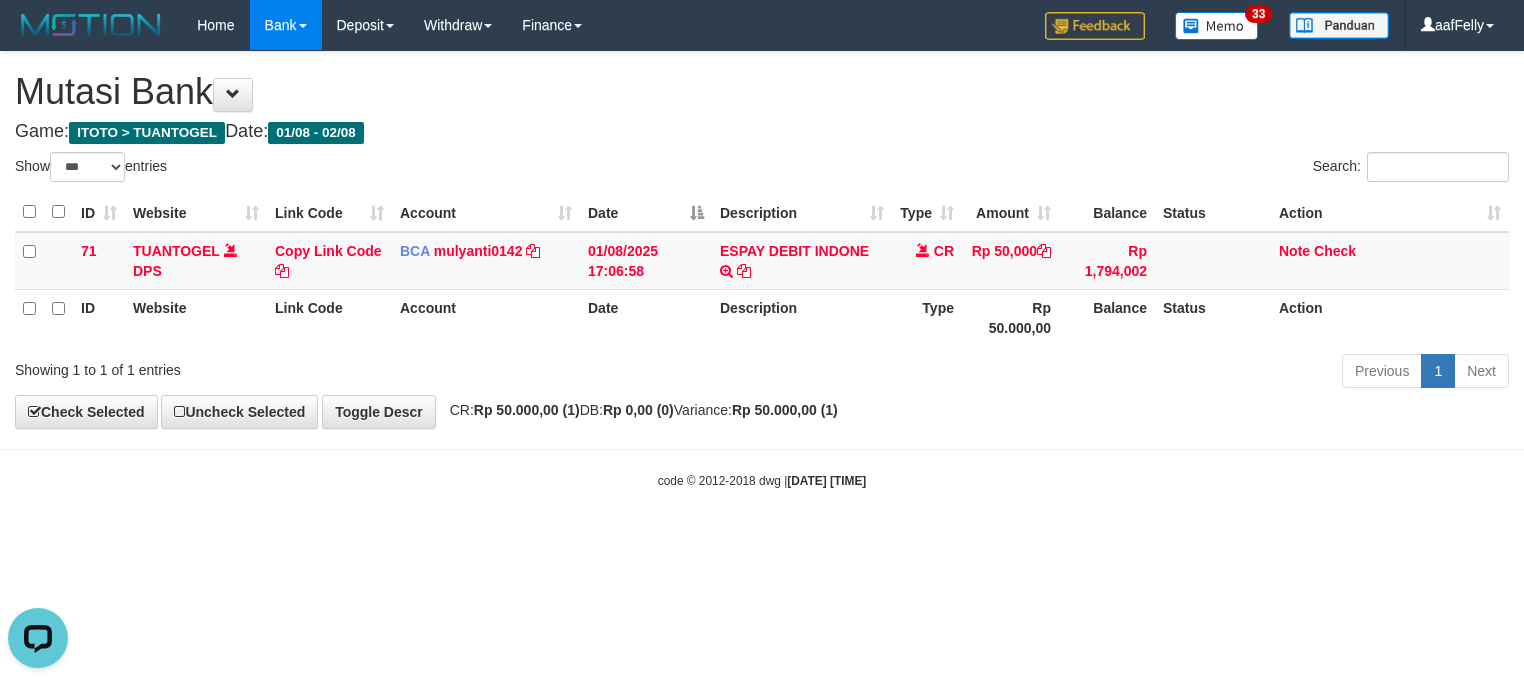 scroll, scrollTop: 0, scrollLeft: 0, axis: both 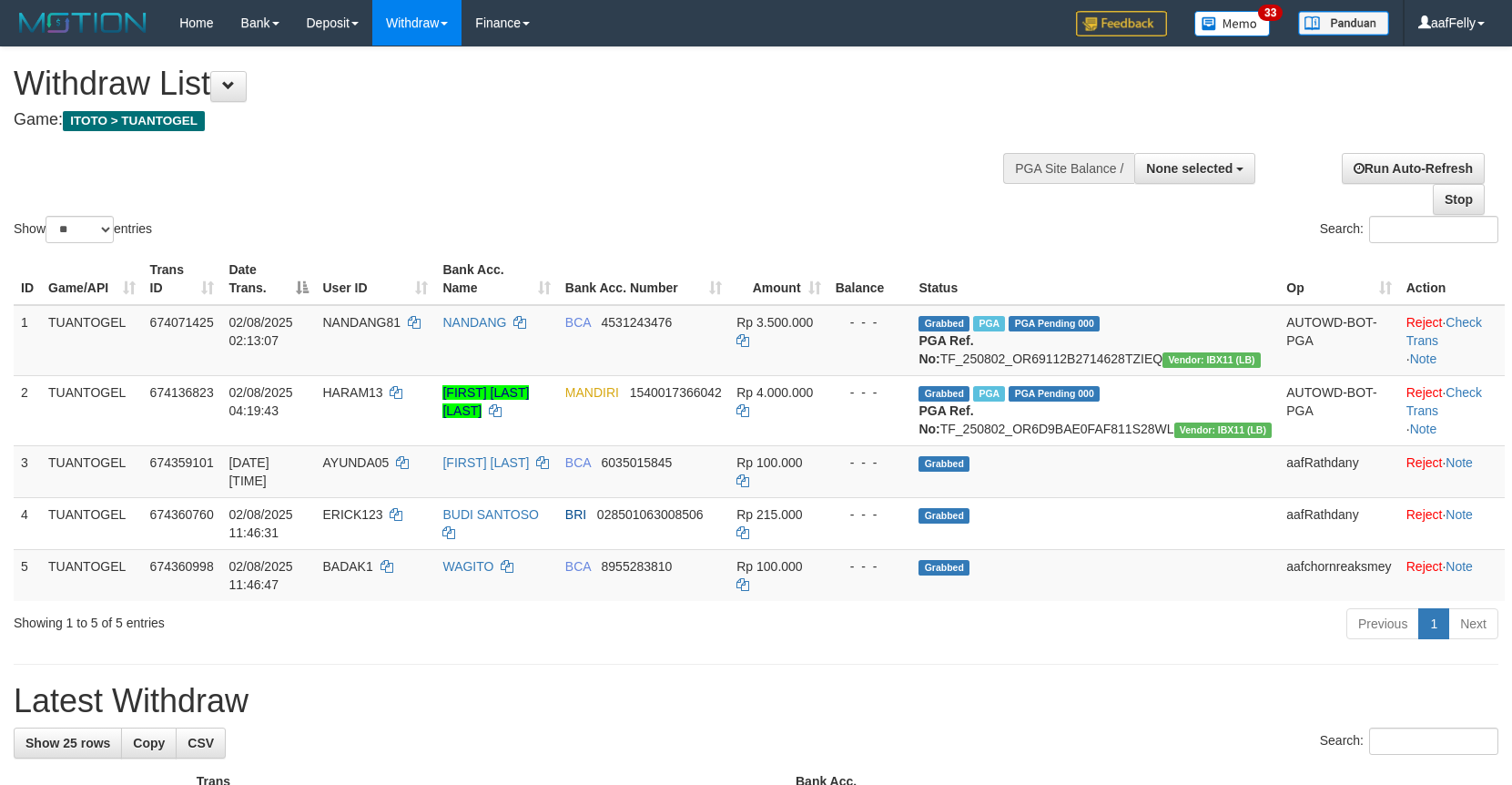 select 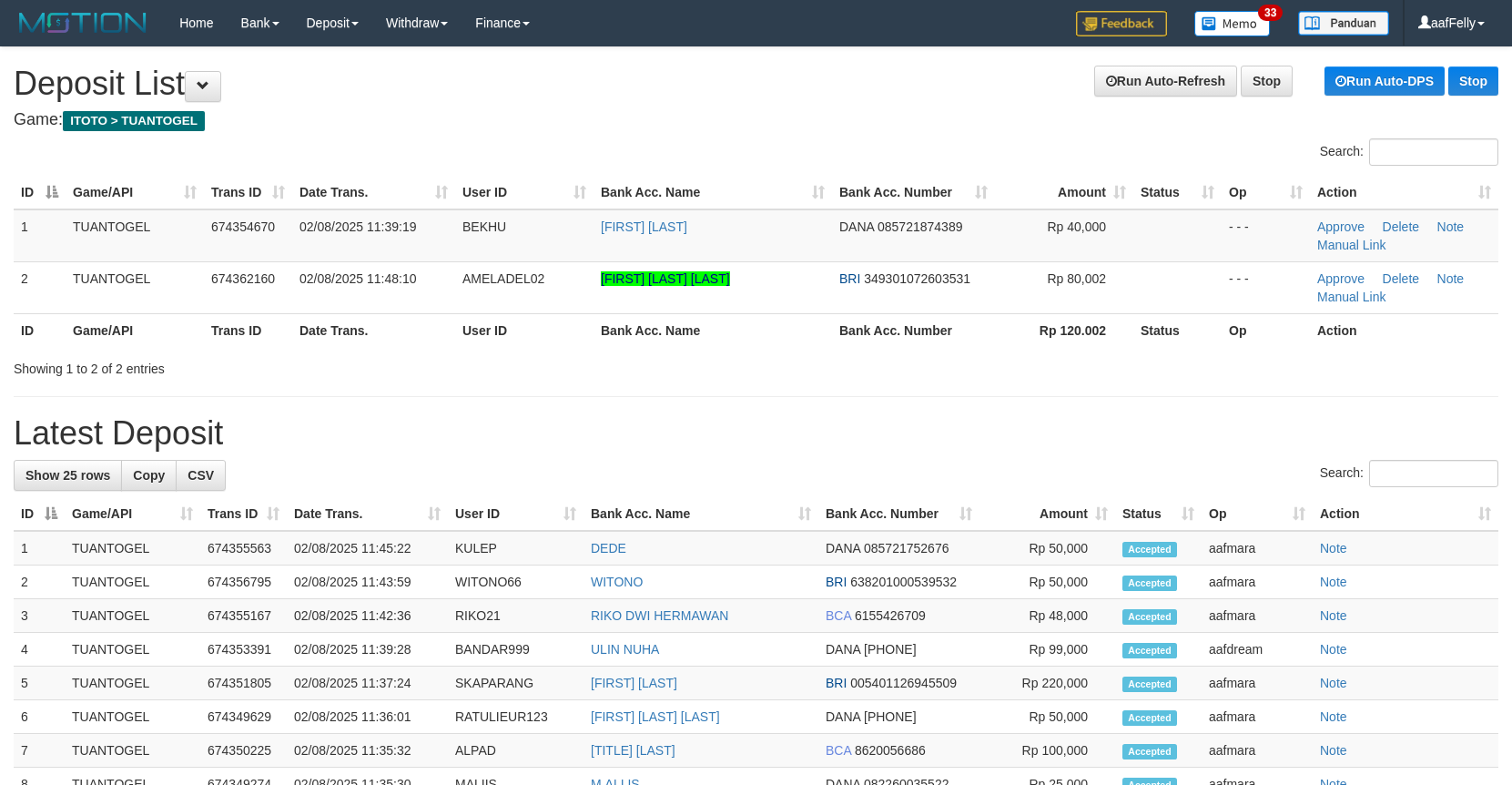 scroll, scrollTop: 0, scrollLeft: 0, axis: both 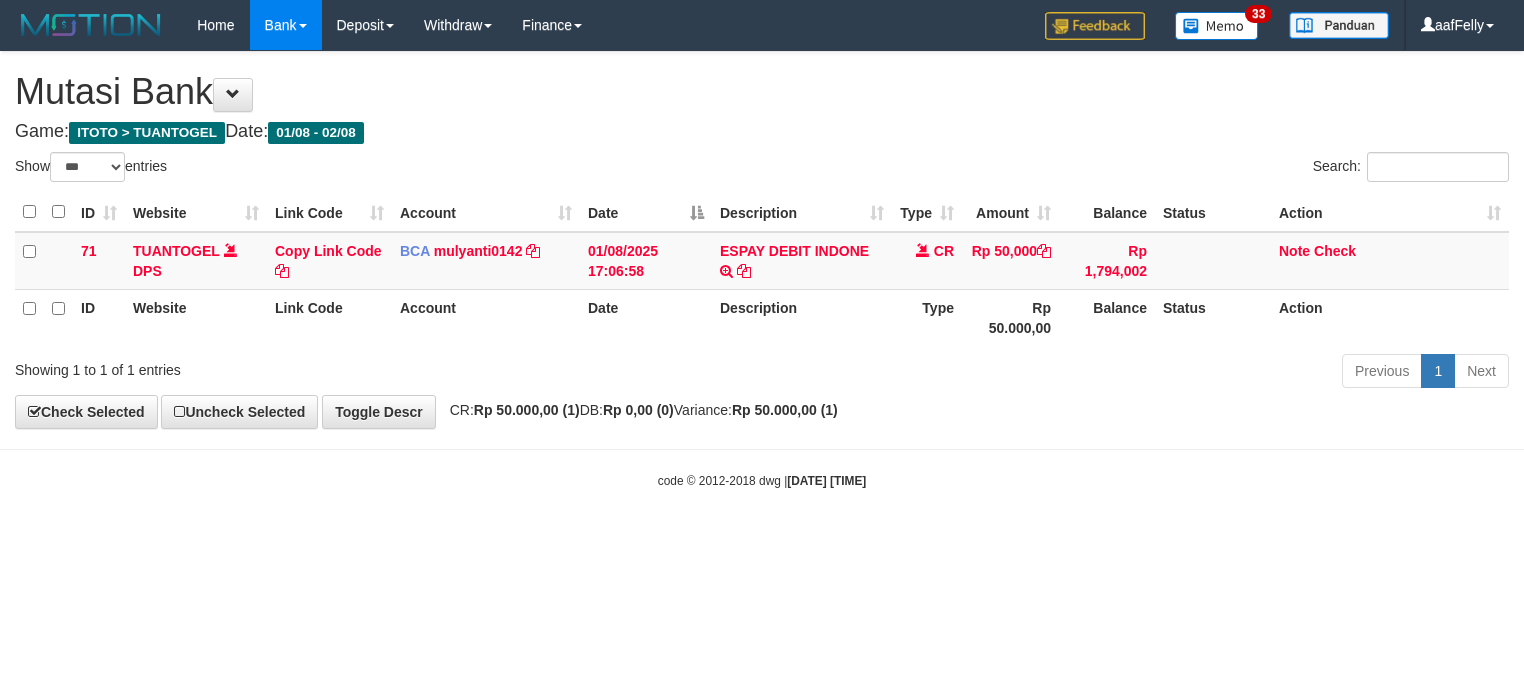 select on "***" 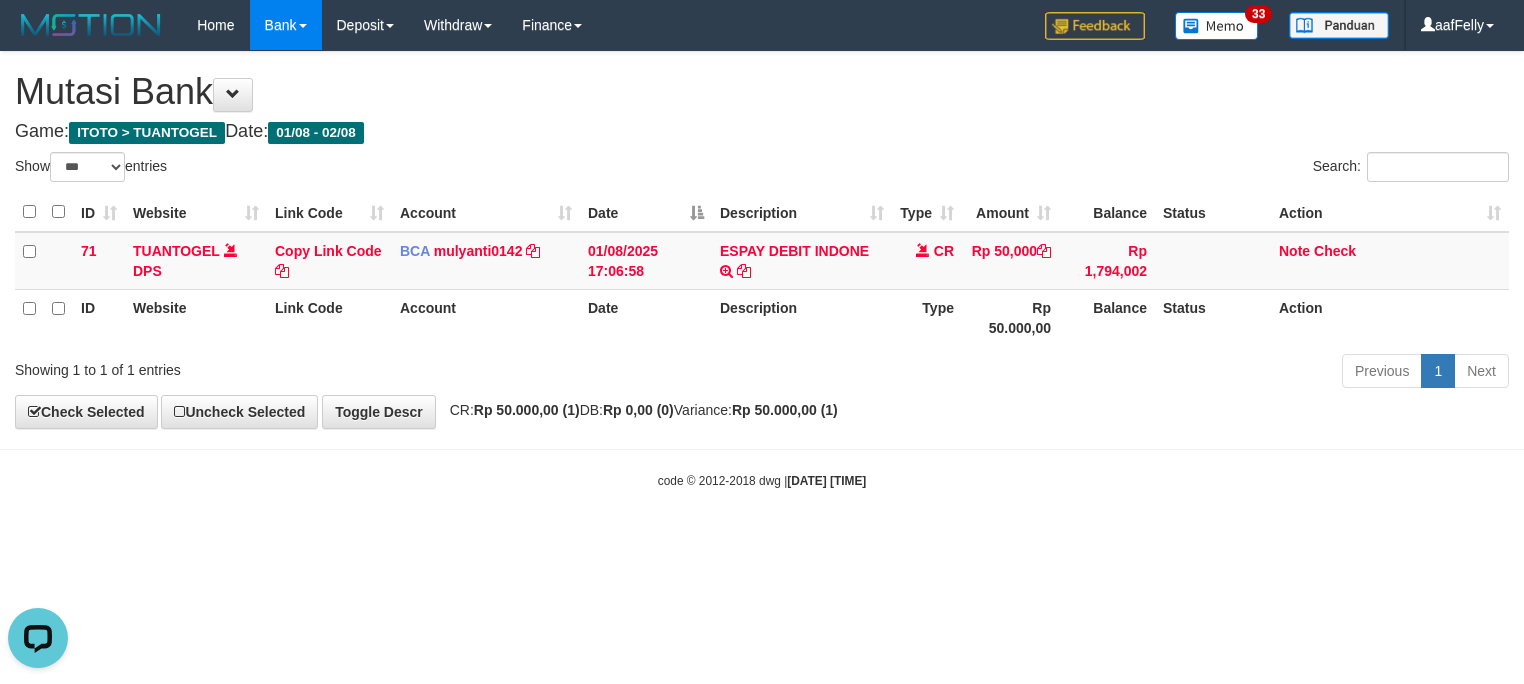 scroll, scrollTop: 0, scrollLeft: 0, axis: both 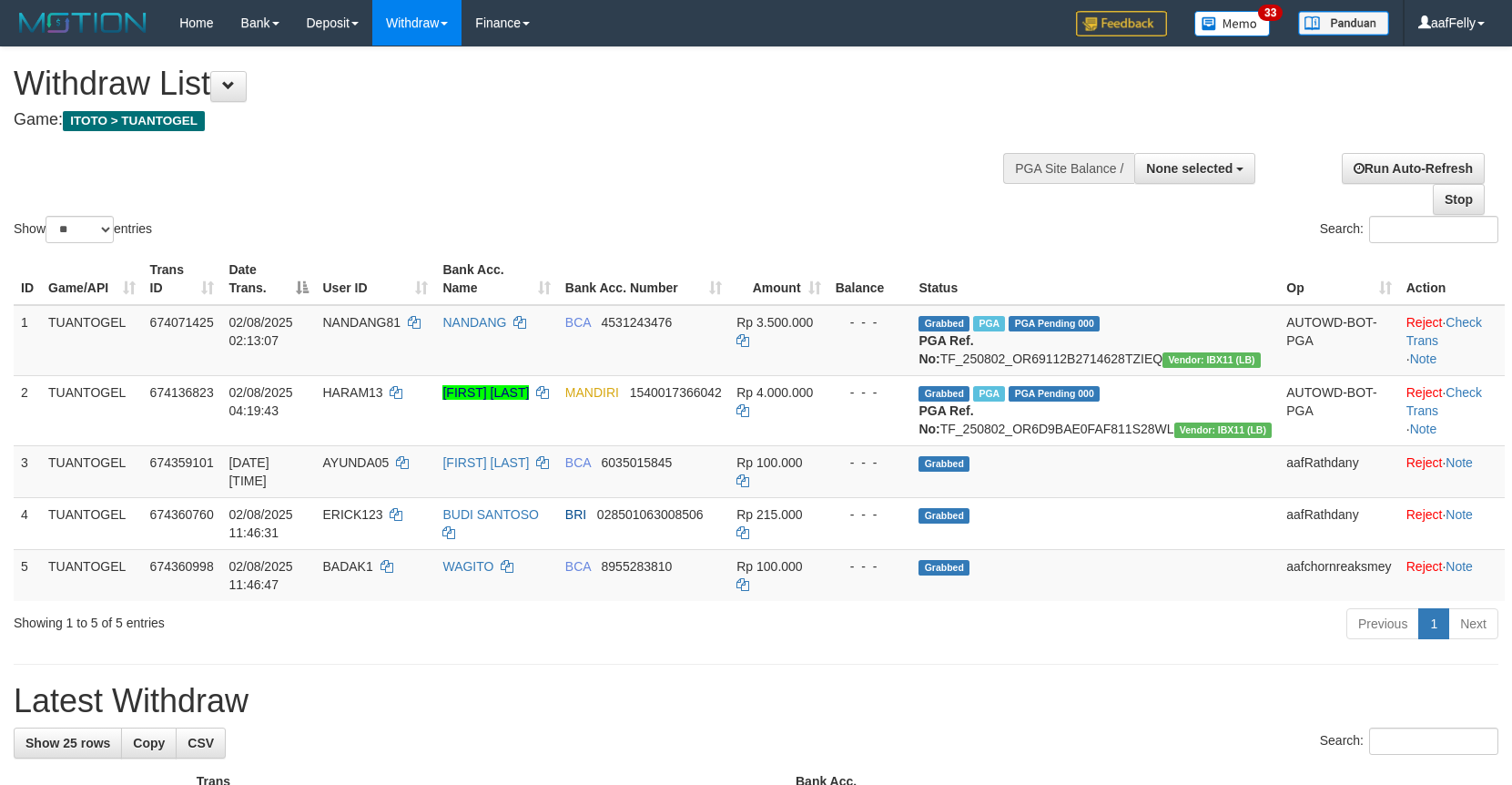 select 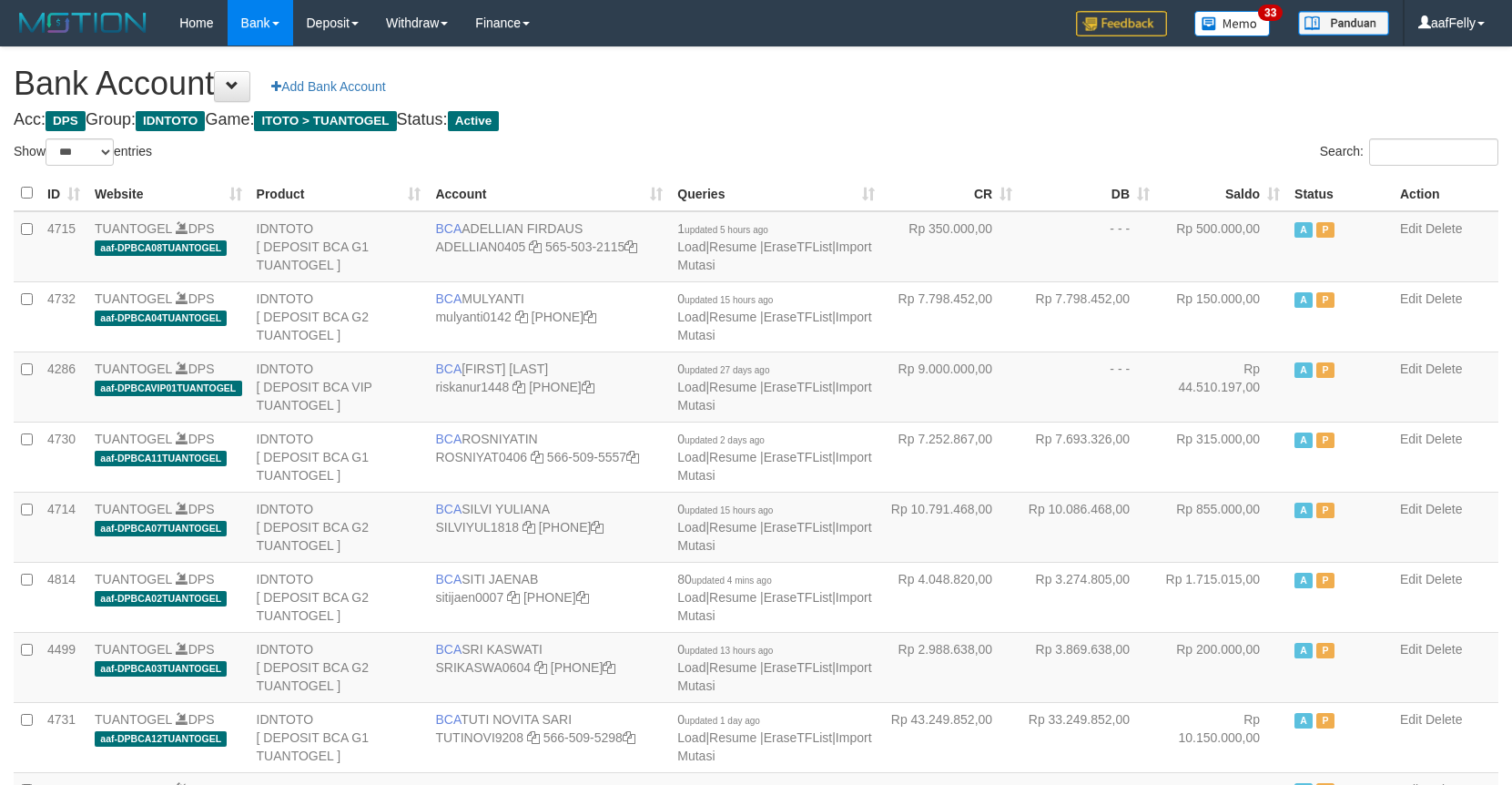 select on "***" 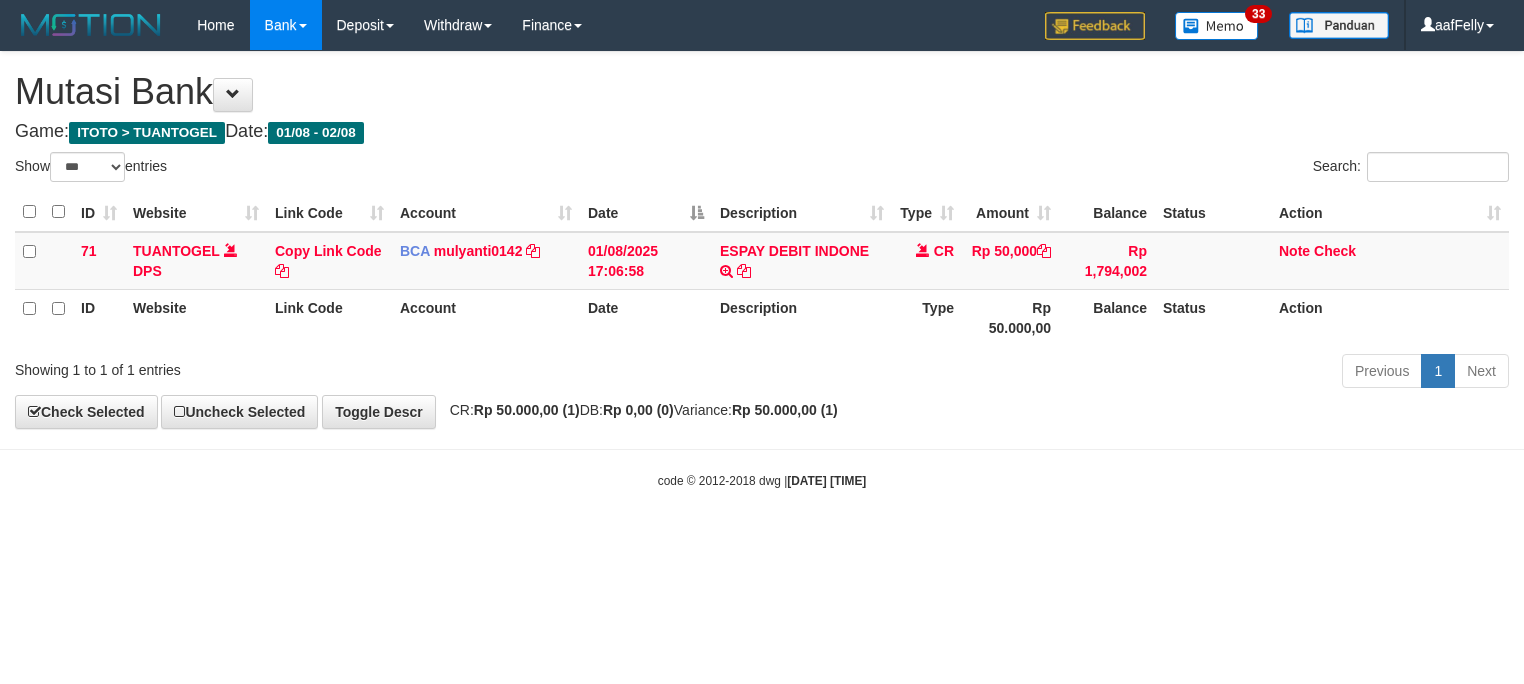 select on "***" 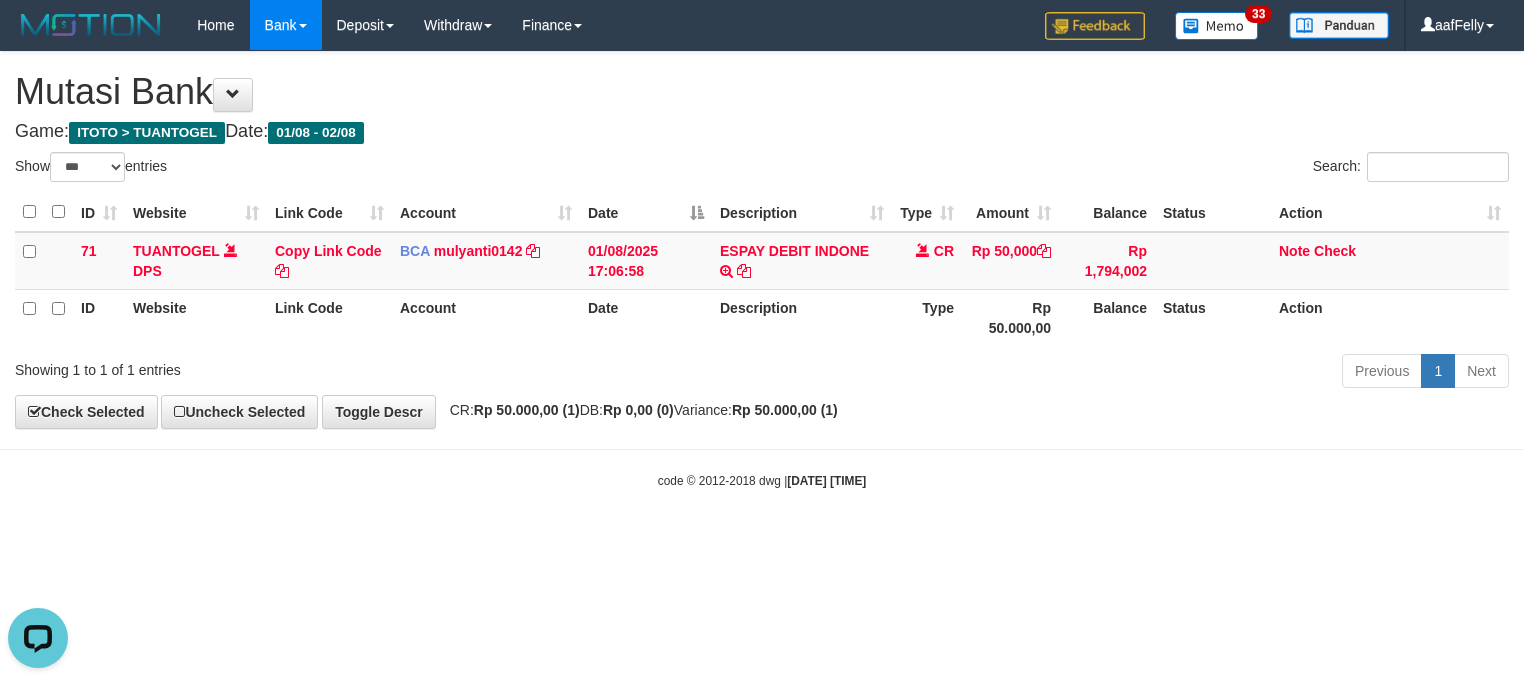 scroll, scrollTop: 0, scrollLeft: 0, axis: both 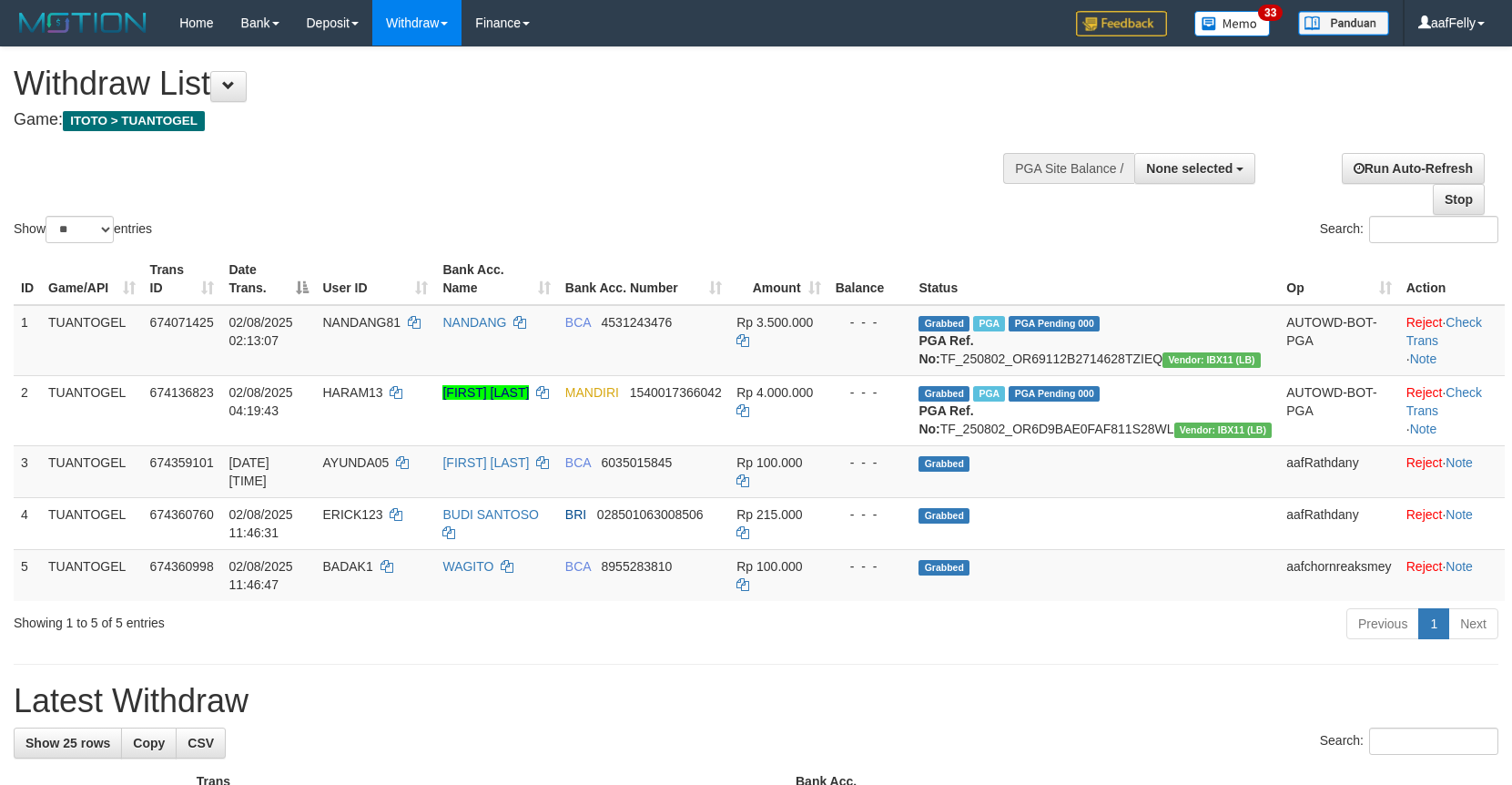 select 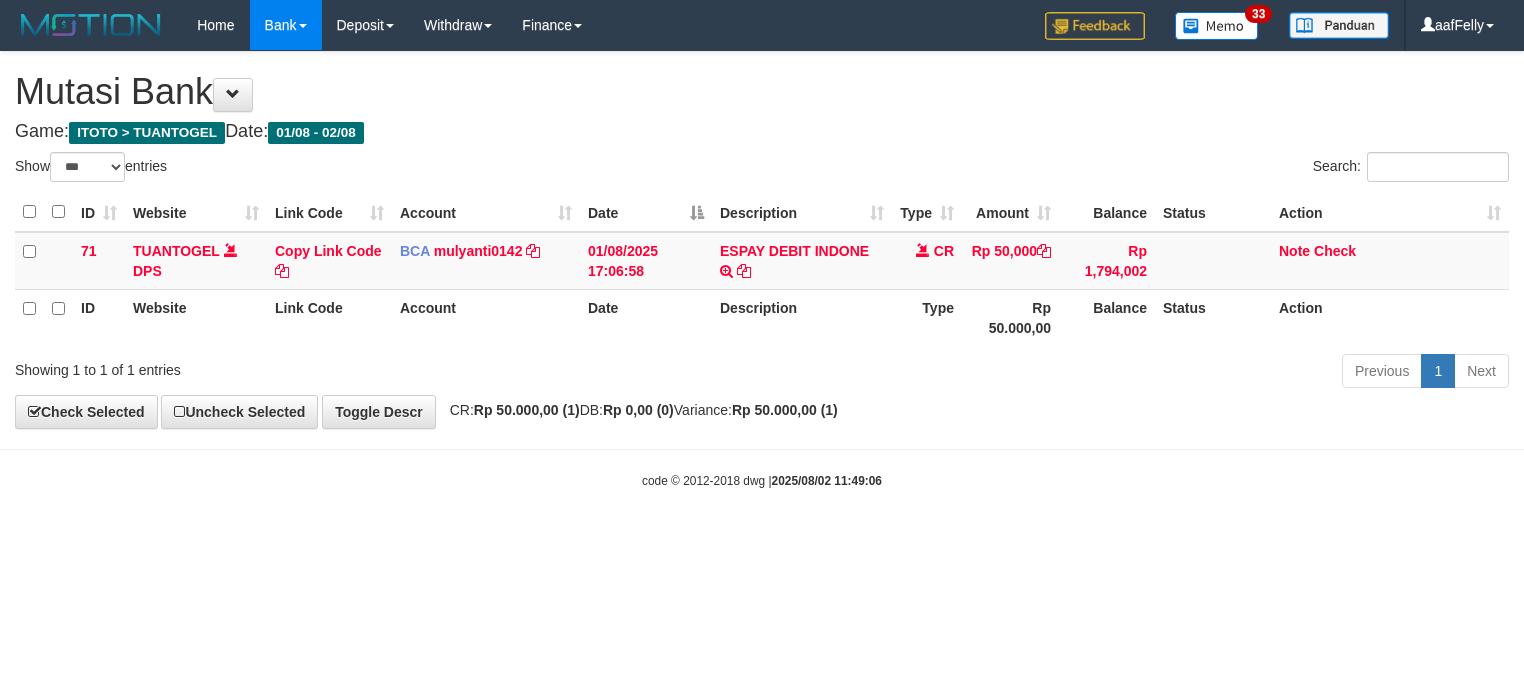 select on "***" 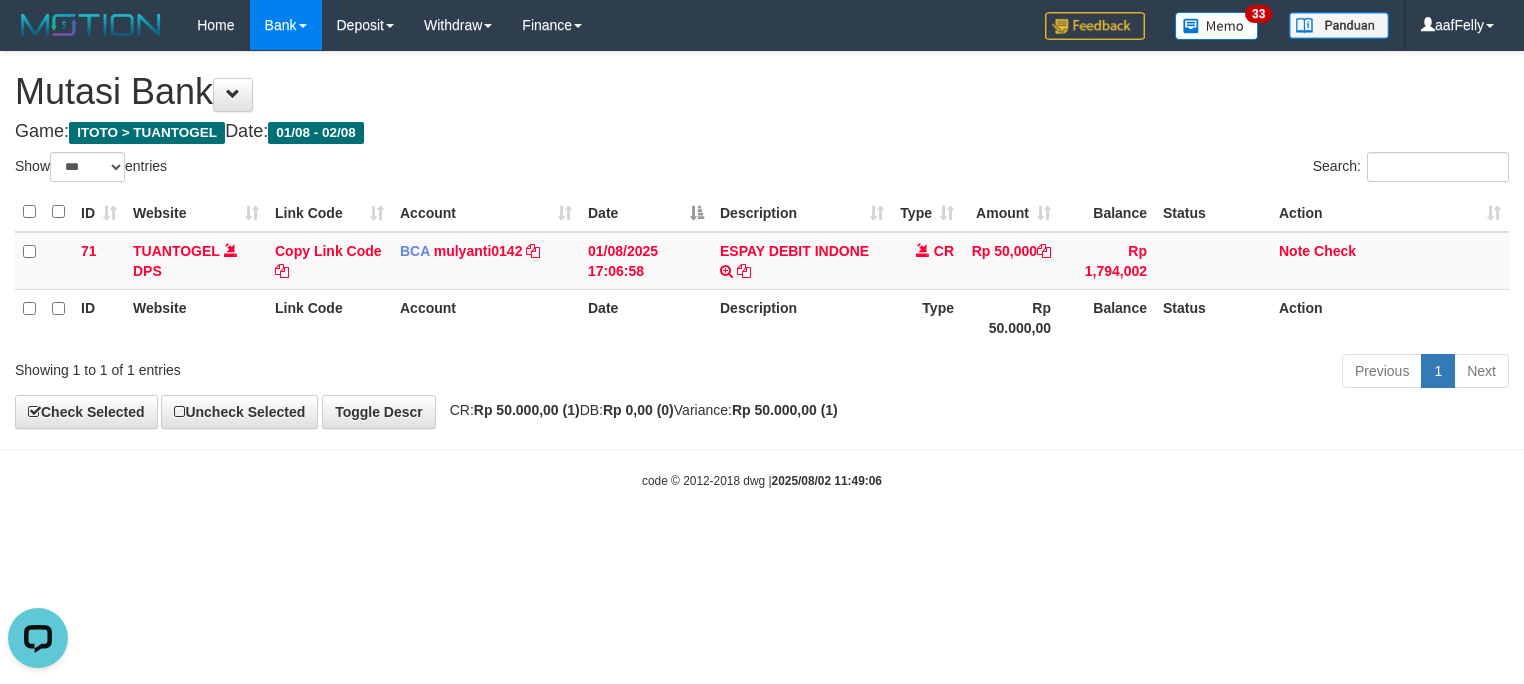 scroll, scrollTop: 0, scrollLeft: 0, axis: both 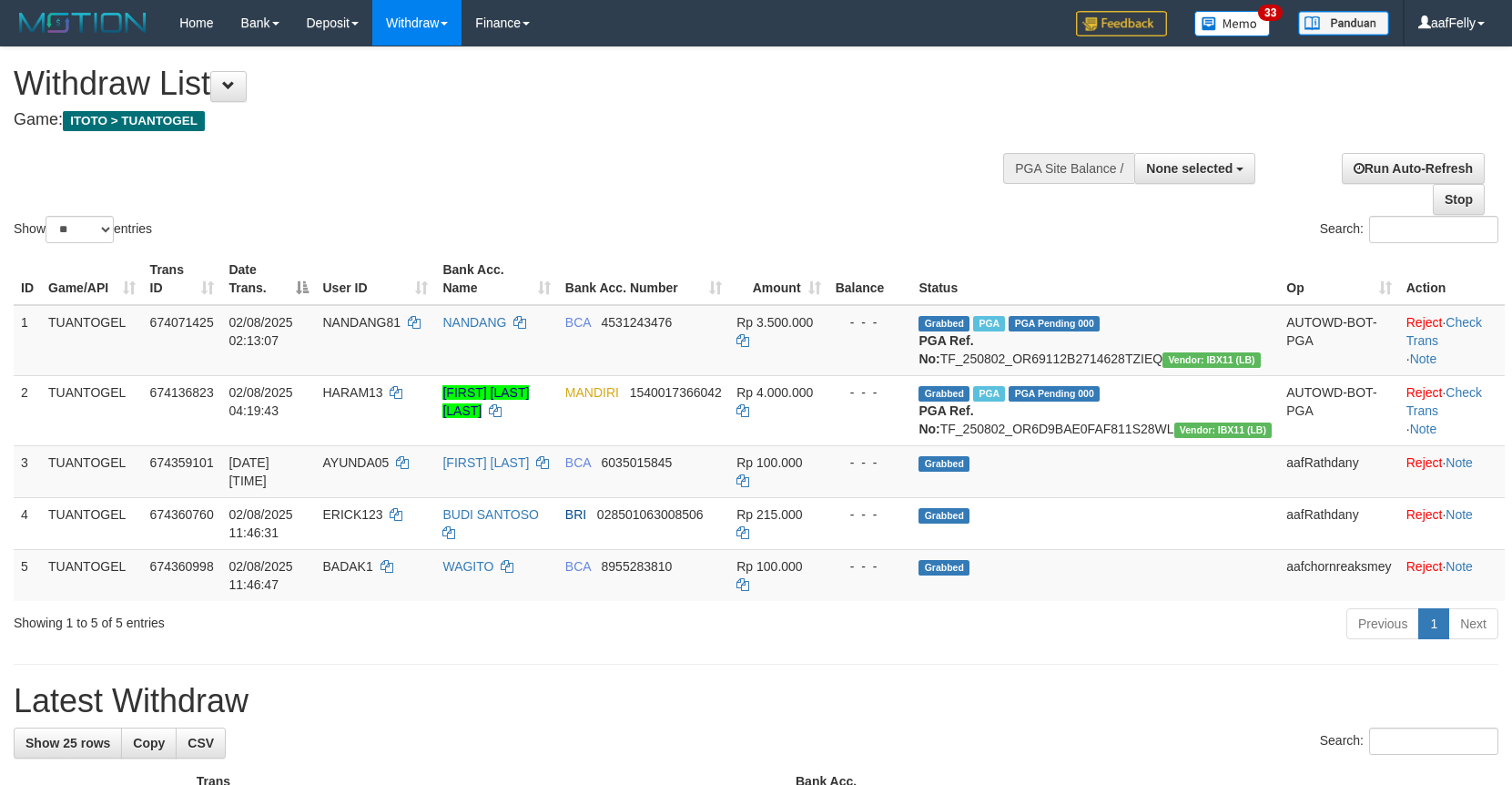 select 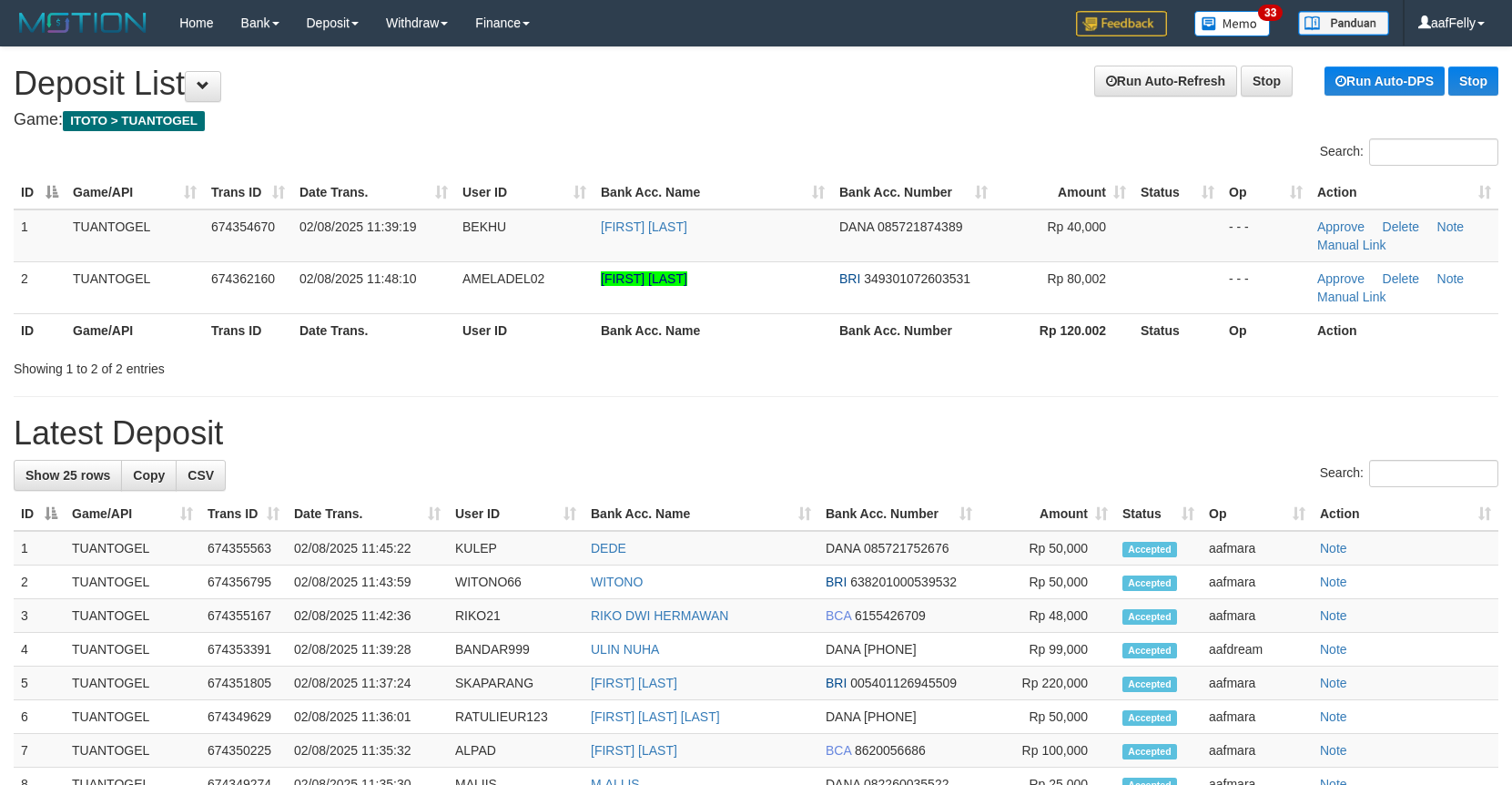 scroll, scrollTop: 0, scrollLeft: 0, axis: both 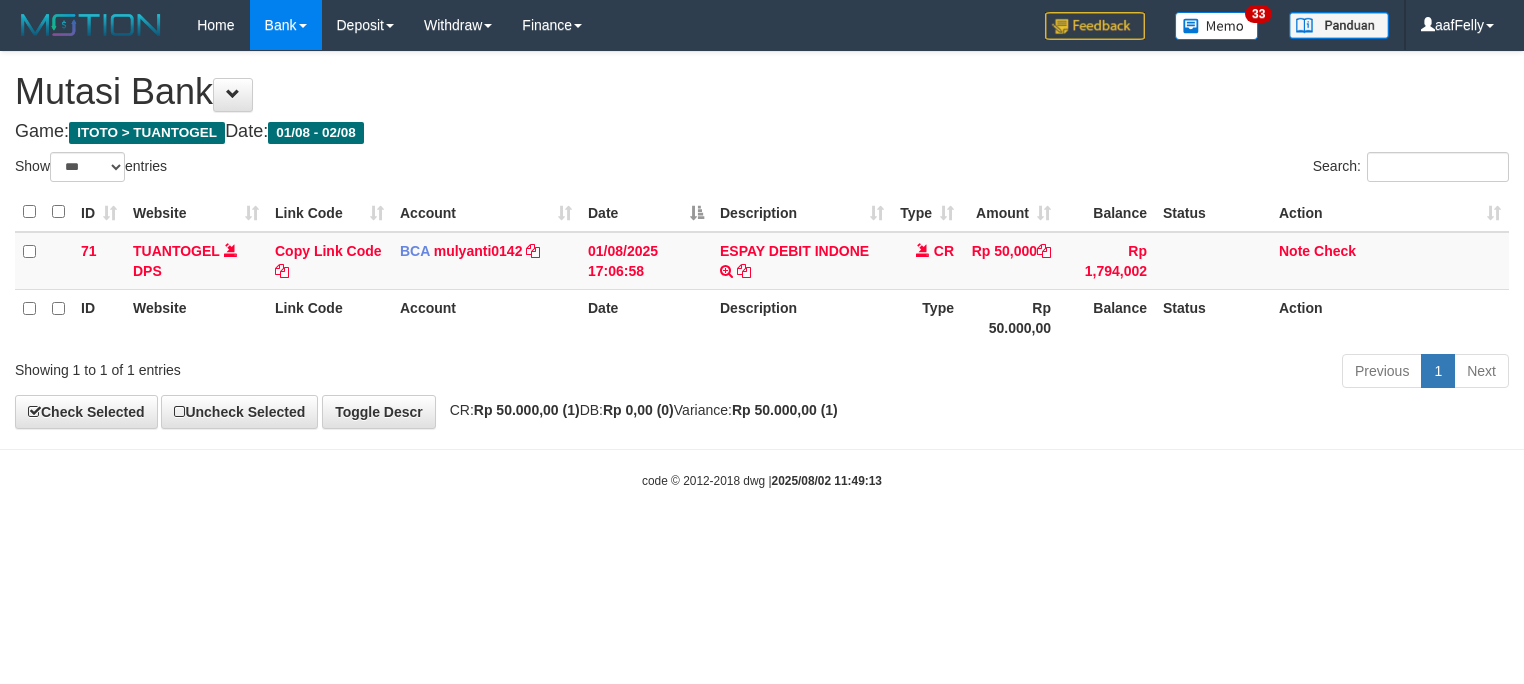 select on "***" 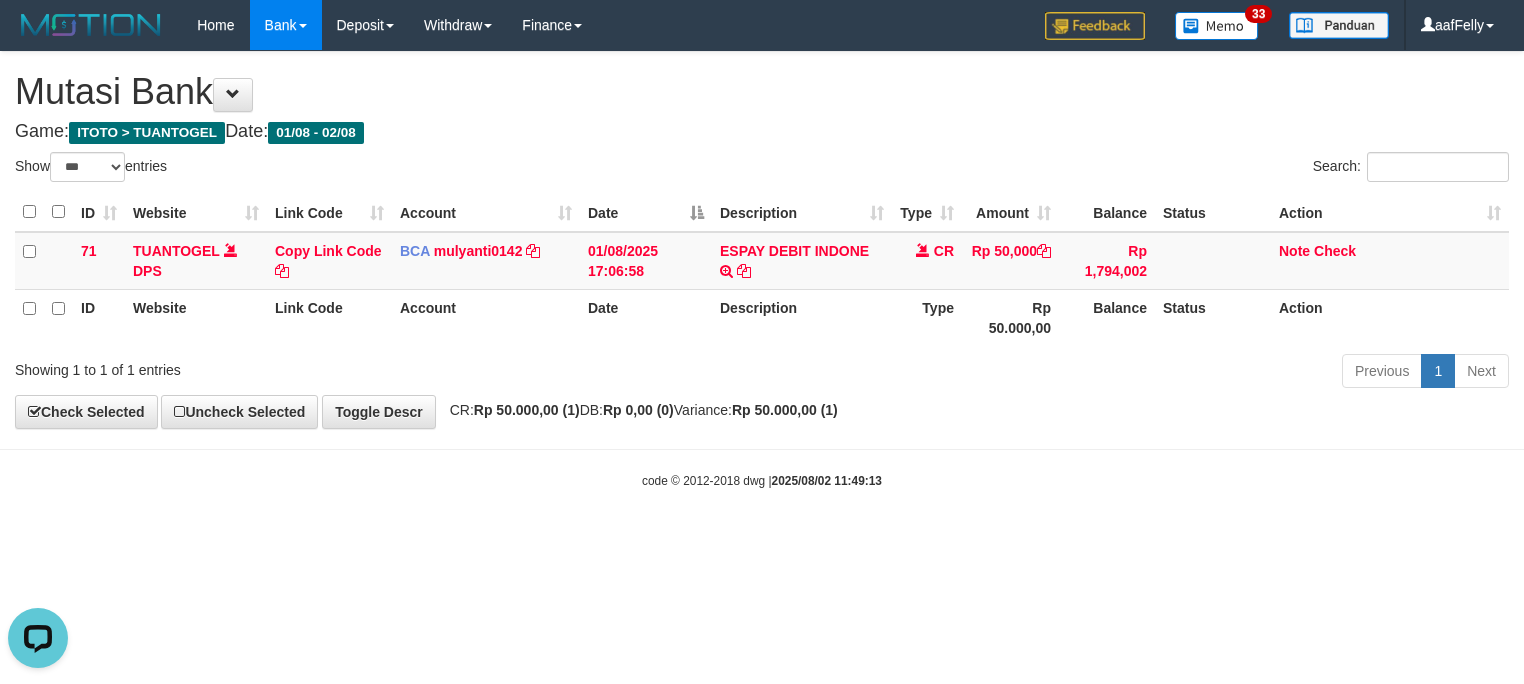 scroll, scrollTop: 0, scrollLeft: 0, axis: both 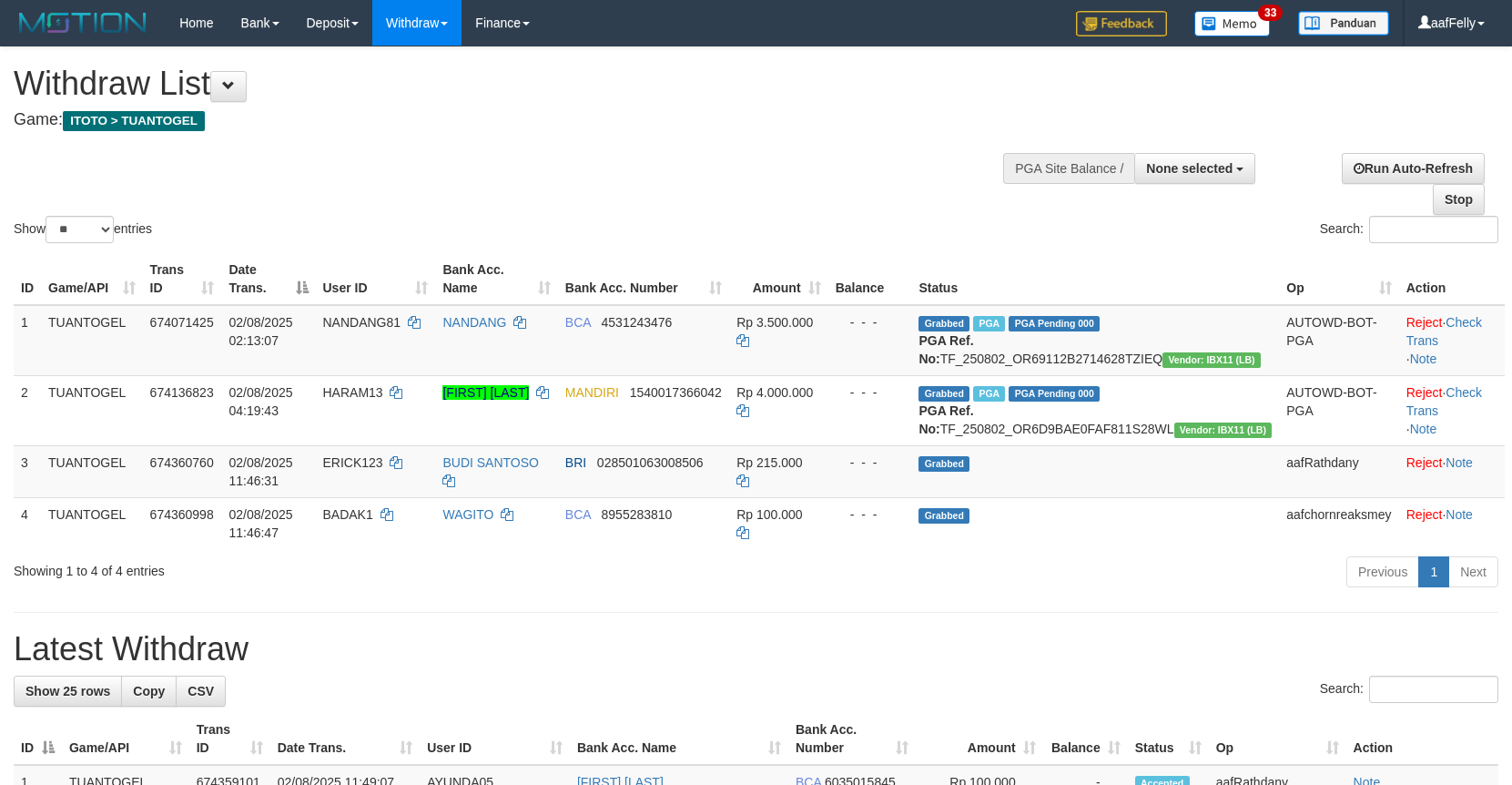 select 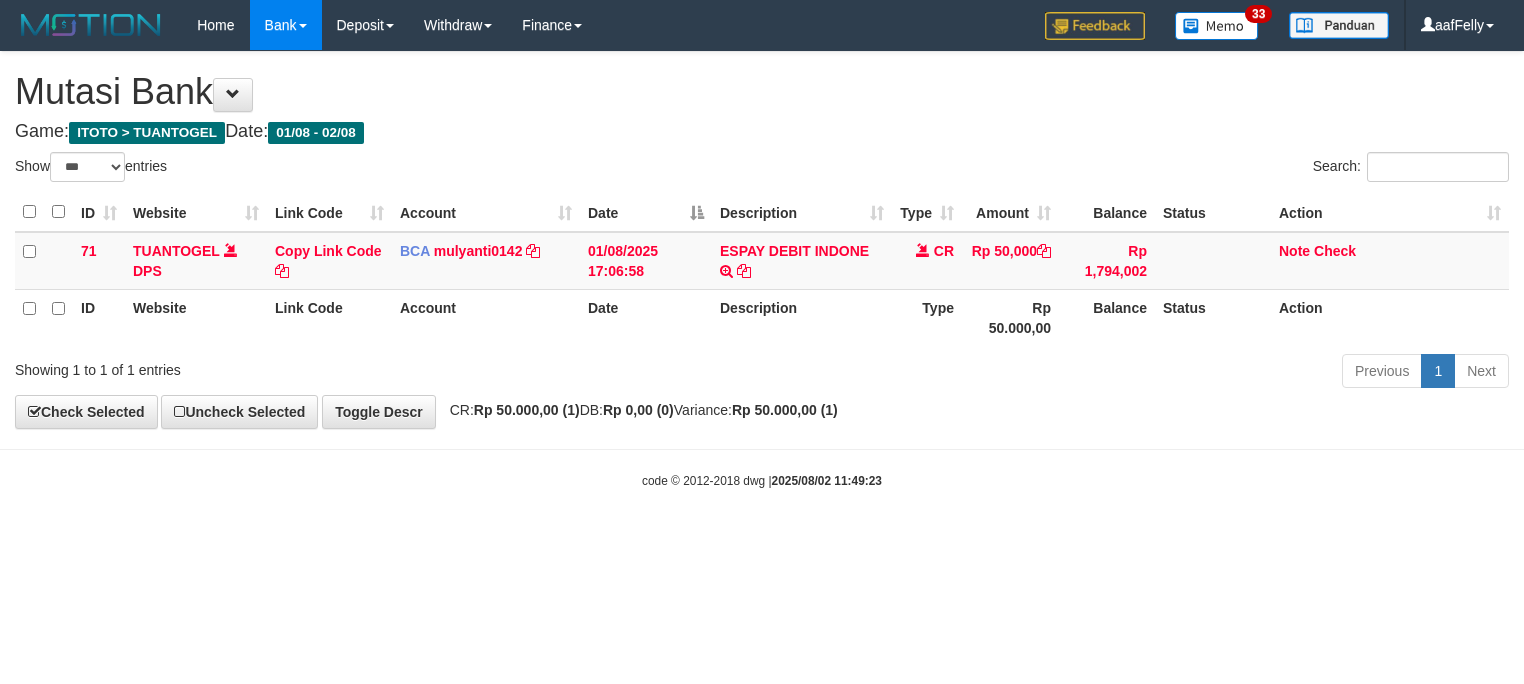 select on "***" 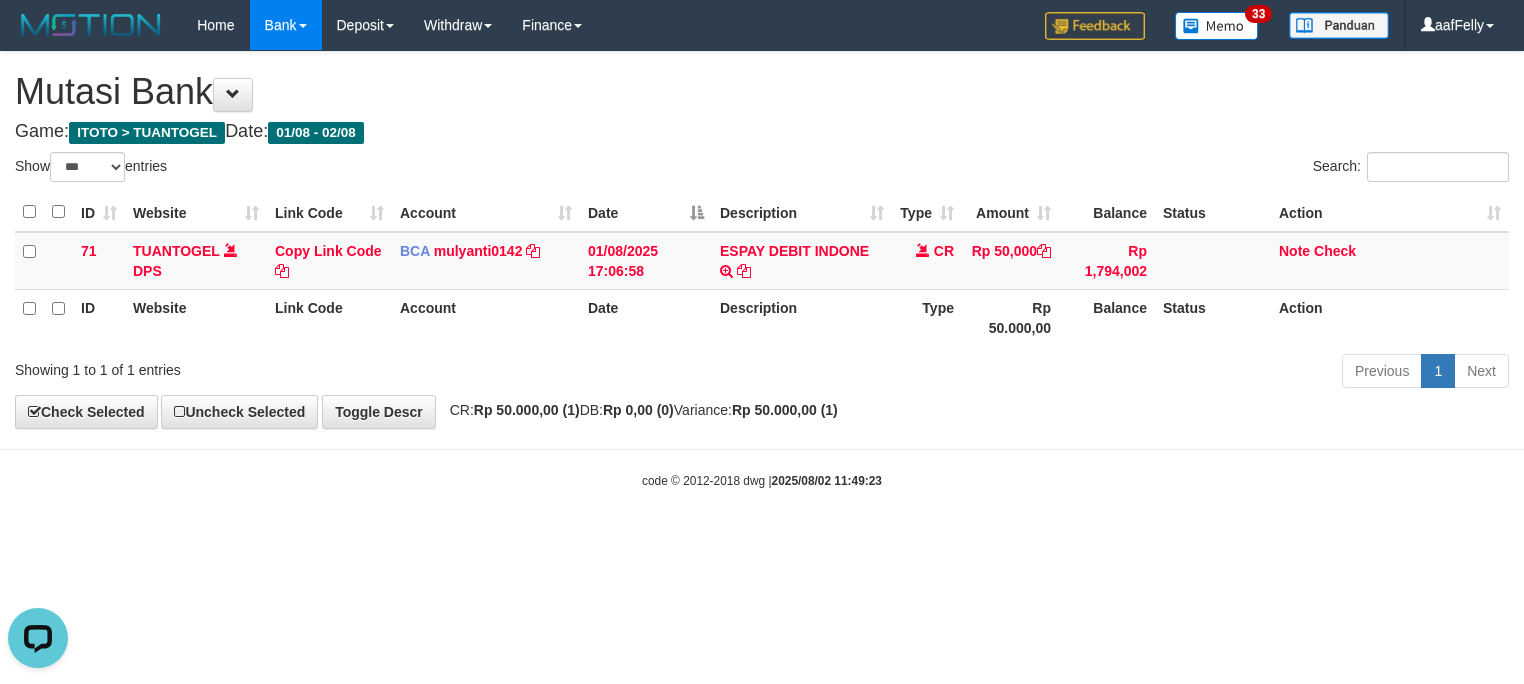 scroll, scrollTop: 0, scrollLeft: 0, axis: both 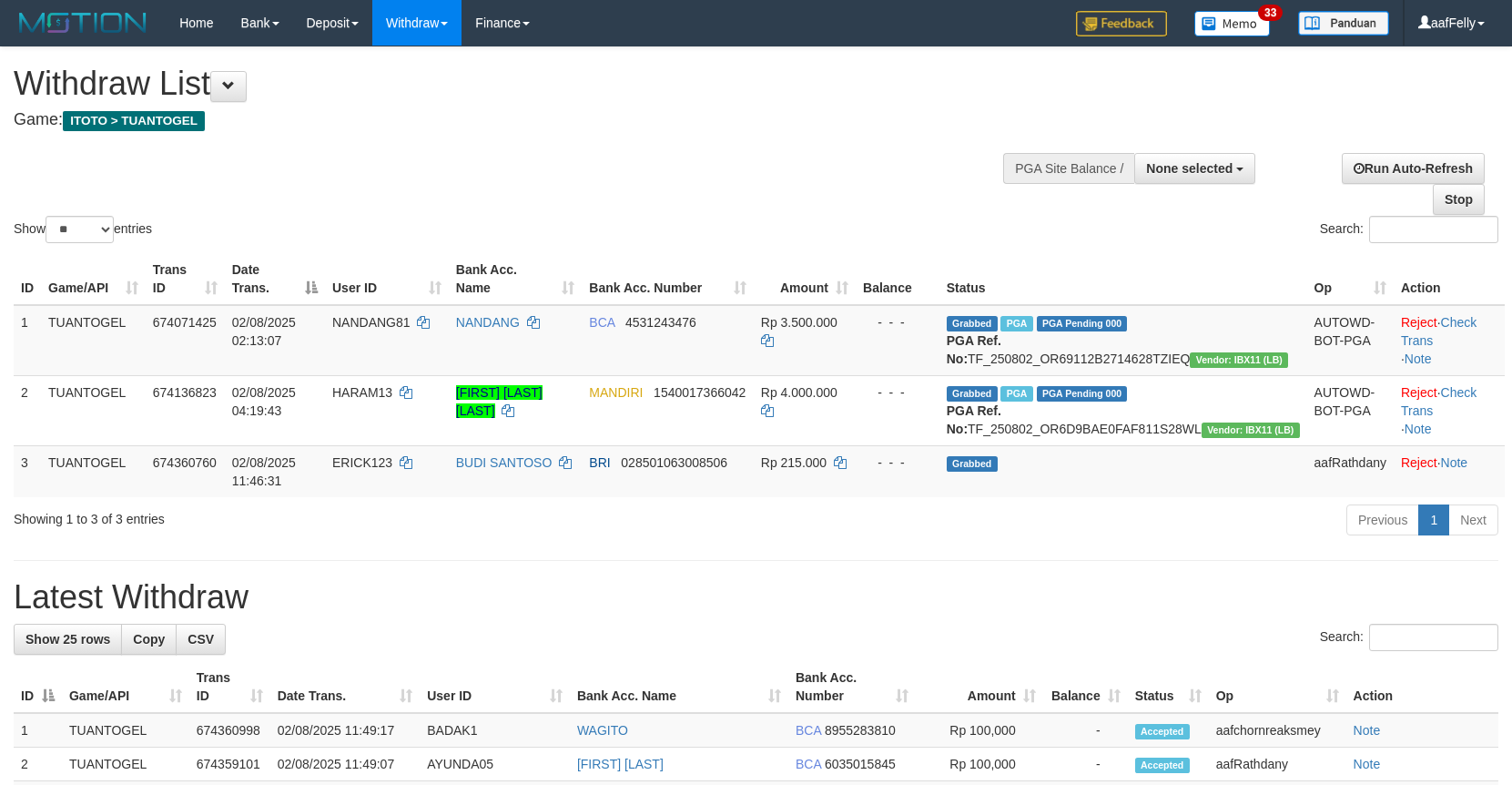 select 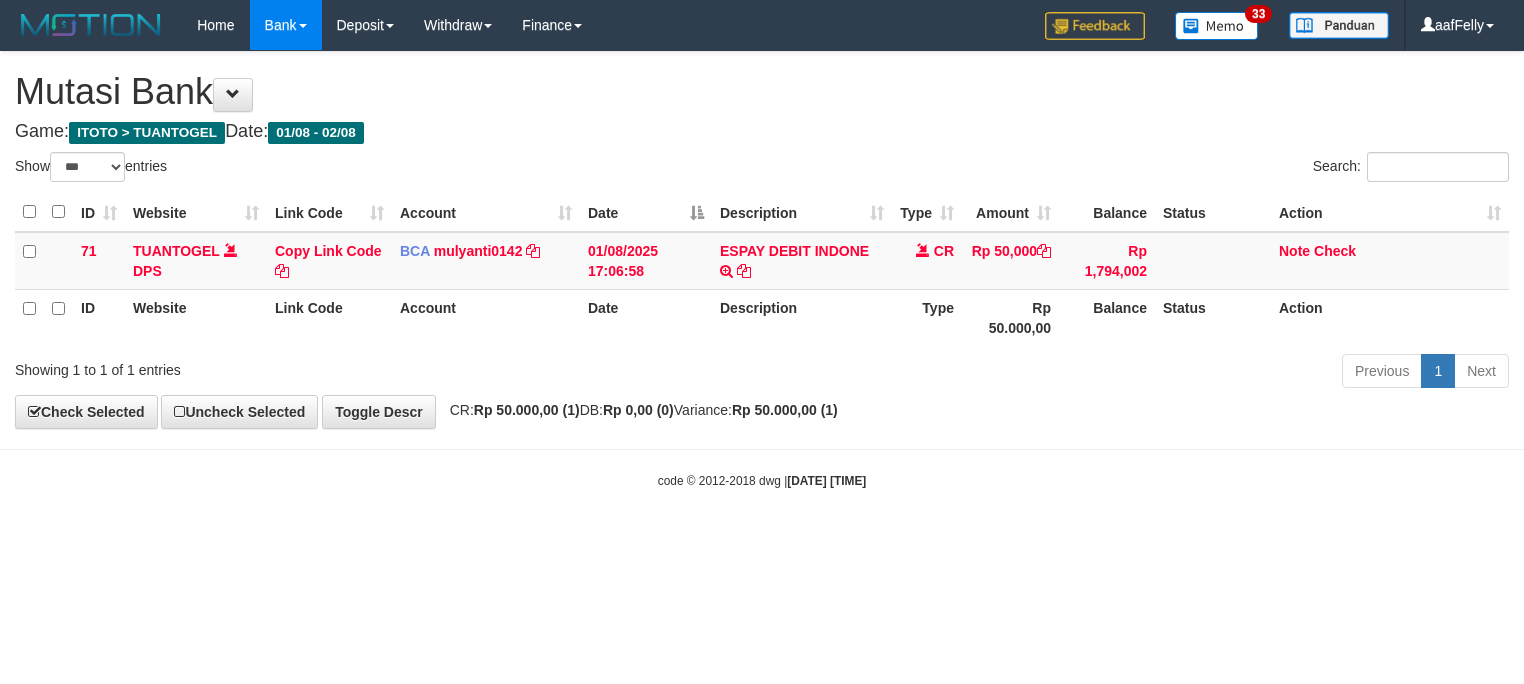 select on "***" 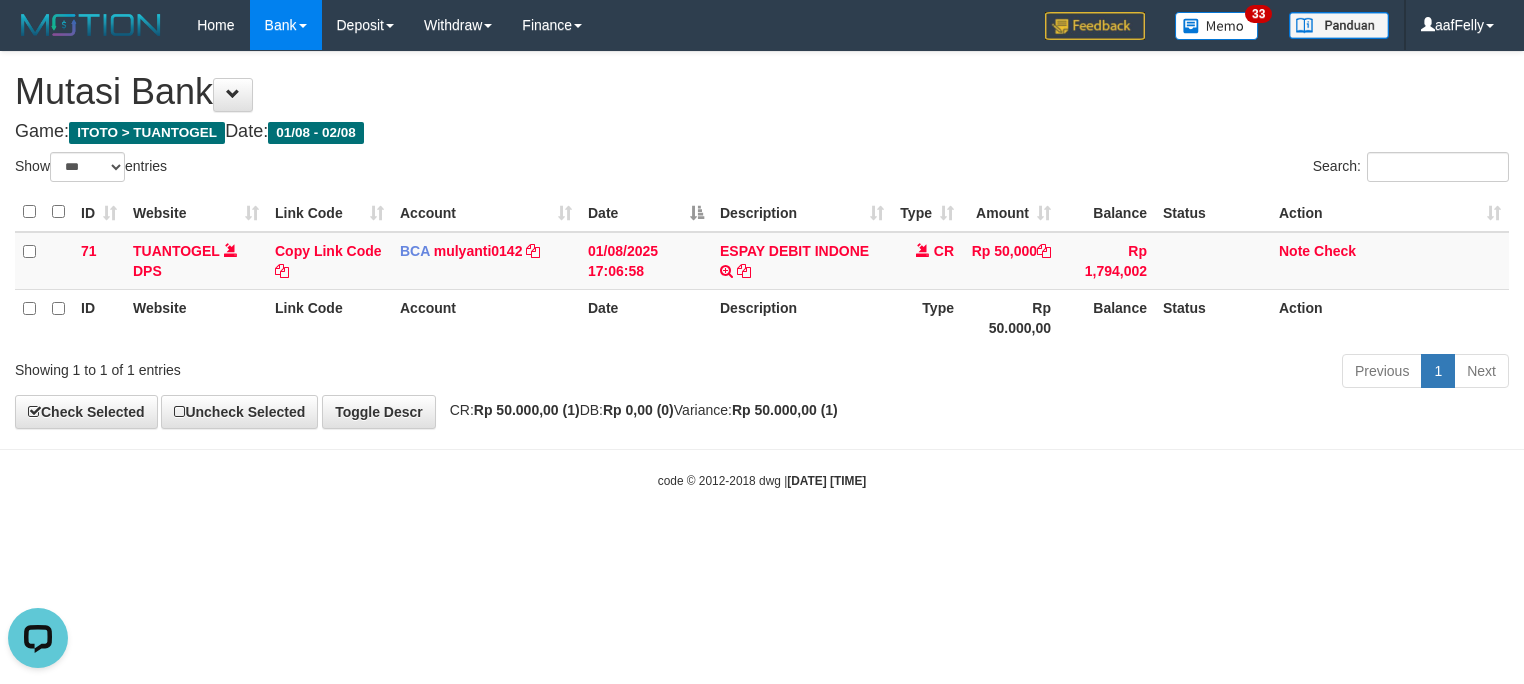 scroll, scrollTop: 0, scrollLeft: 0, axis: both 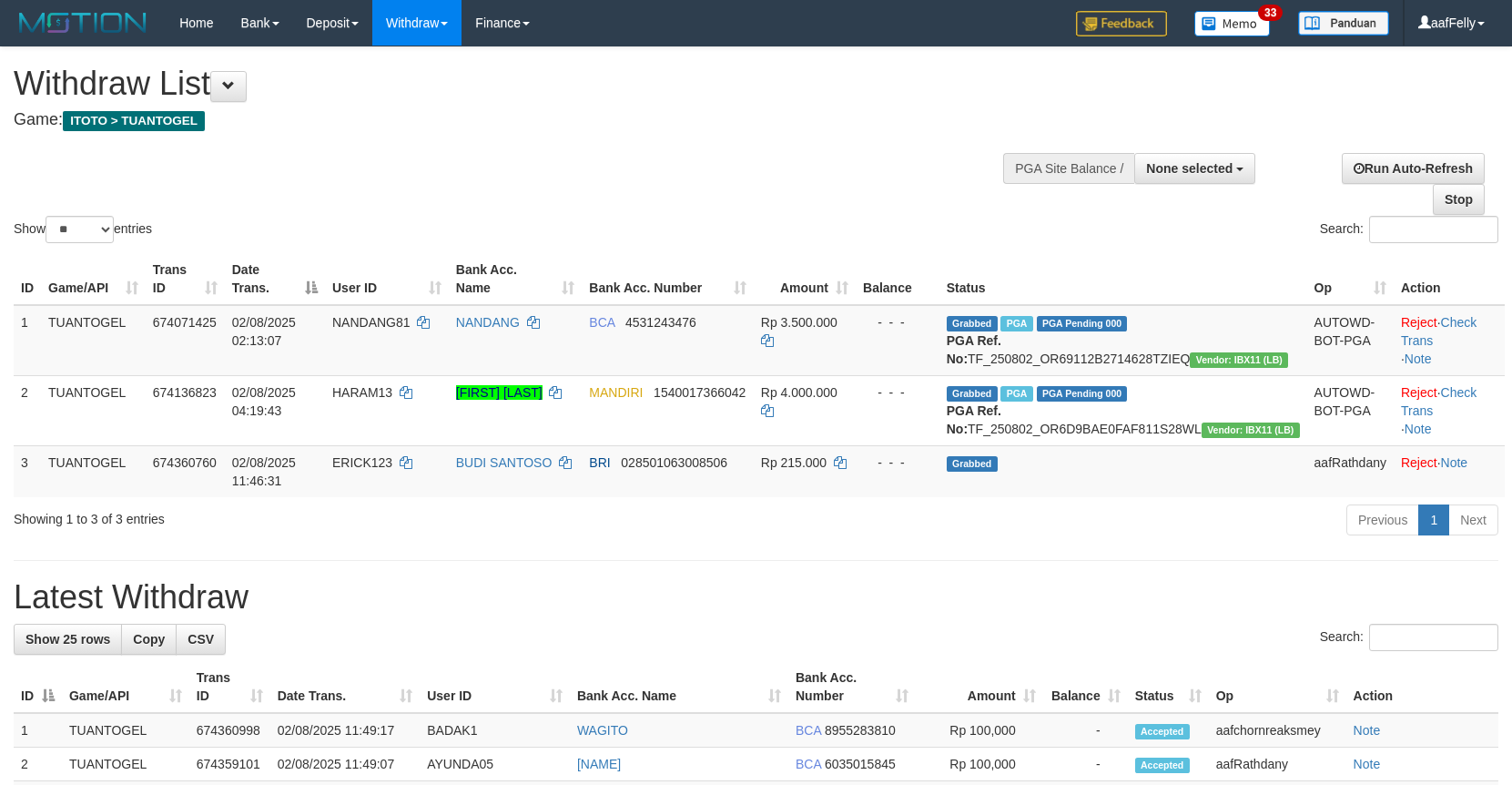 select 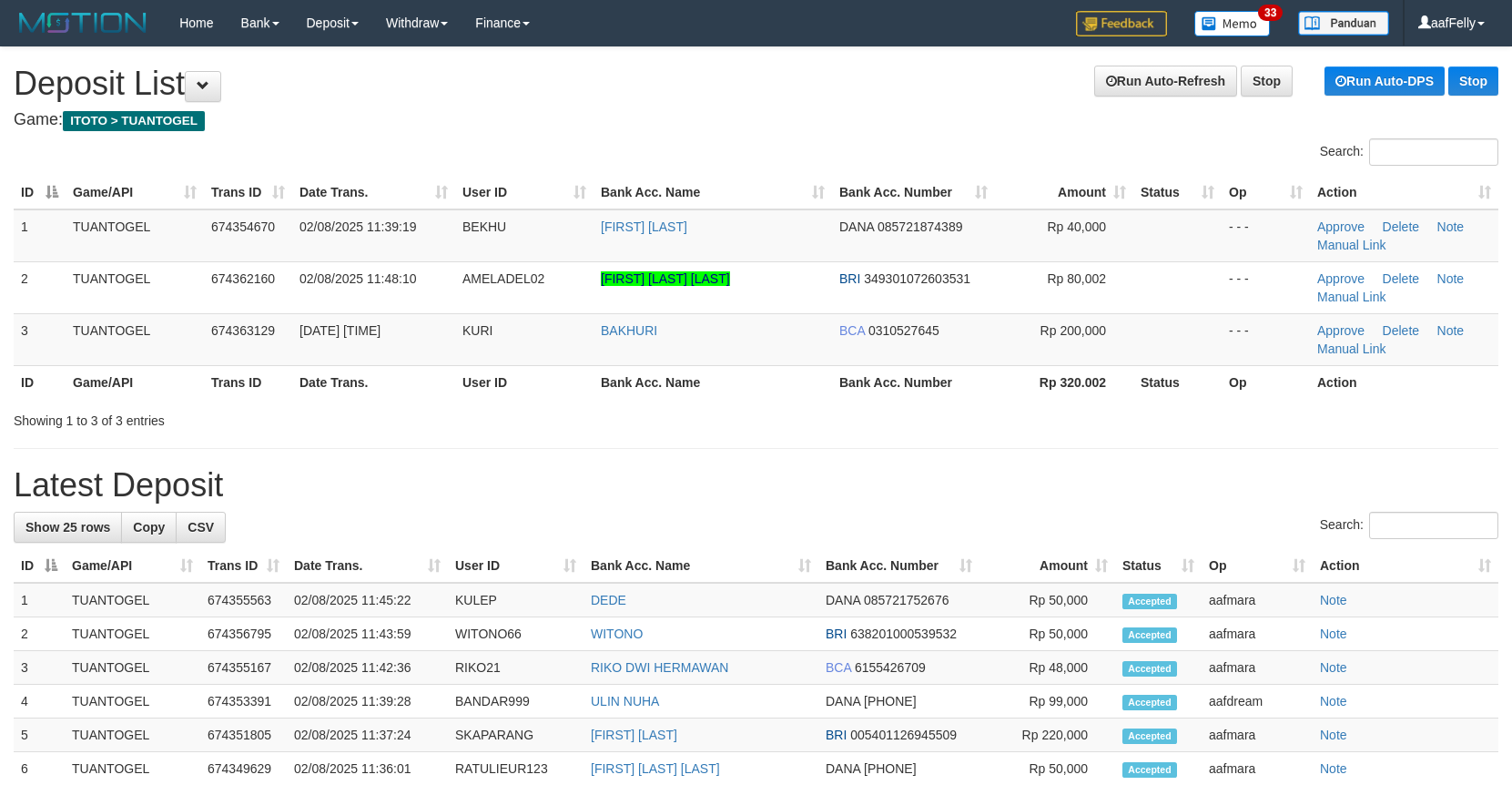 scroll, scrollTop: 0, scrollLeft: 0, axis: both 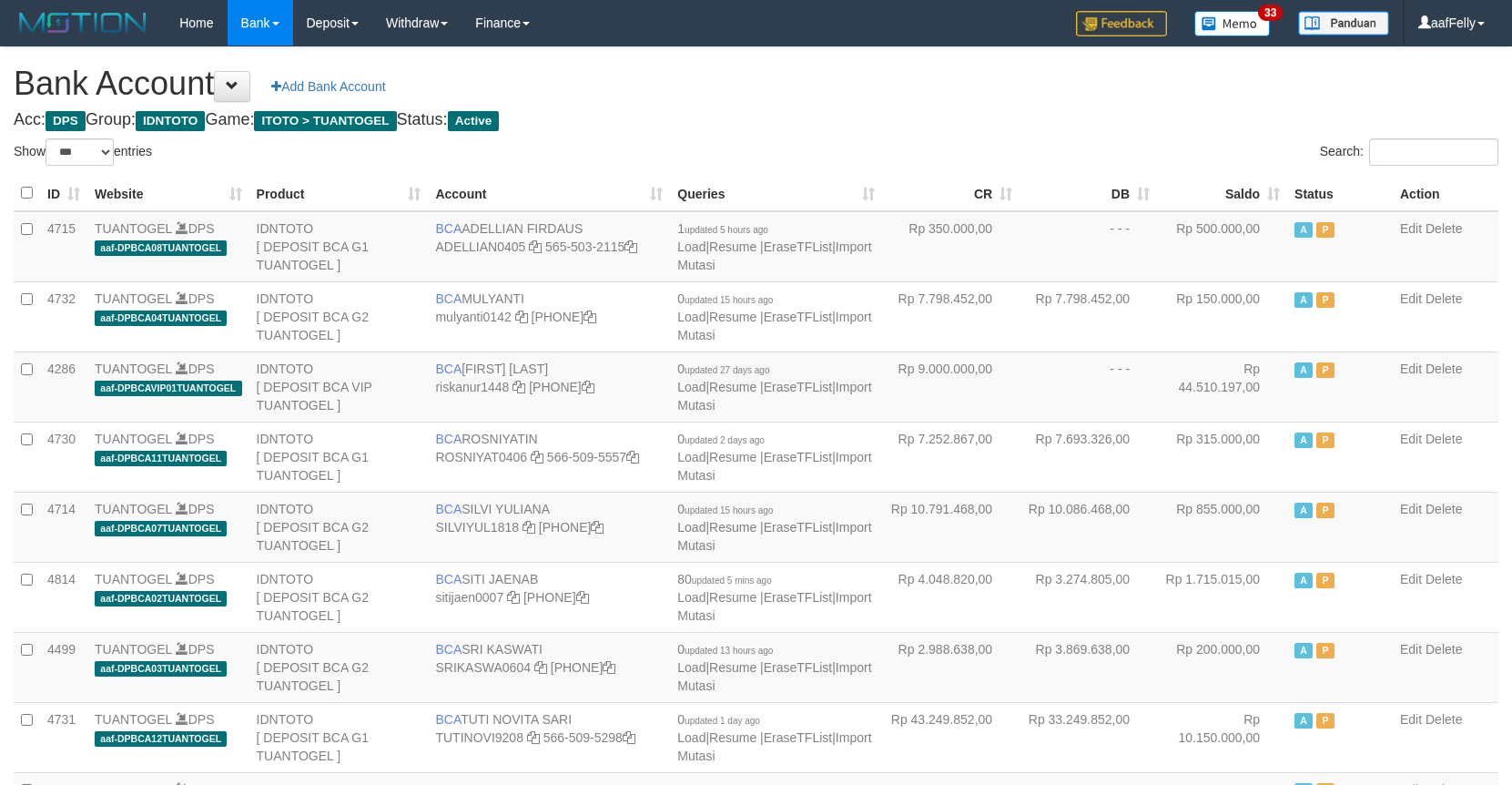 select on "***" 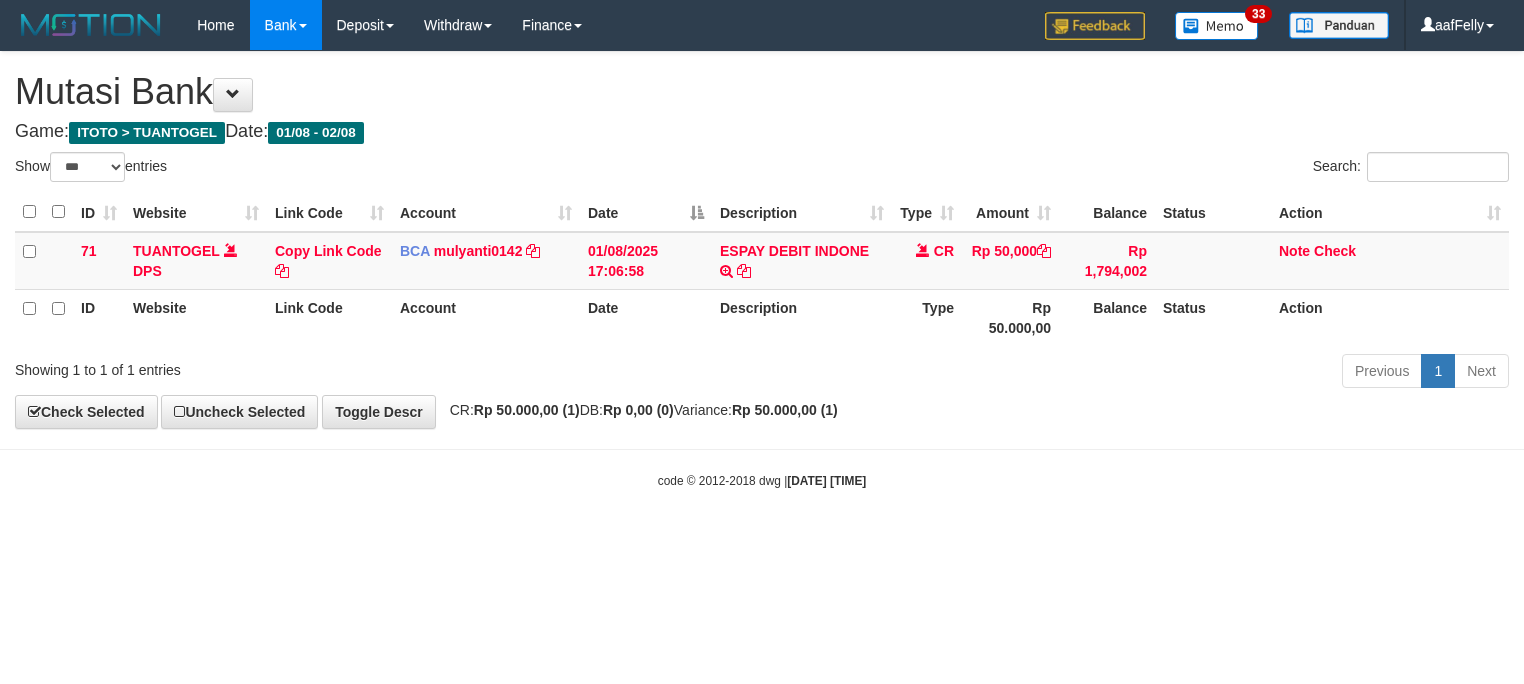 select on "***" 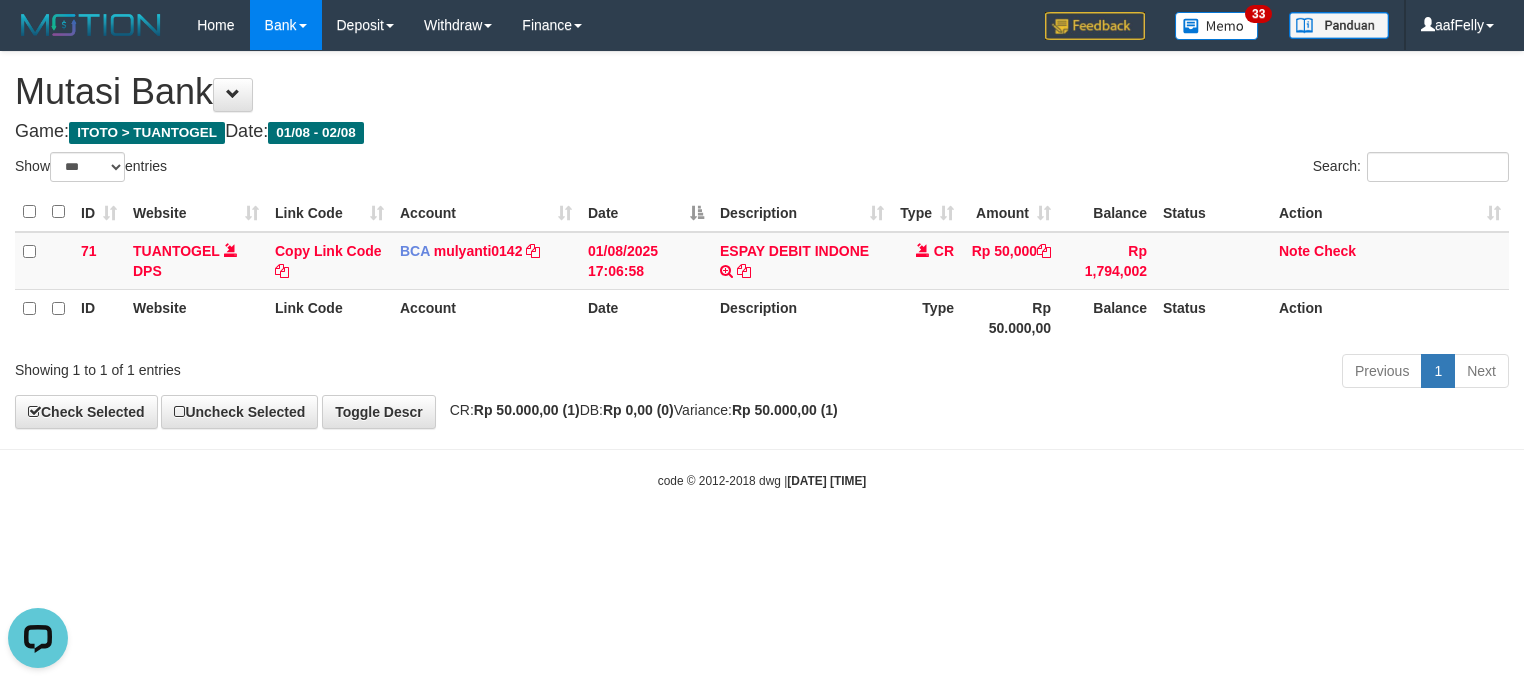 scroll, scrollTop: 0, scrollLeft: 0, axis: both 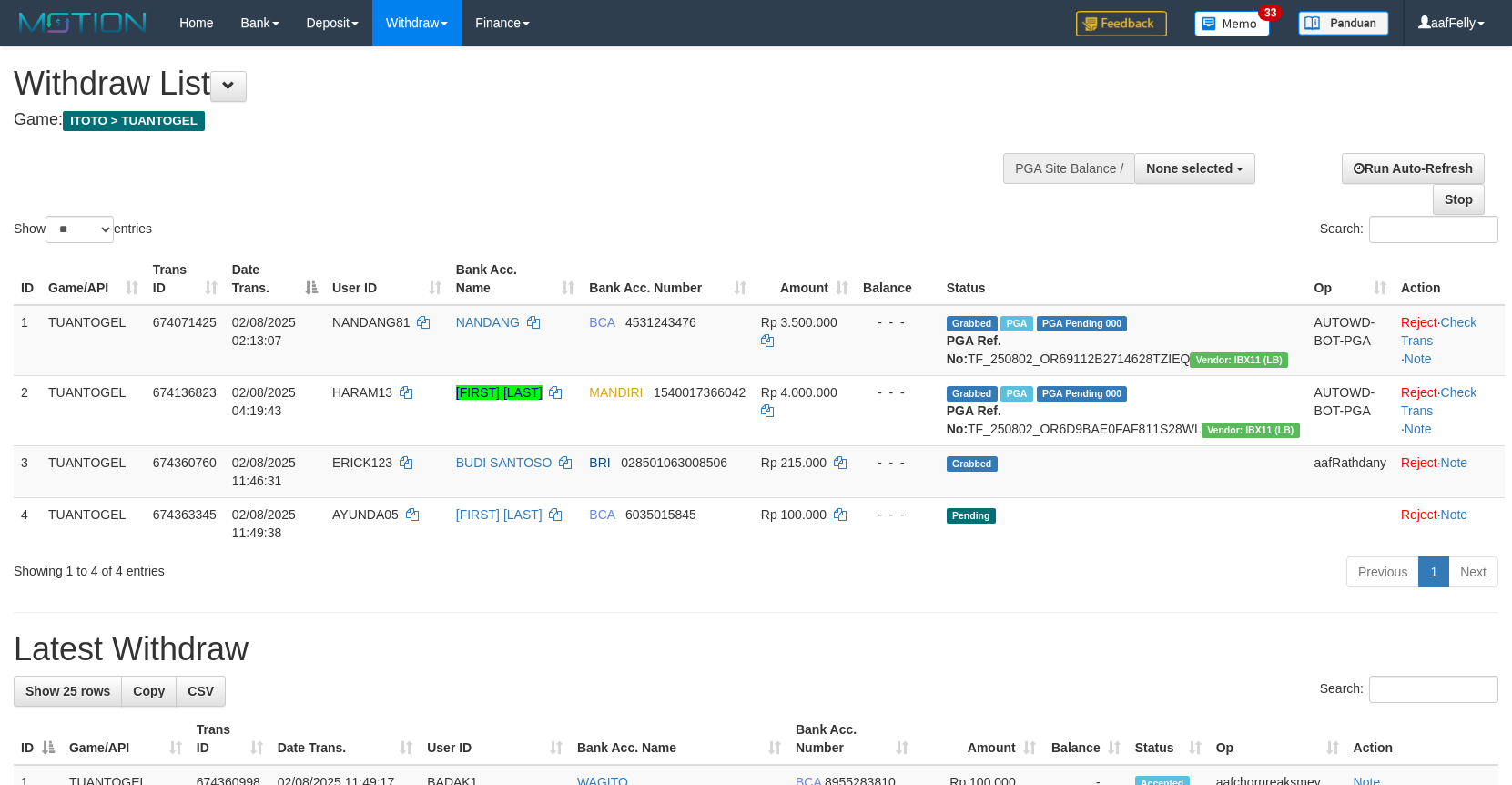 select 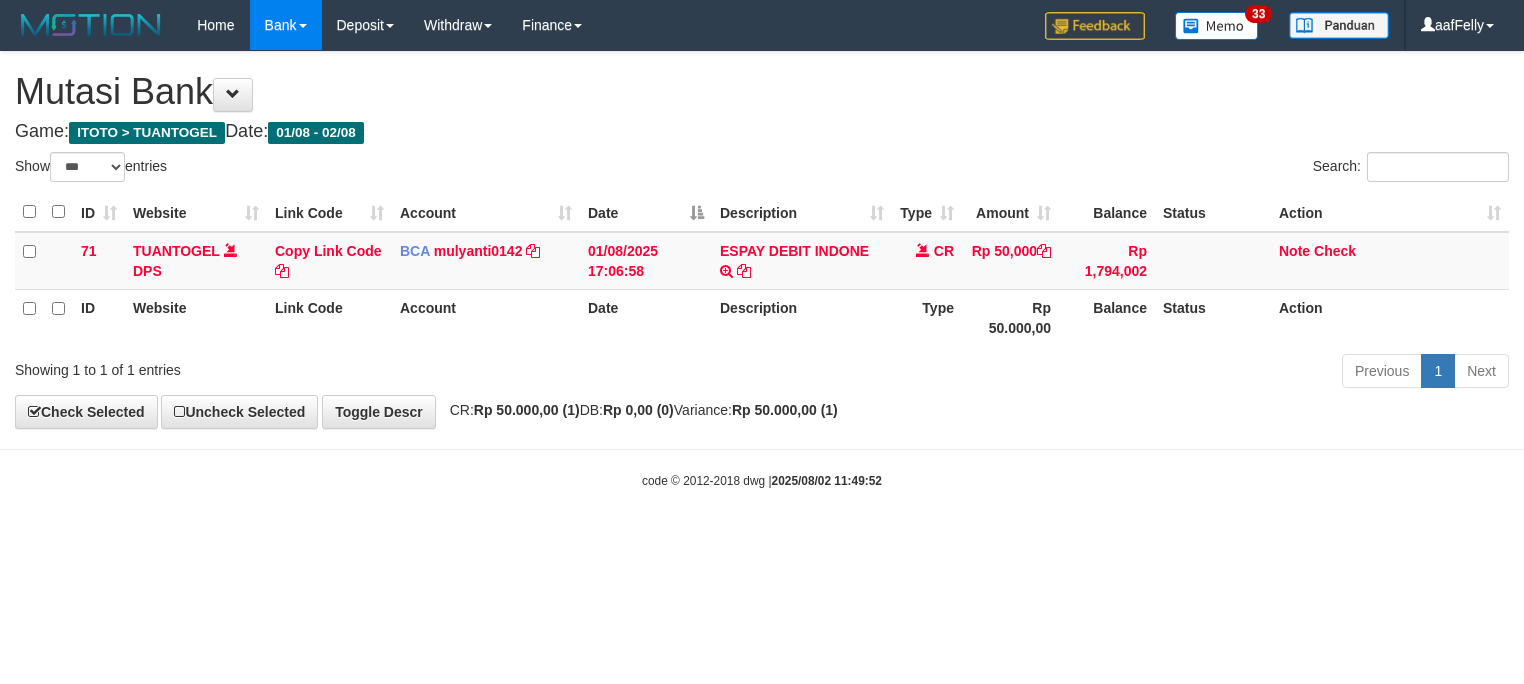 select on "***" 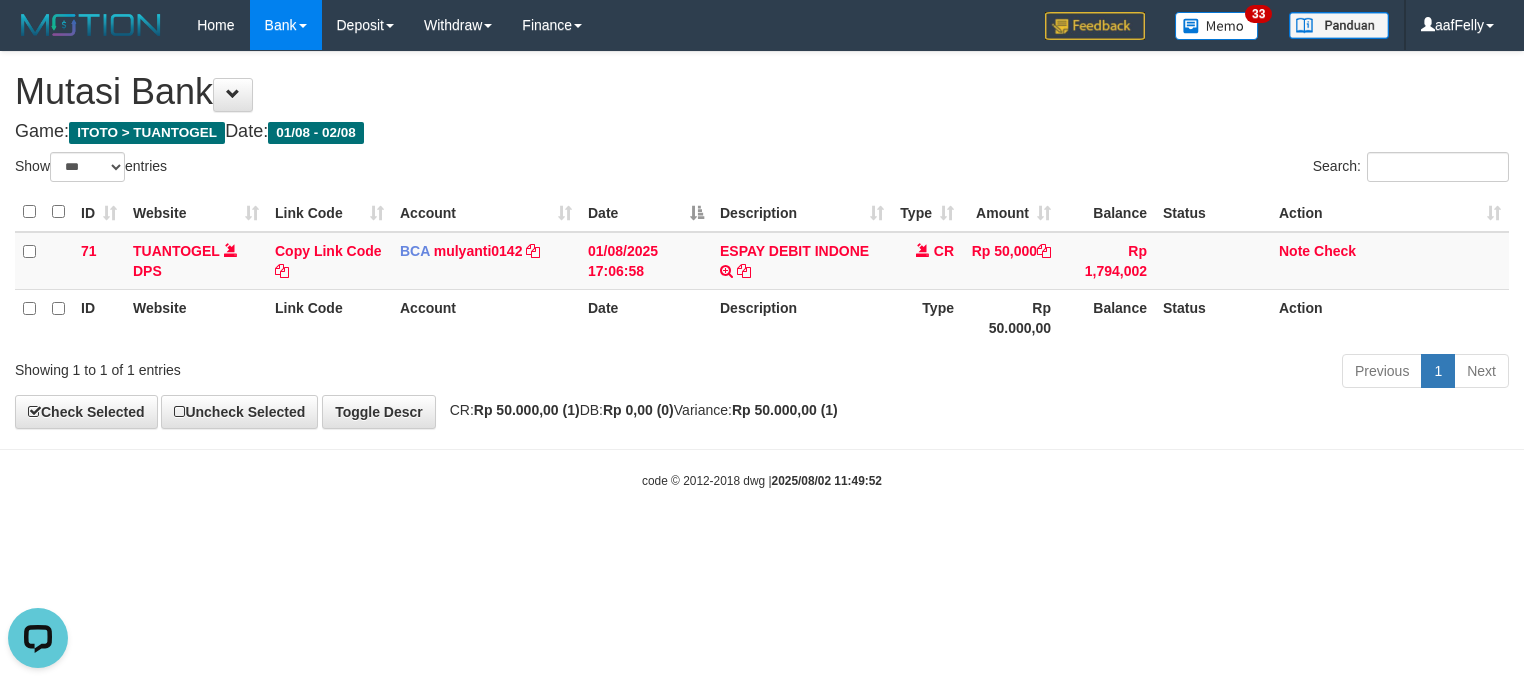 scroll, scrollTop: 0, scrollLeft: 0, axis: both 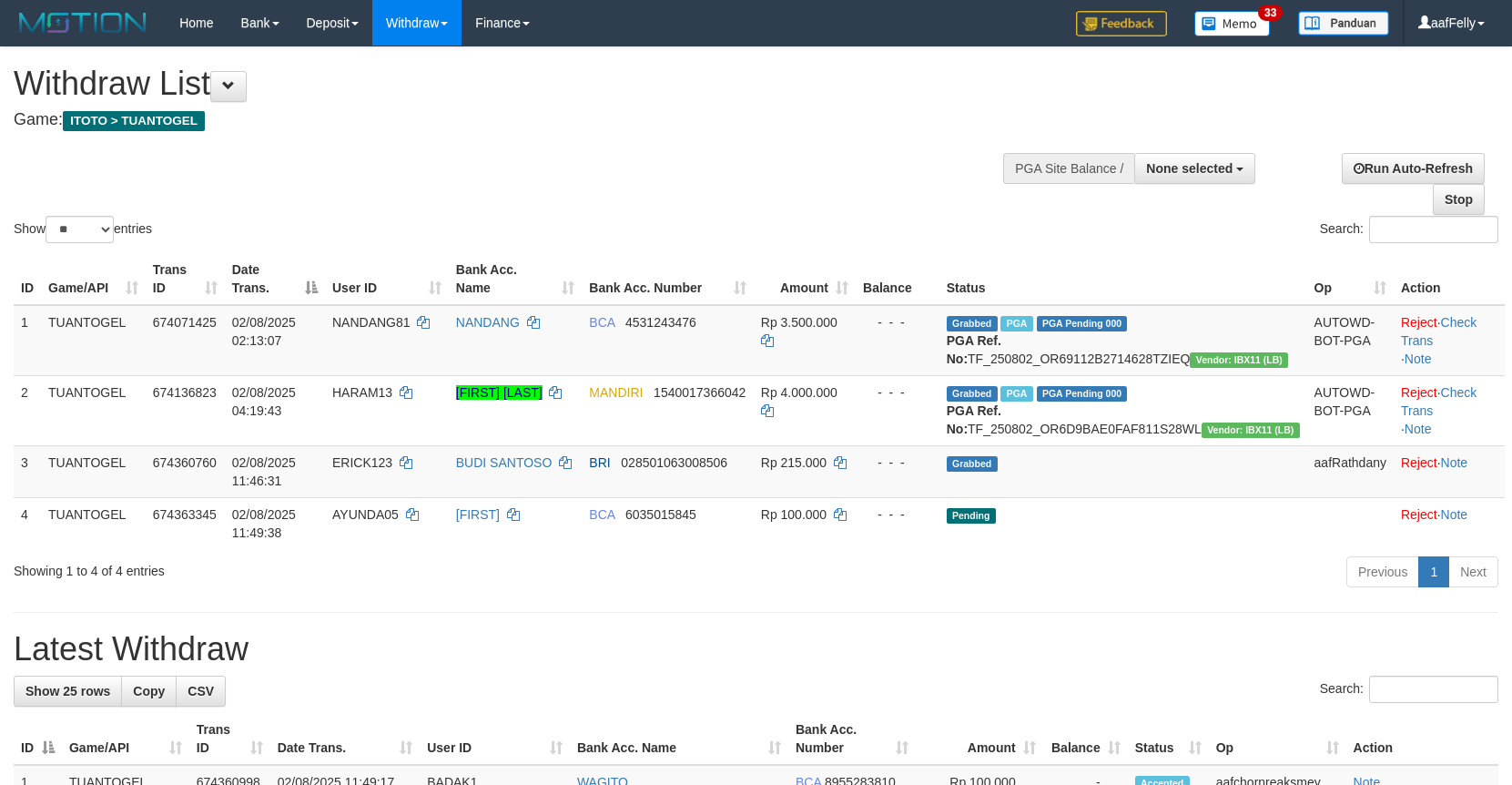 select 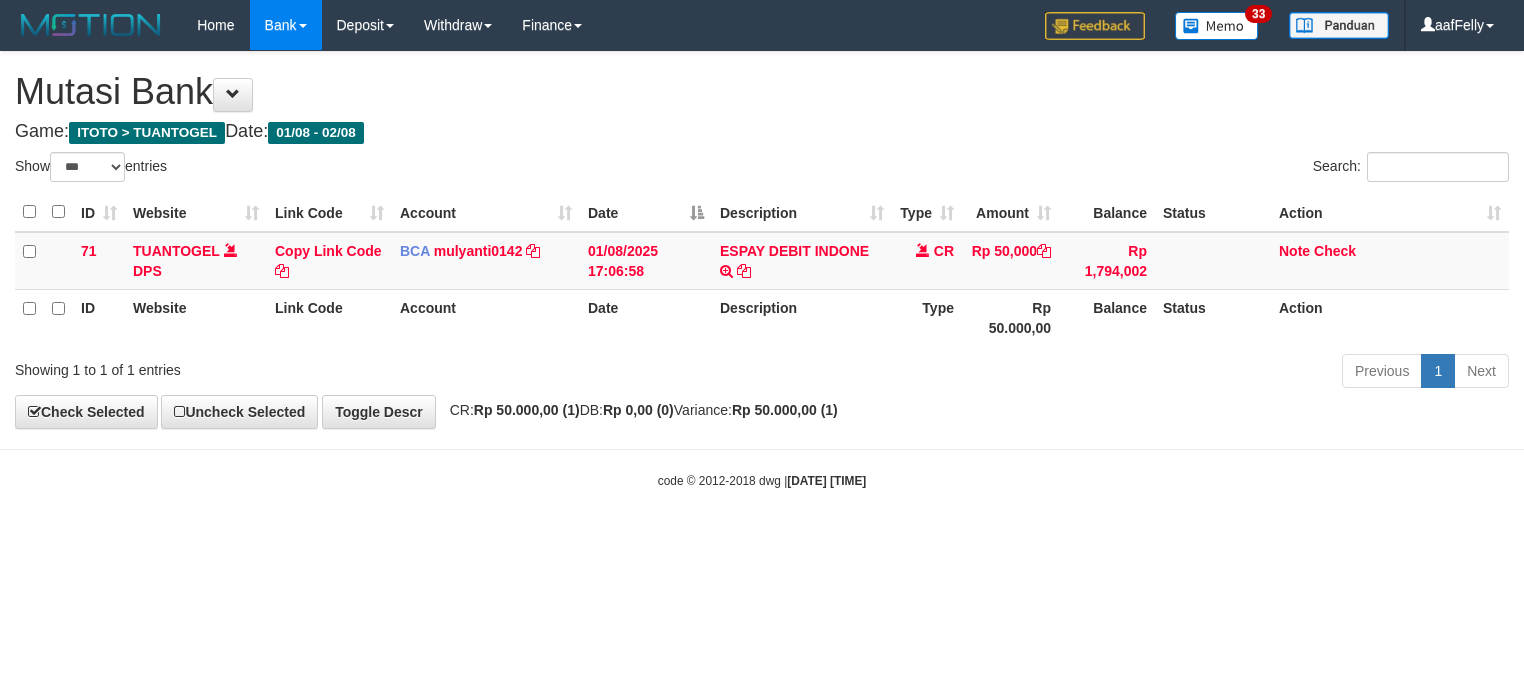 select on "***" 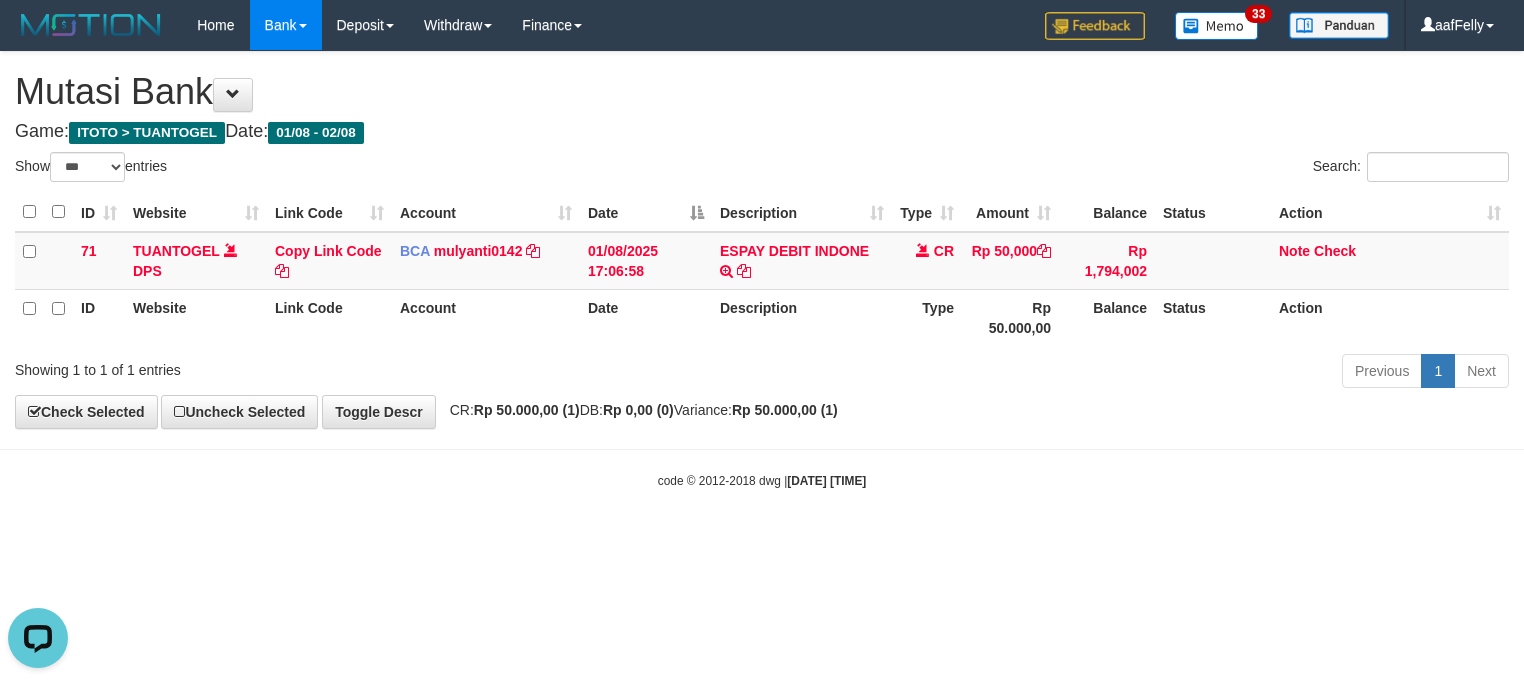 scroll, scrollTop: 0, scrollLeft: 0, axis: both 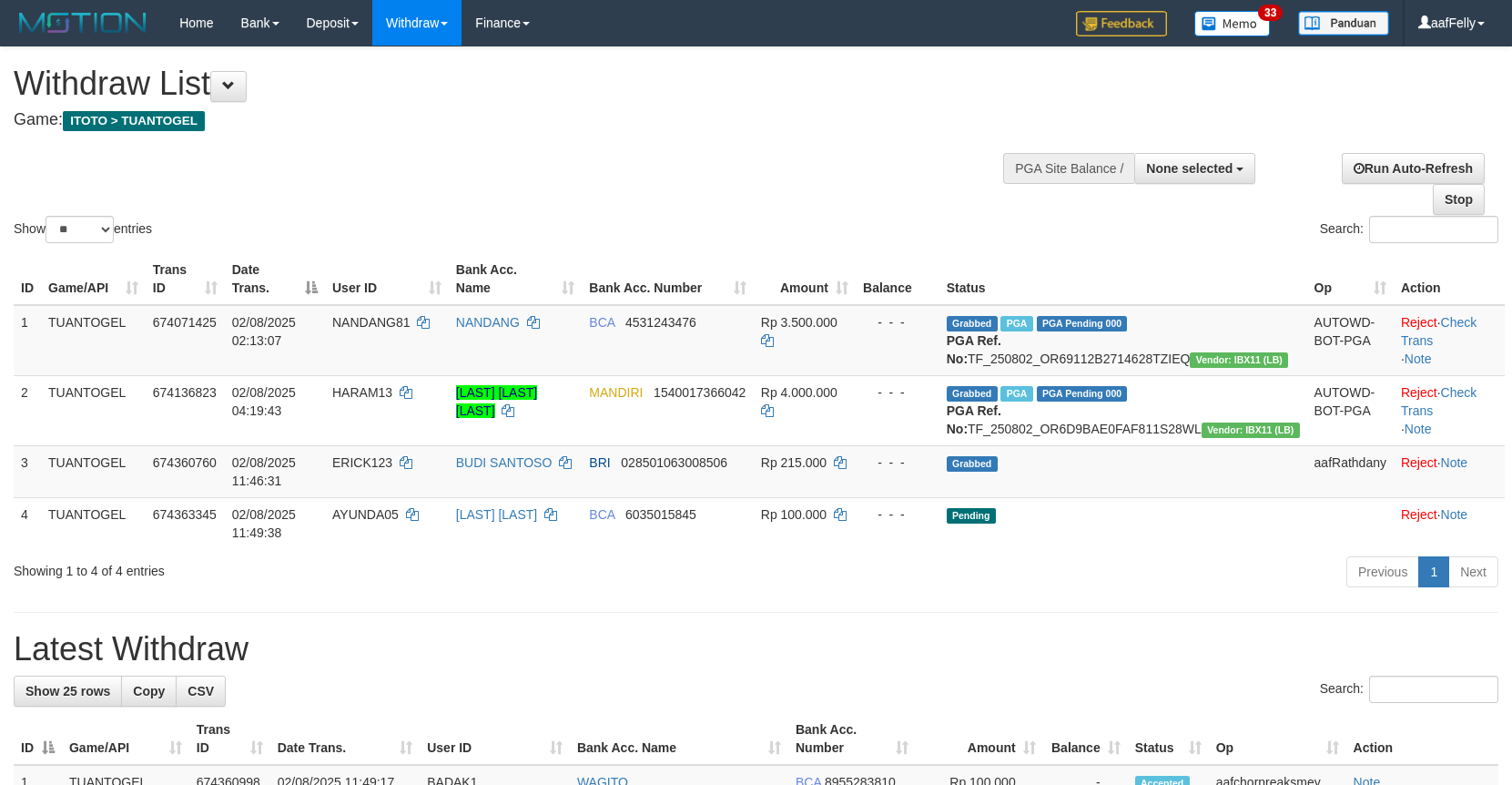 select 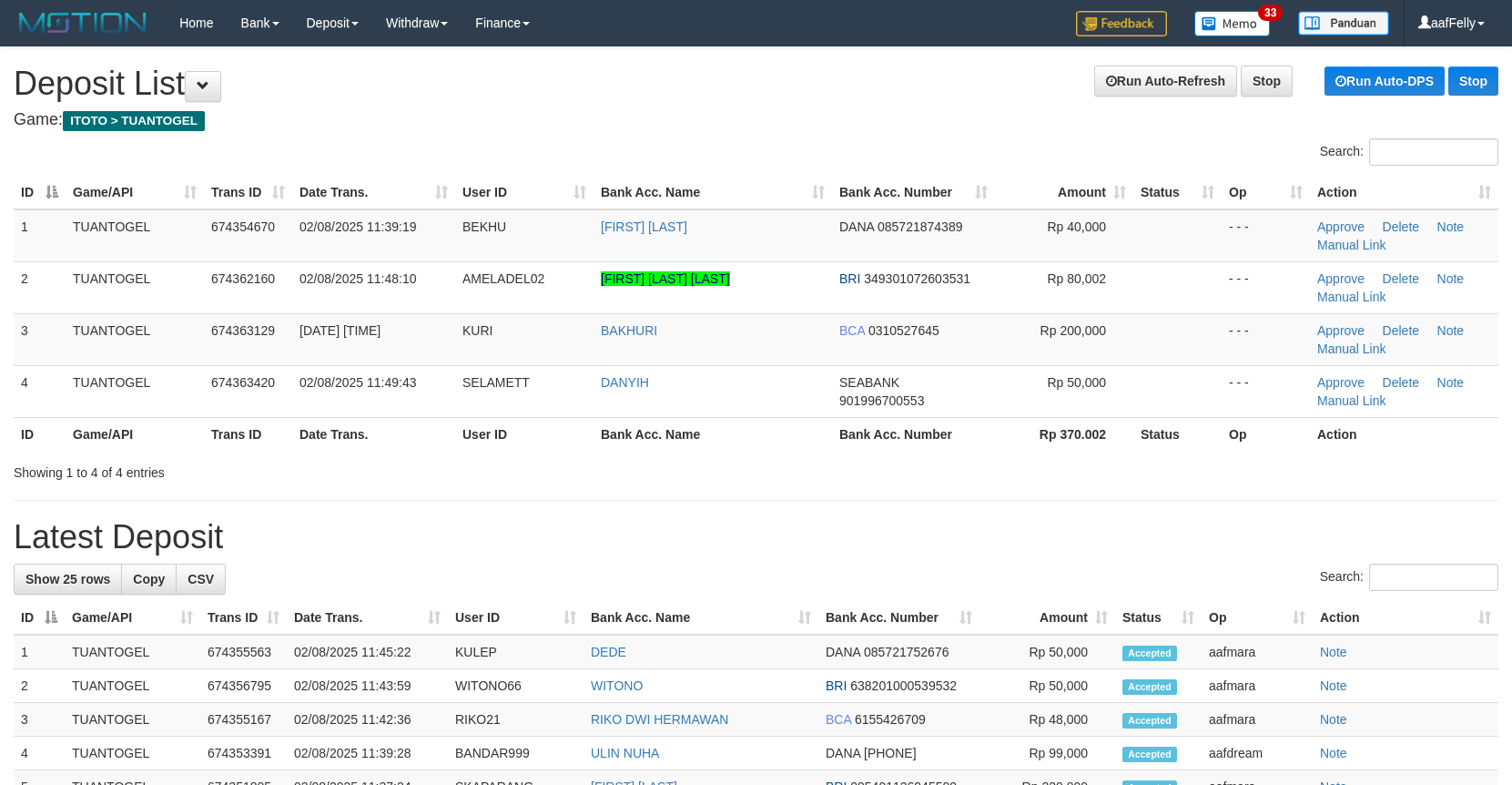 scroll, scrollTop: 0, scrollLeft: 0, axis: both 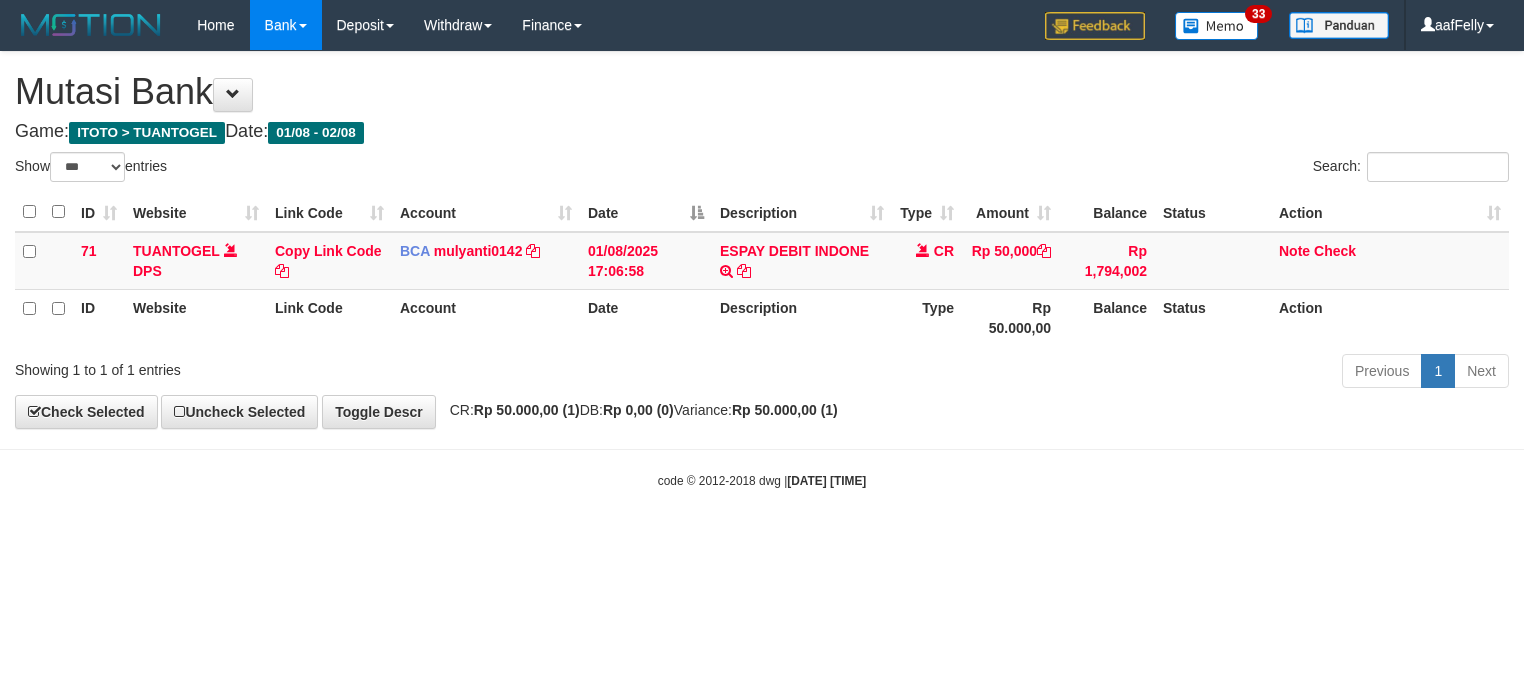 select on "***" 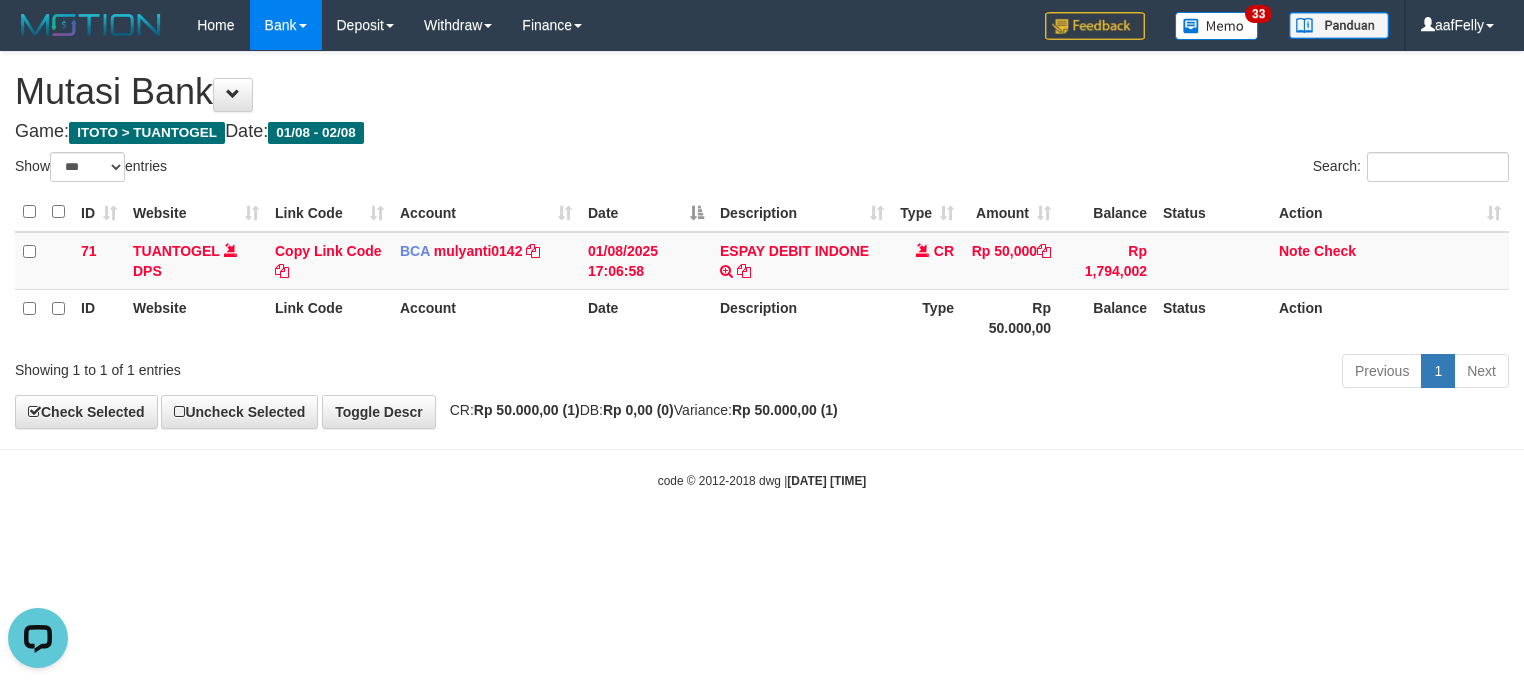 scroll, scrollTop: 0, scrollLeft: 0, axis: both 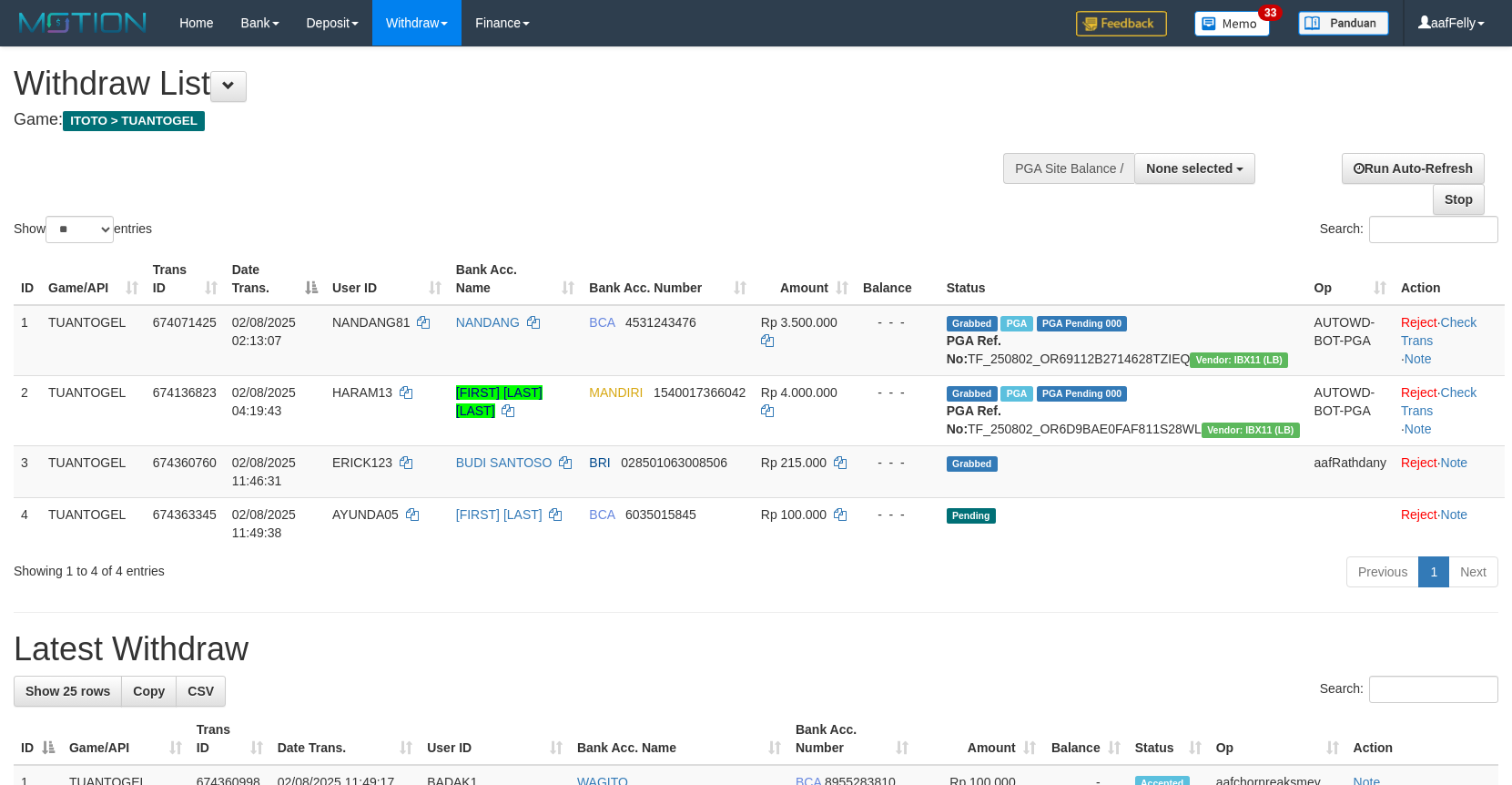 select 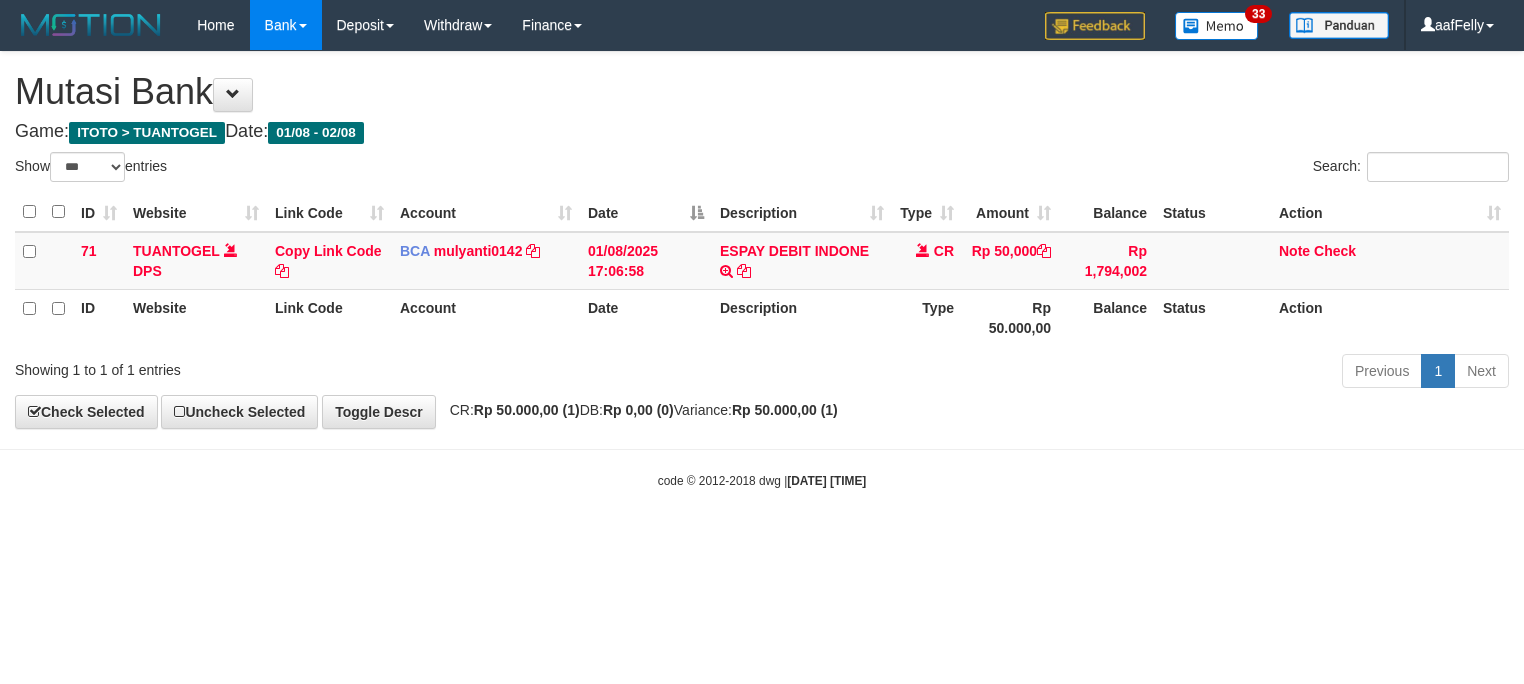 select on "***" 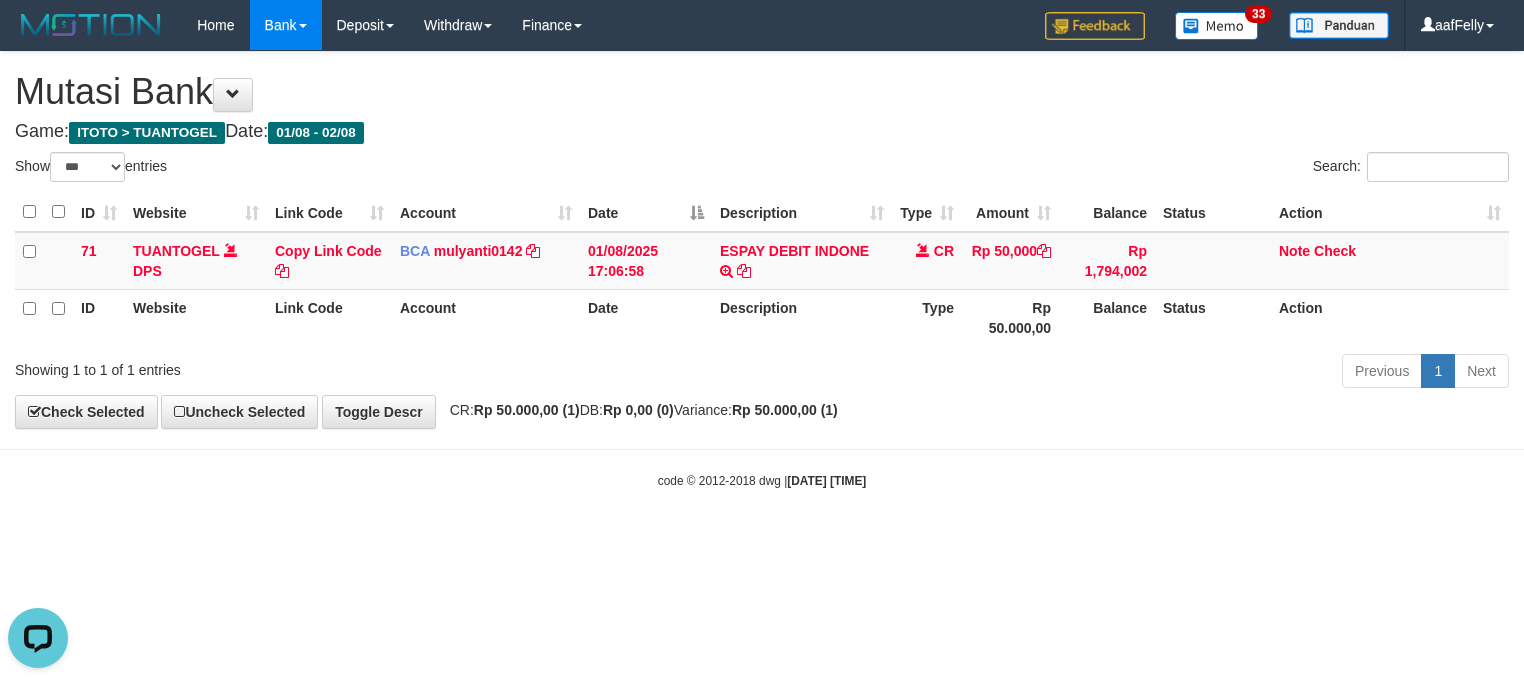 scroll, scrollTop: 0, scrollLeft: 0, axis: both 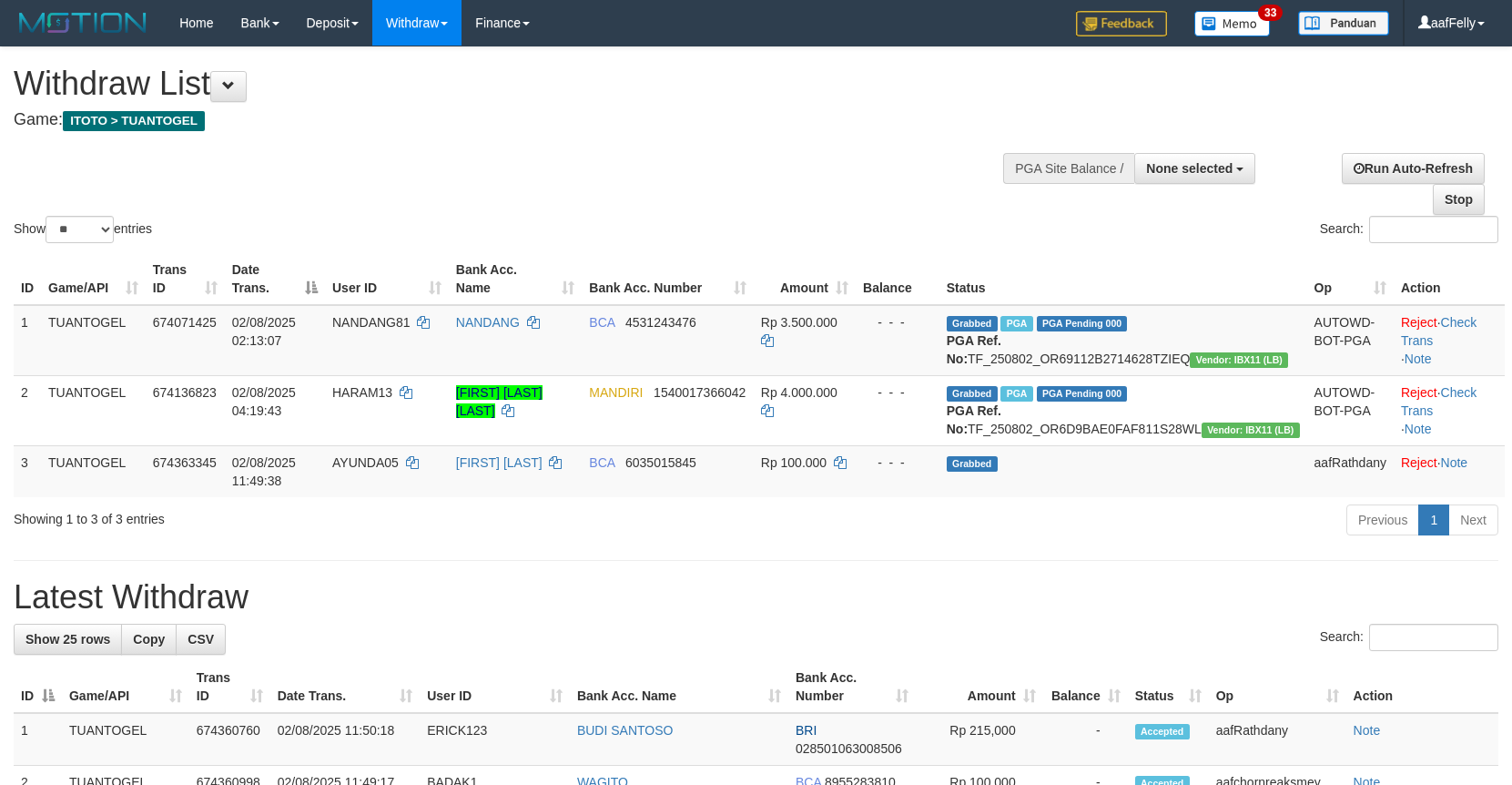 select 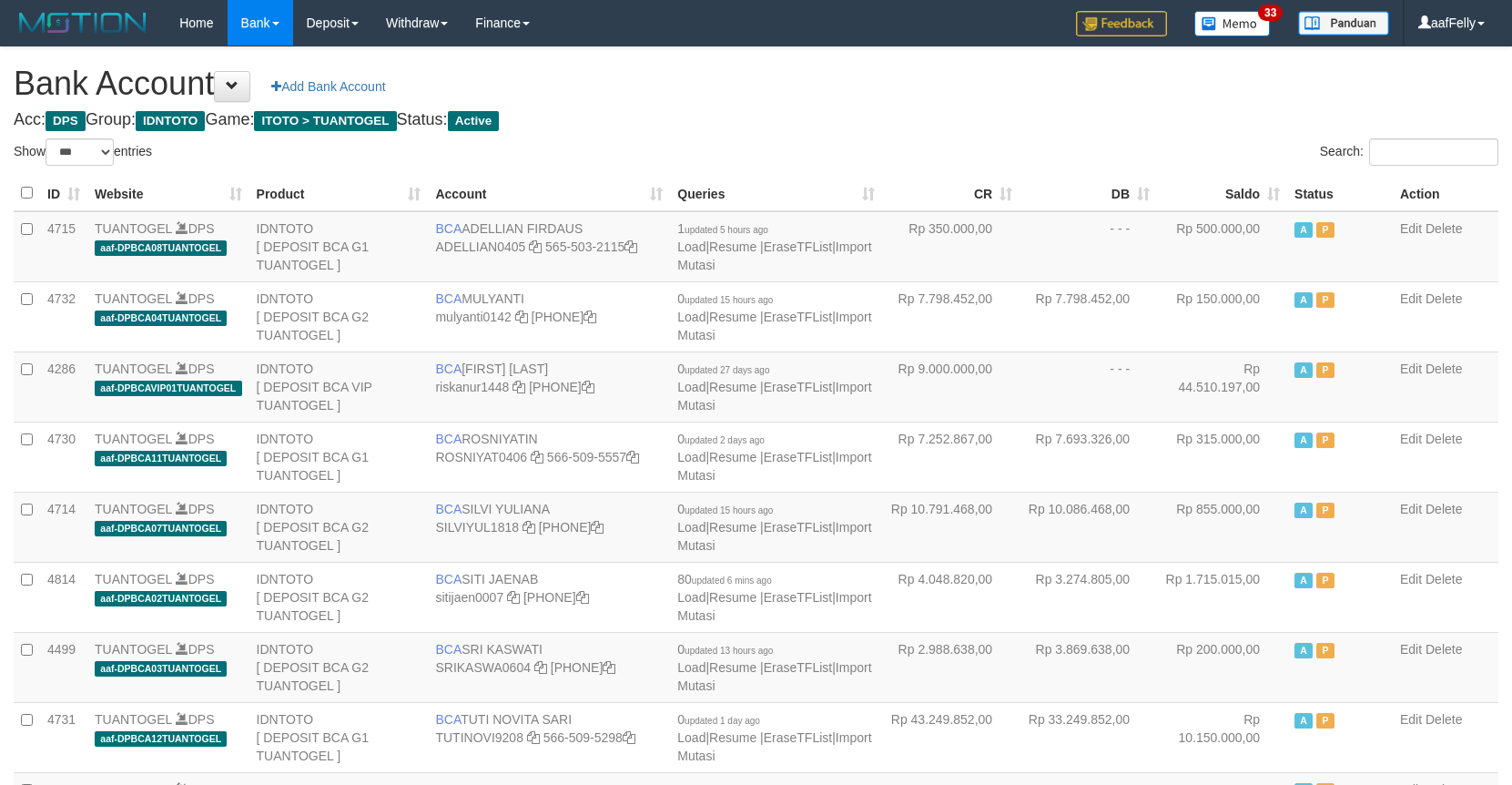 select on "***" 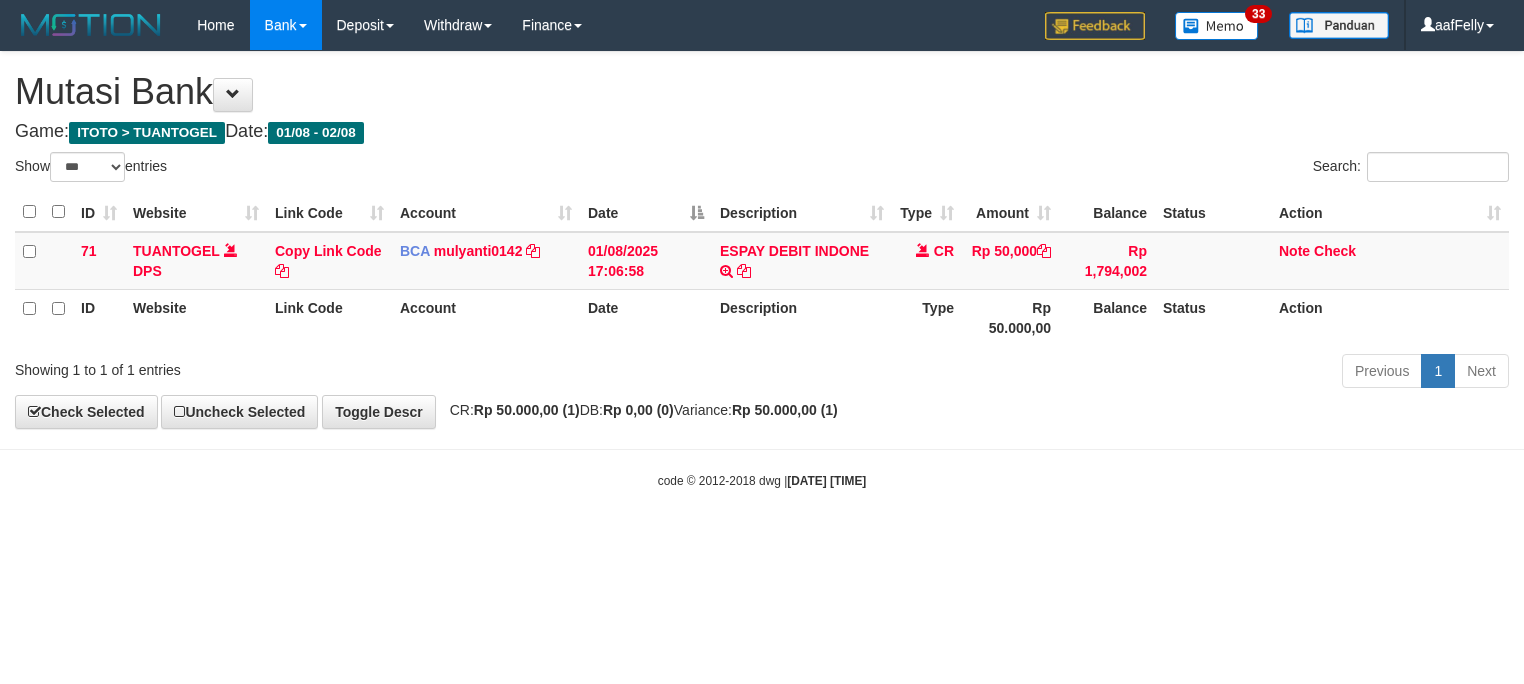 select on "***" 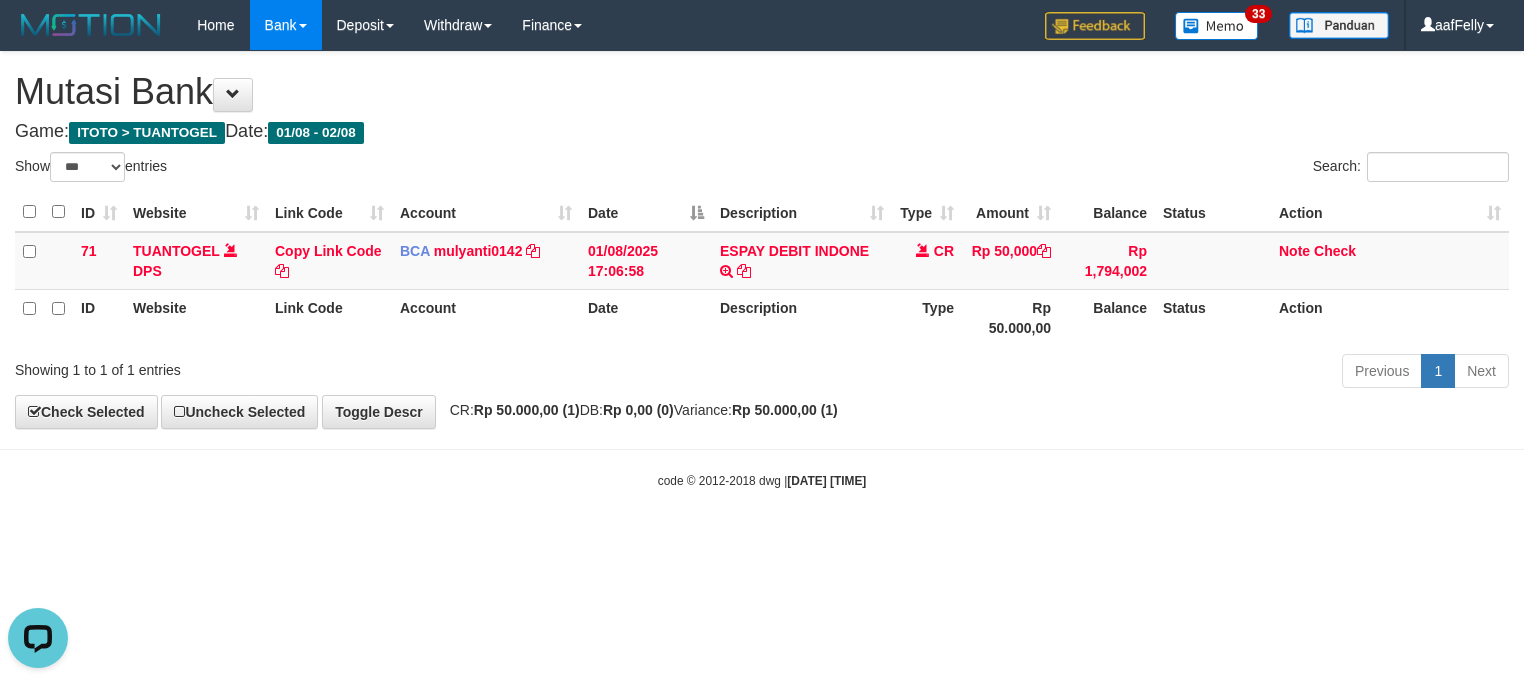 scroll, scrollTop: 0, scrollLeft: 0, axis: both 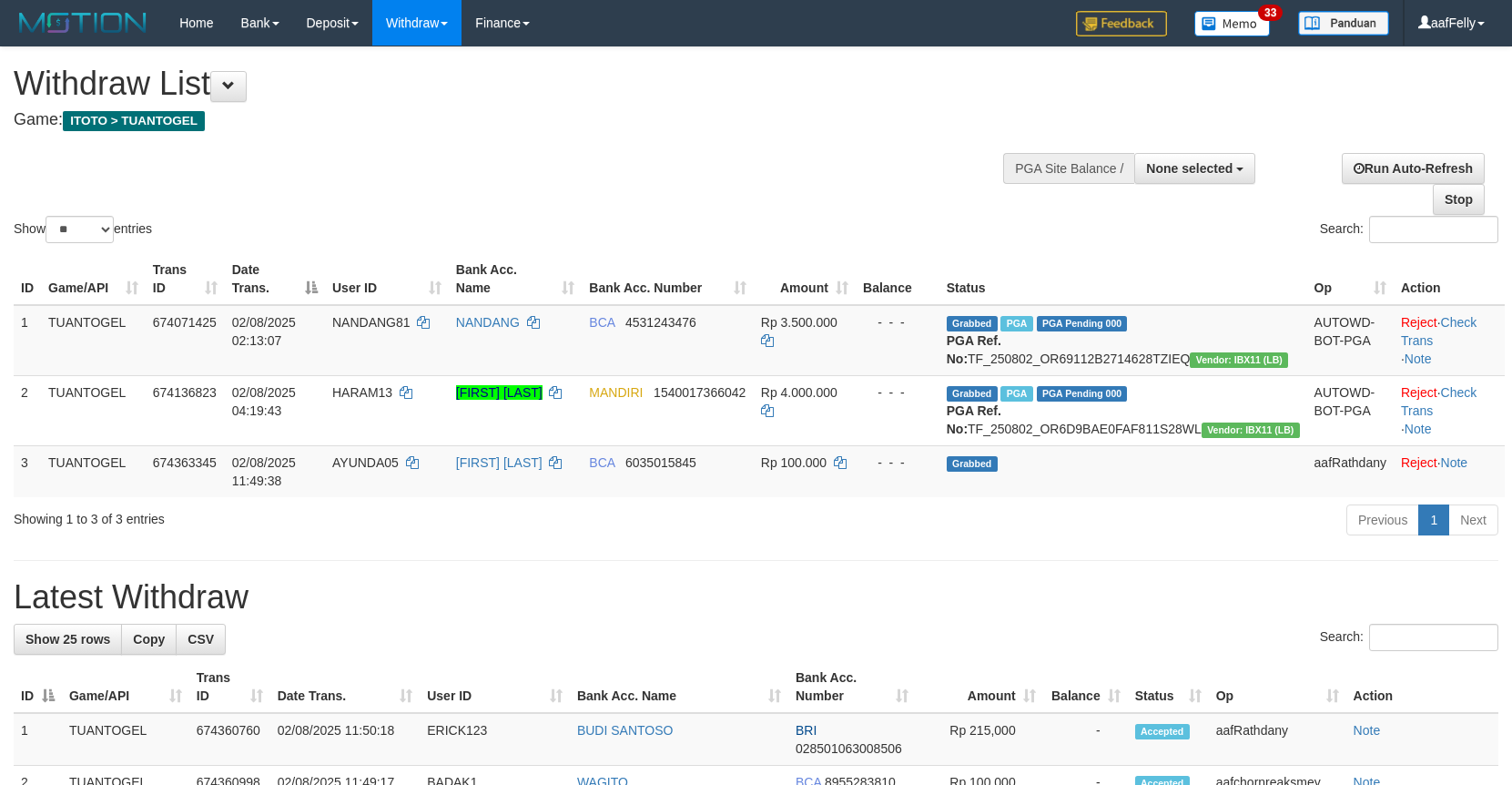 select 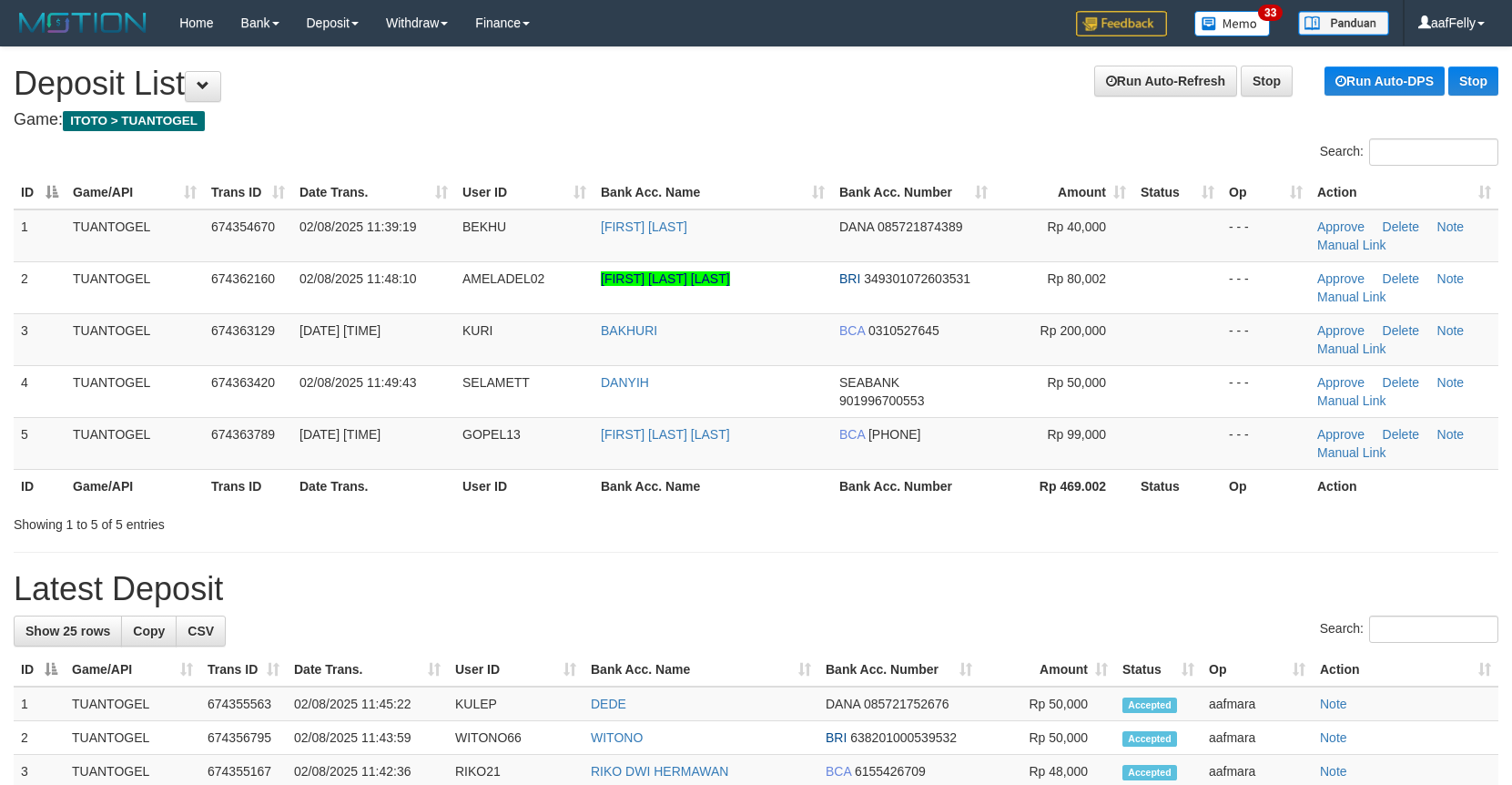 scroll, scrollTop: 0, scrollLeft: 0, axis: both 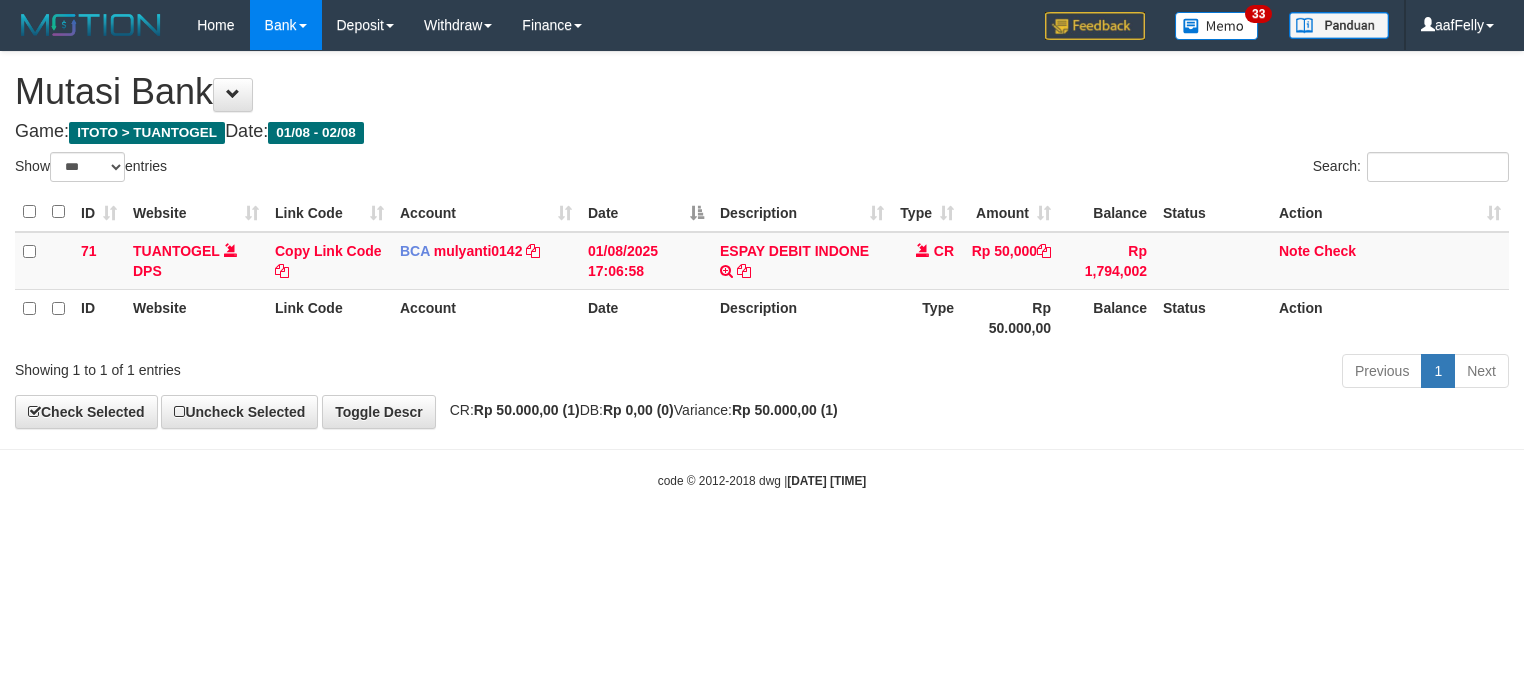 select on "***" 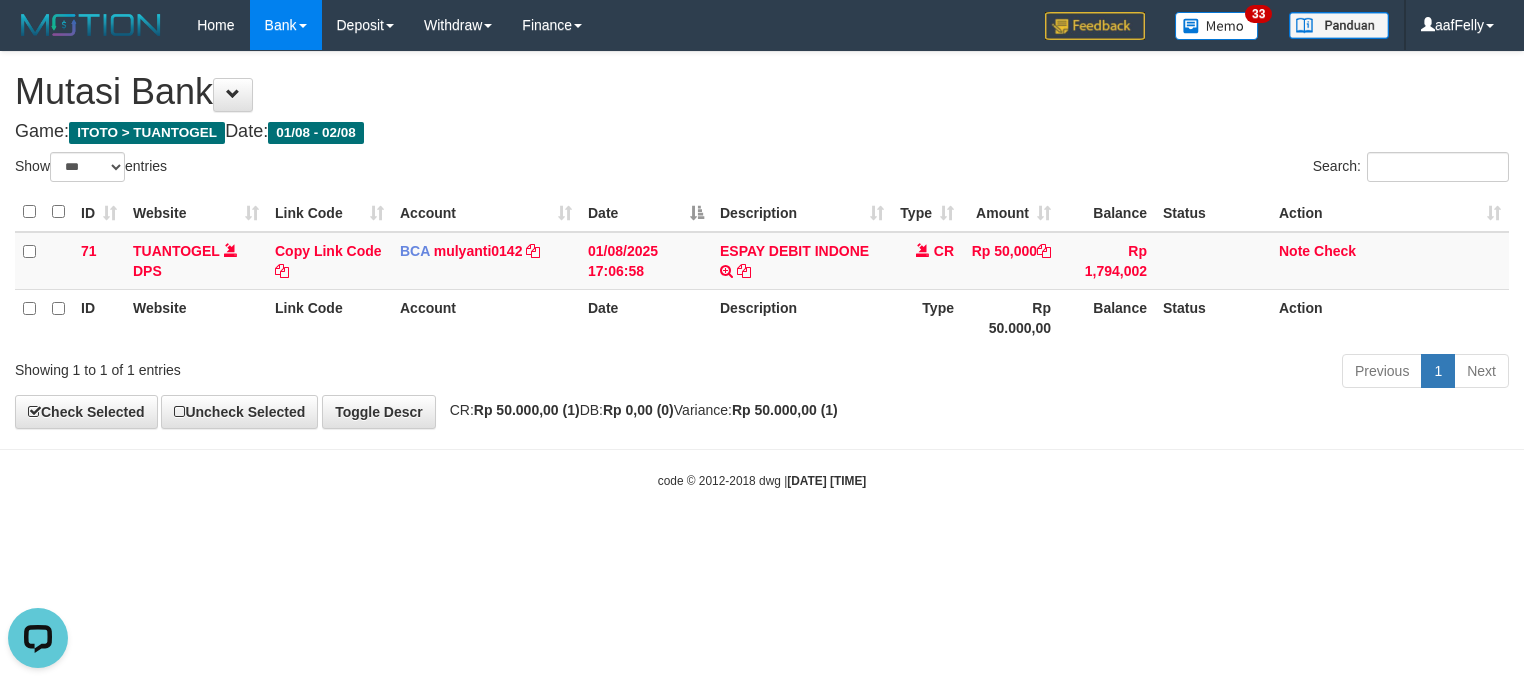 scroll, scrollTop: 0, scrollLeft: 0, axis: both 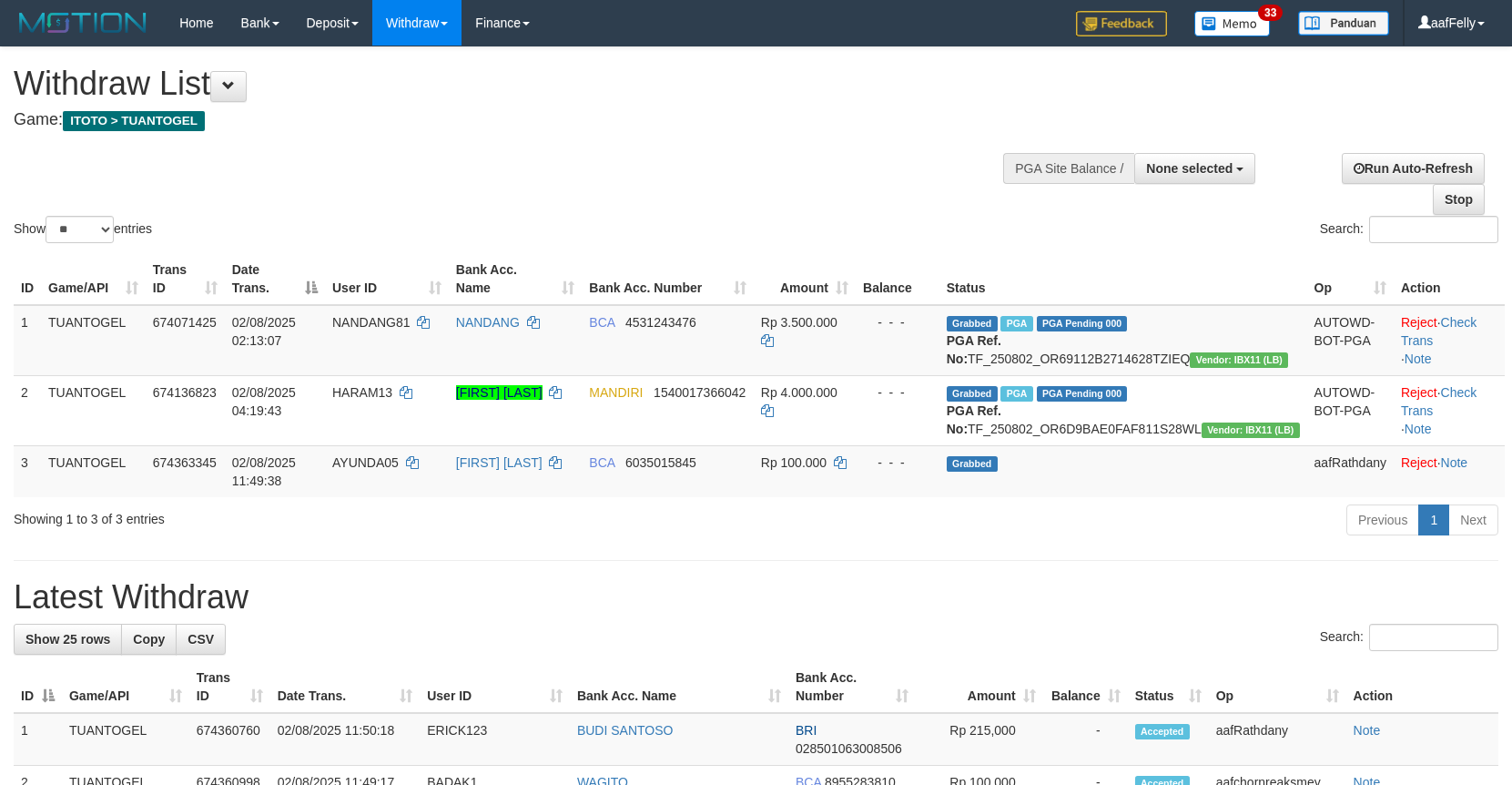 select 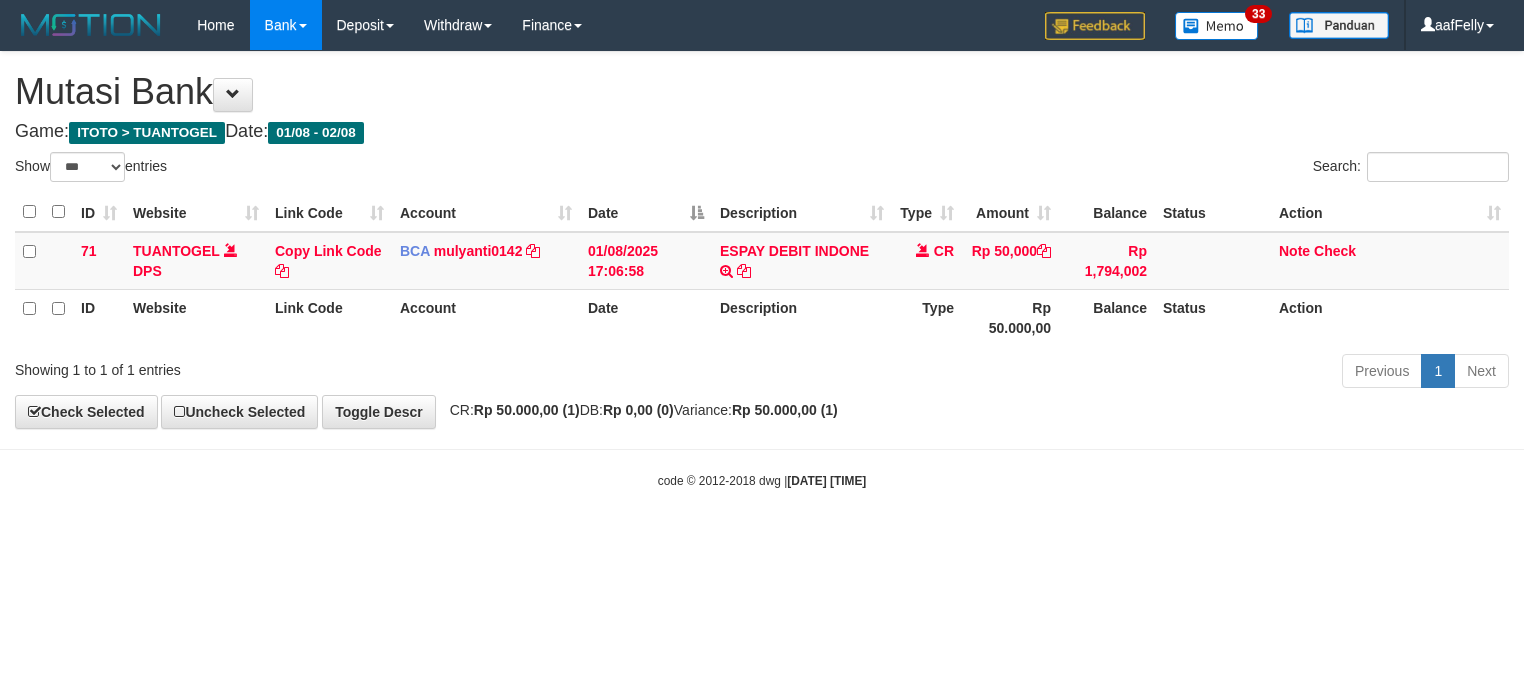 select on "***" 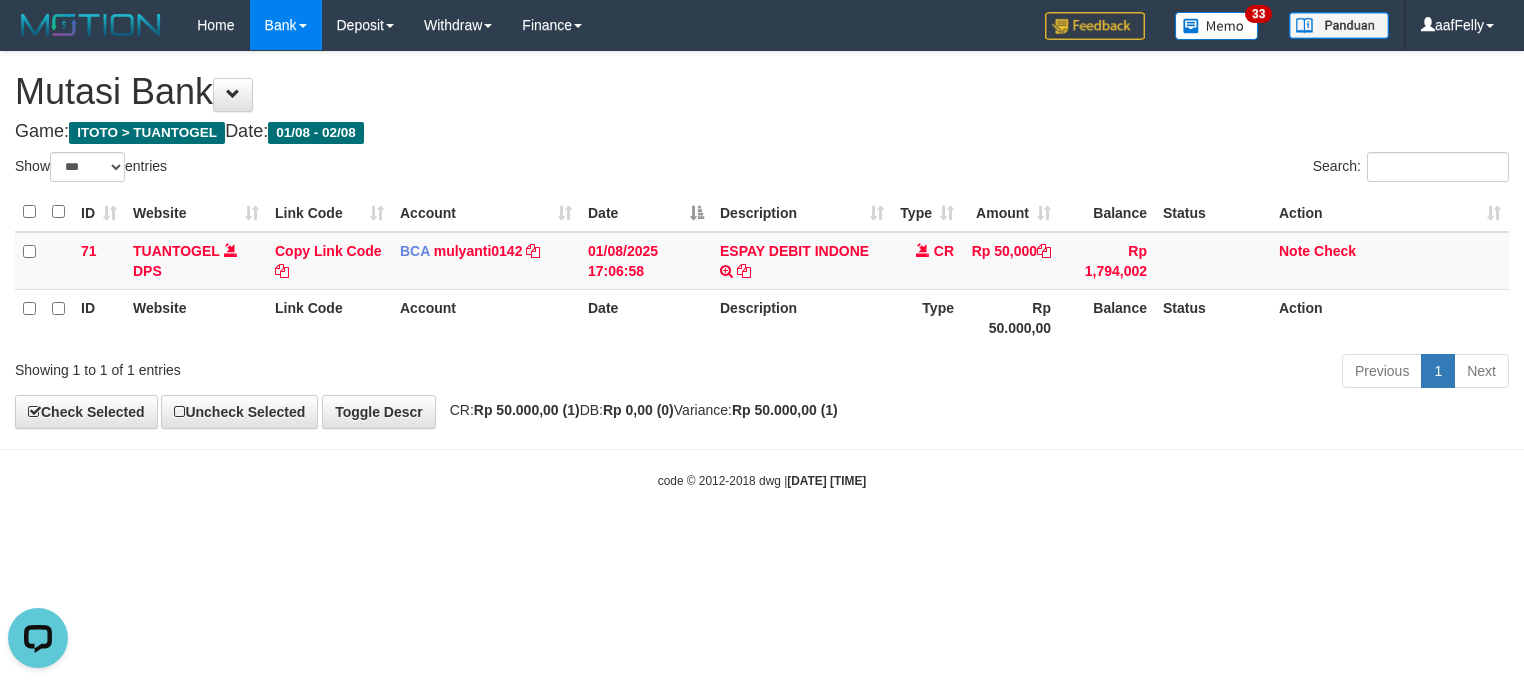 scroll, scrollTop: 0, scrollLeft: 0, axis: both 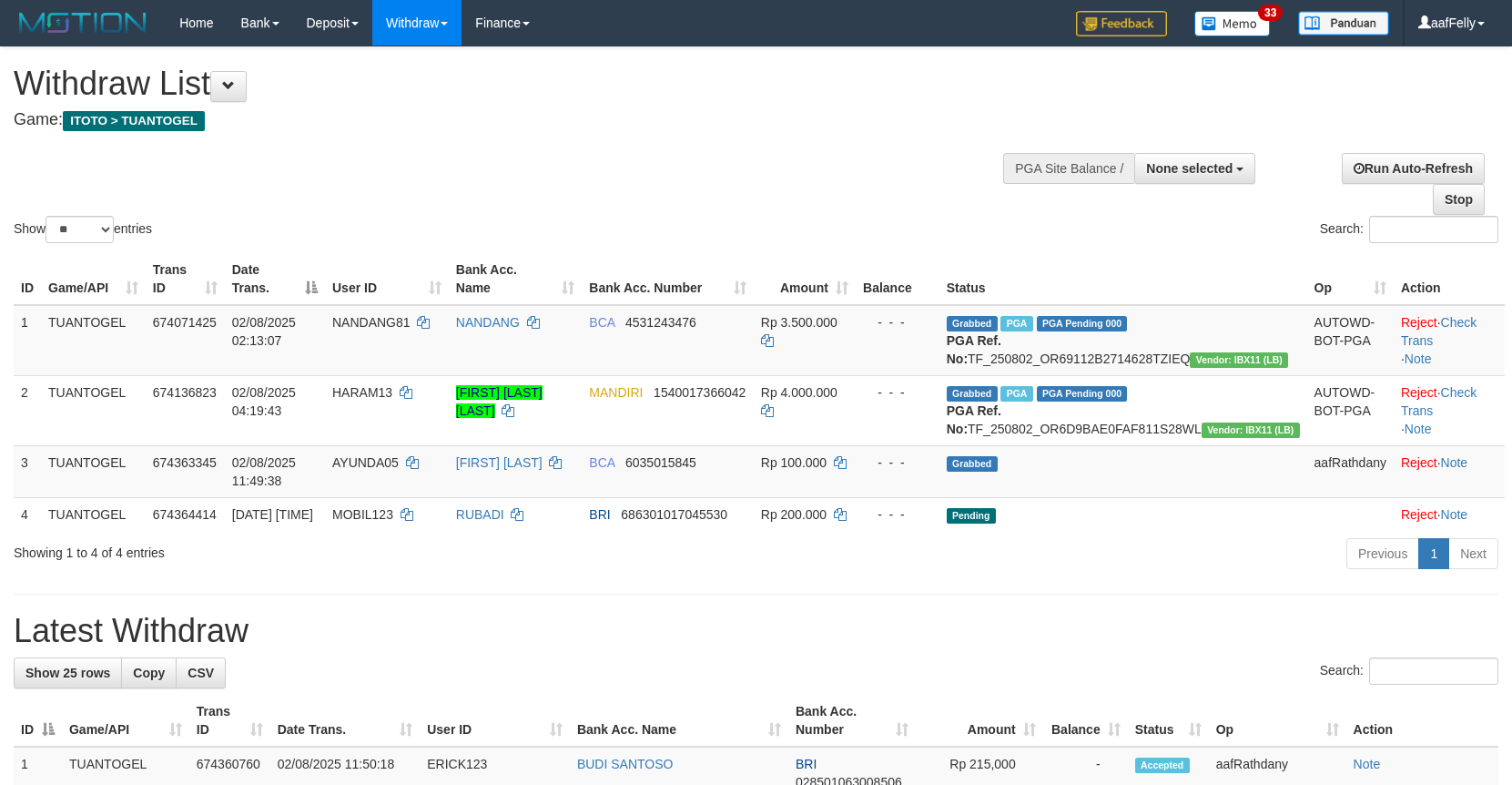 select 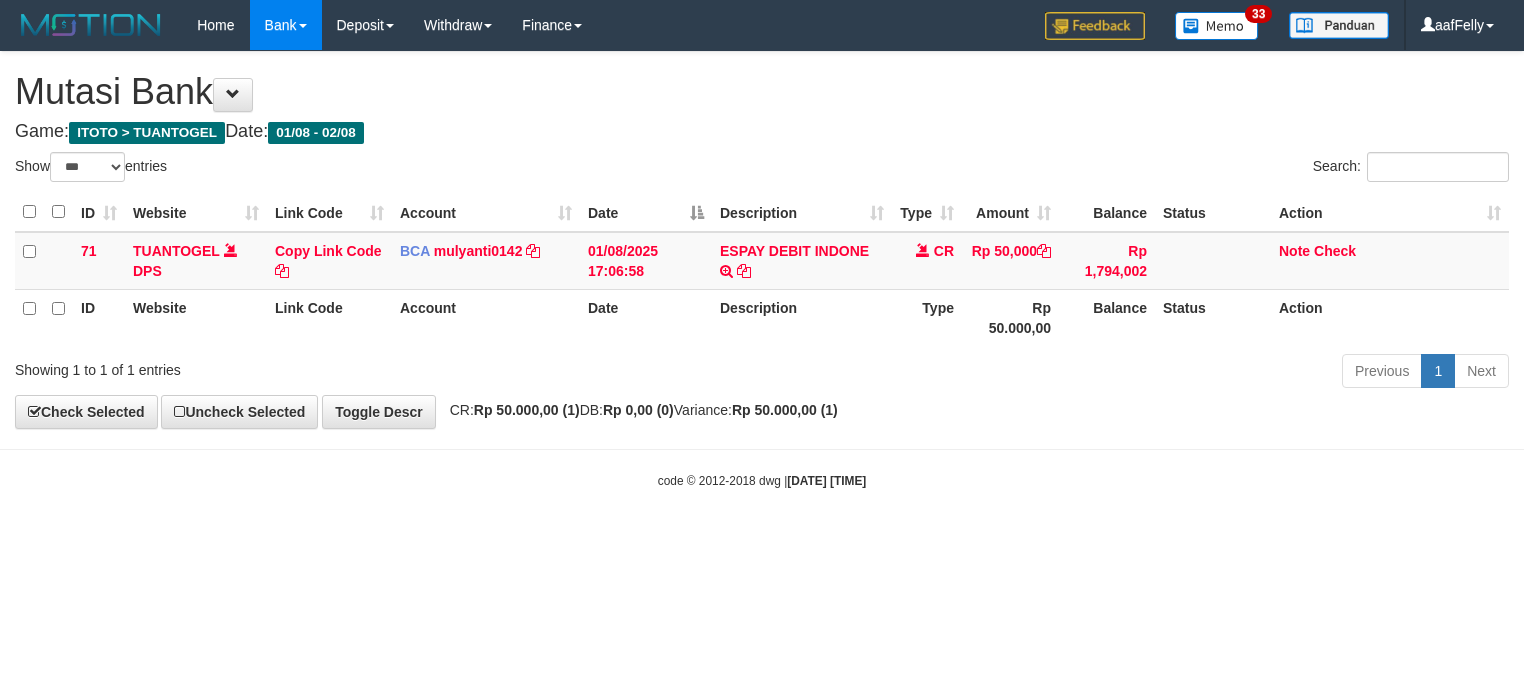 select on "***" 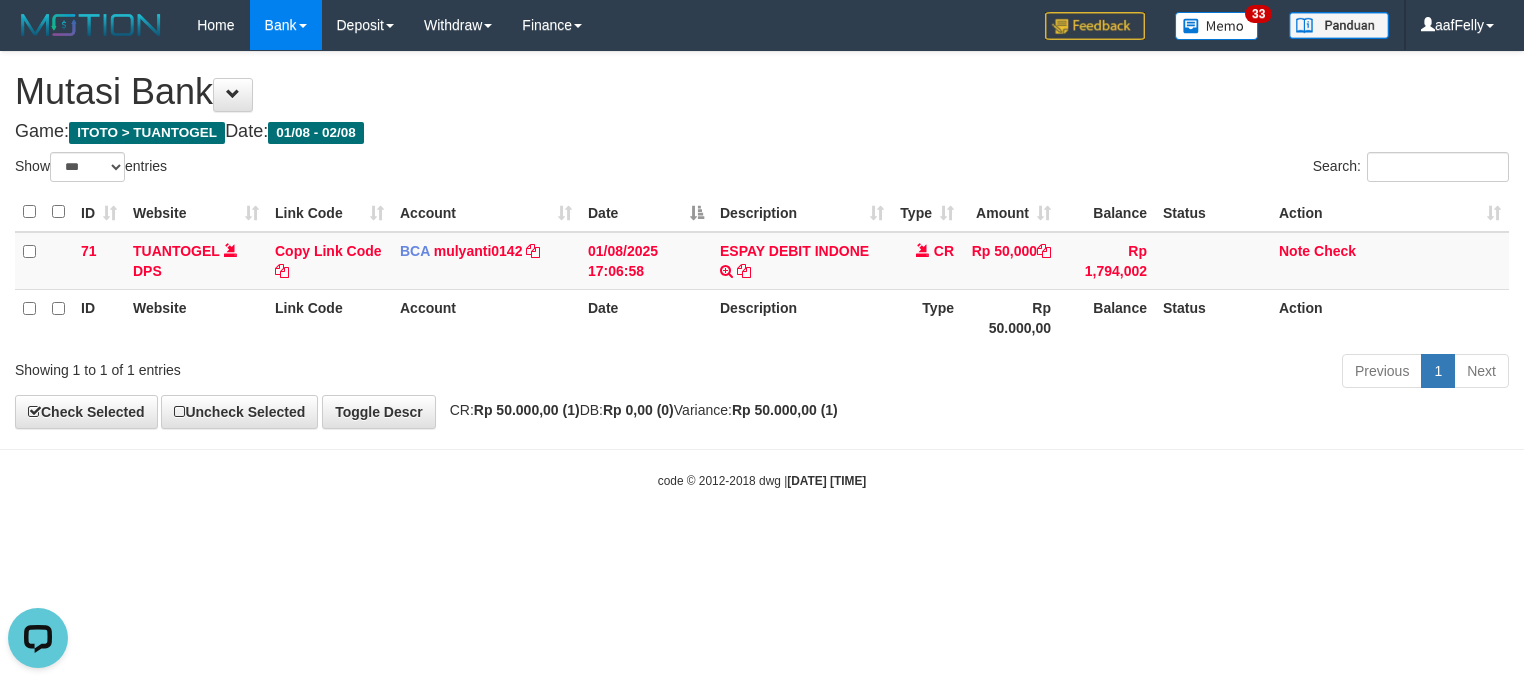 scroll, scrollTop: 0, scrollLeft: 0, axis: both 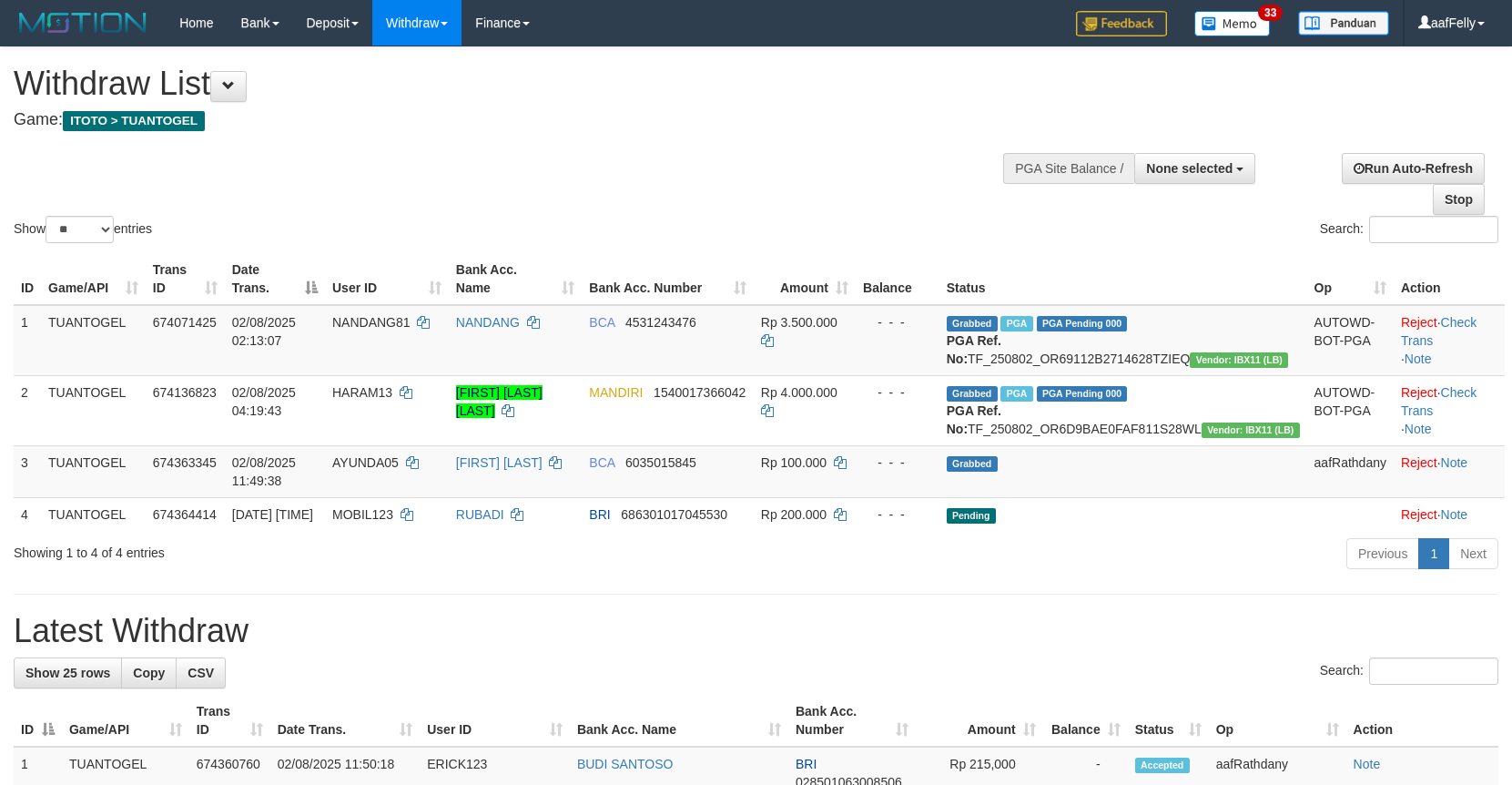 select 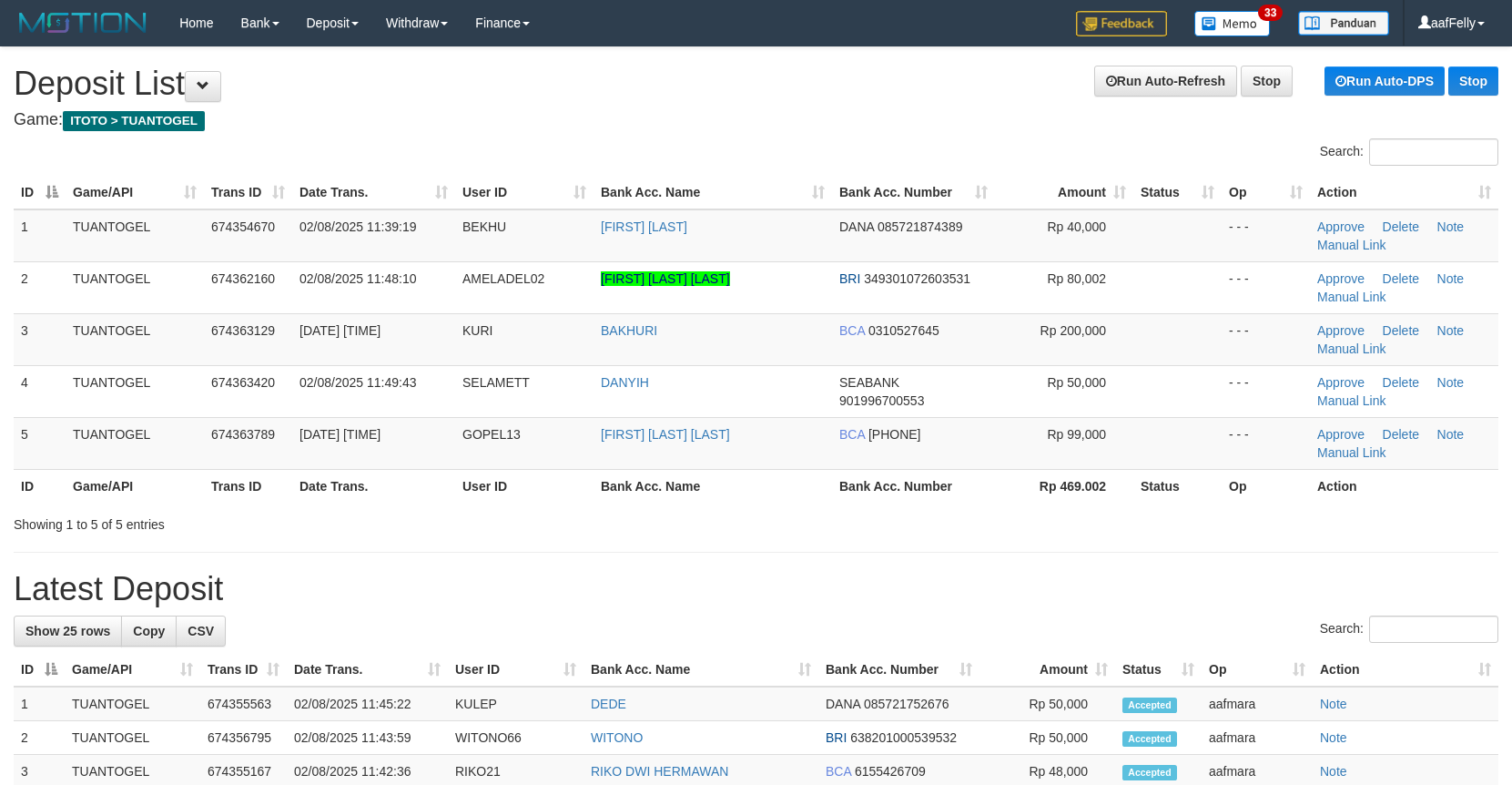 scroll, scrollTop: 0, scrollLeft: 0, axis: both 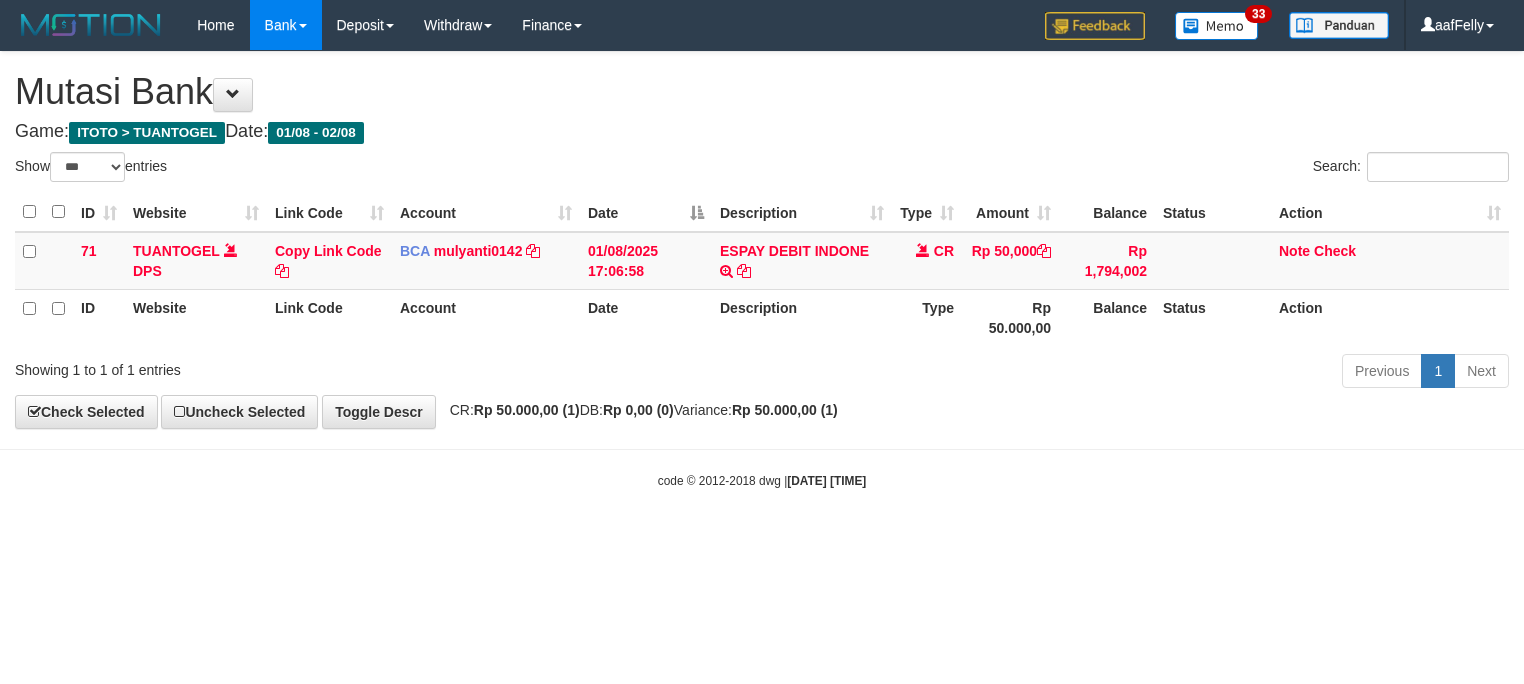 select on "***" 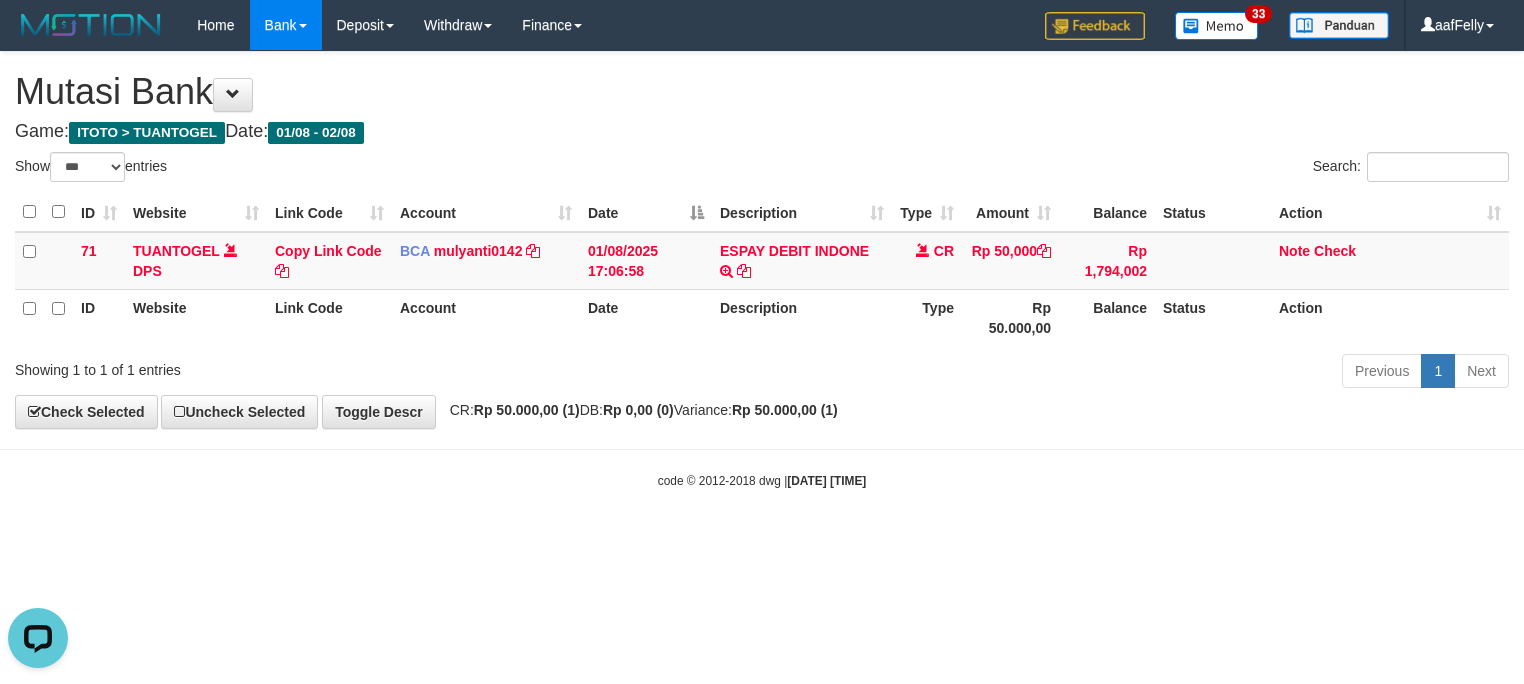 scroll, scrollTop: 0, scrollLeft: 0, axis: both 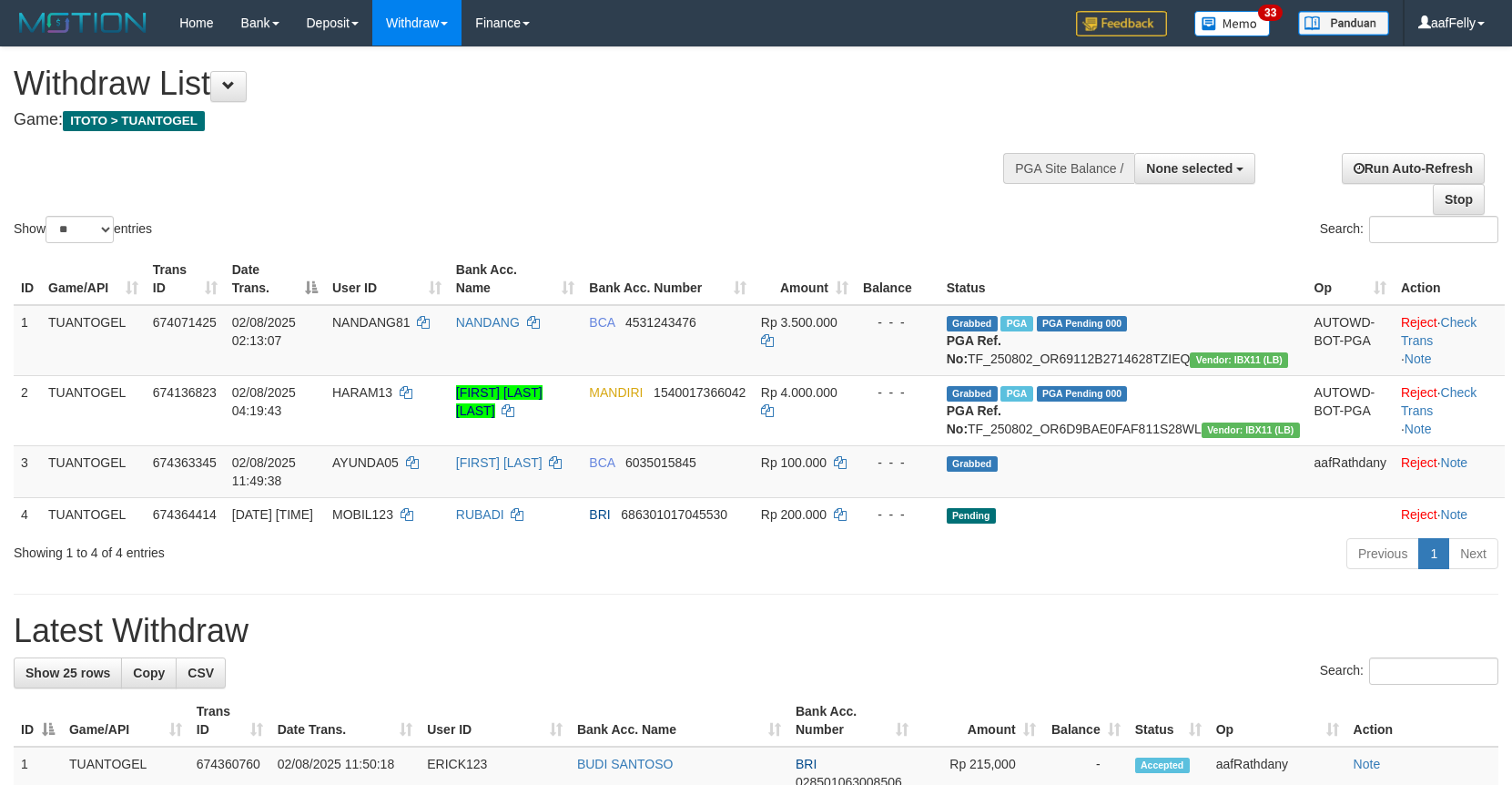 select 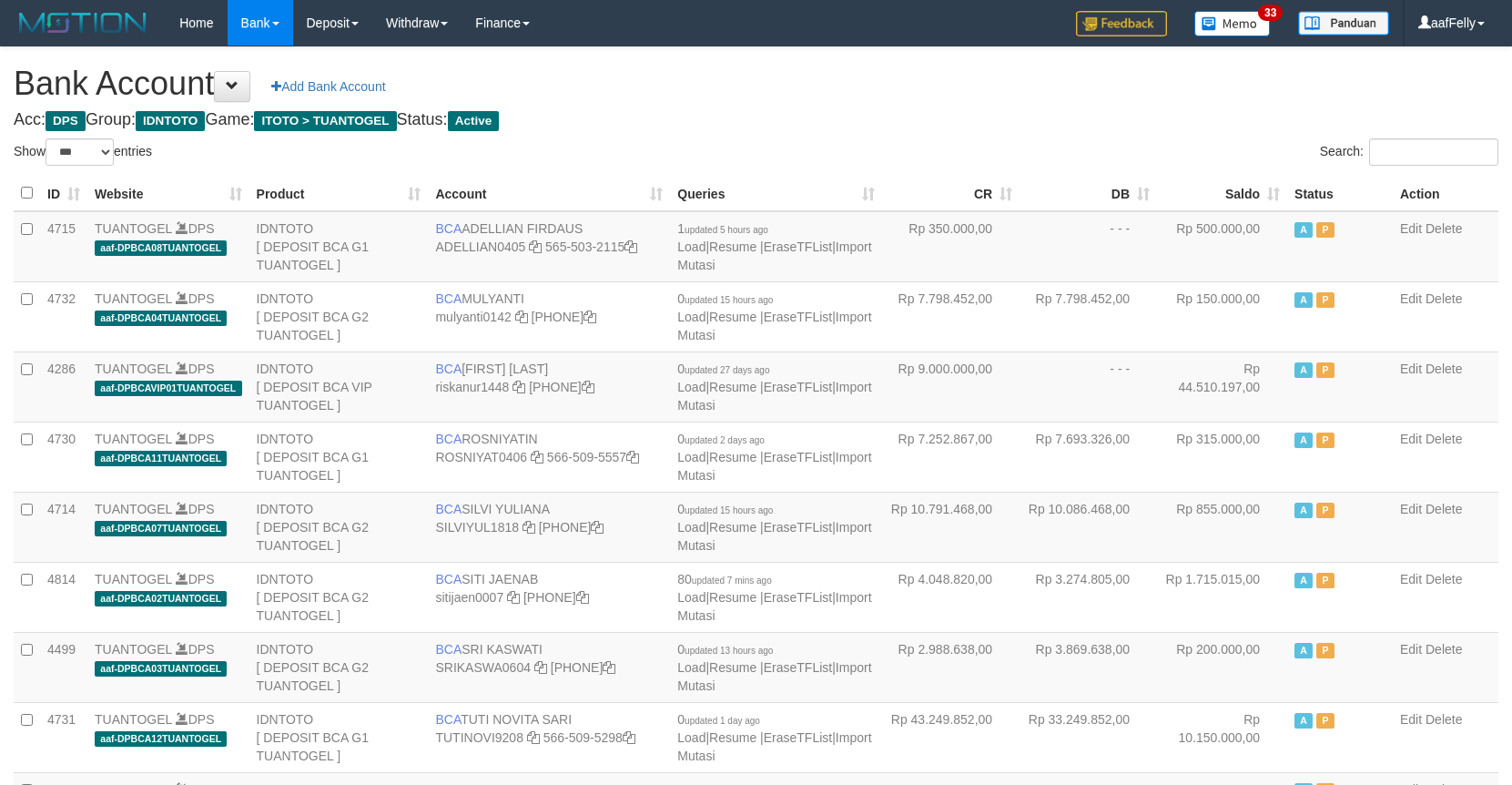 select on "***" 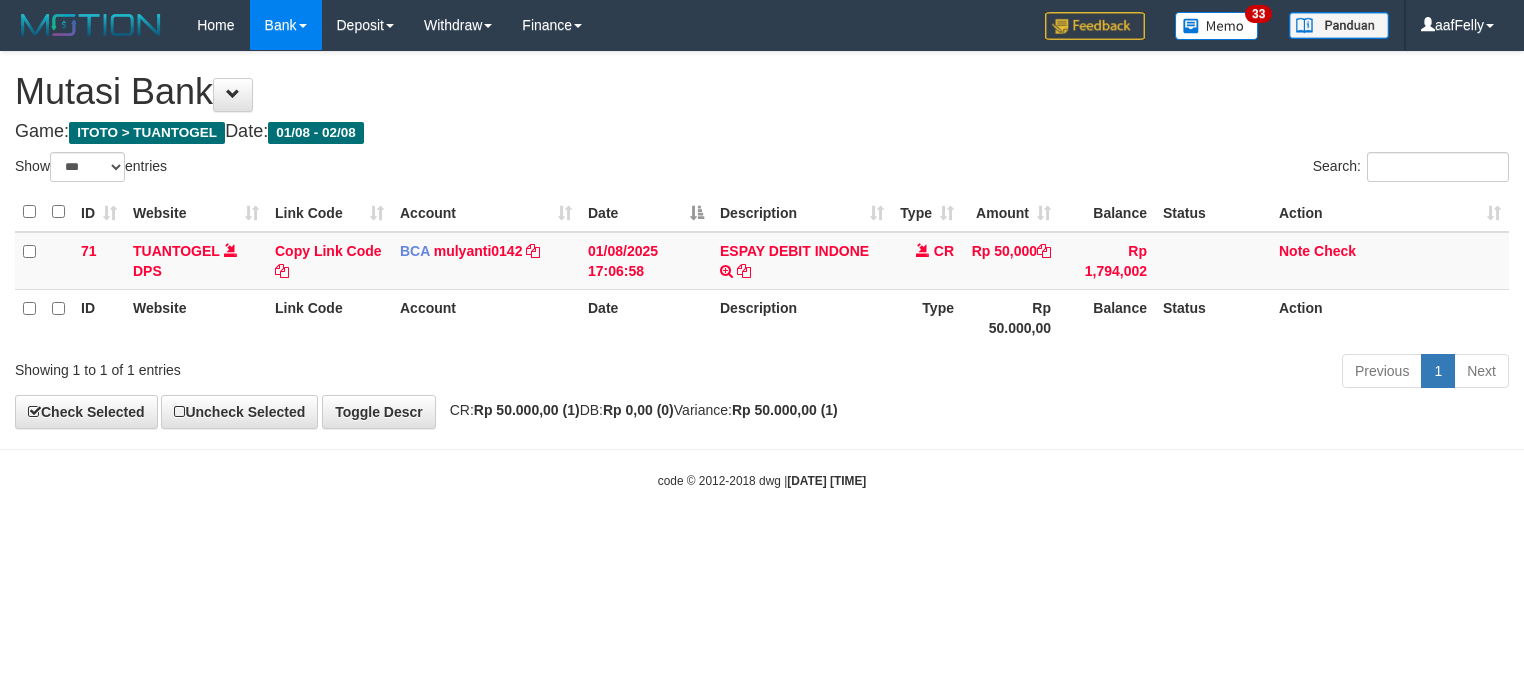 select on "***" 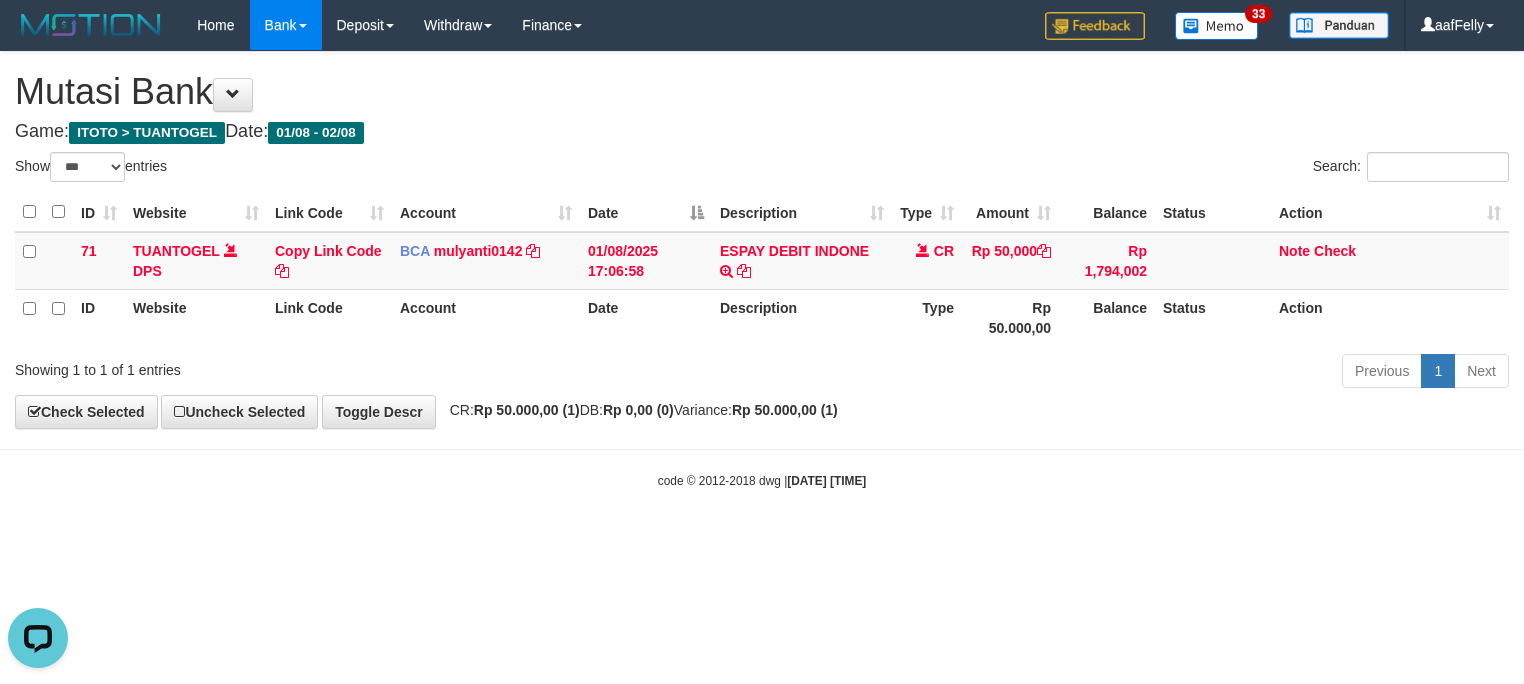 scroll, scrollTop: 0, scrollLeft: 0, axis: both 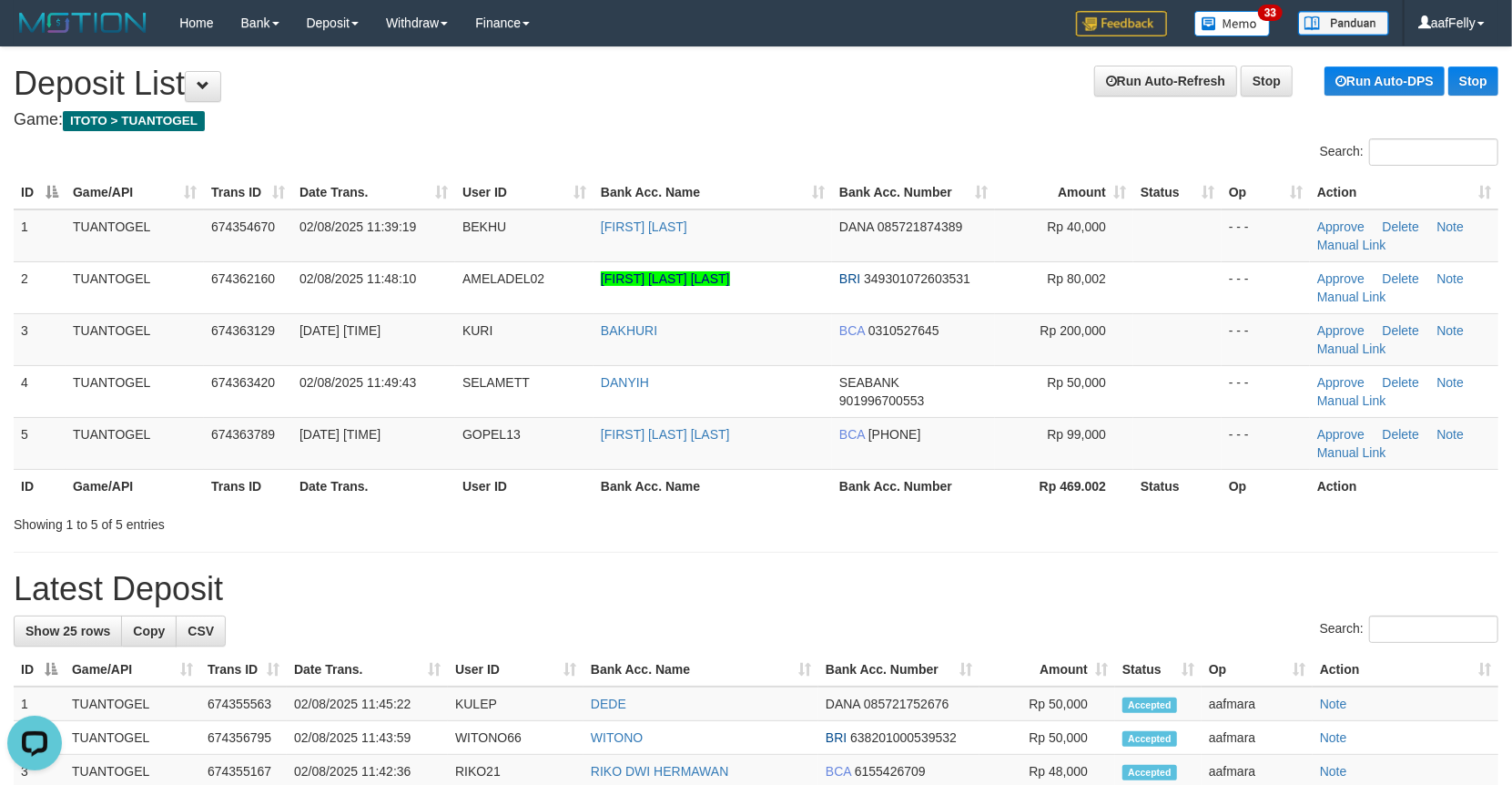 click on "Run Auto-Refresh
Stop
Run Auto-DPS
Stop
Deposit List" at bounding box center [756, 84] 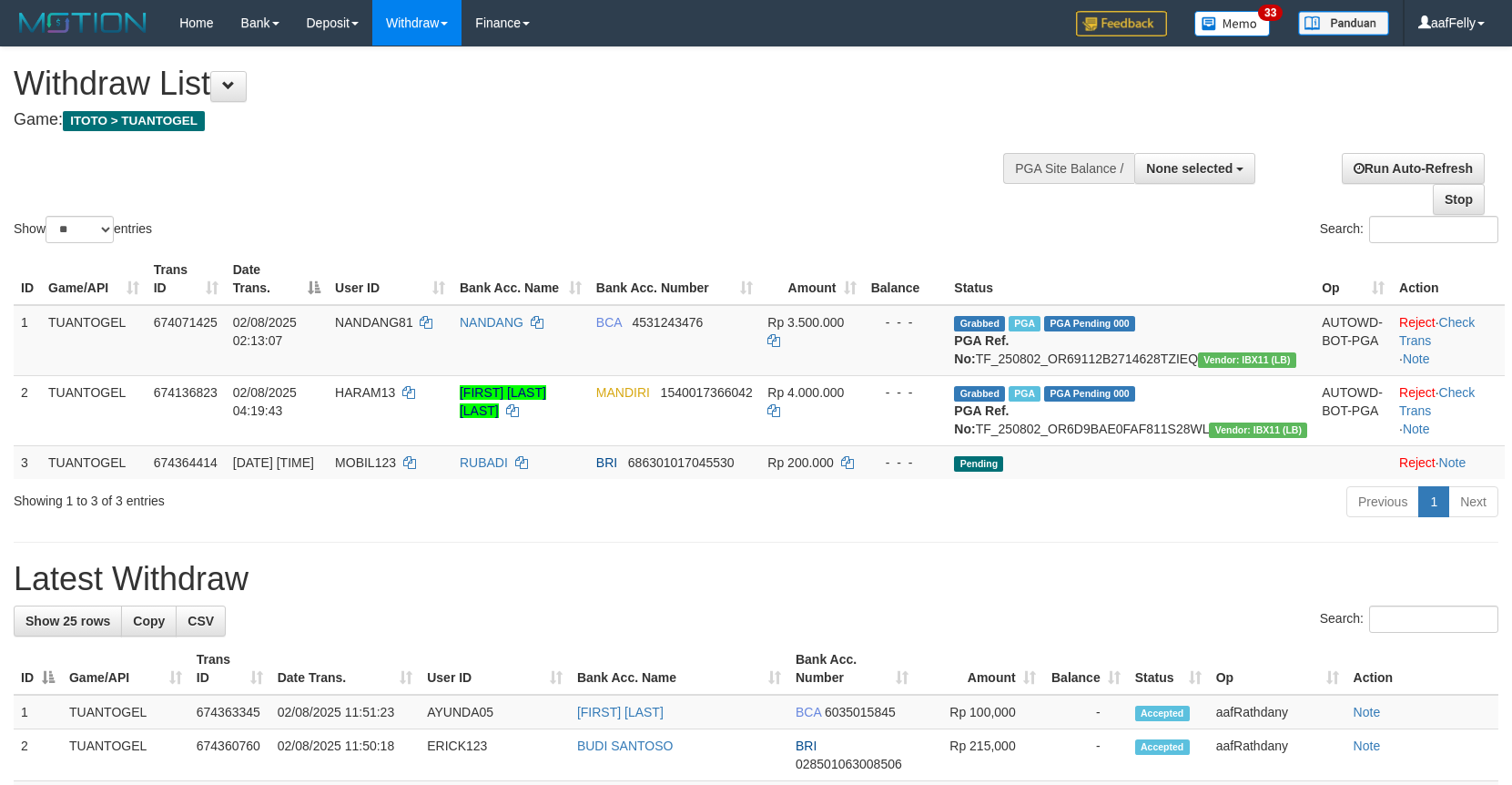 select 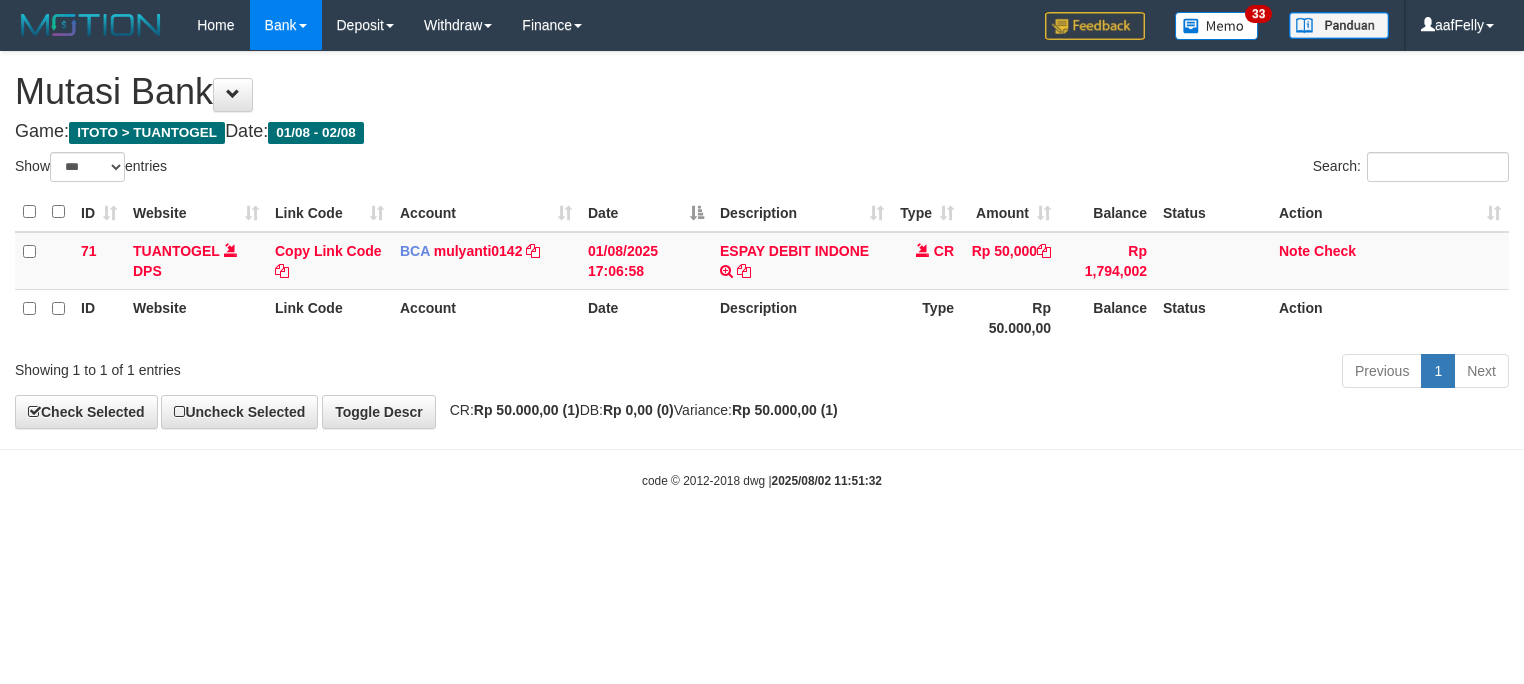 select on "***" 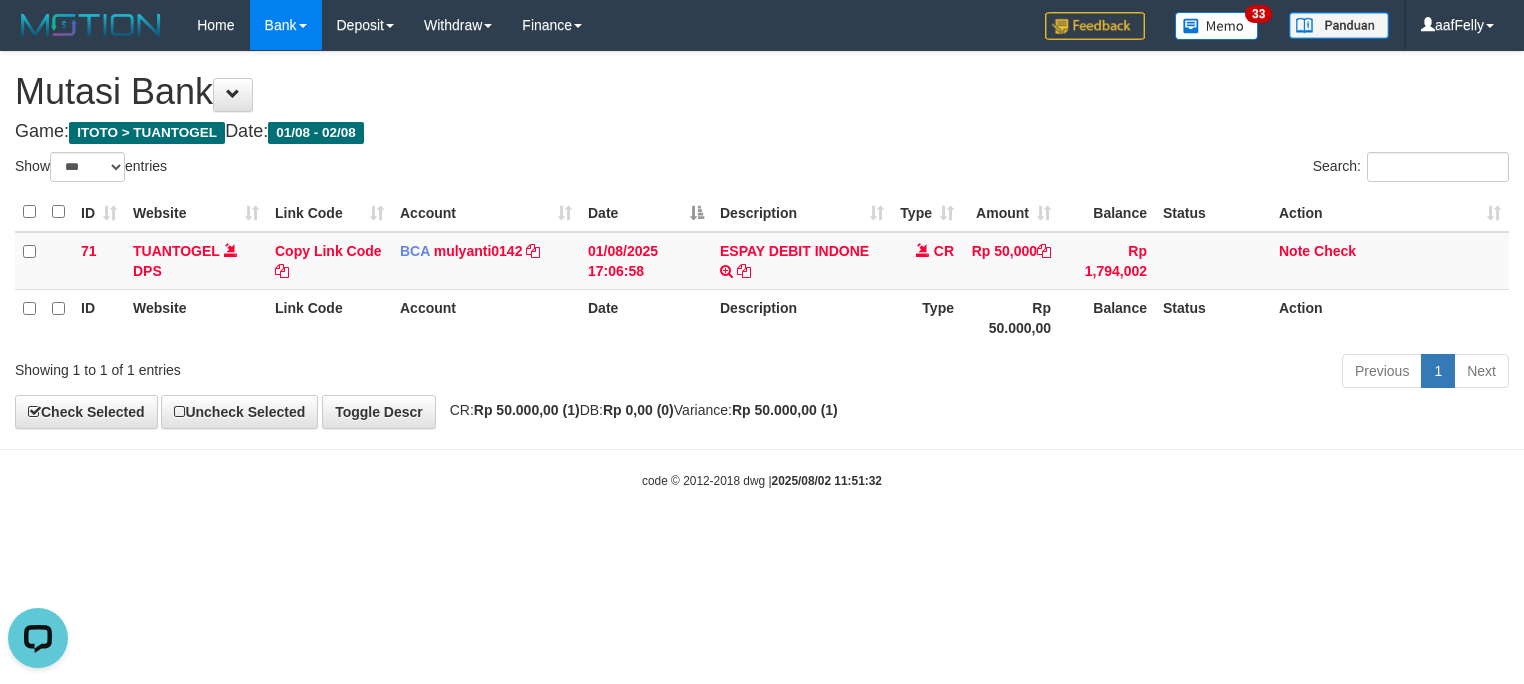 scroll, scrollTop: 0, scrollLeft: 0, axis: both 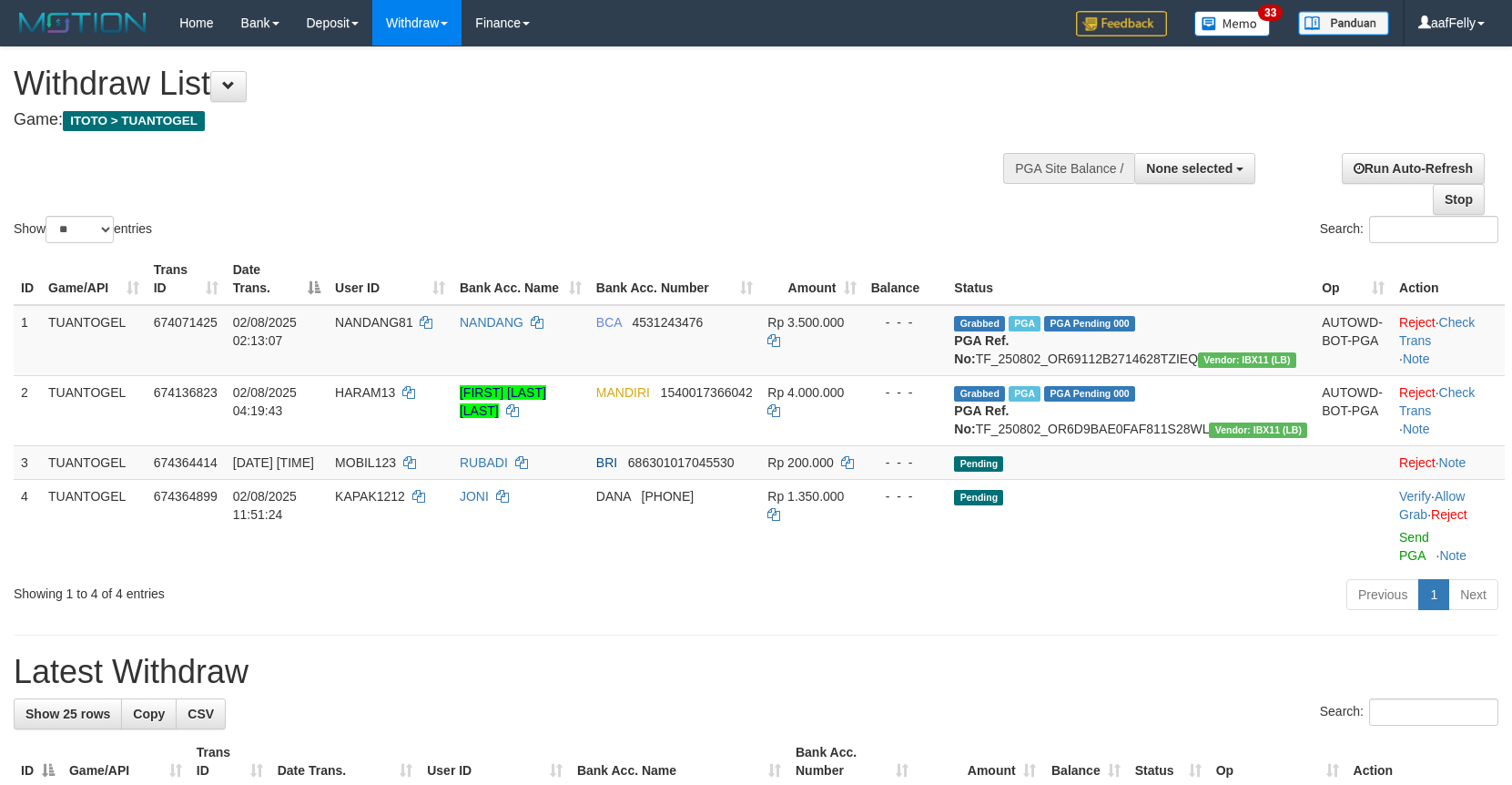 select 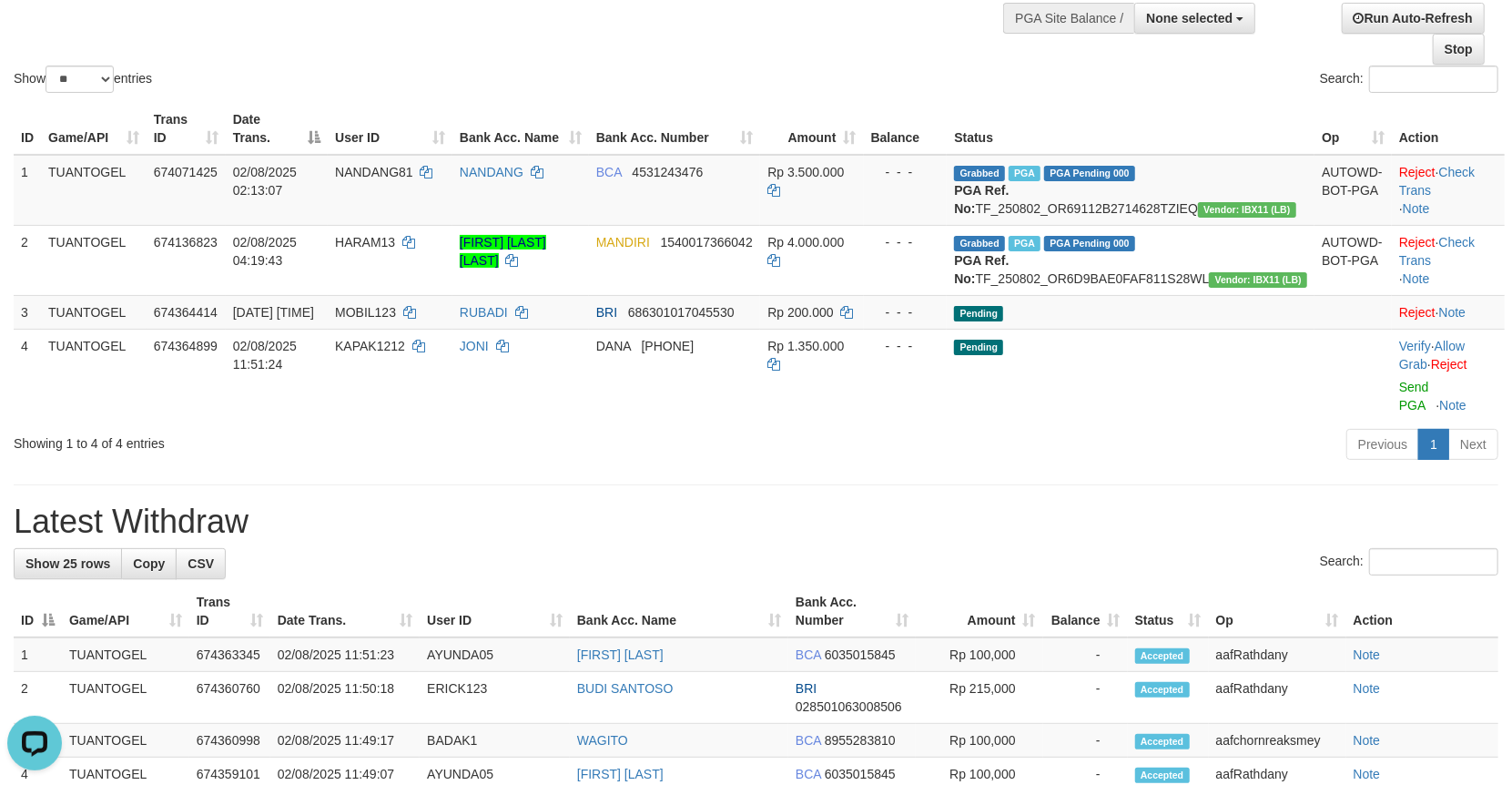 scroll, scrollTop: 150, scrollLeft: 0, axis: vertical 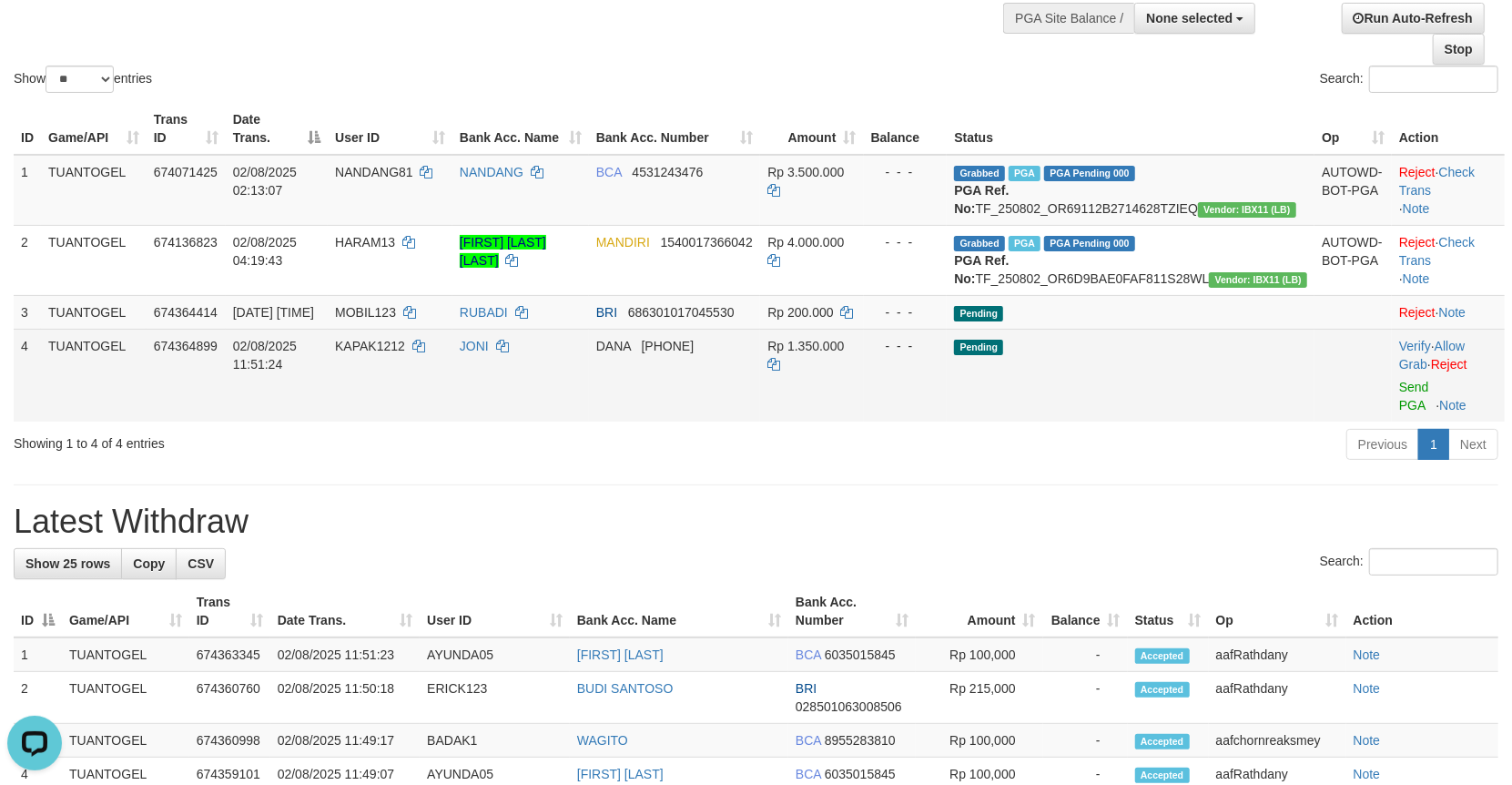 click on "KAPAK1212" at bounding box center [370, 346] 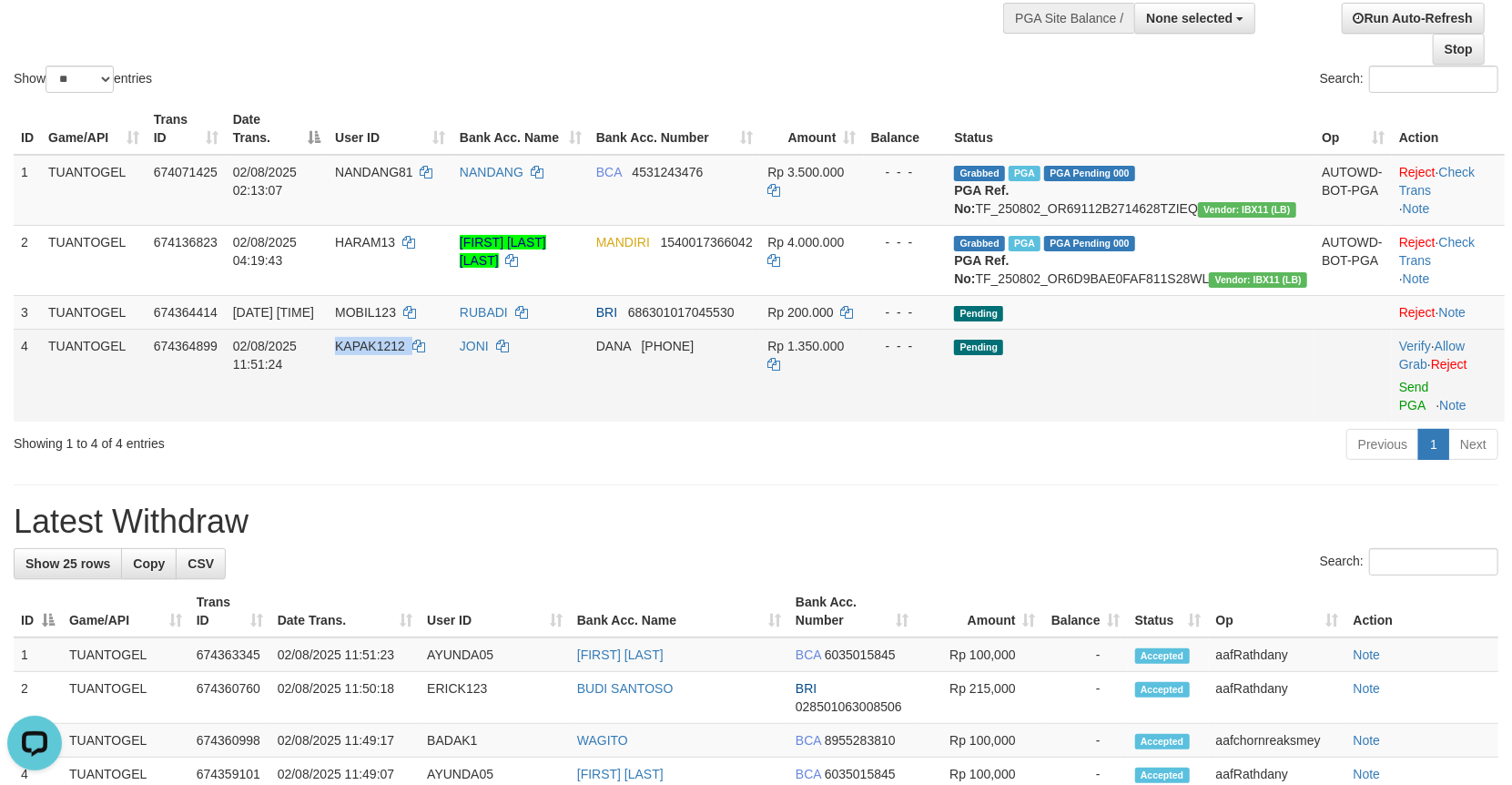 click on "KAPAK1212" at bounding box center (370, 346) 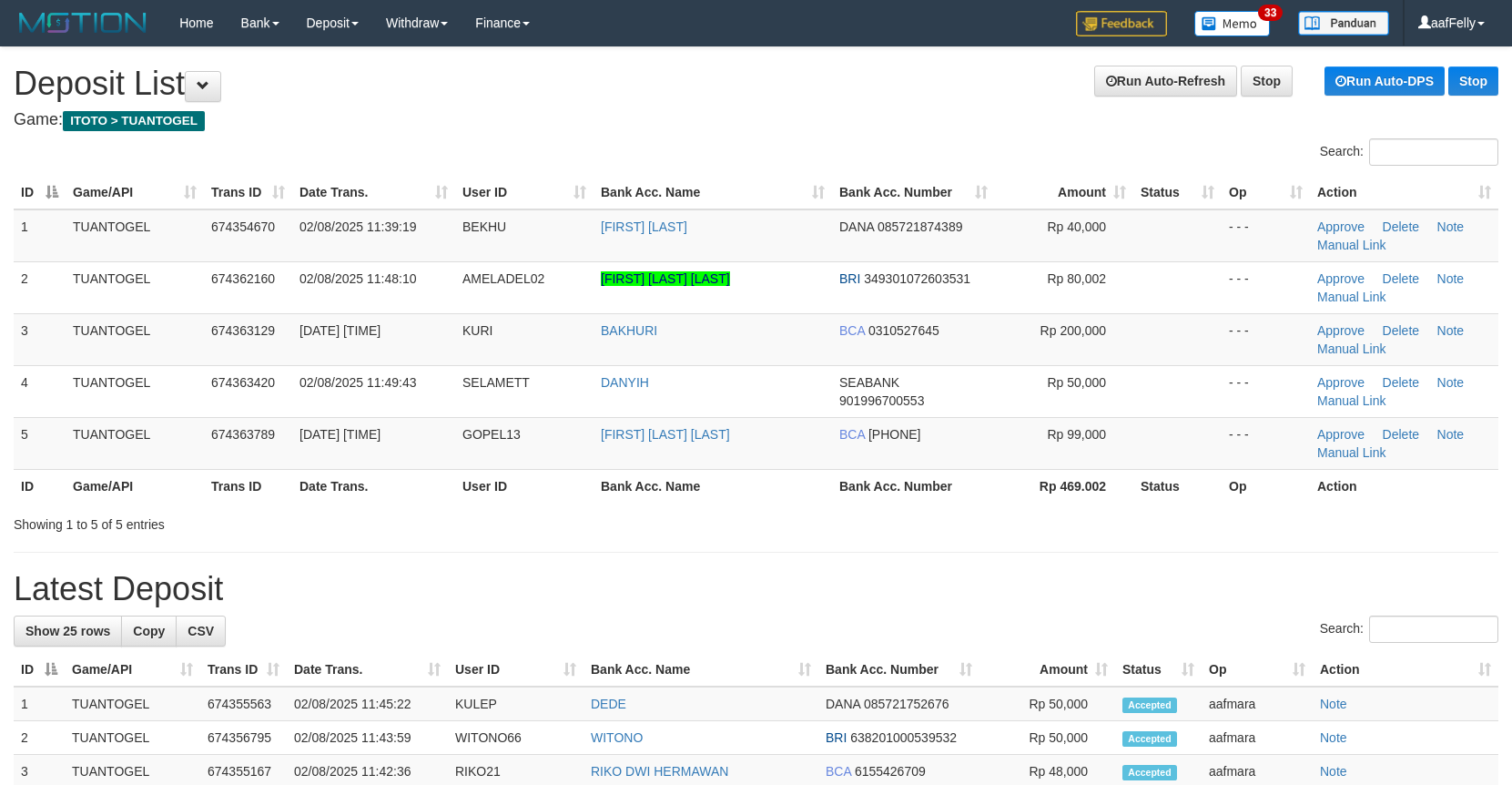 scroll, scrollTop: 0, scrollLeft: 0, axis: both 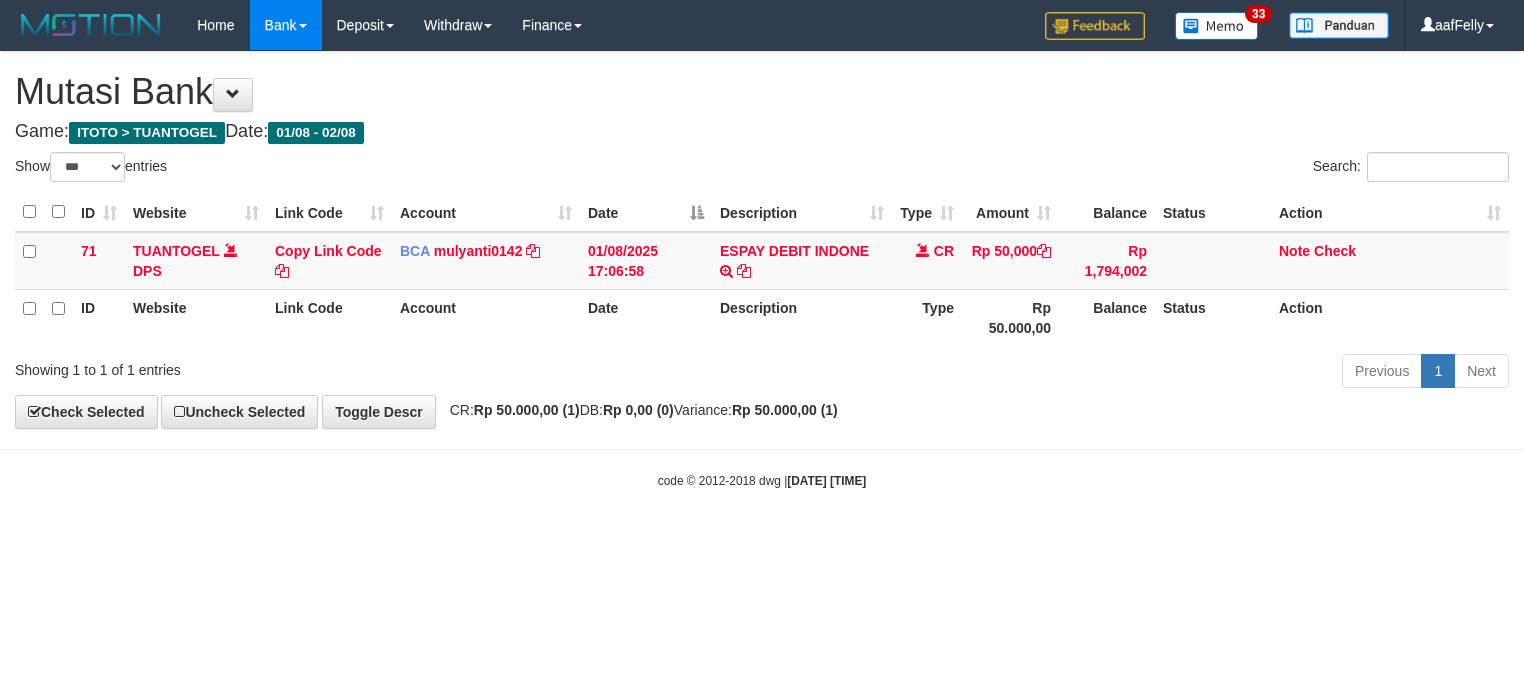 select on "***" 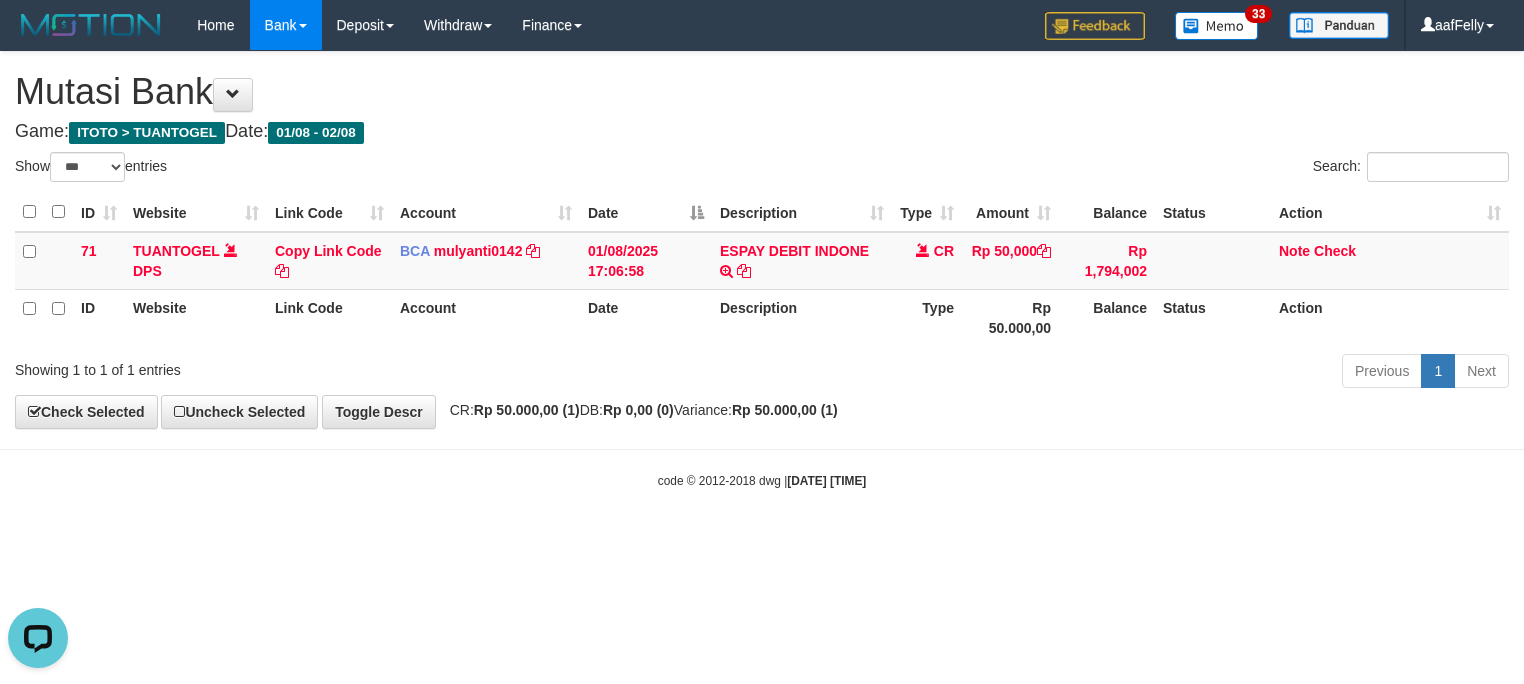 scroll, scrollTop: 0, scrollLeft: 0, axis: both 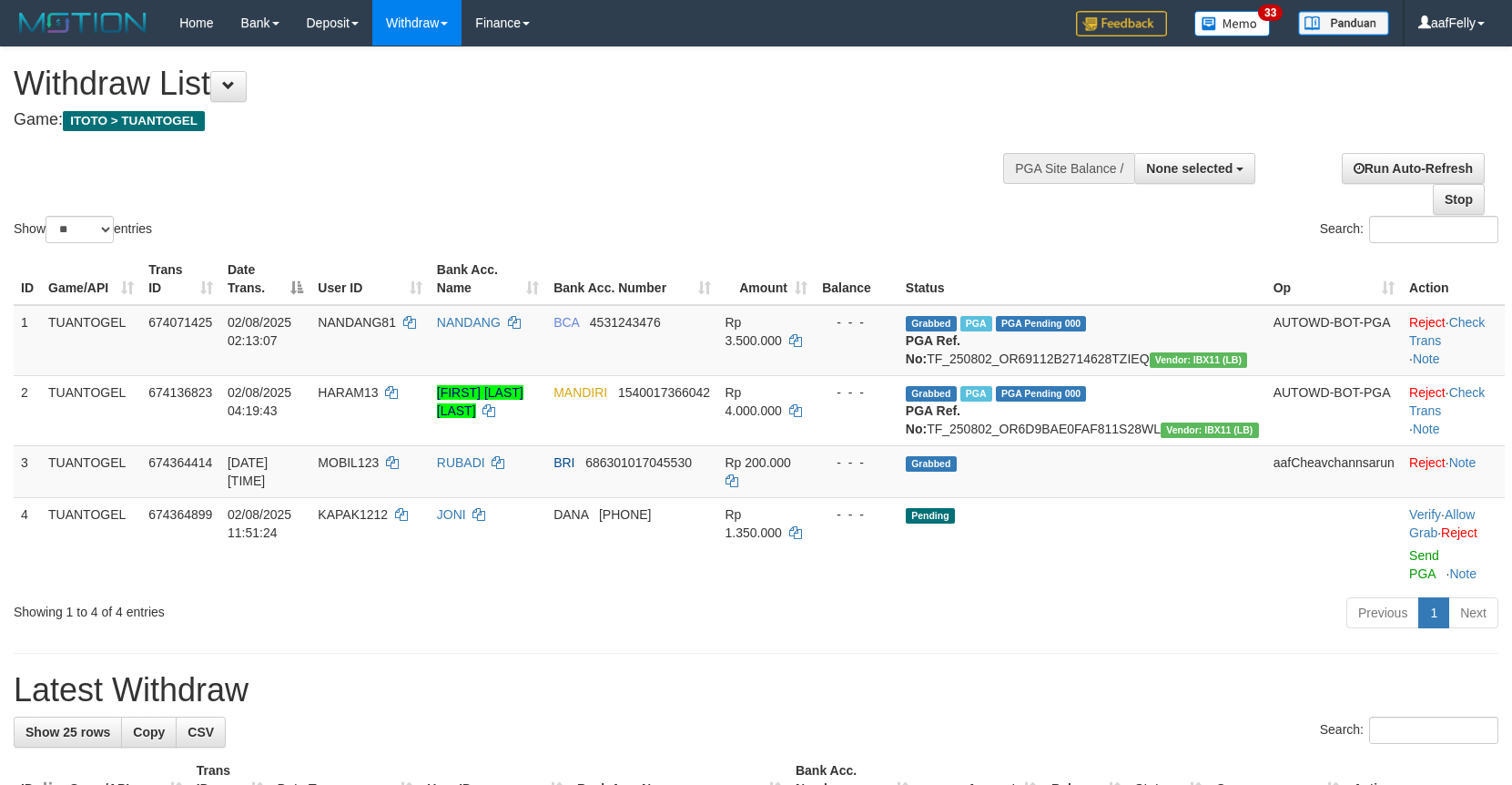select 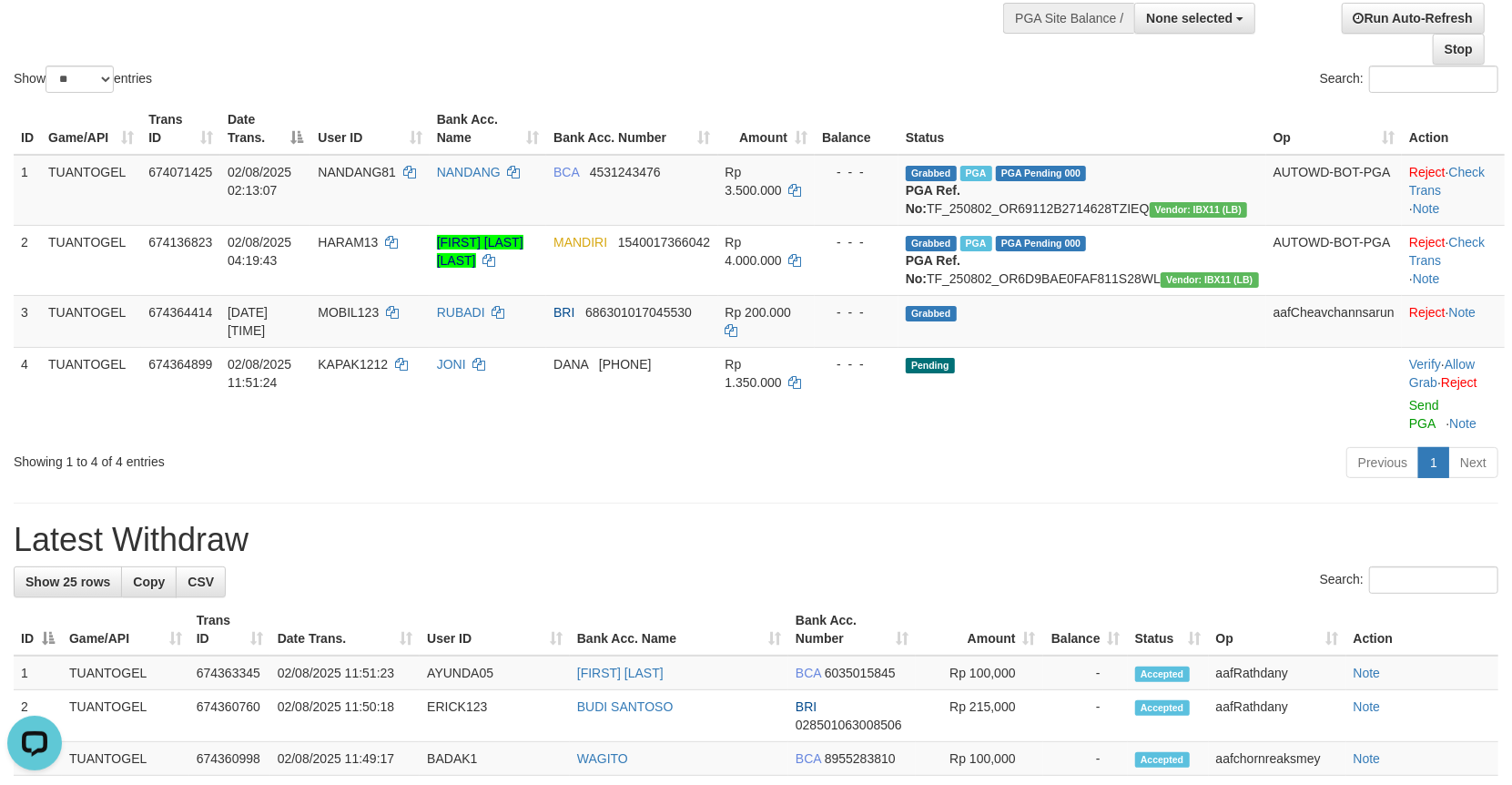 scroll, scrollTop: 0, scrollLeft: 0, axis: both 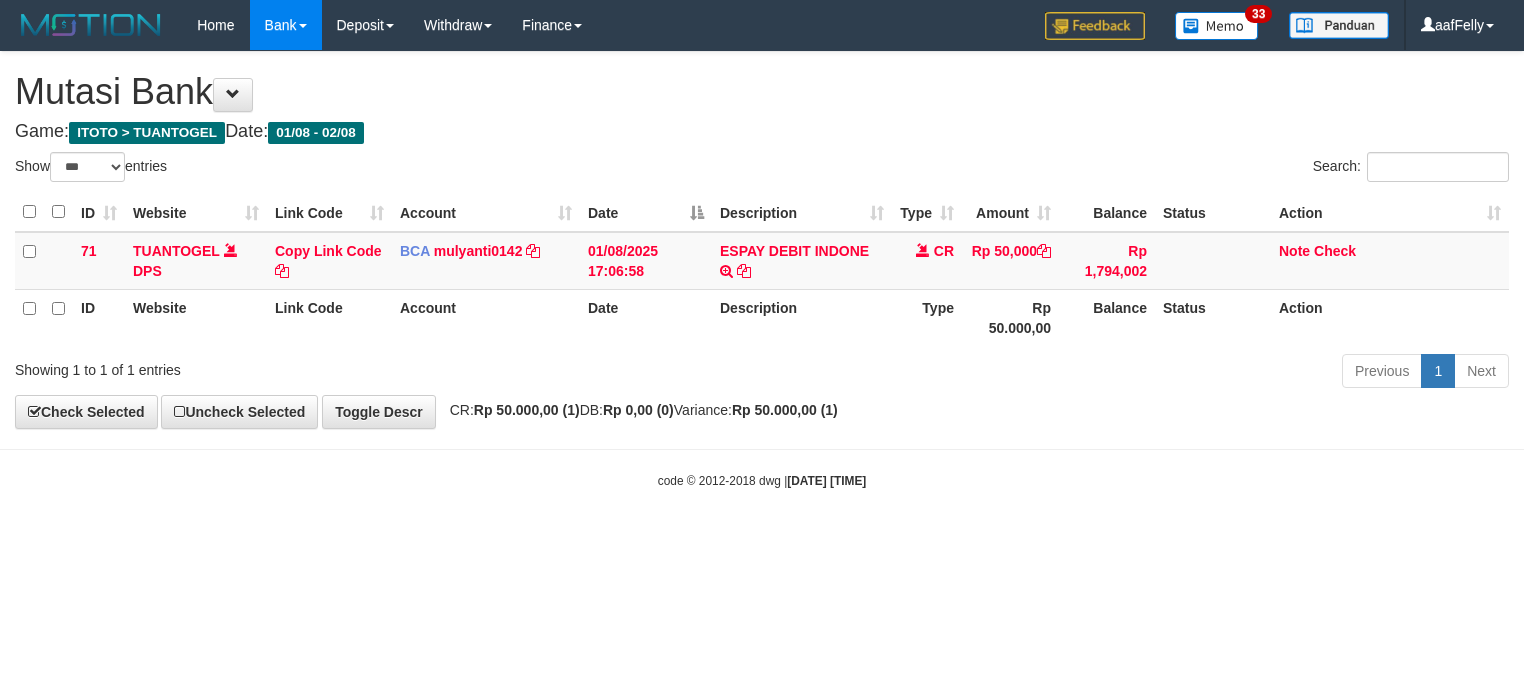 select on "***" 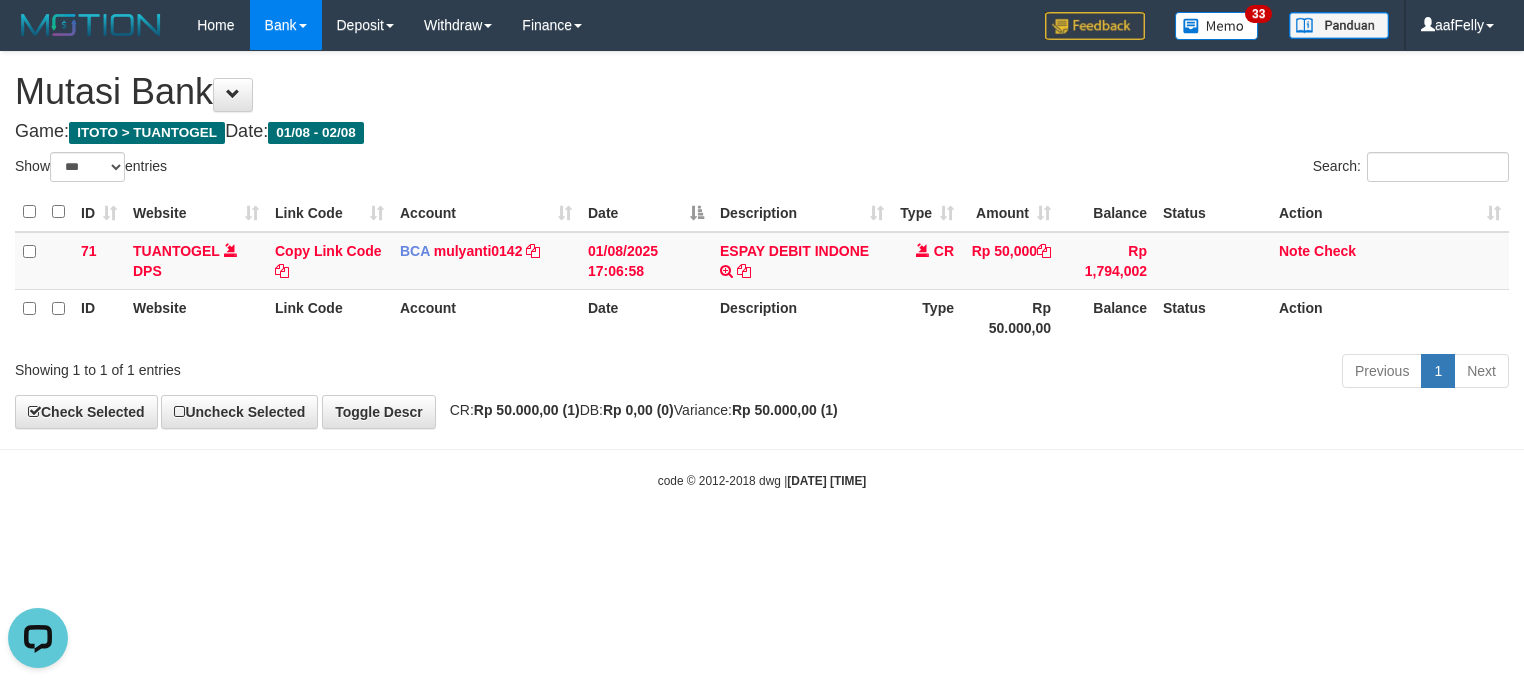 scroll, scrollTop: 0, scrollLeft: 0, axis: both 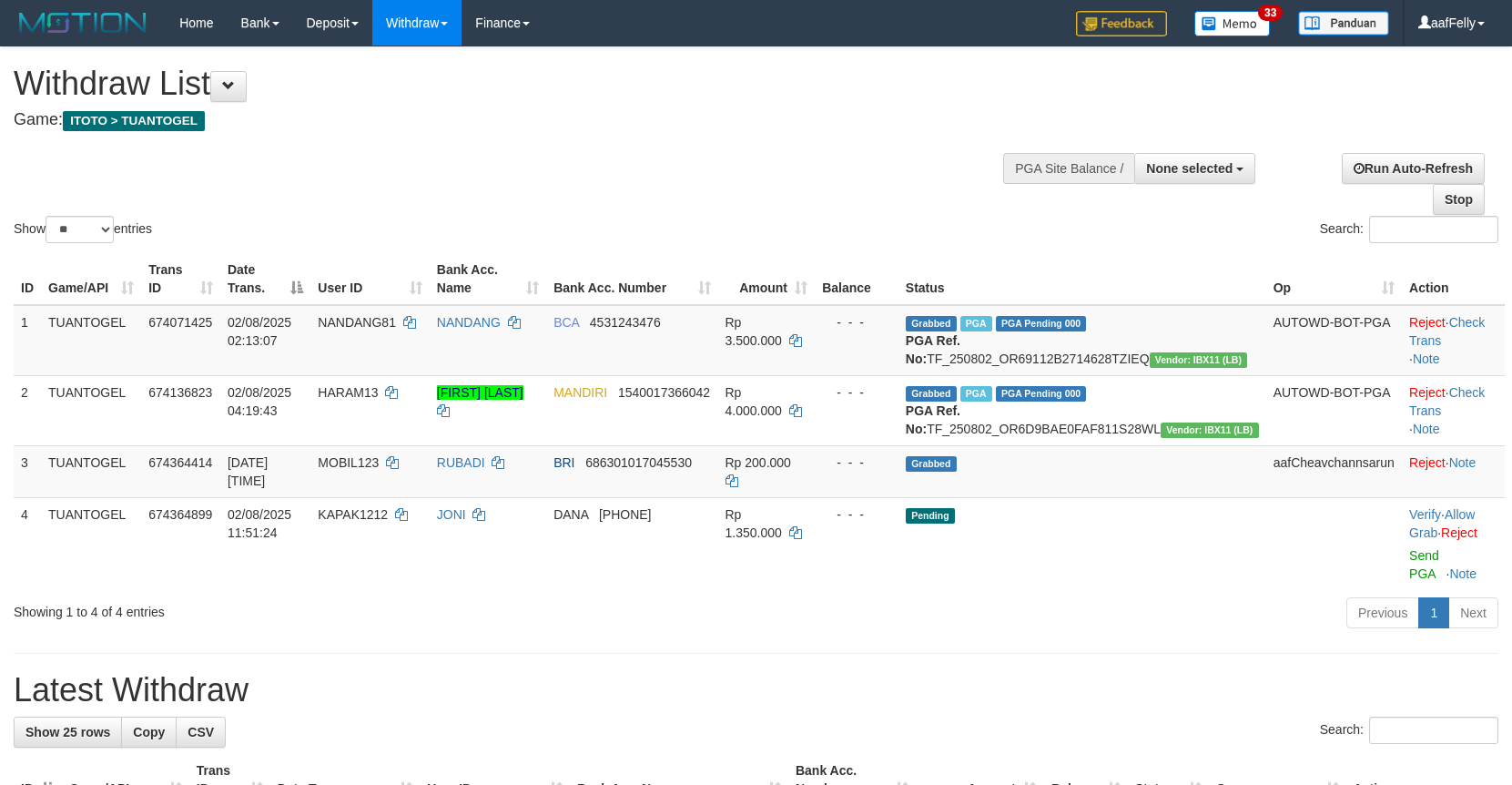 select 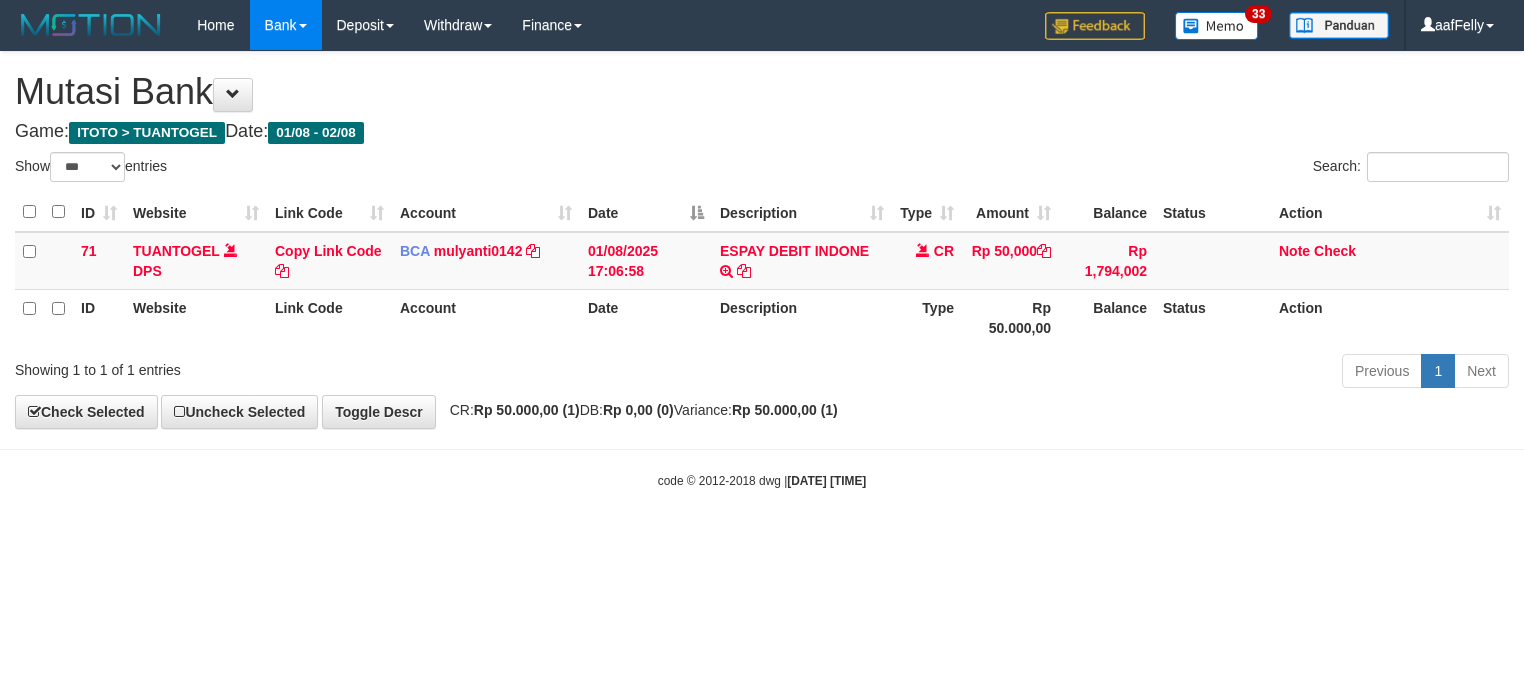 select on "***" 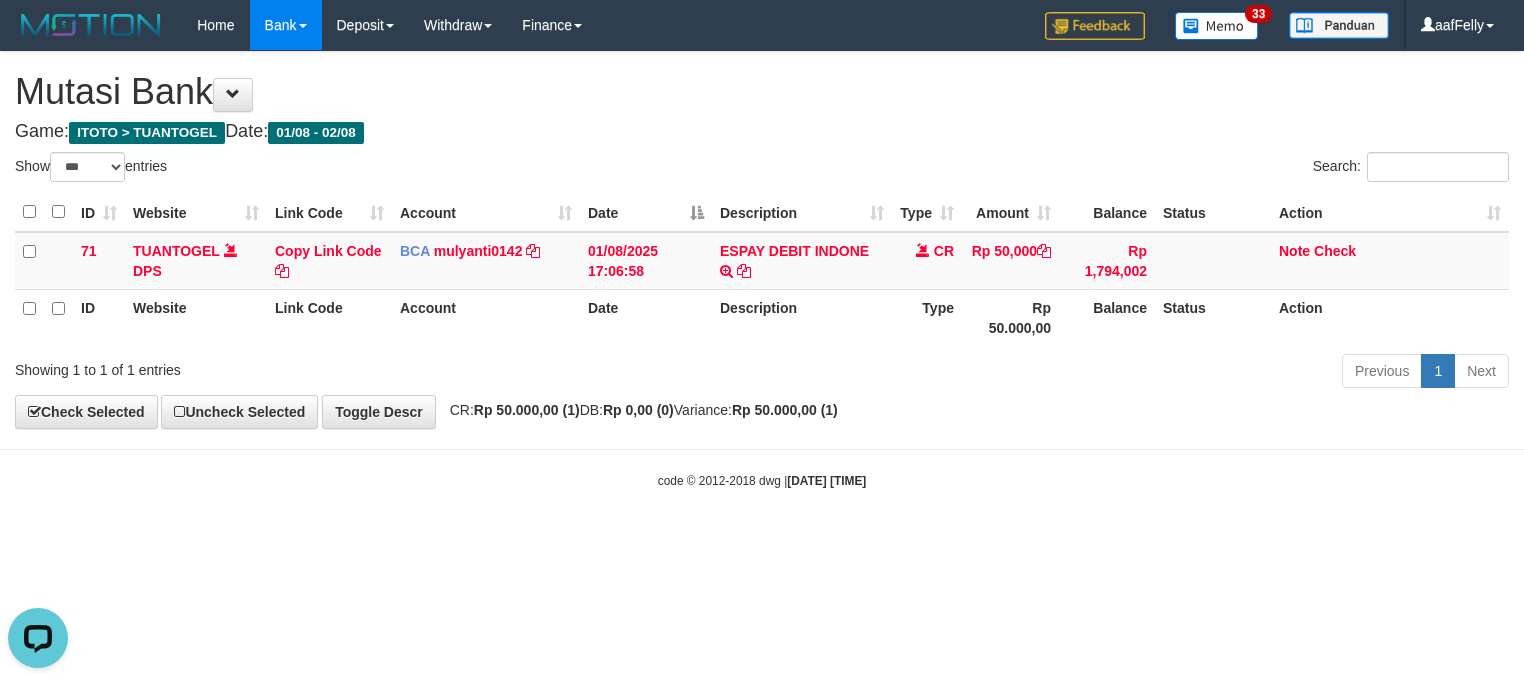 scroll, scrollTop: 0, scrollLeft: 0, axis: both 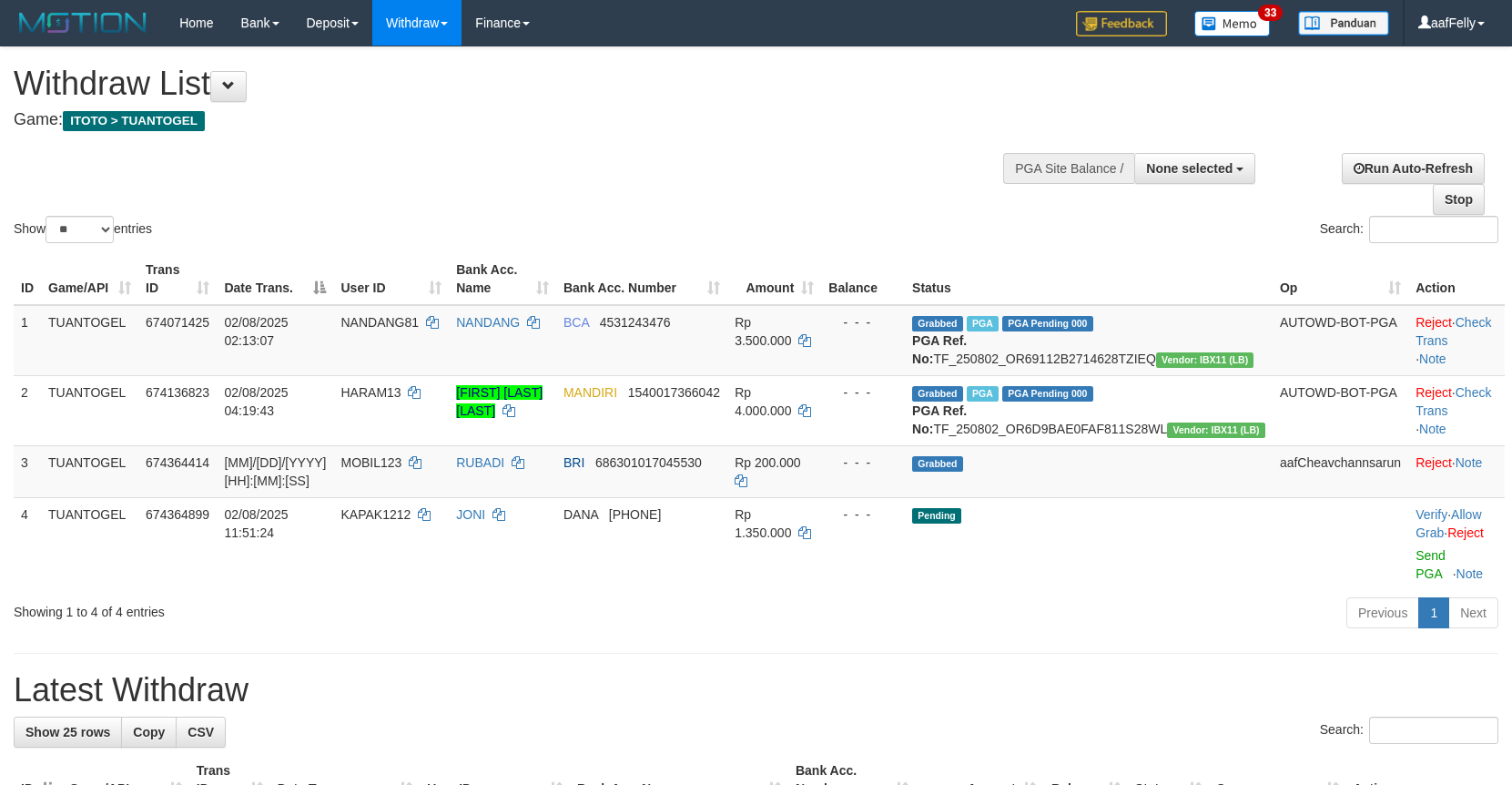 select 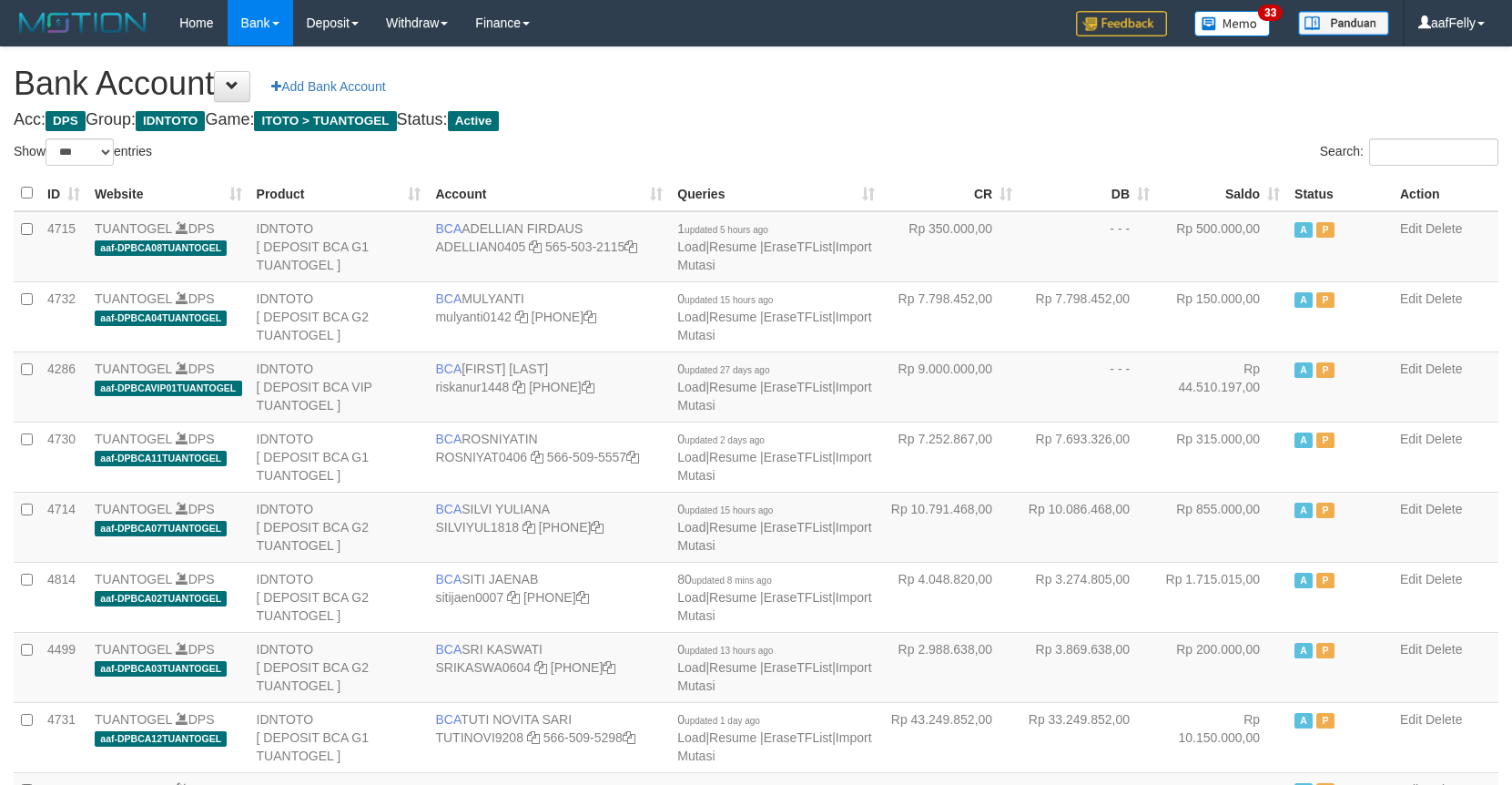 select on "***" 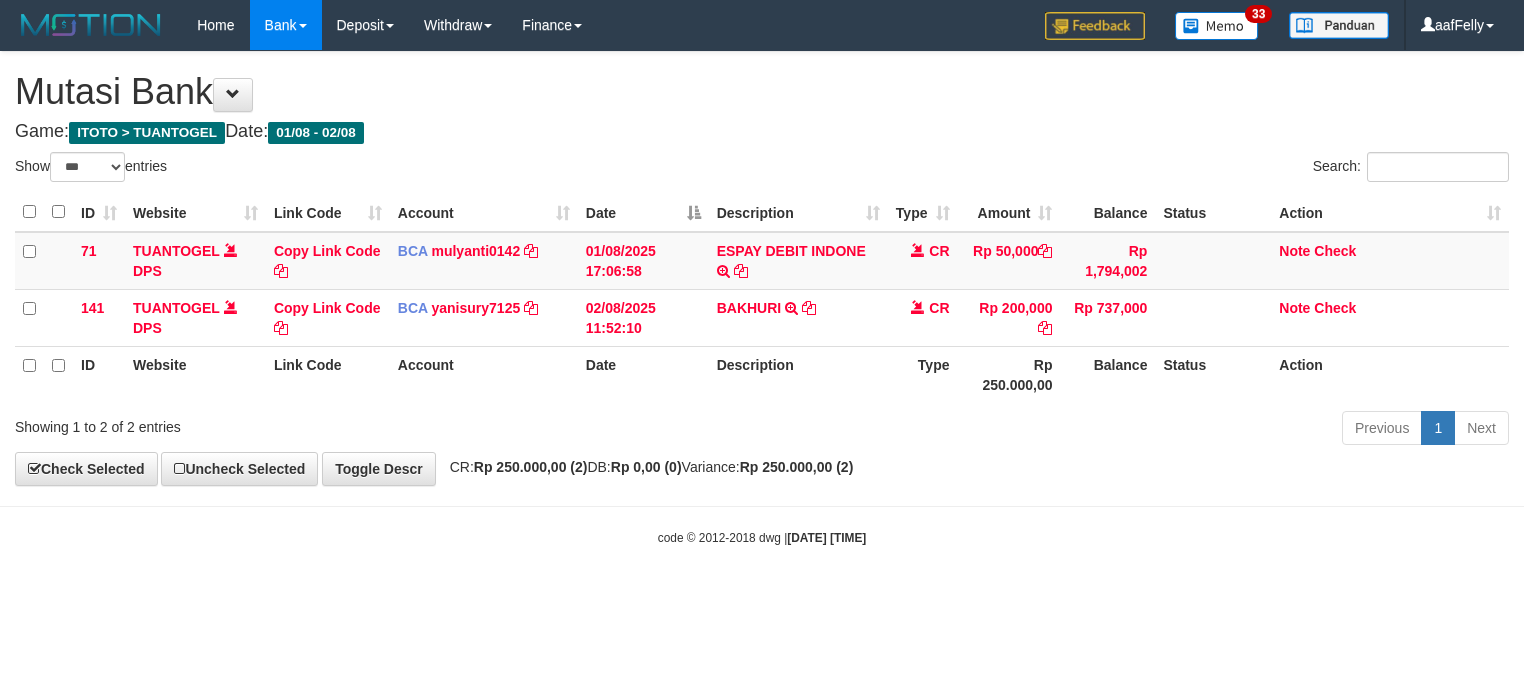 select on "***" 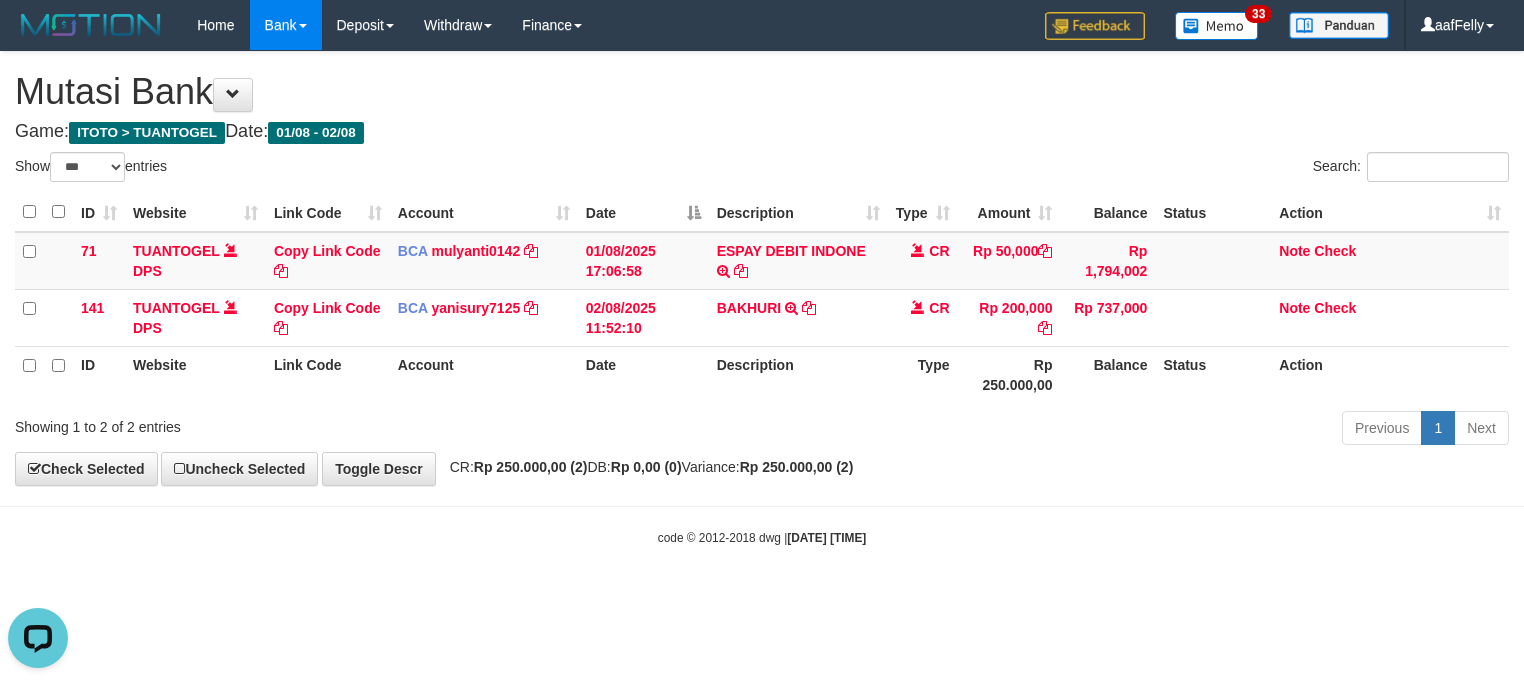scroll, scrollTop: 0, scrollLeft: 0, axis: both 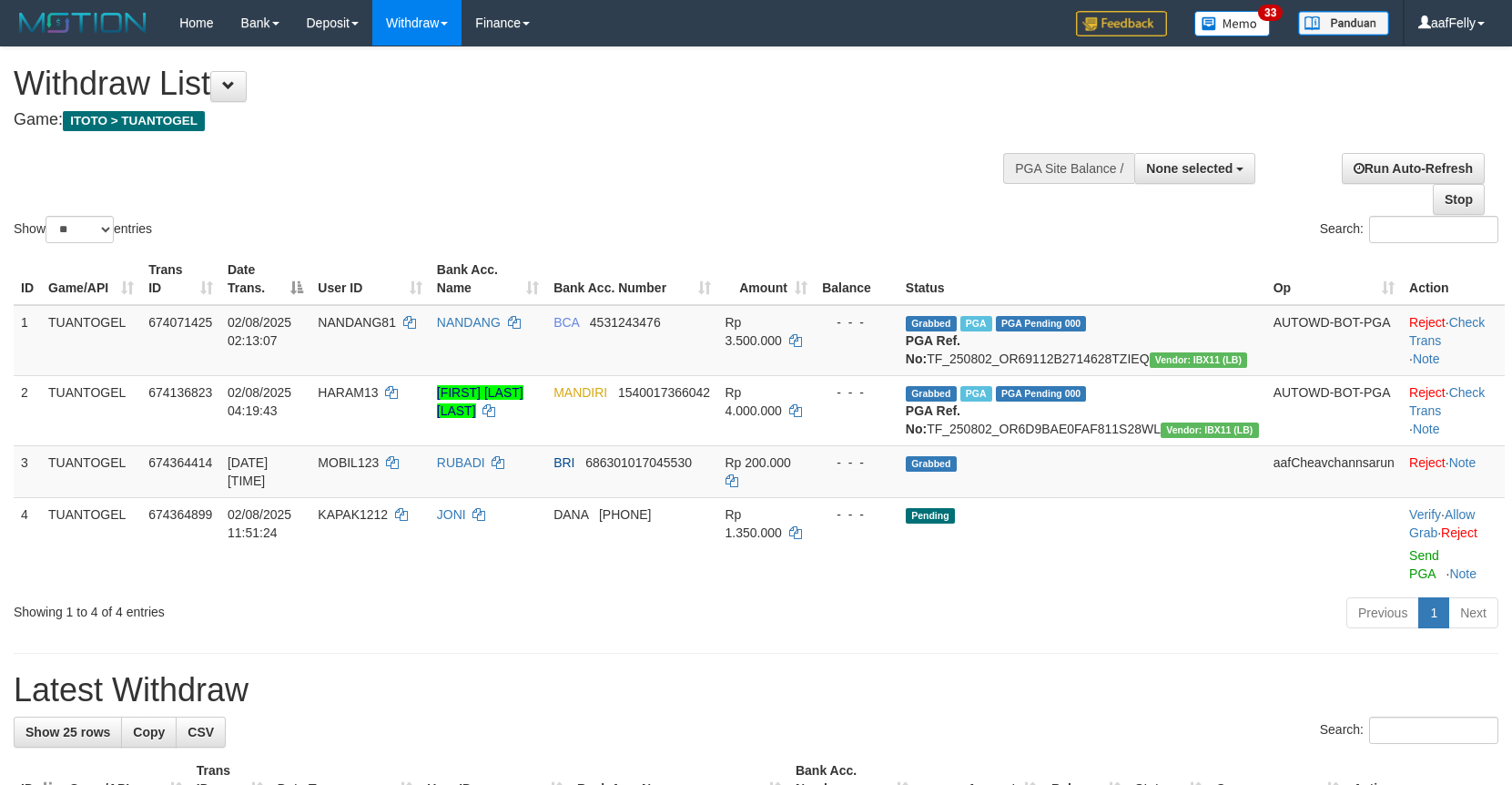 select 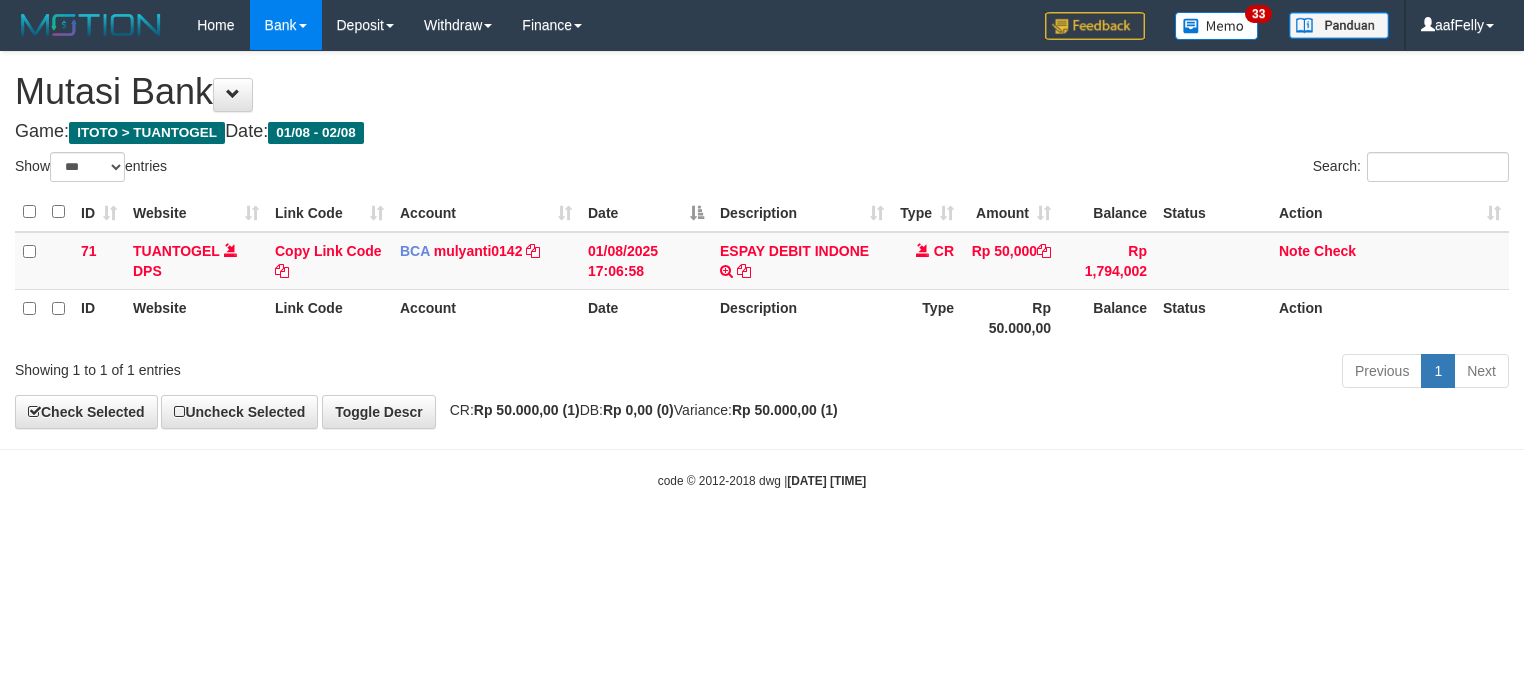 select on "***" 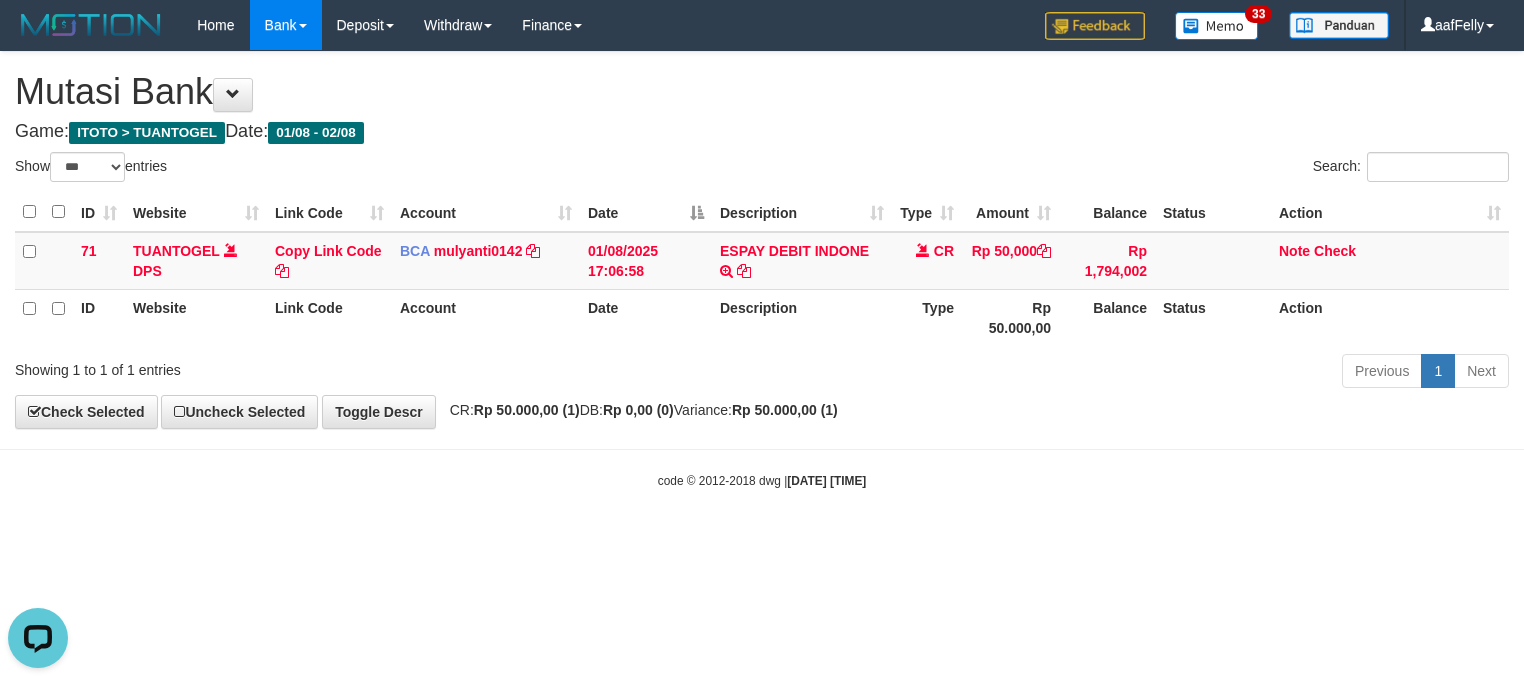 scroll, scrollTop: 0, scrollLeft: 0, axis: both 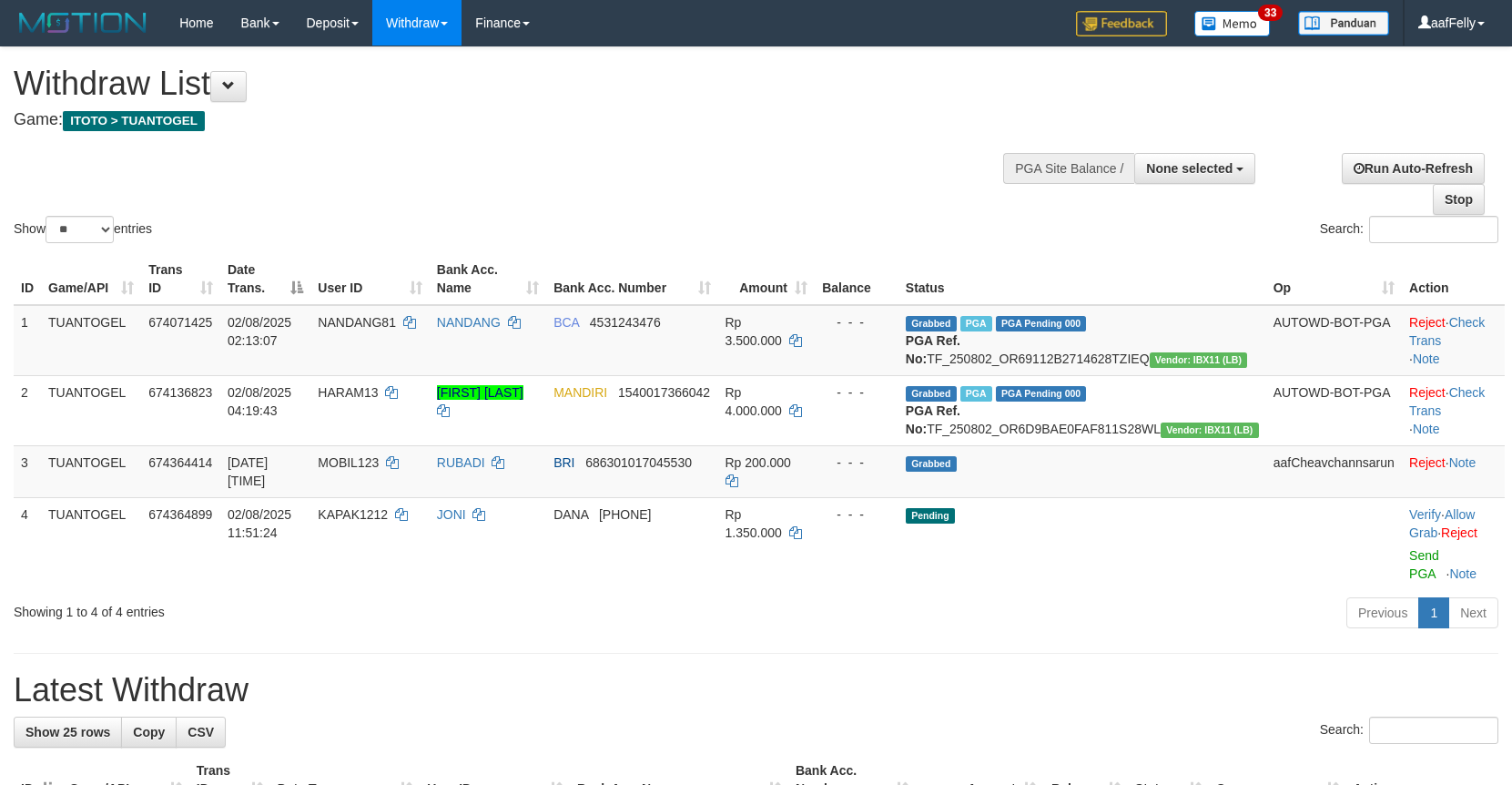 select 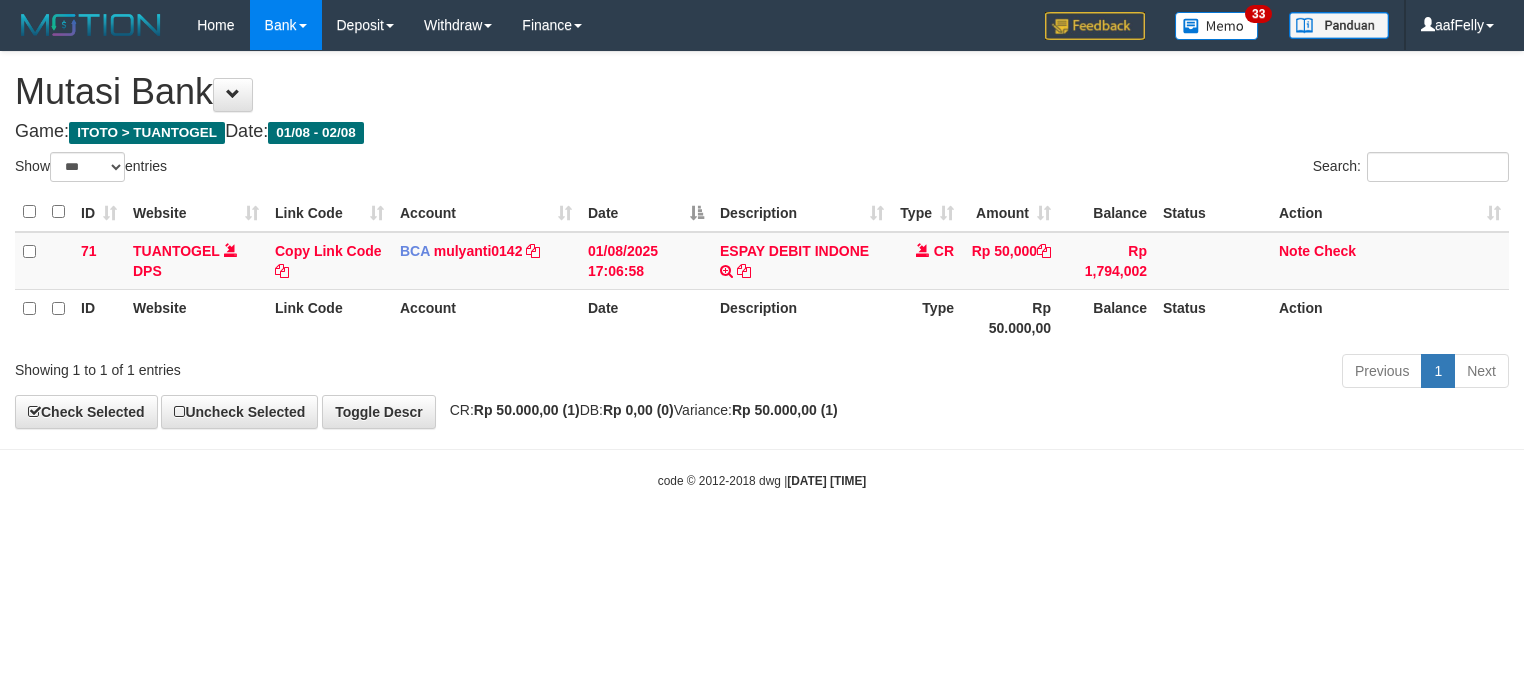 select on "***" 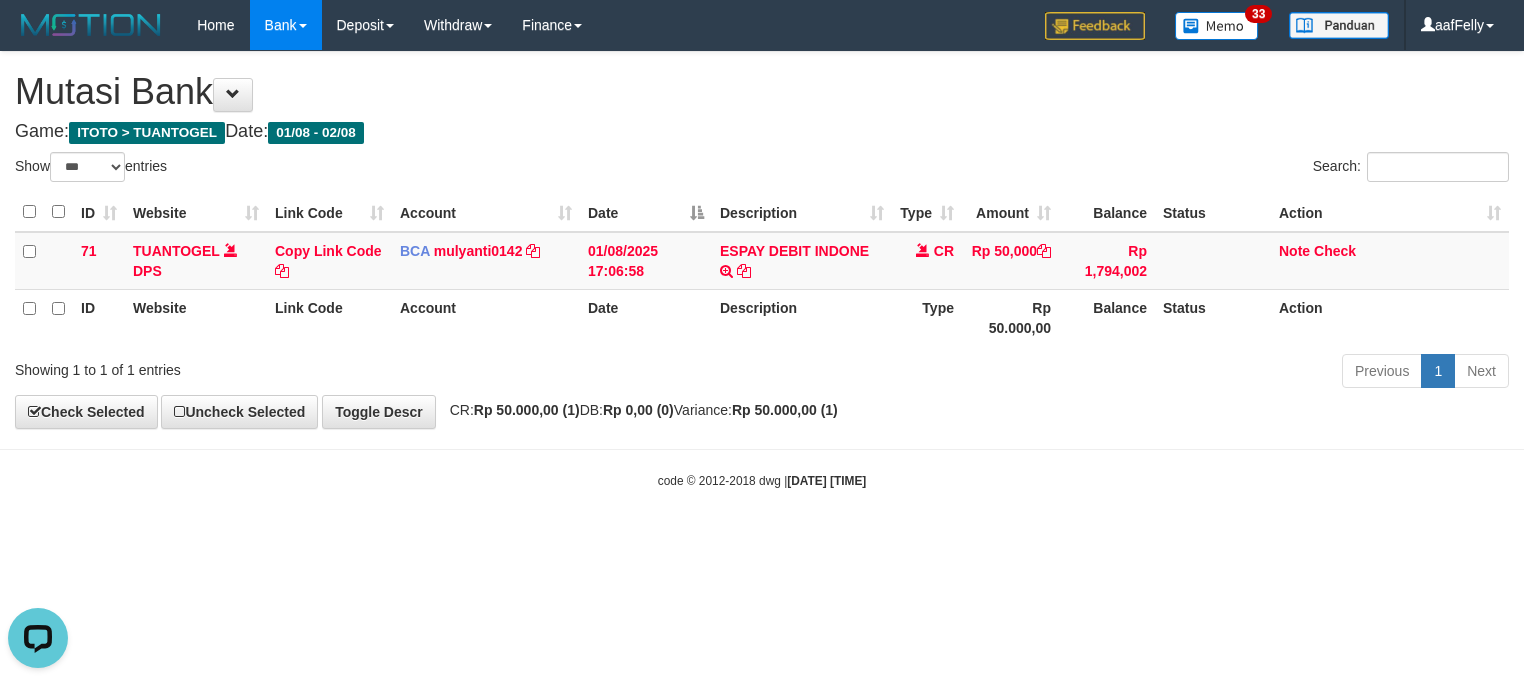 scroll, scrollTop: 0, scrollLeft: 0, axis: both 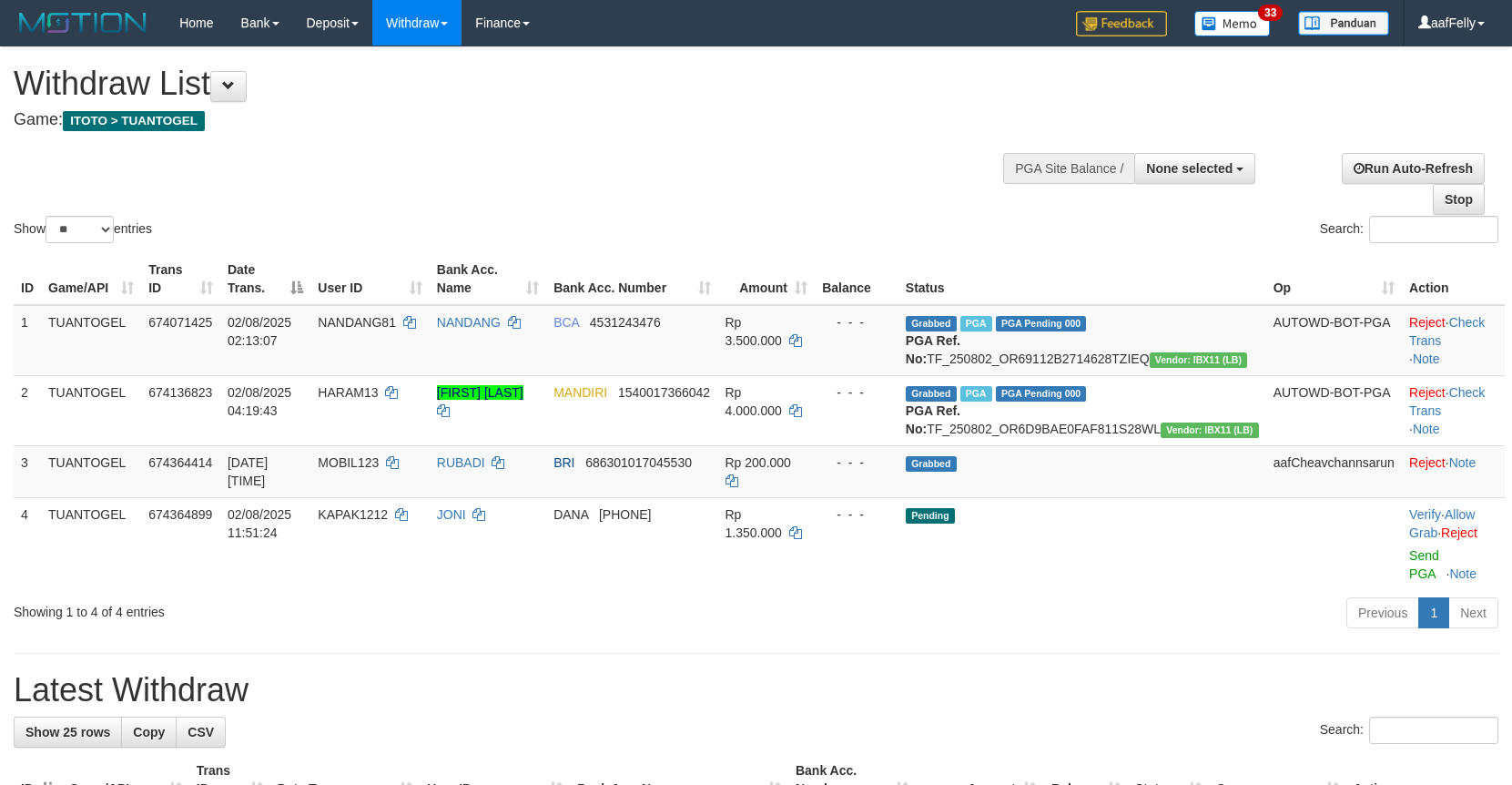 select 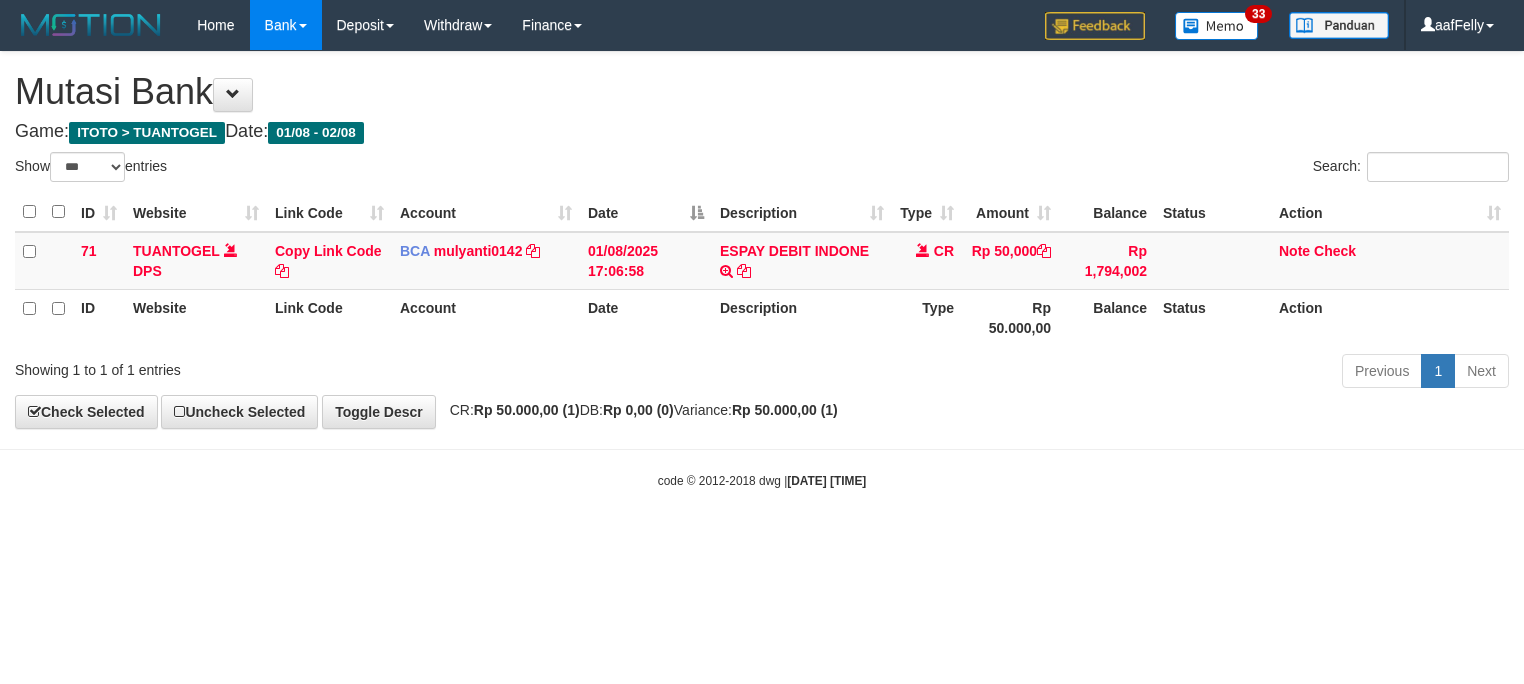 select on "***" 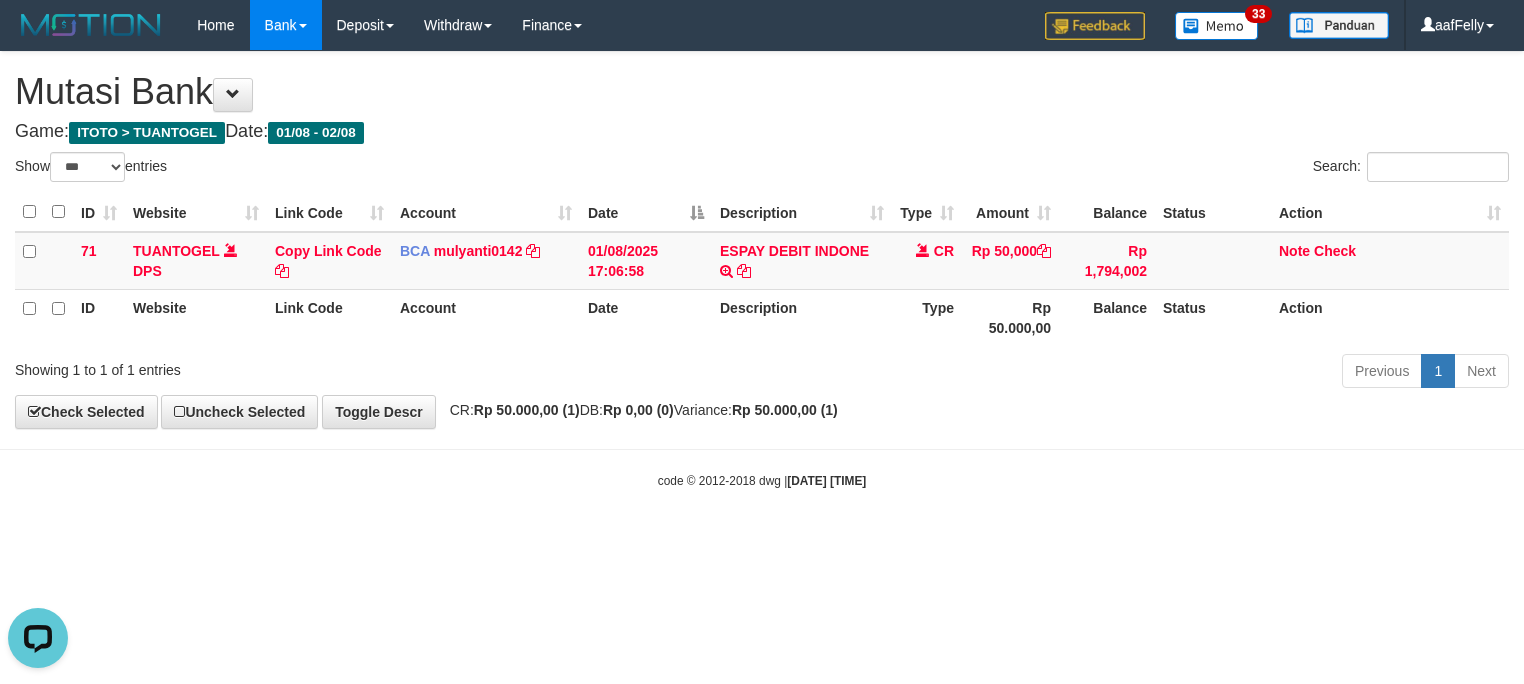scroll, scrollTop: 0, scrollLeft: 0, axis: both 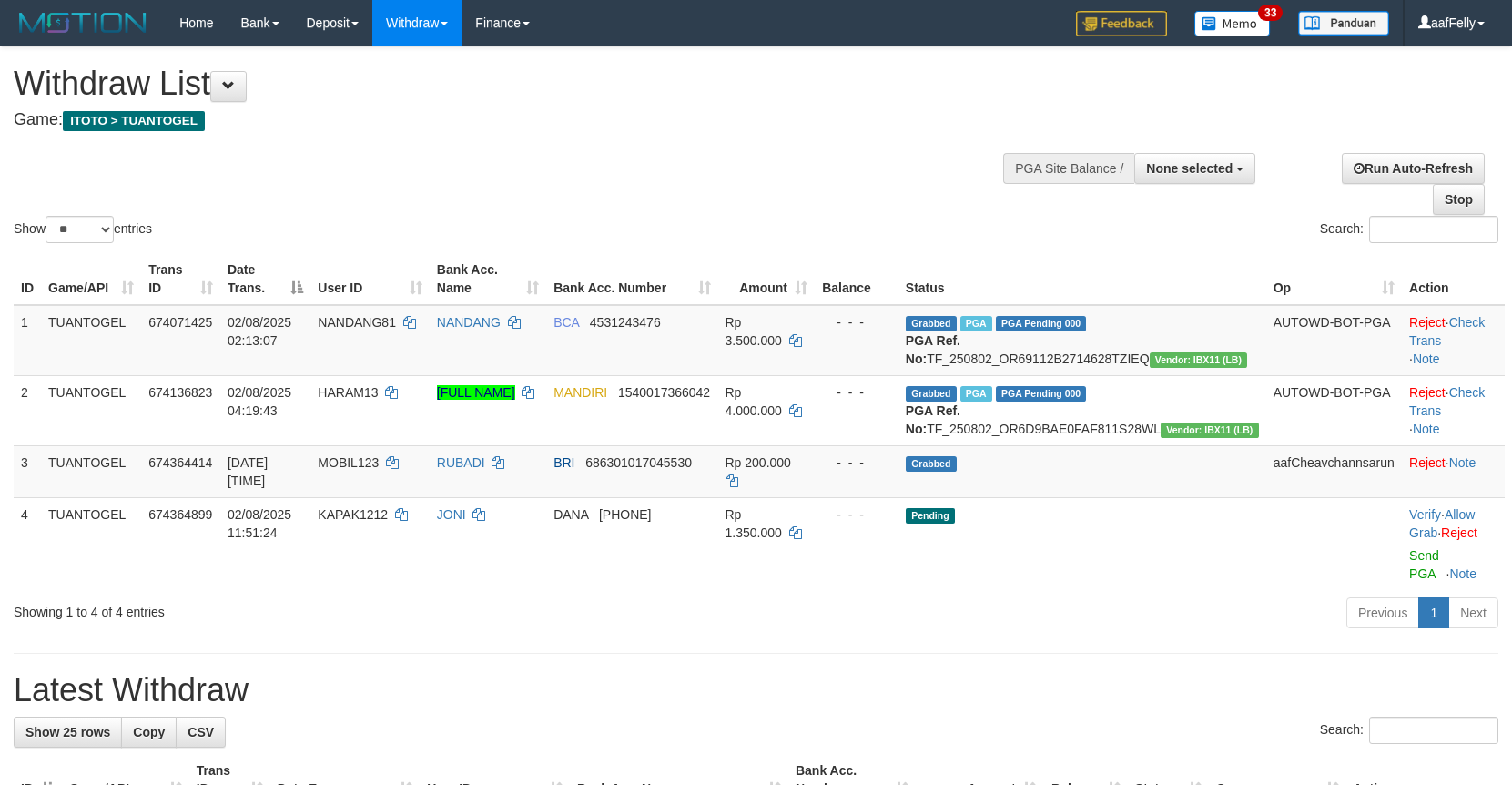 select 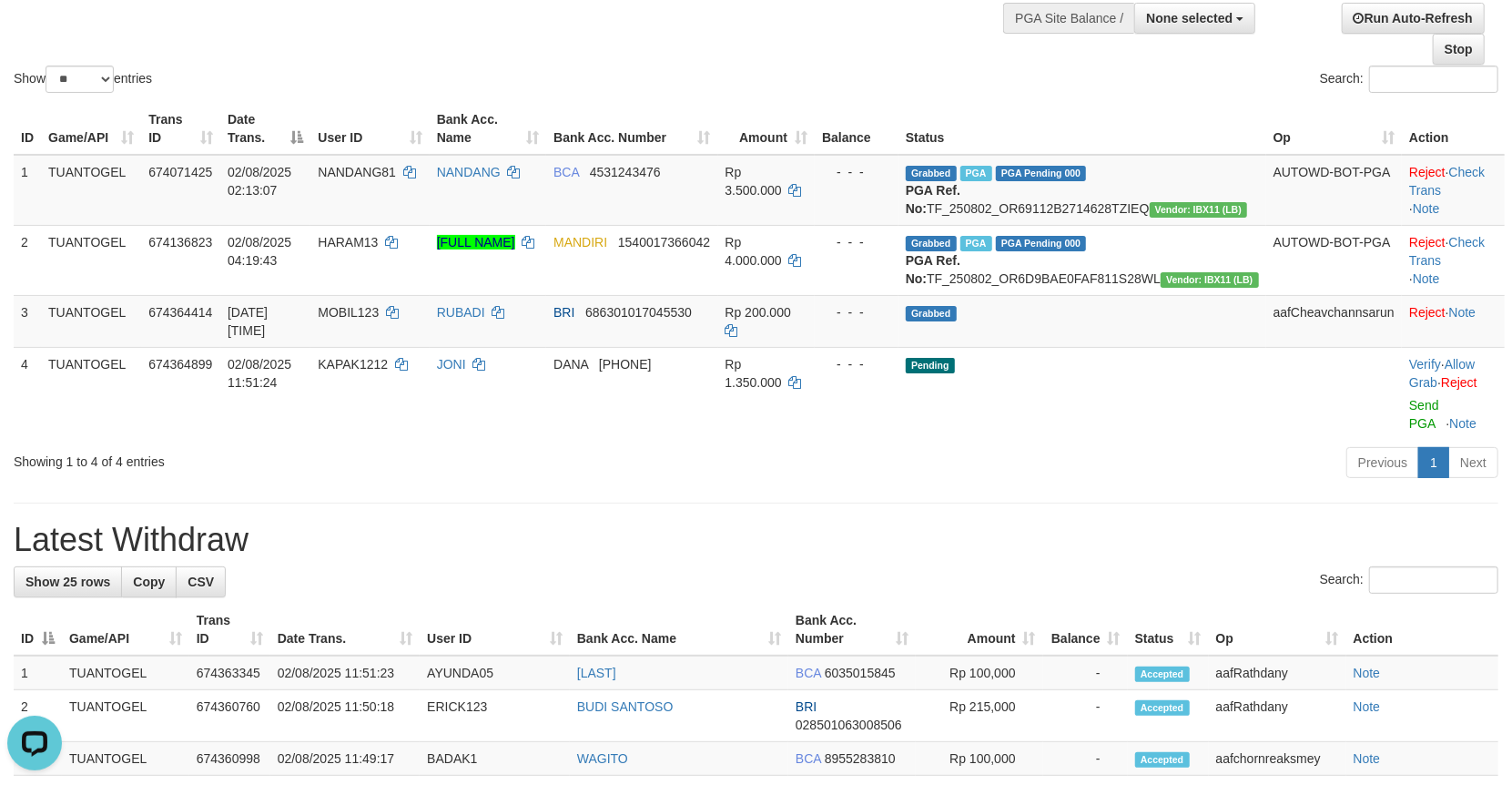 scroll, scrollTop: 0, scrollLeft: 0, axis: both 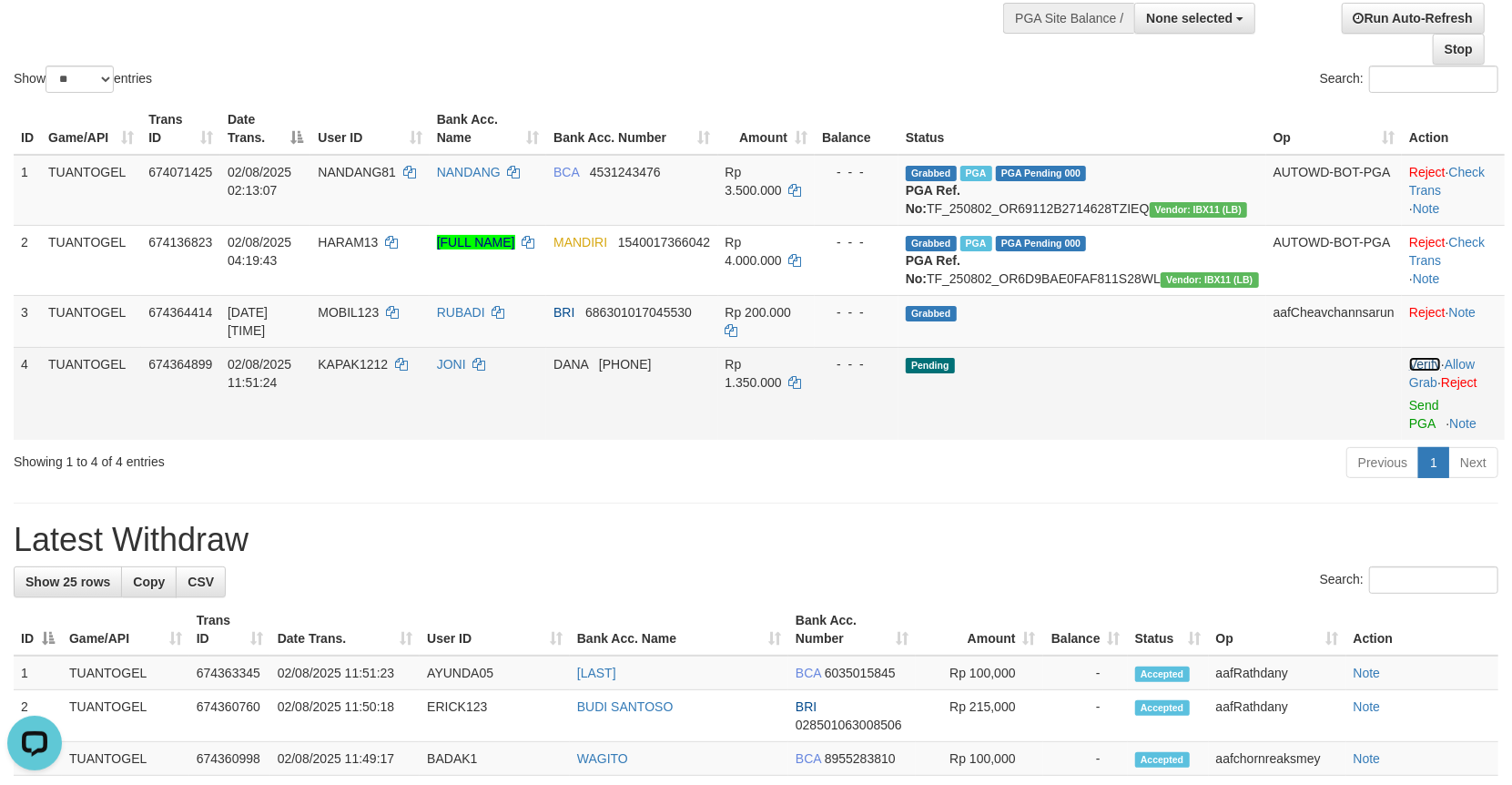 click on "Verify" at bounding box center [1425, 364] 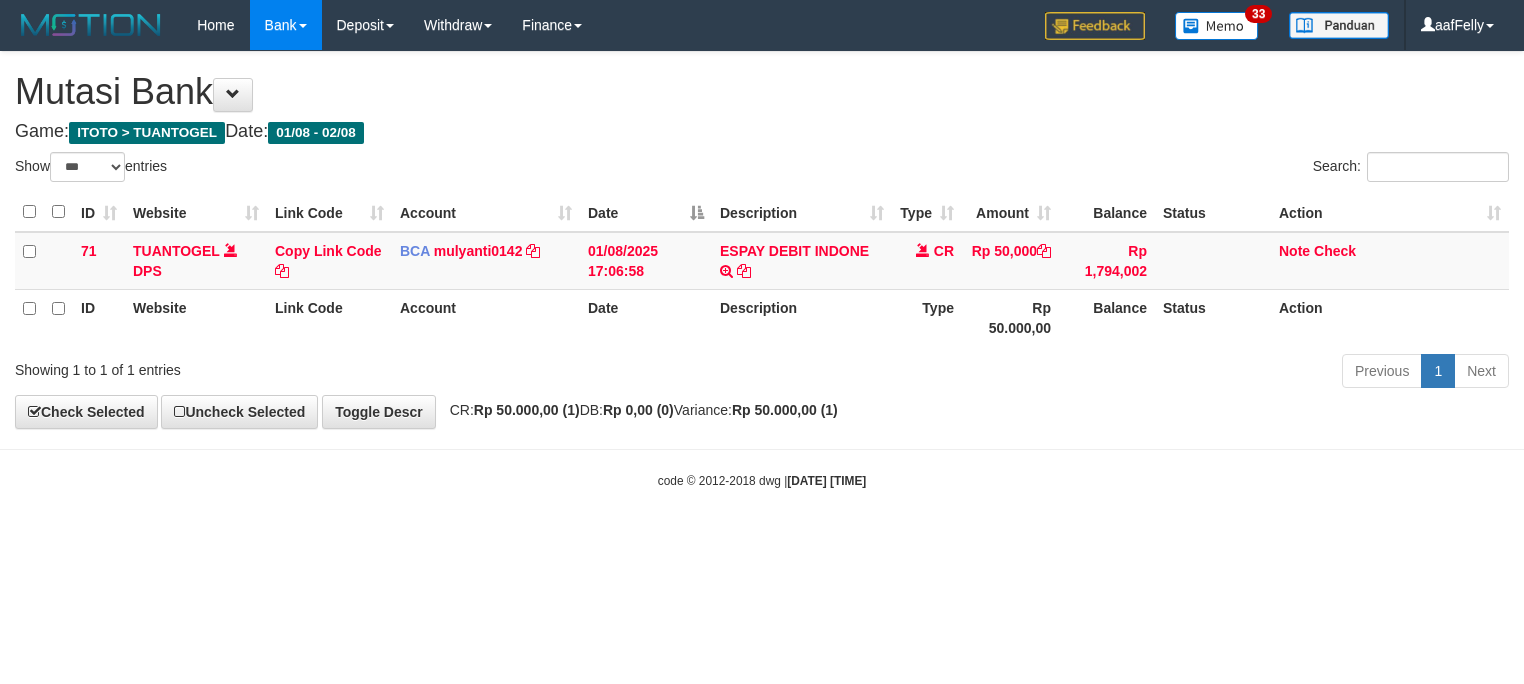 select on "***" 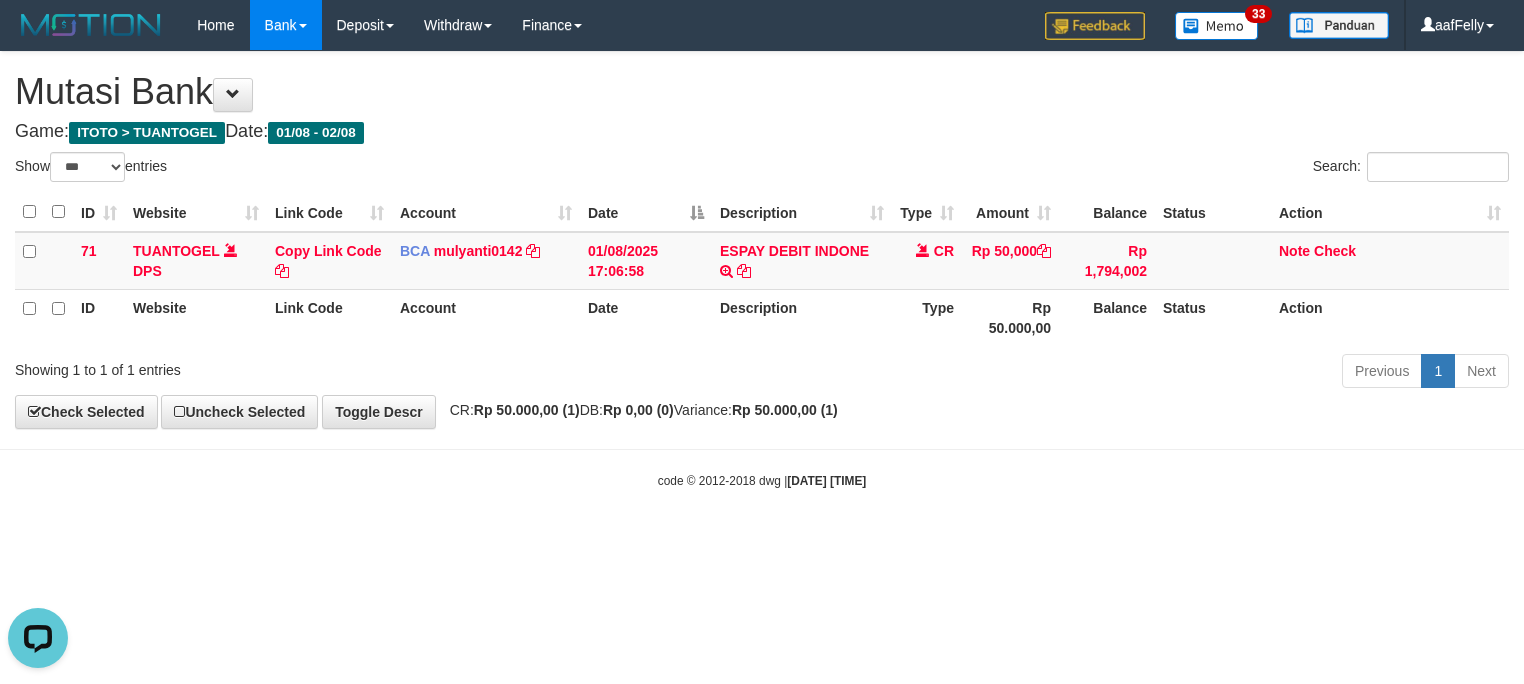 scroll, scrollTop: 0, scrollLeft: 0, axis: both 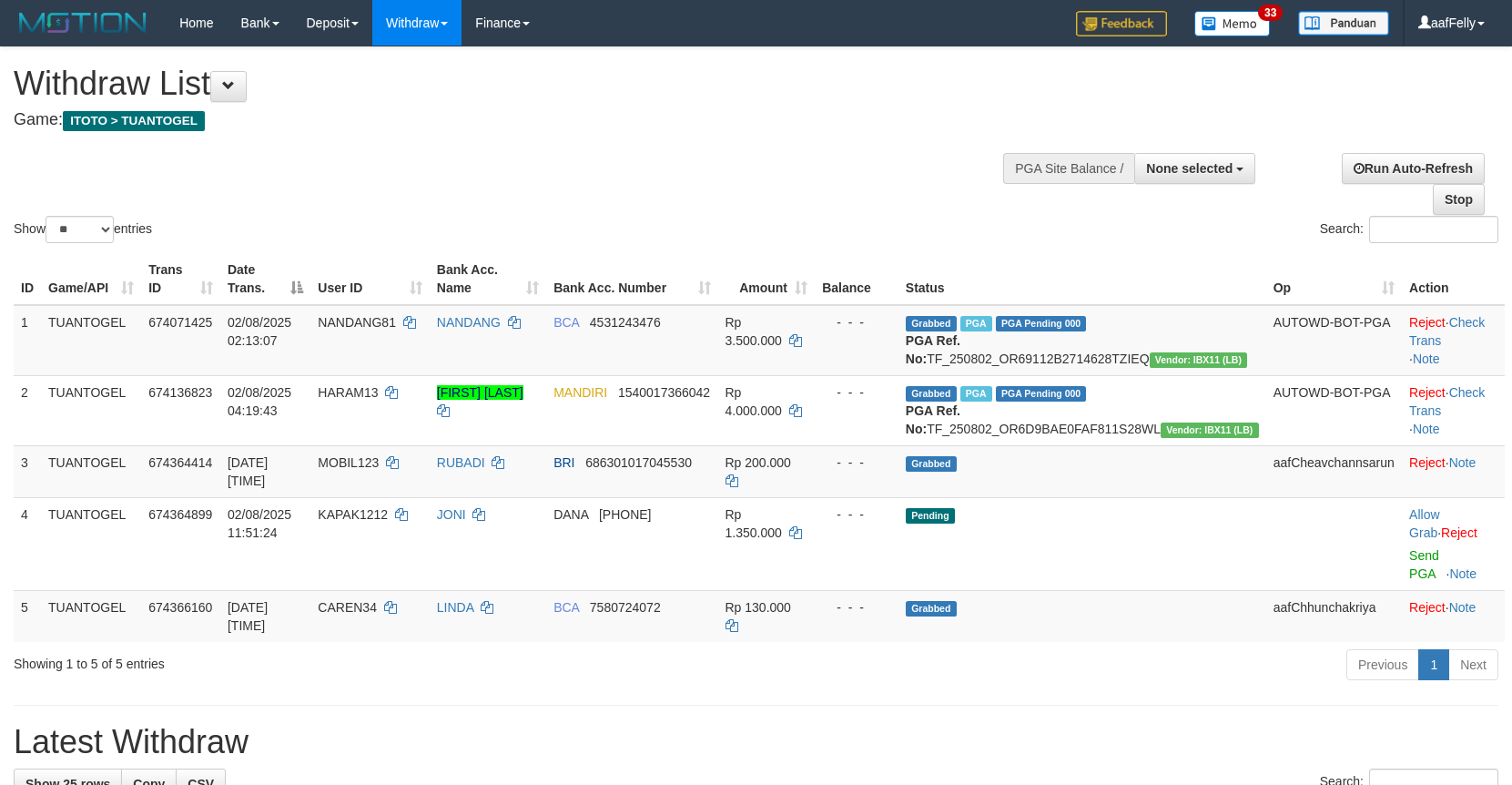 select 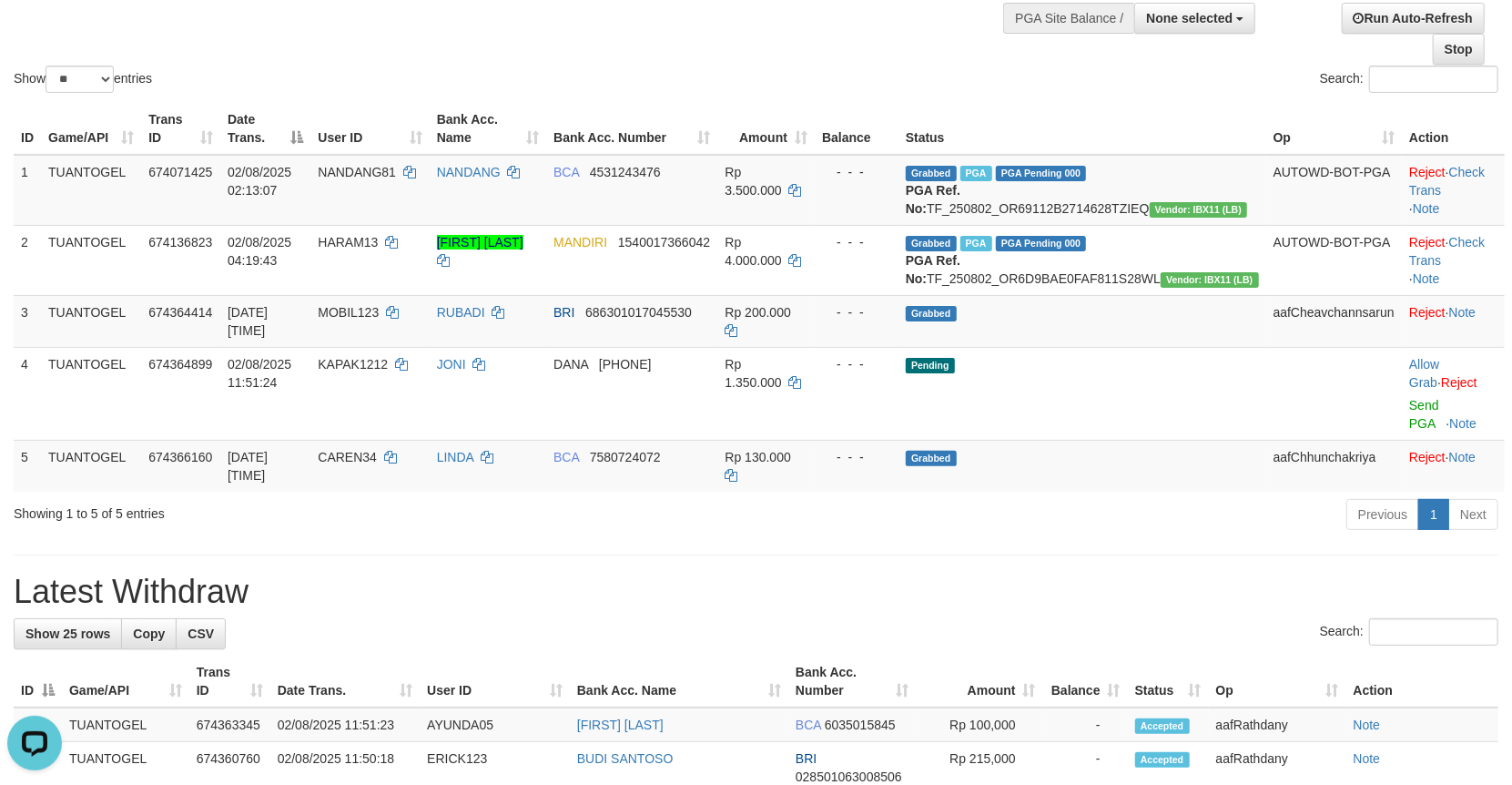 scroll, scrollTop: 0, scrollLeft: 0, axis: both 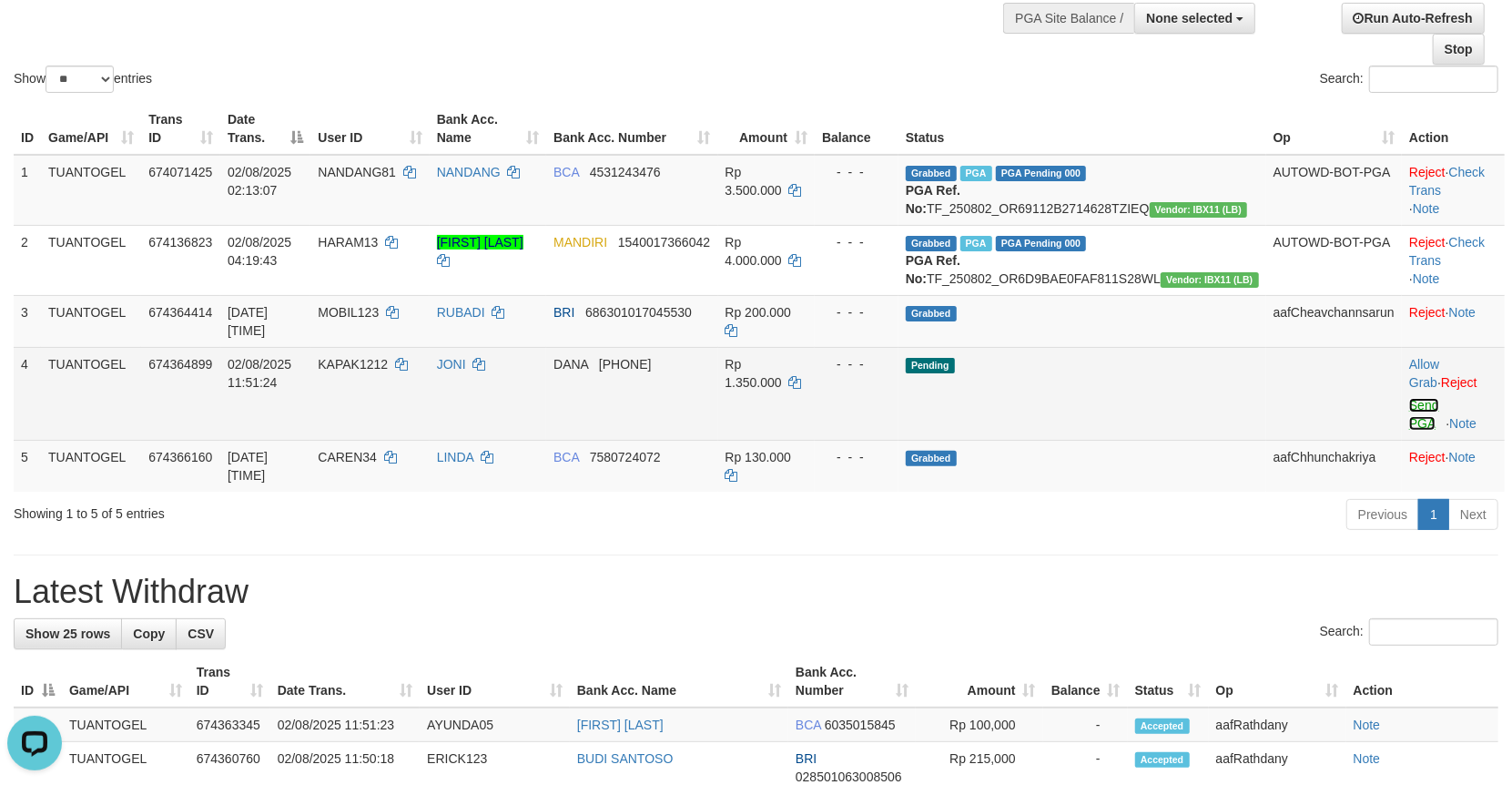 click on "Send PGA" at bounding box center [1424, 414] 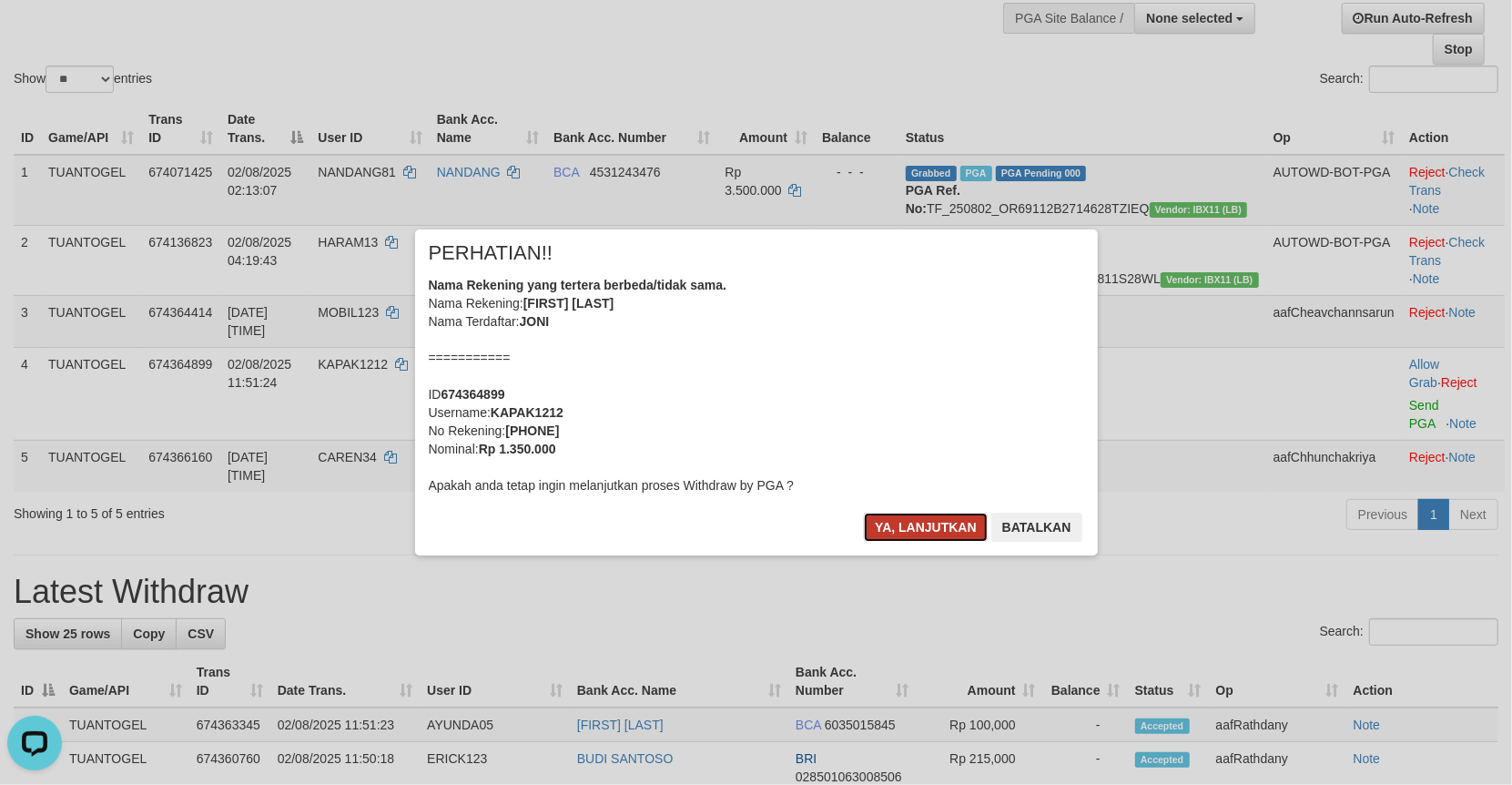 click on "Ya, lanjutkan" at bounding box center (926, 527) 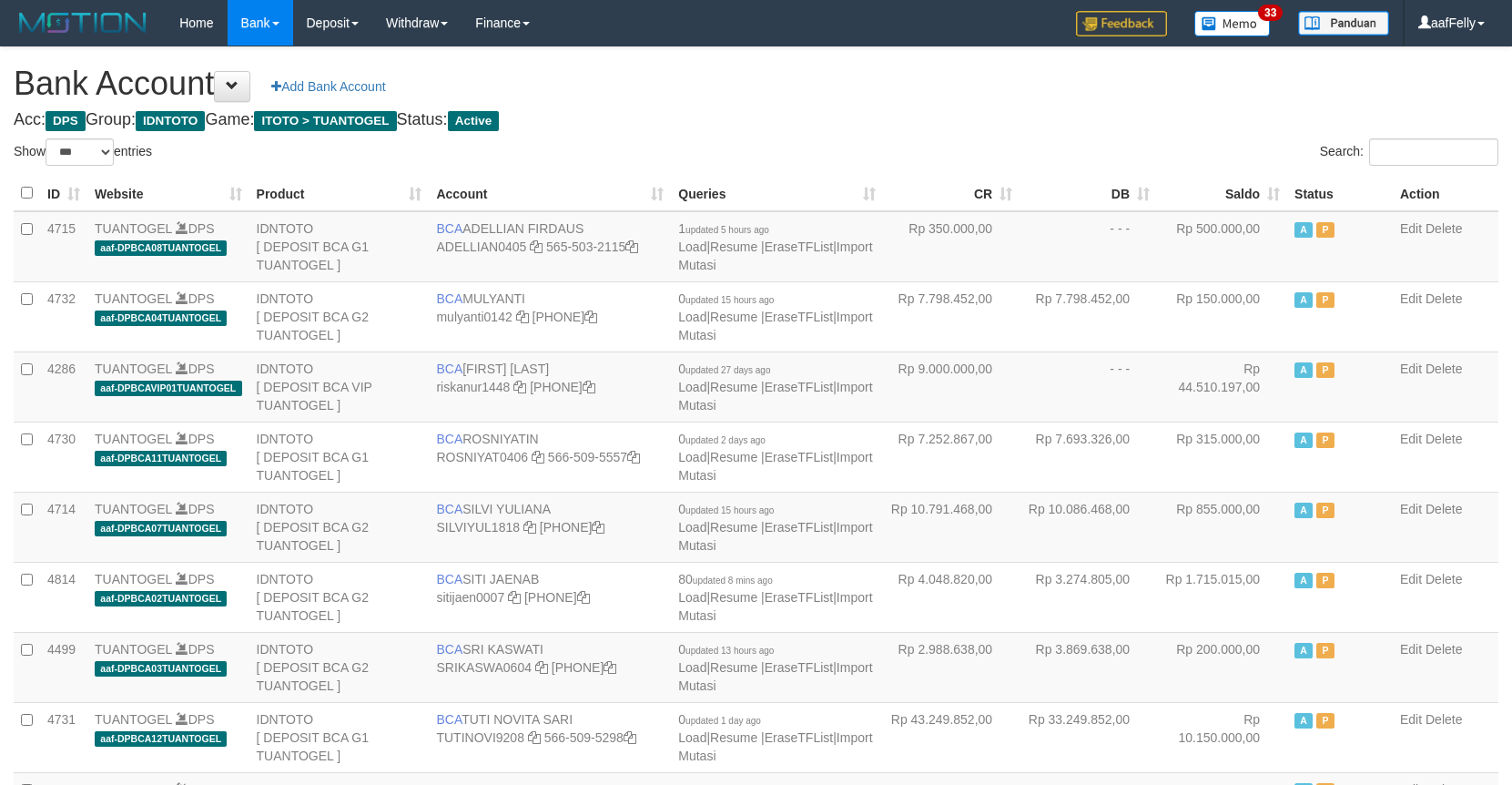 select on "***" 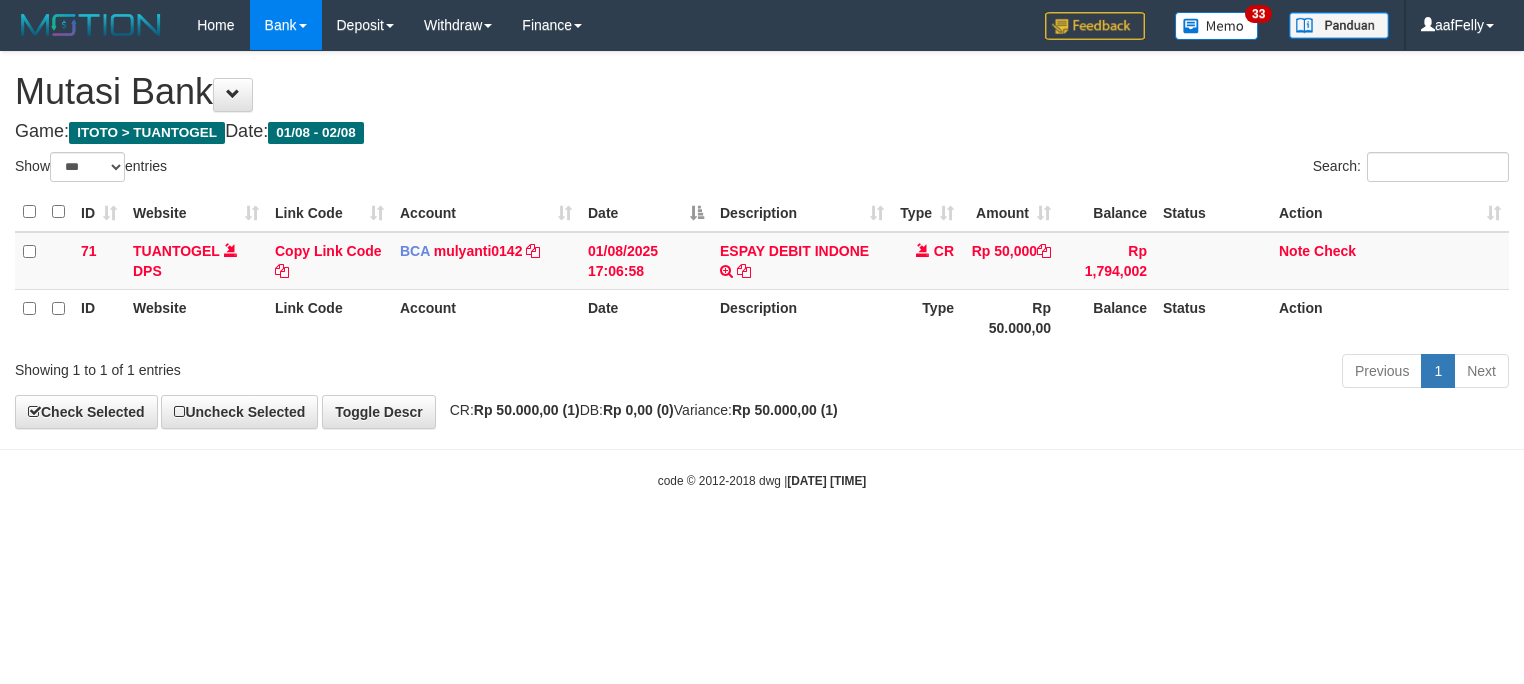 select on "***" 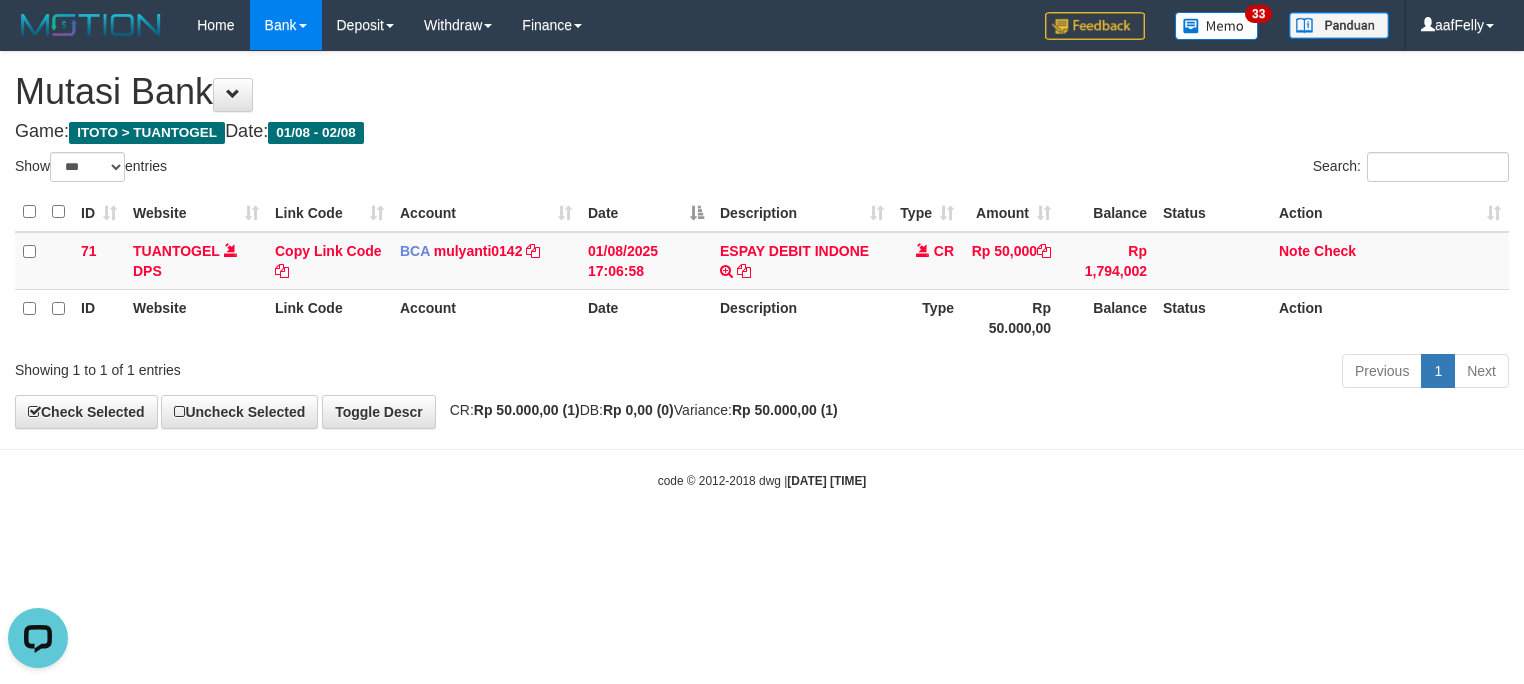 scroll, scrollTop: 0, scrollLeft: 0, axis: both 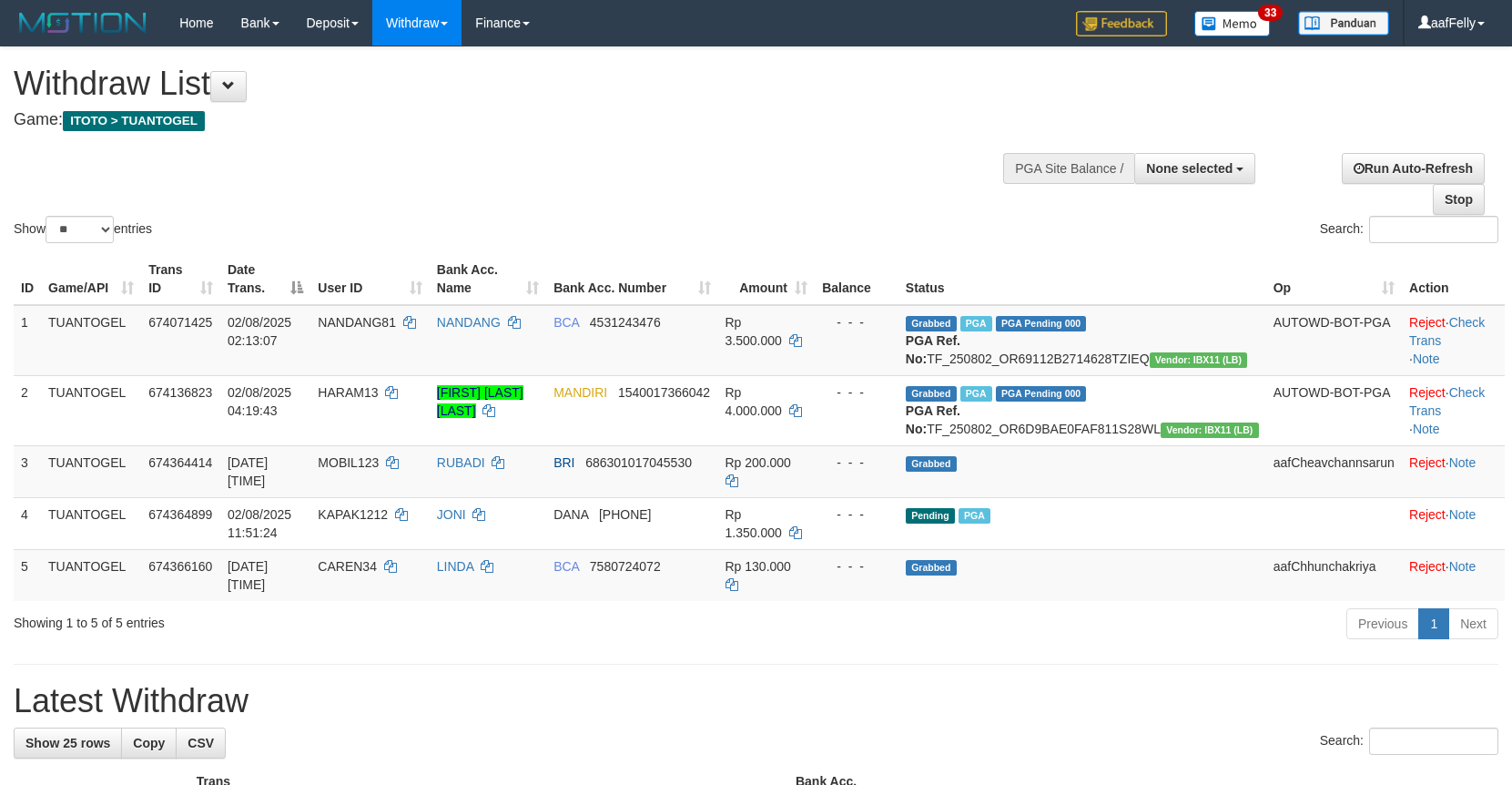 select 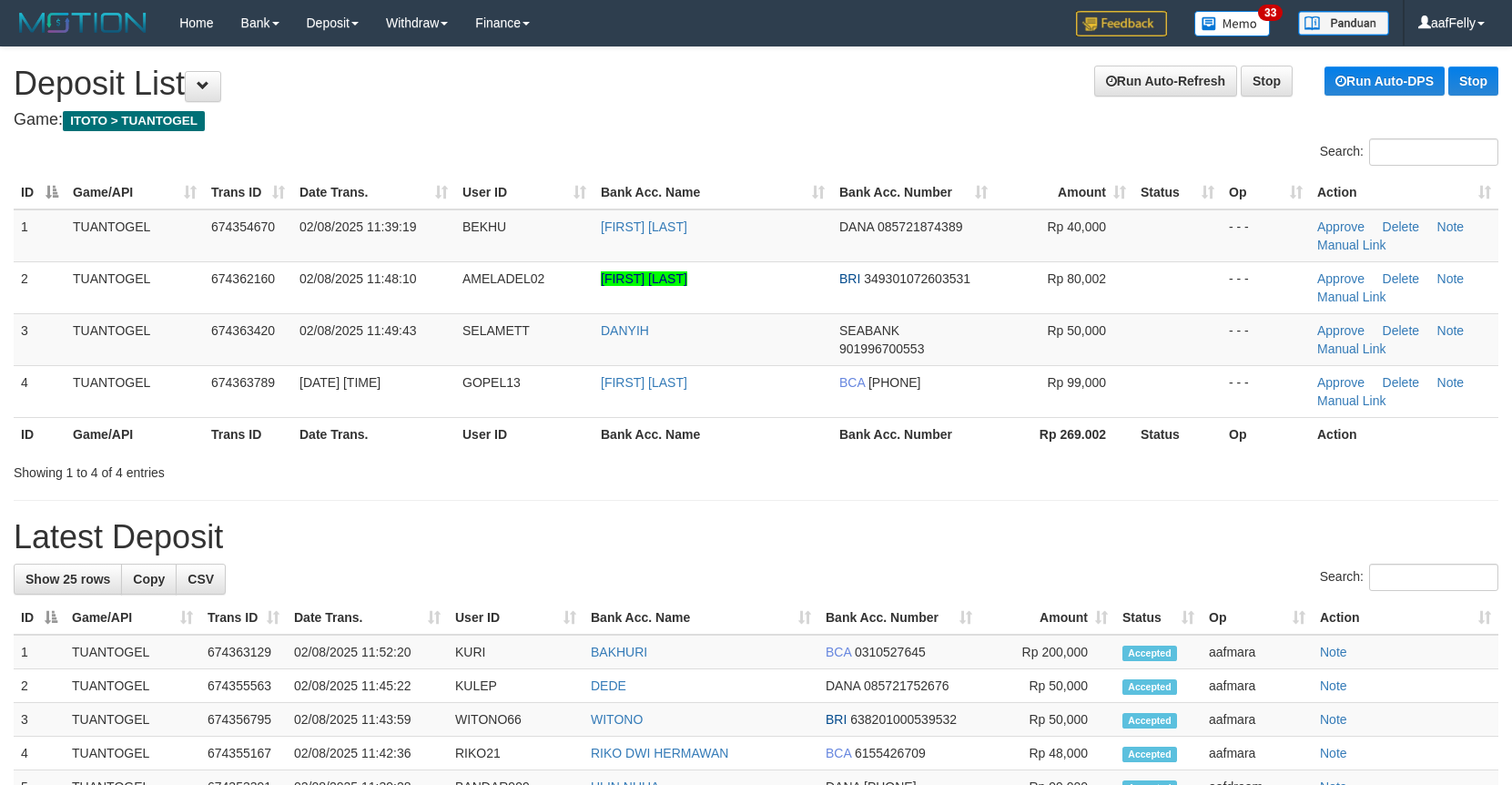 scroll, scrollTop: 0, scrollLeft: 0, axis: both 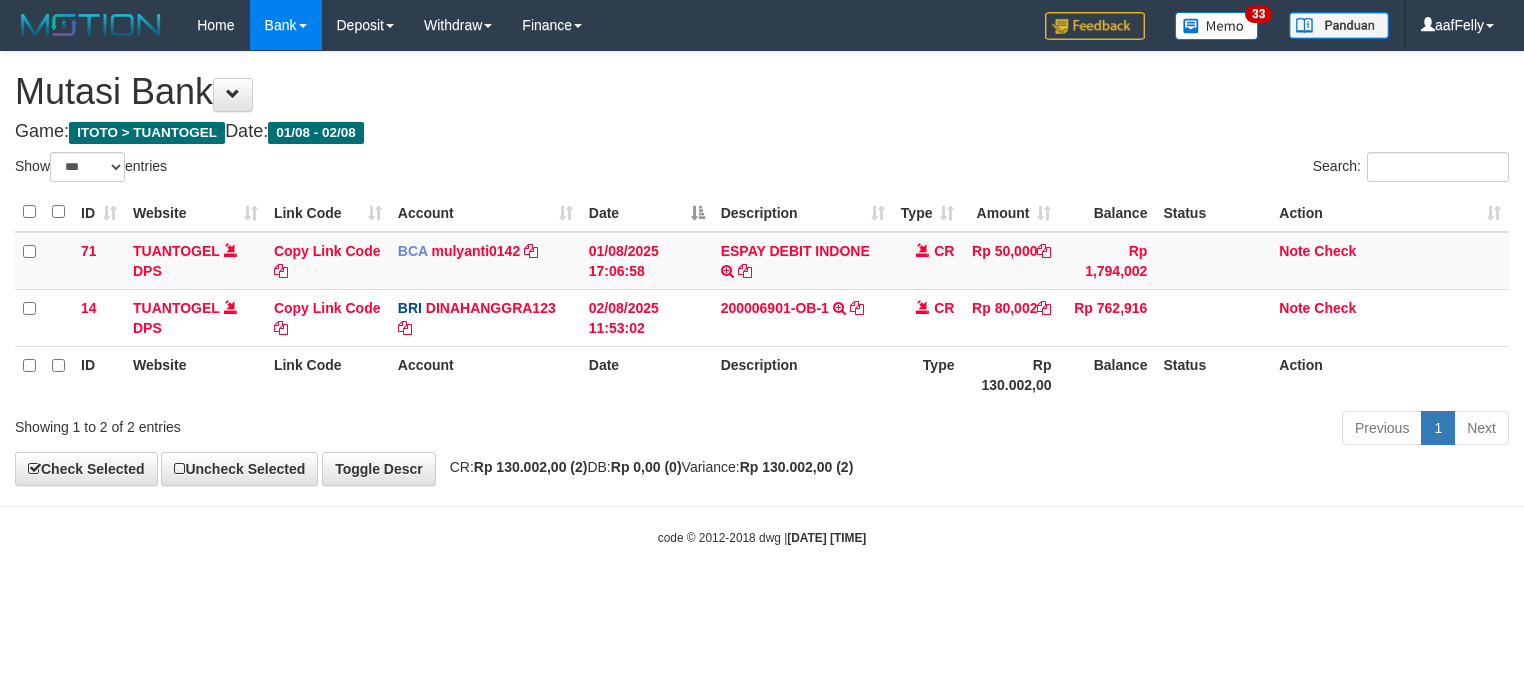 select on "***" 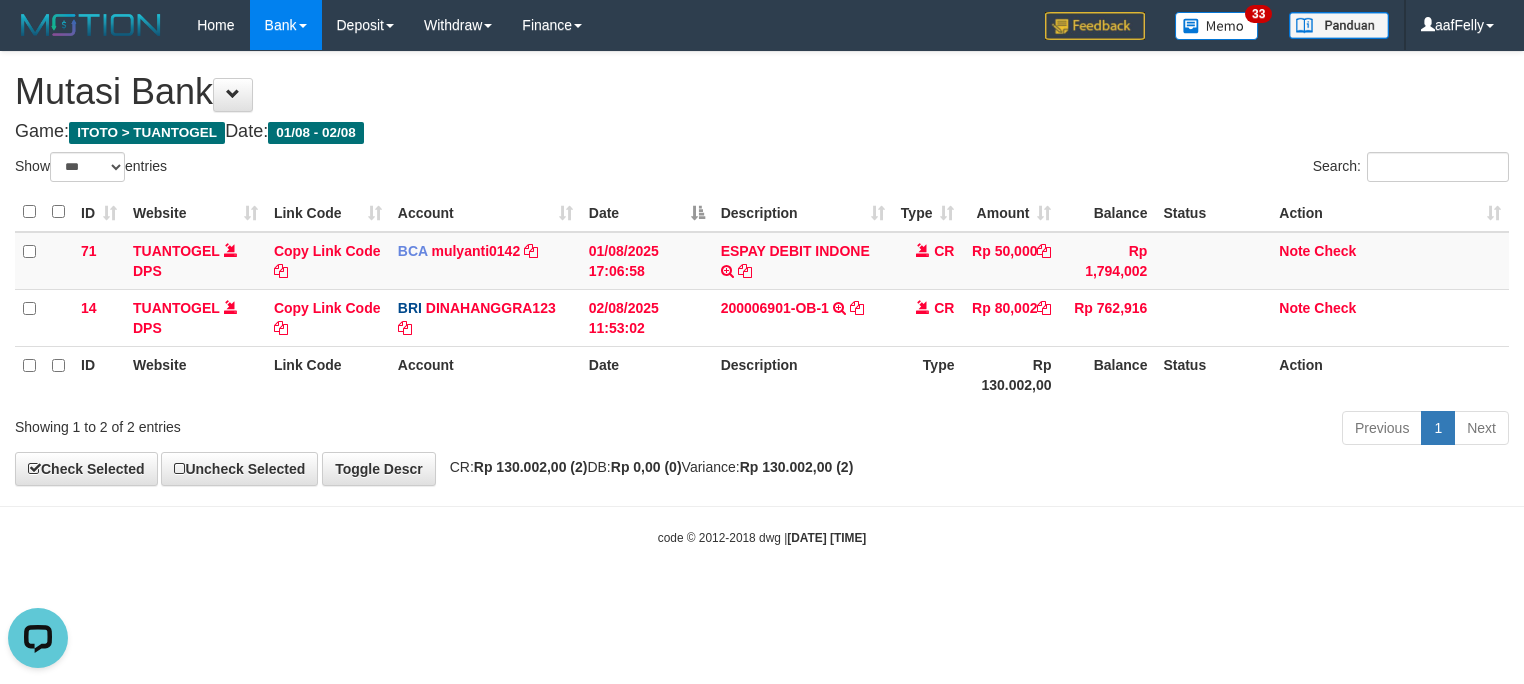 scroll, scrollTop: 0, scrollLeft: 0, axis: both 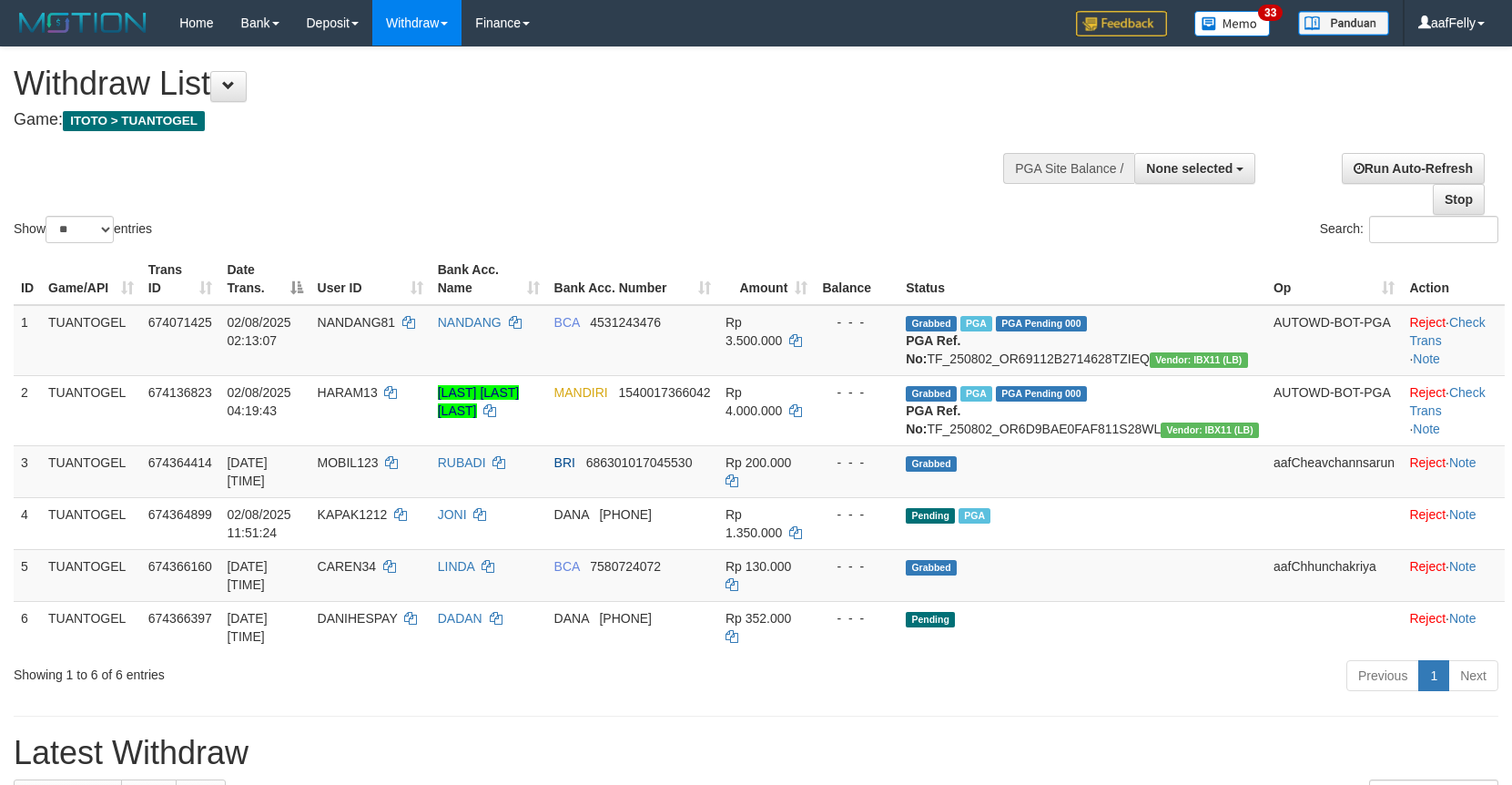 select 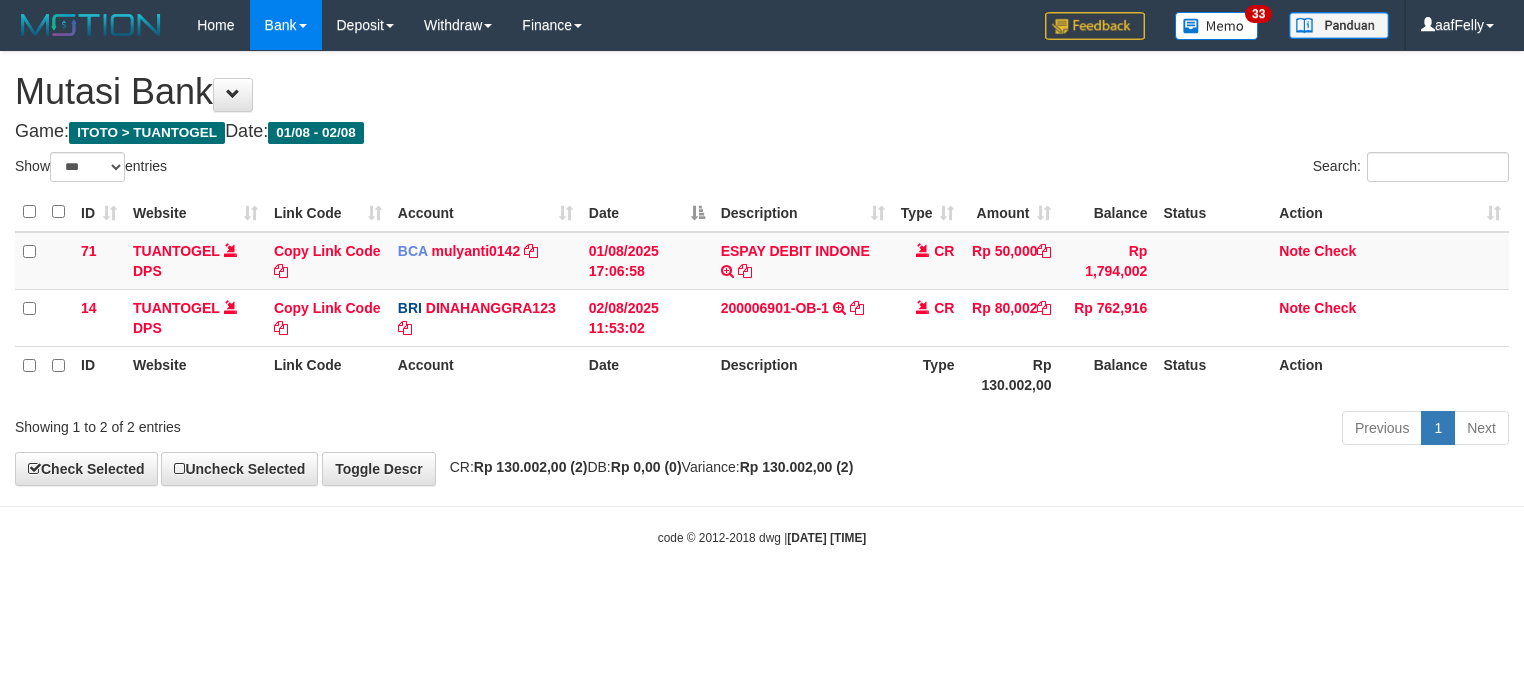 select on "***" 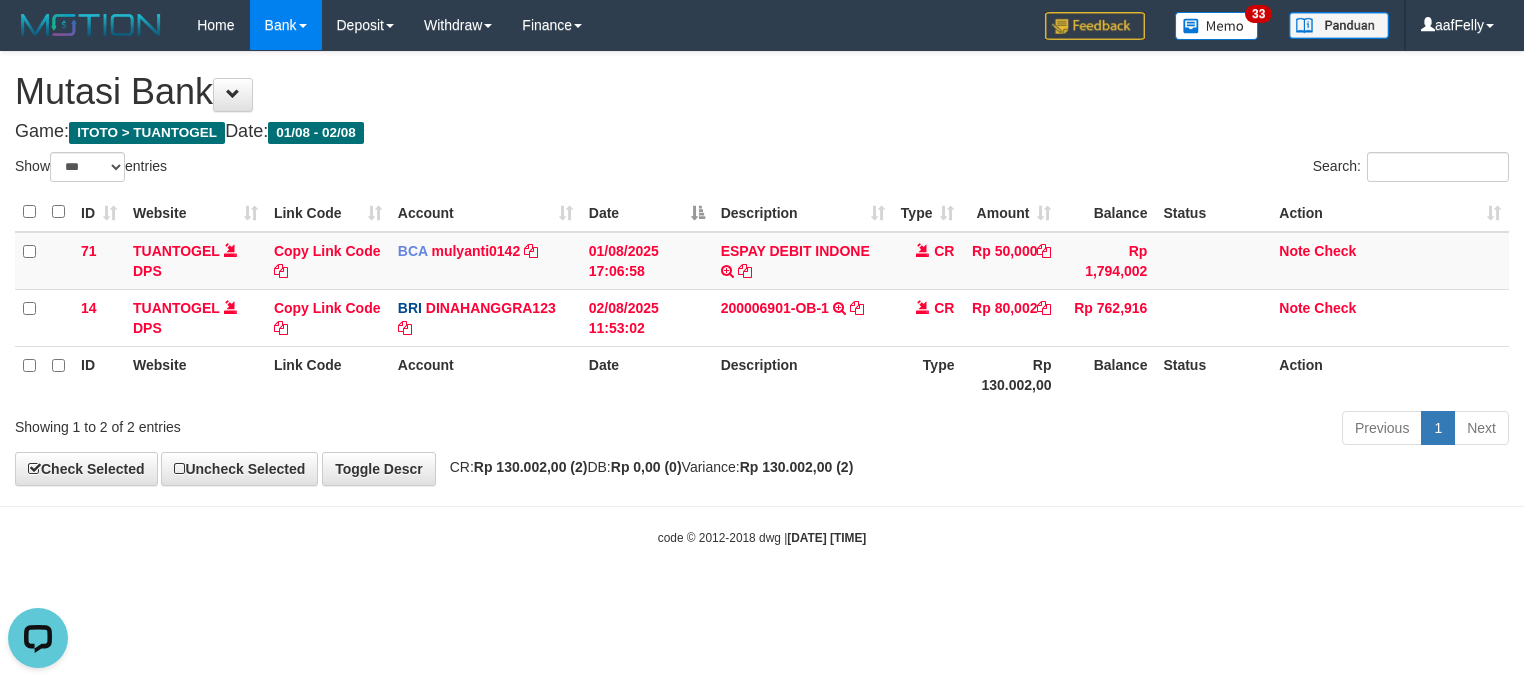 scroll, scrollTop: 0, scrollLeft: 0, axis: both 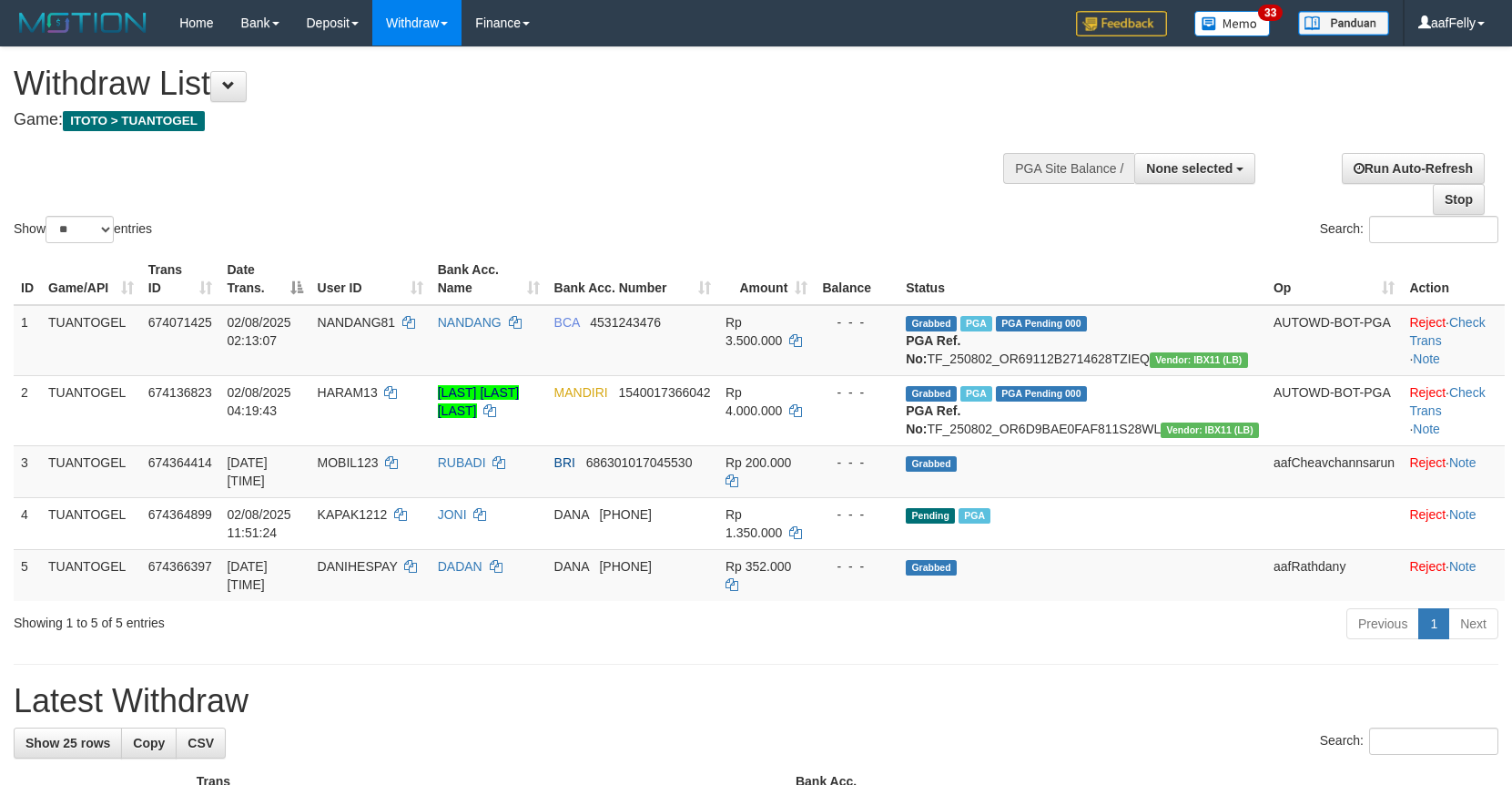 select 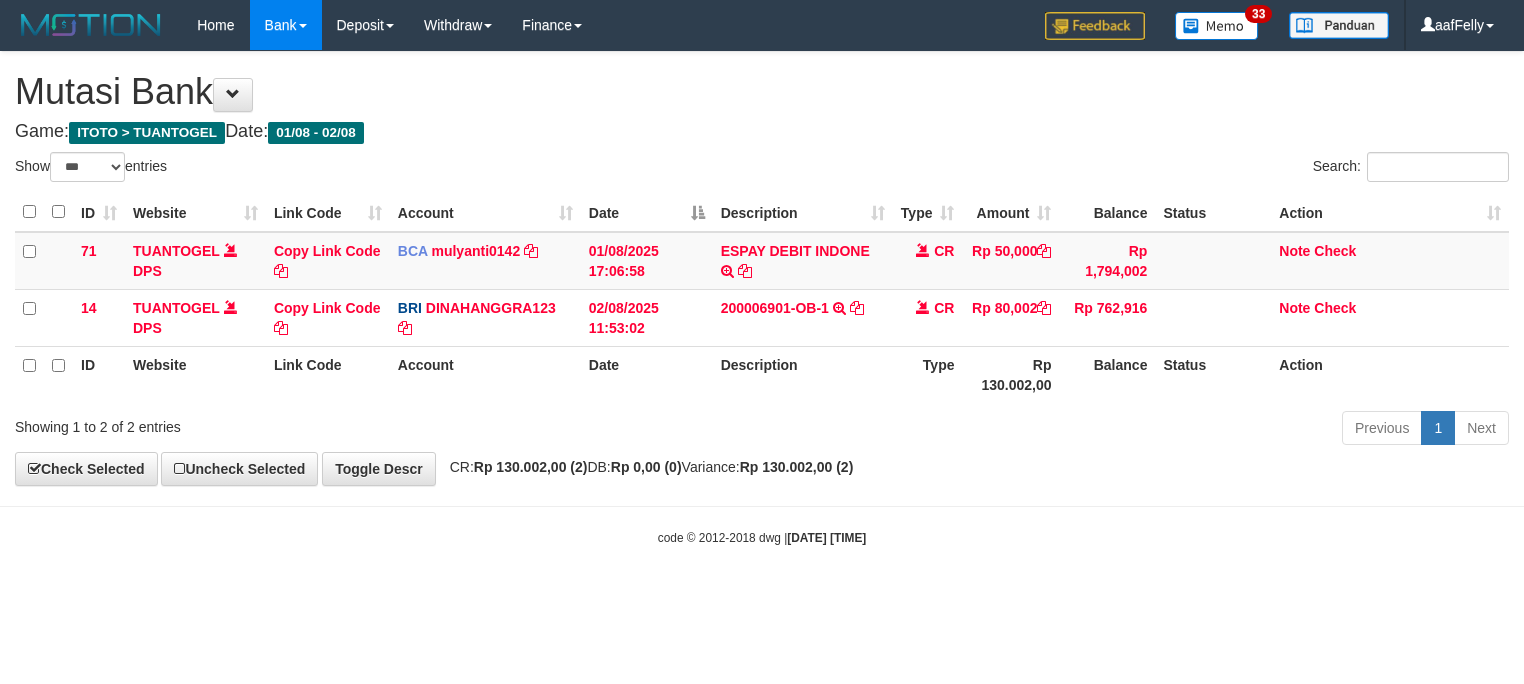 select on "***" 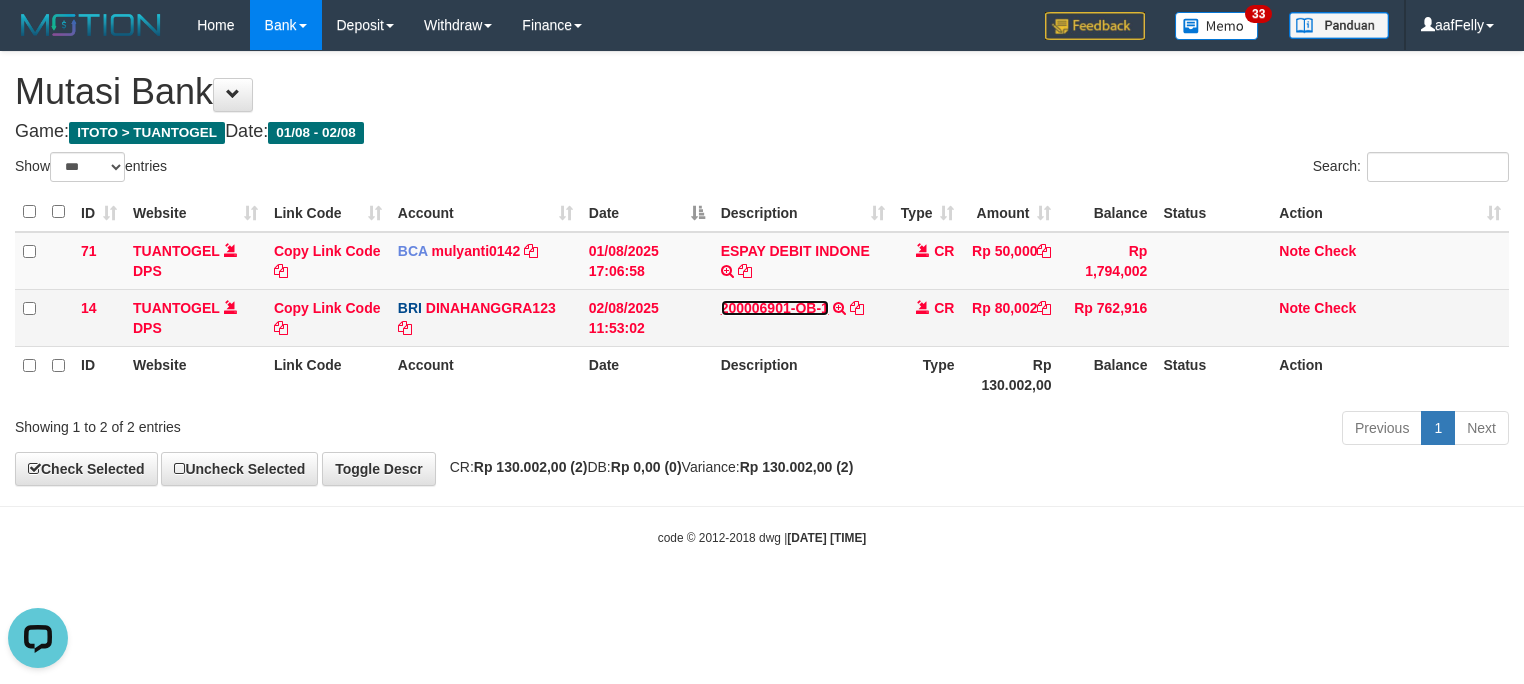 scroll, scrollTop: 0, scrollLeft: 0, axis: both 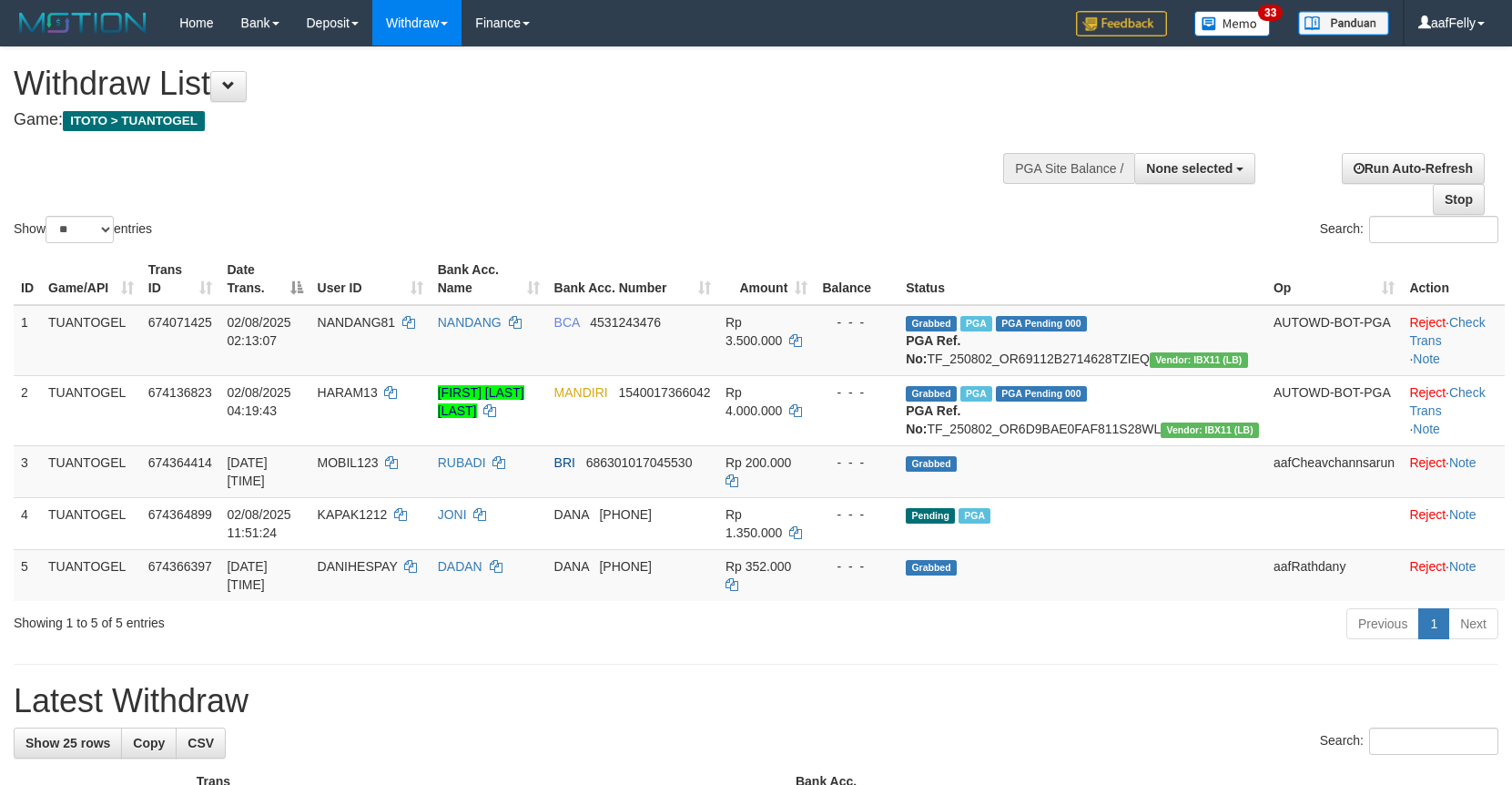 select 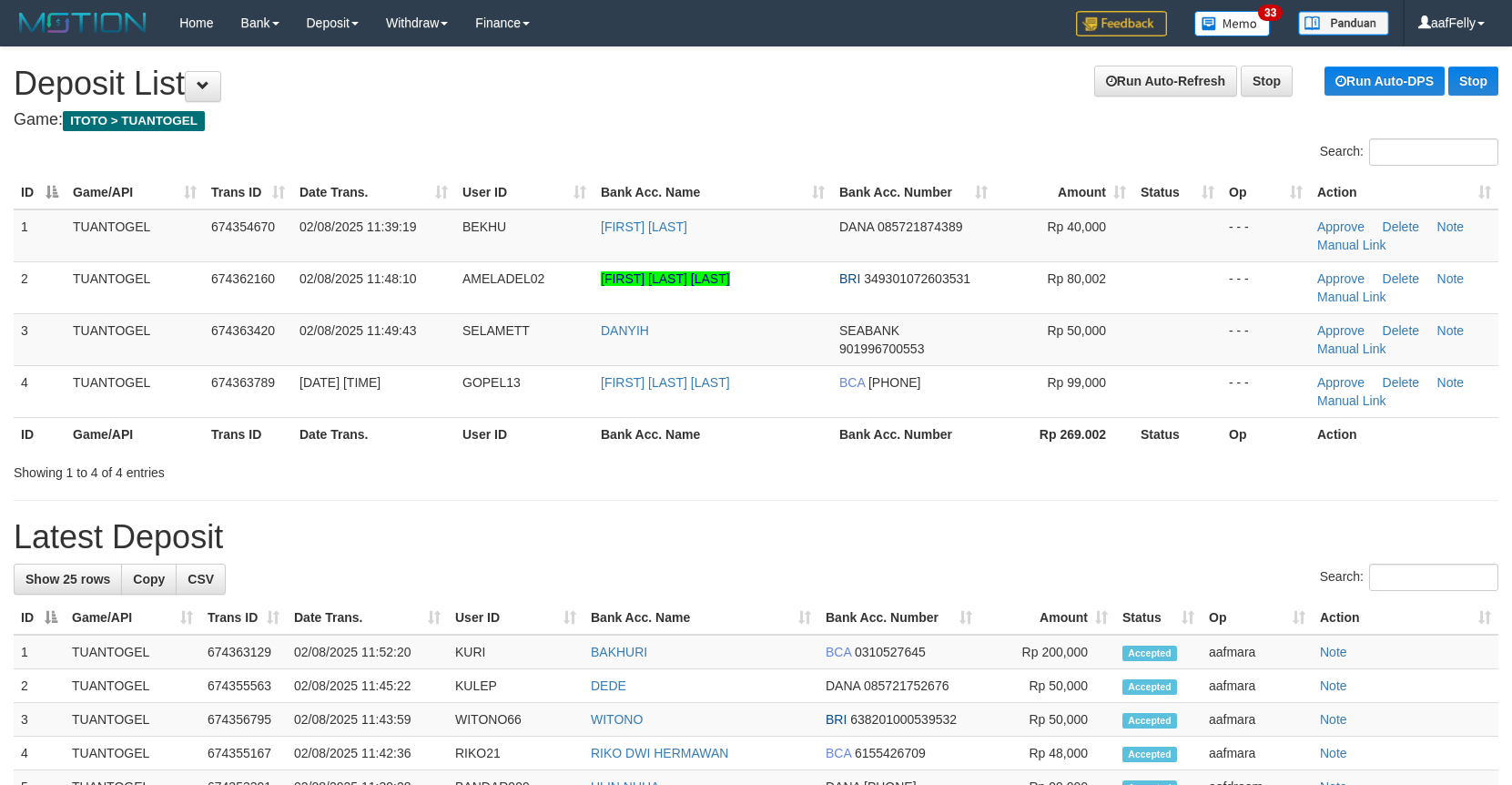 scroll, scrollTop: 0, scrollLeft: 0, axis: both 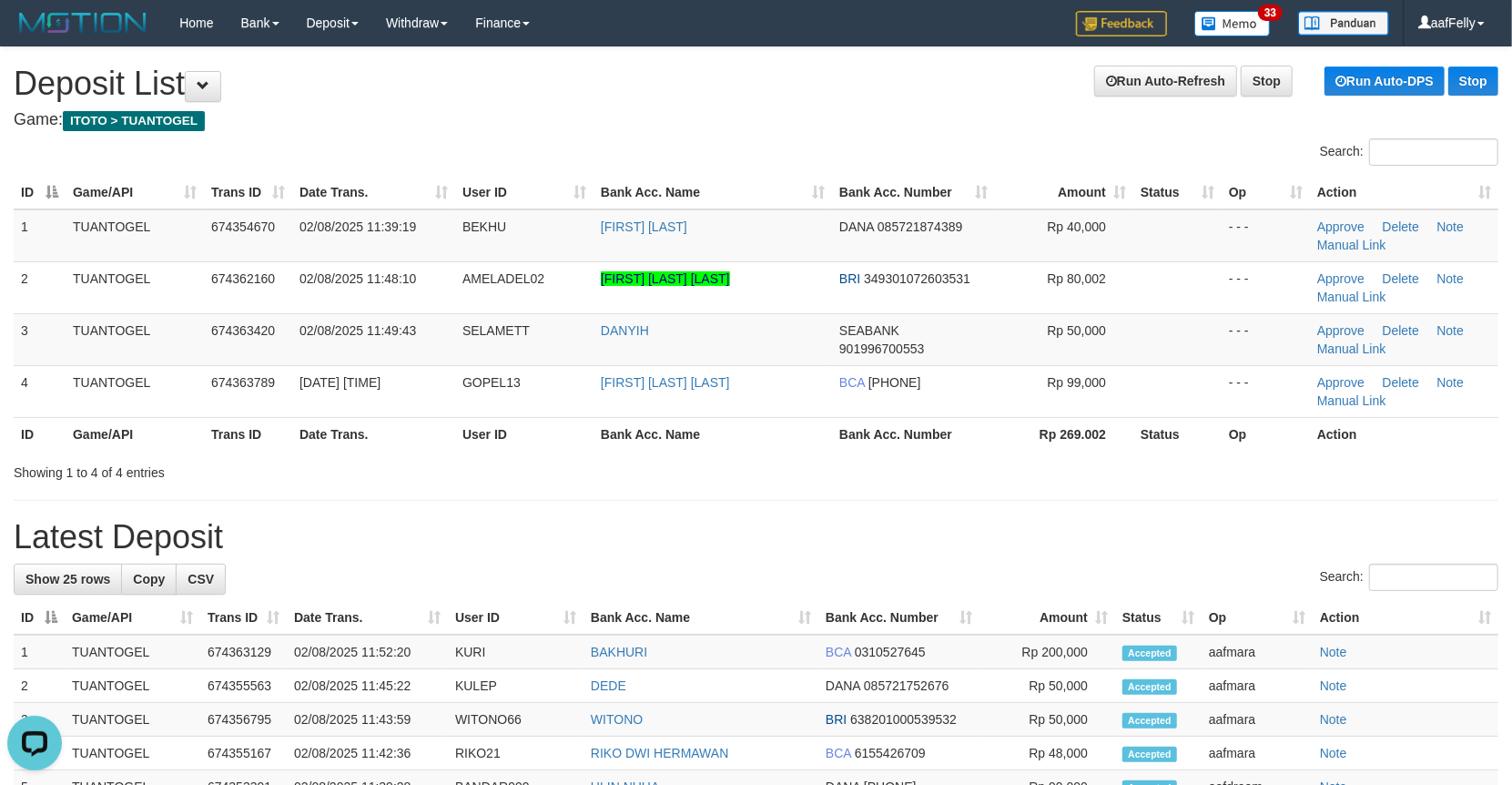 drag, startPoint x: 845, startPoint y: 40, endPoint x: 850, endPoint y: 111, distance: 71.17584 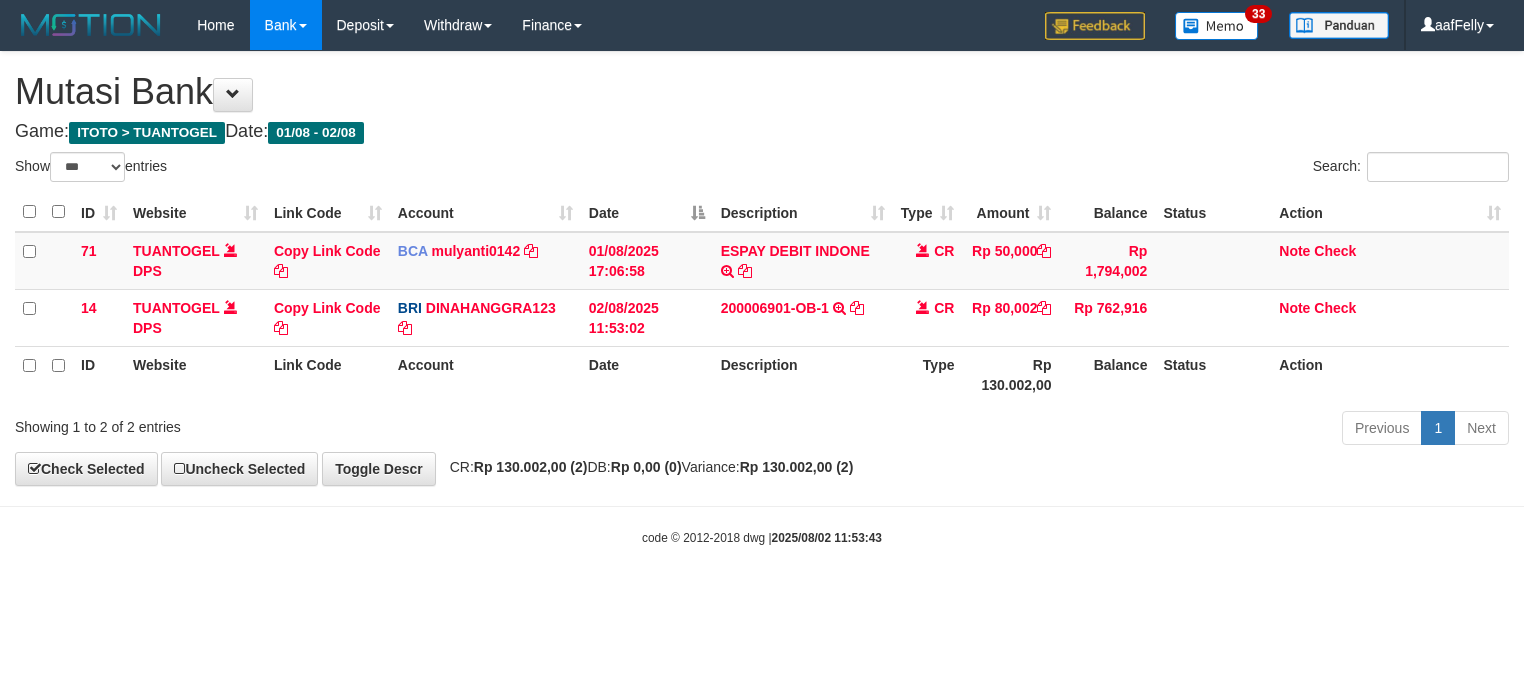select on "***" 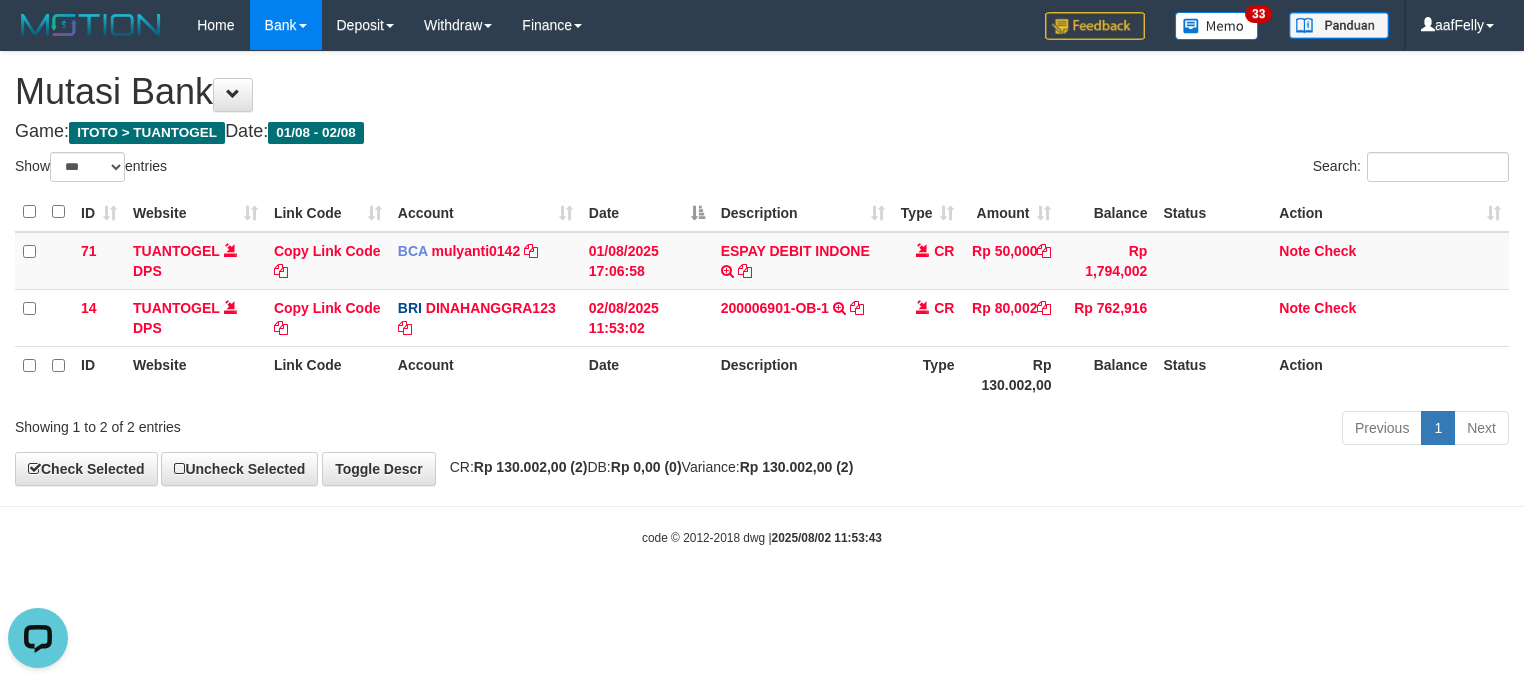 scroll, scrollTop: 0, scrollLeft: 0, axis: both 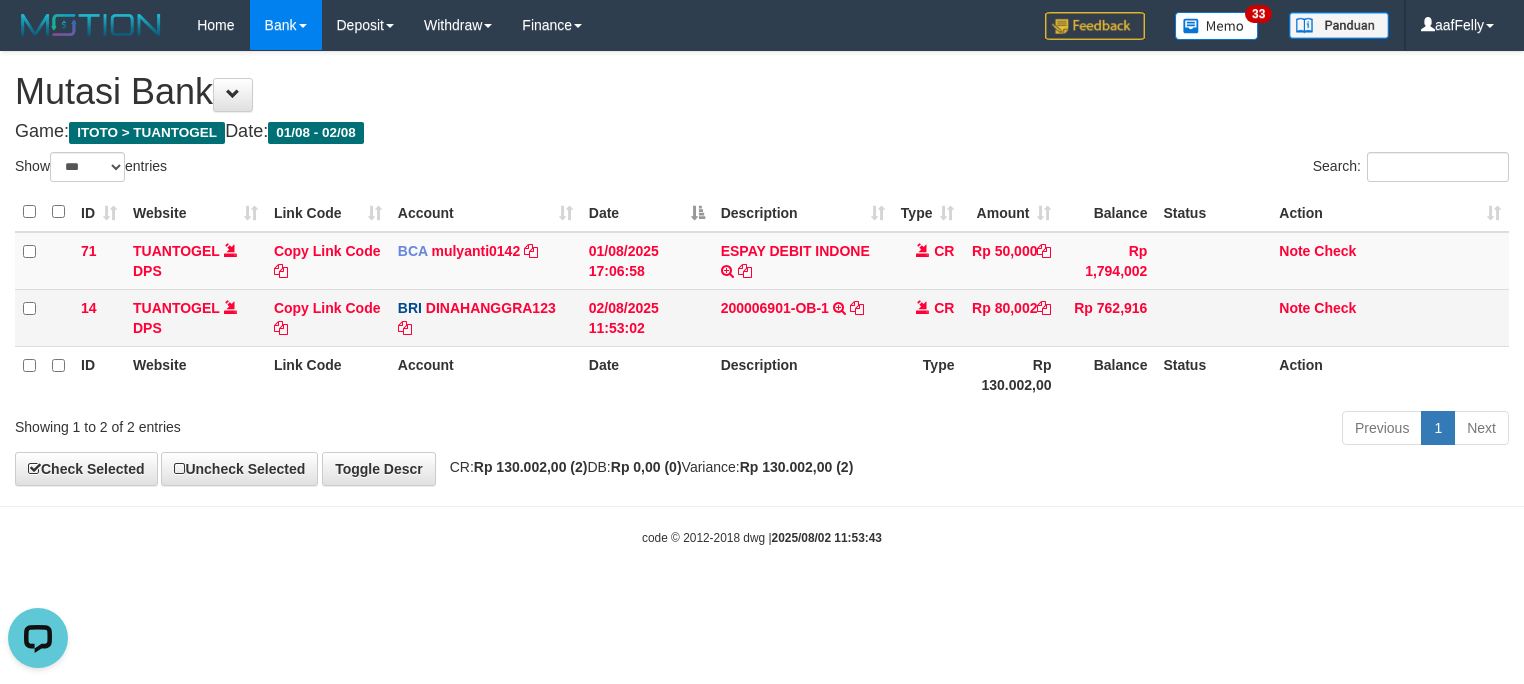 click on "Copy Link Code" at bounding box center (328, 317) 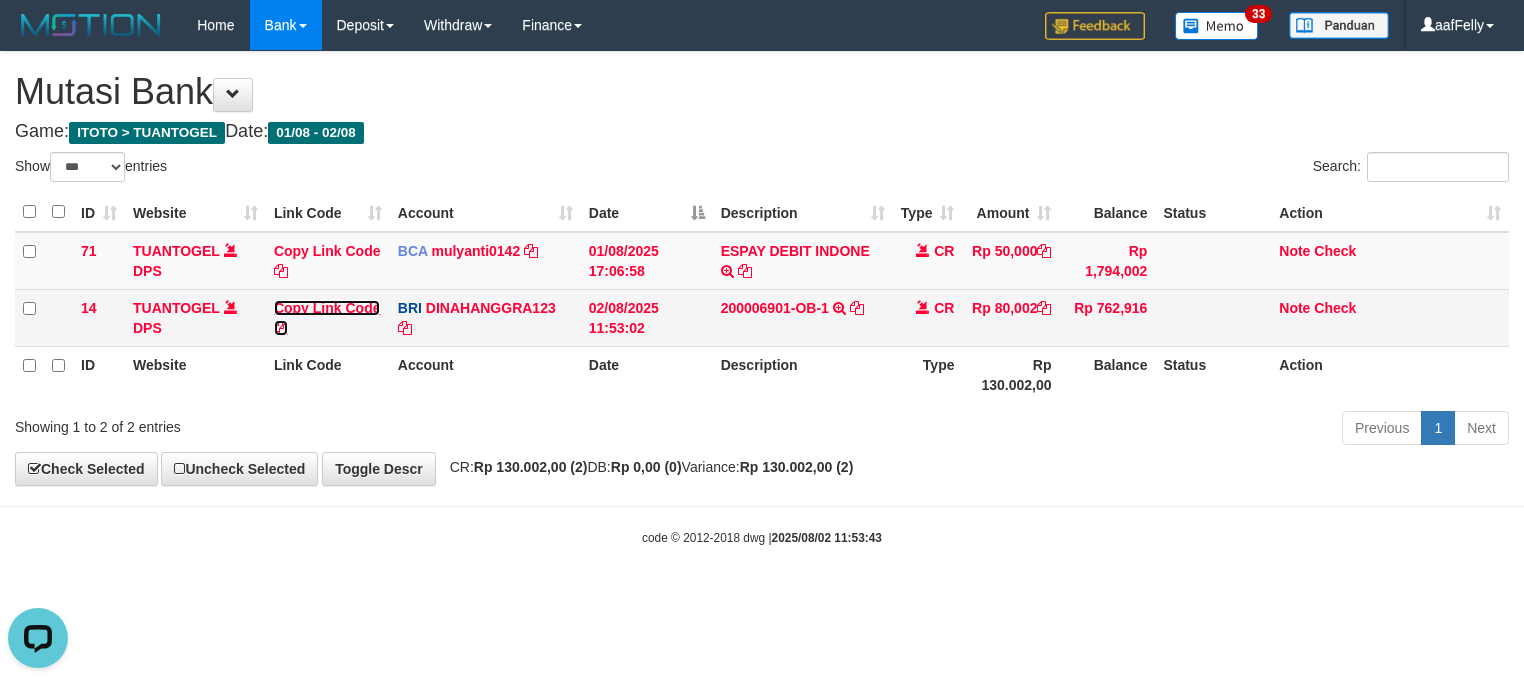 click on "Copy Link Code" at bounding box center (327, 318) 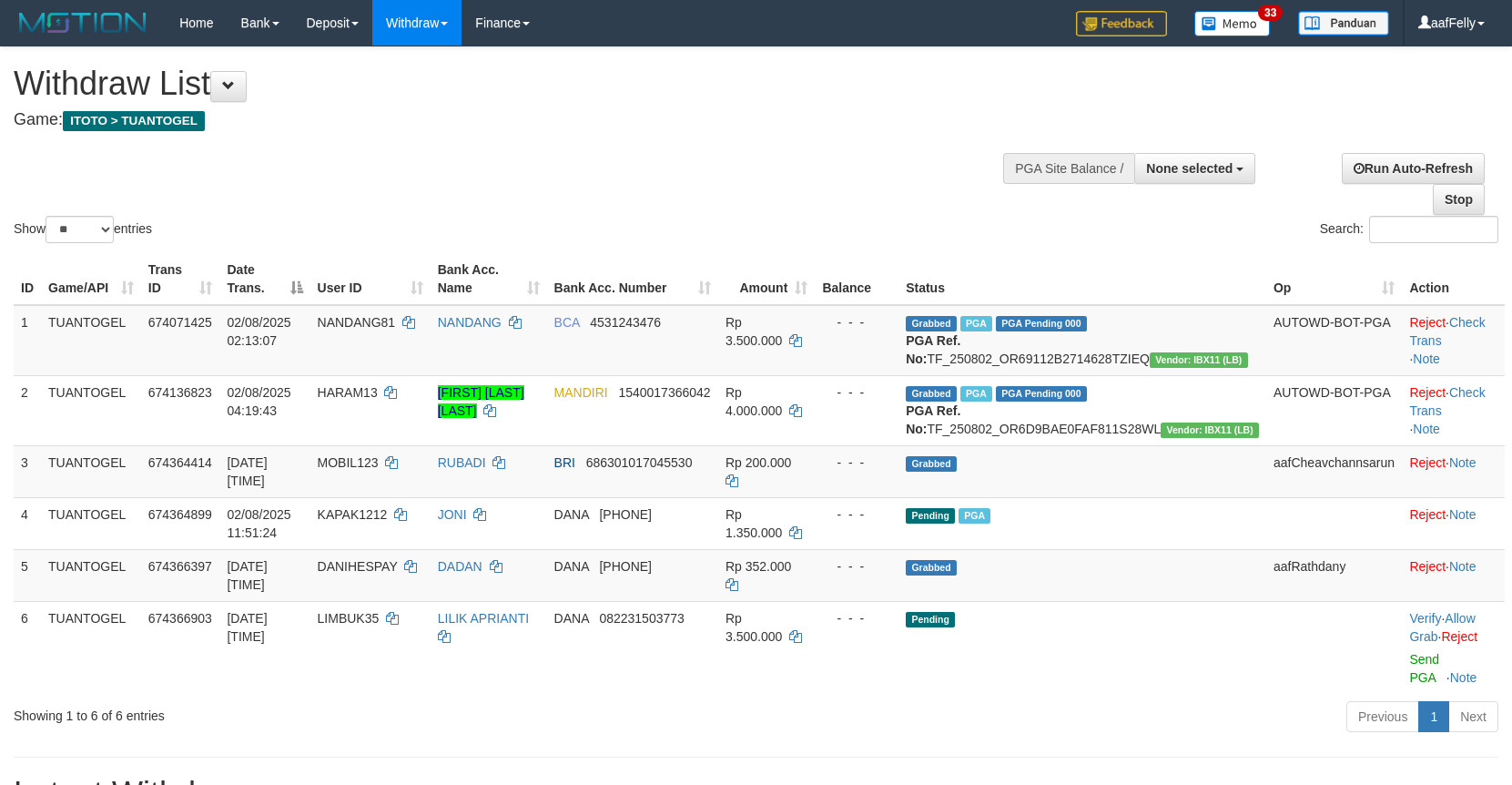 select 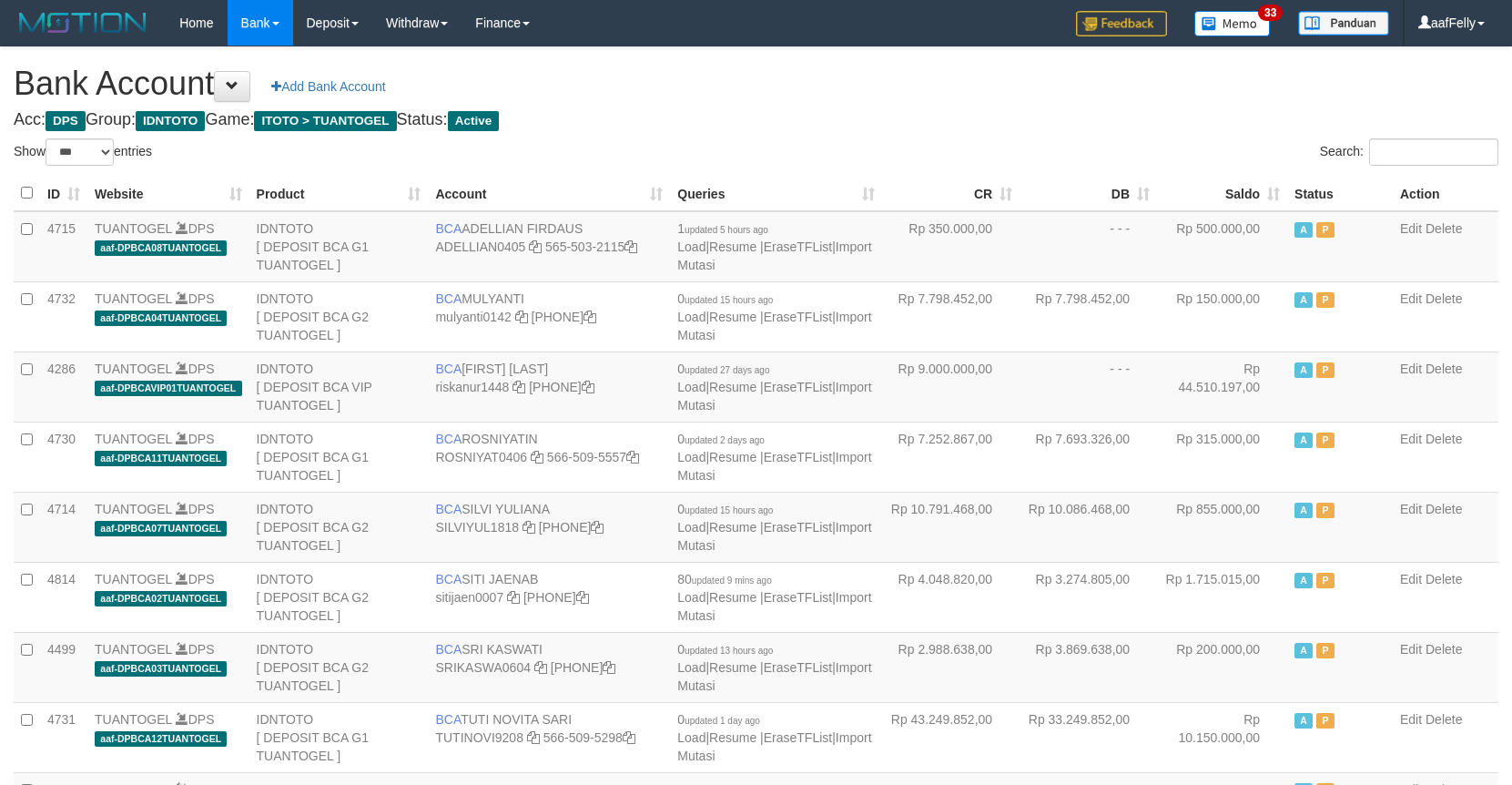 select on "***" 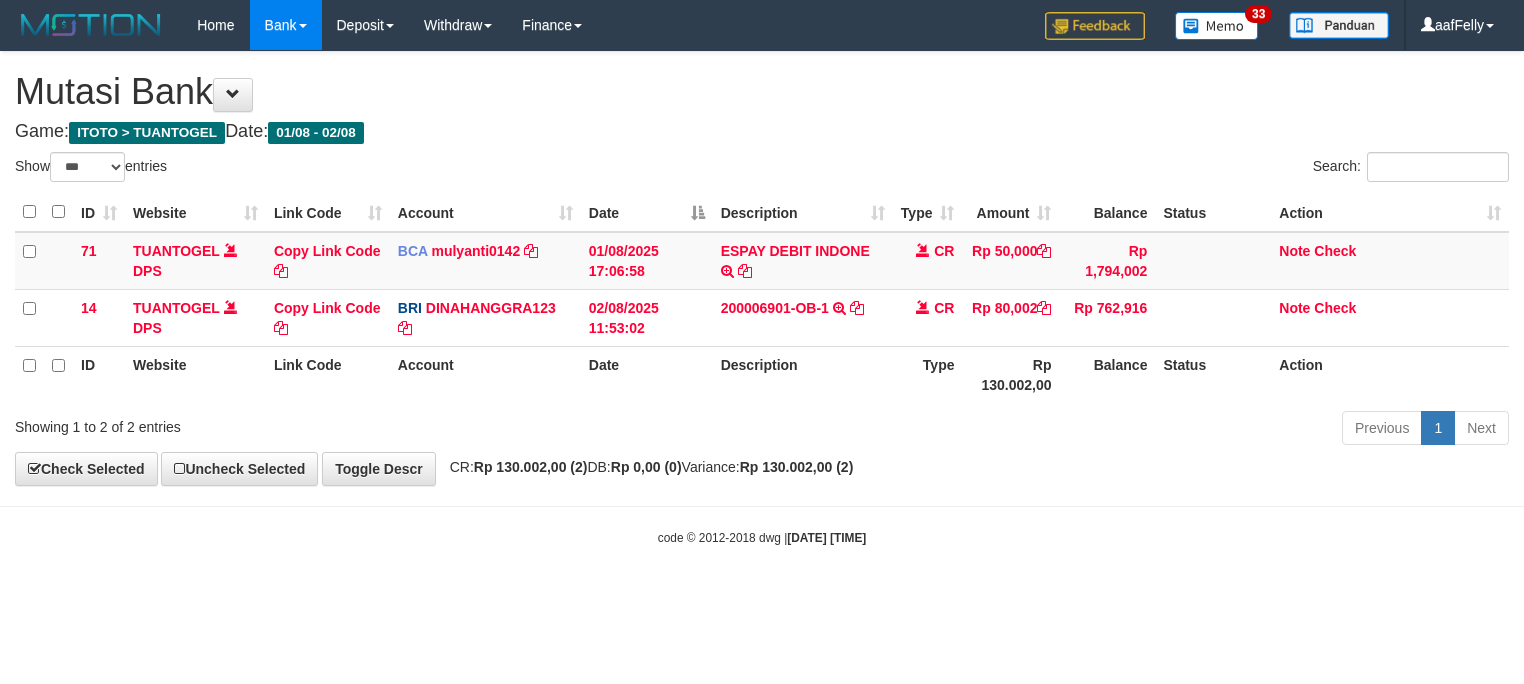 select on "***" 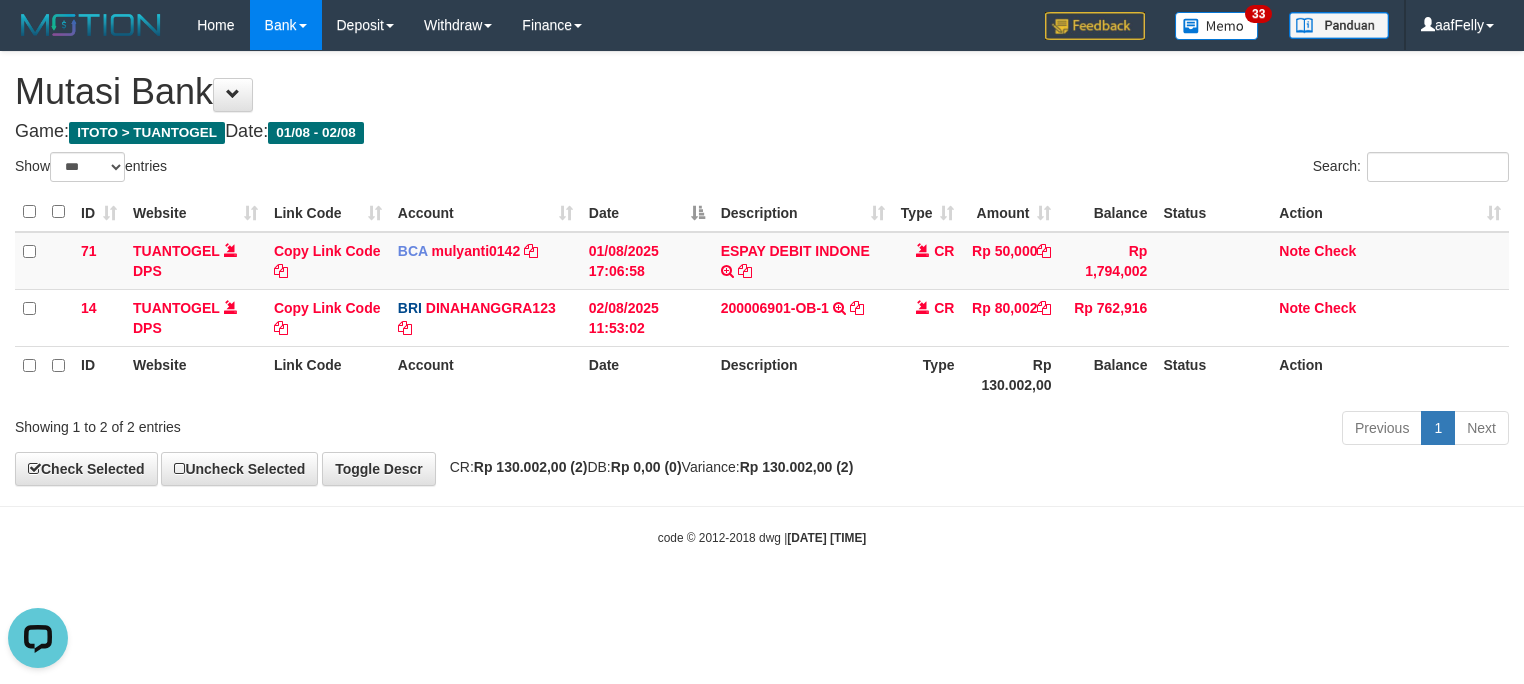 scroll, scrollTop: 0, scrollLeft: 0, axis: both 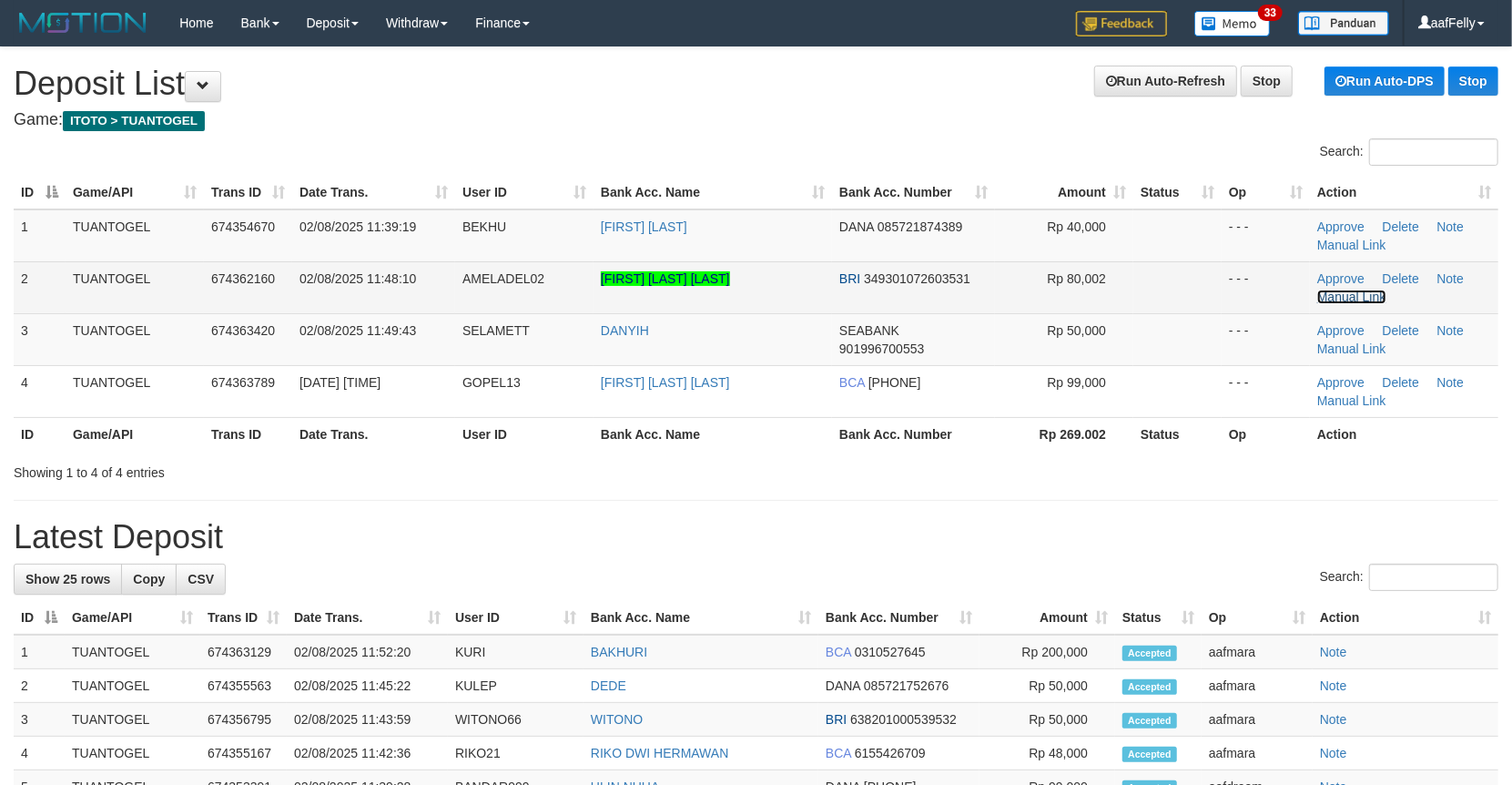 click on "Manual Link" at bounding box center [1352, 297] 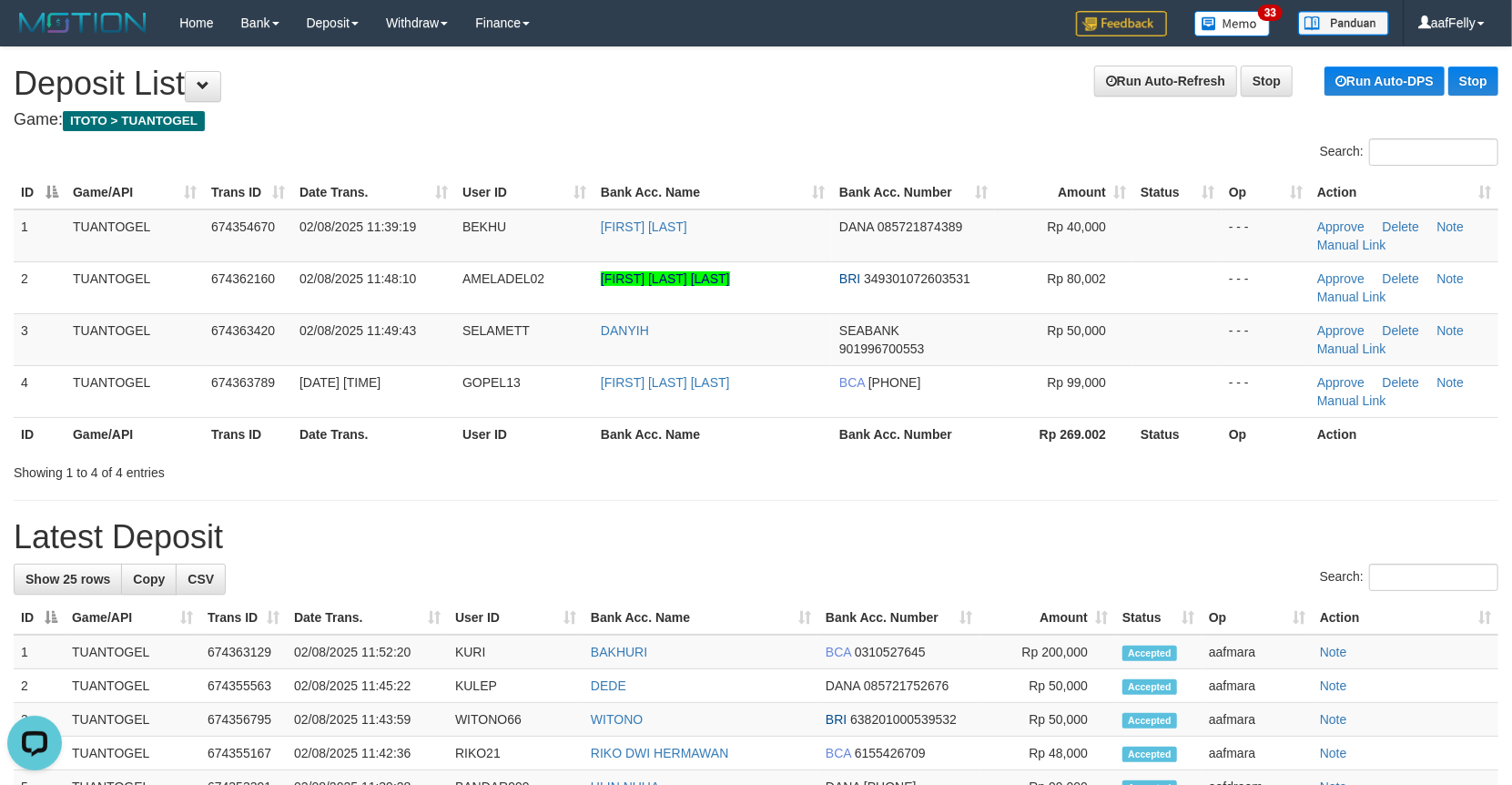 scroll, scrollTop: 0, scrollLeft: 0, axis: both 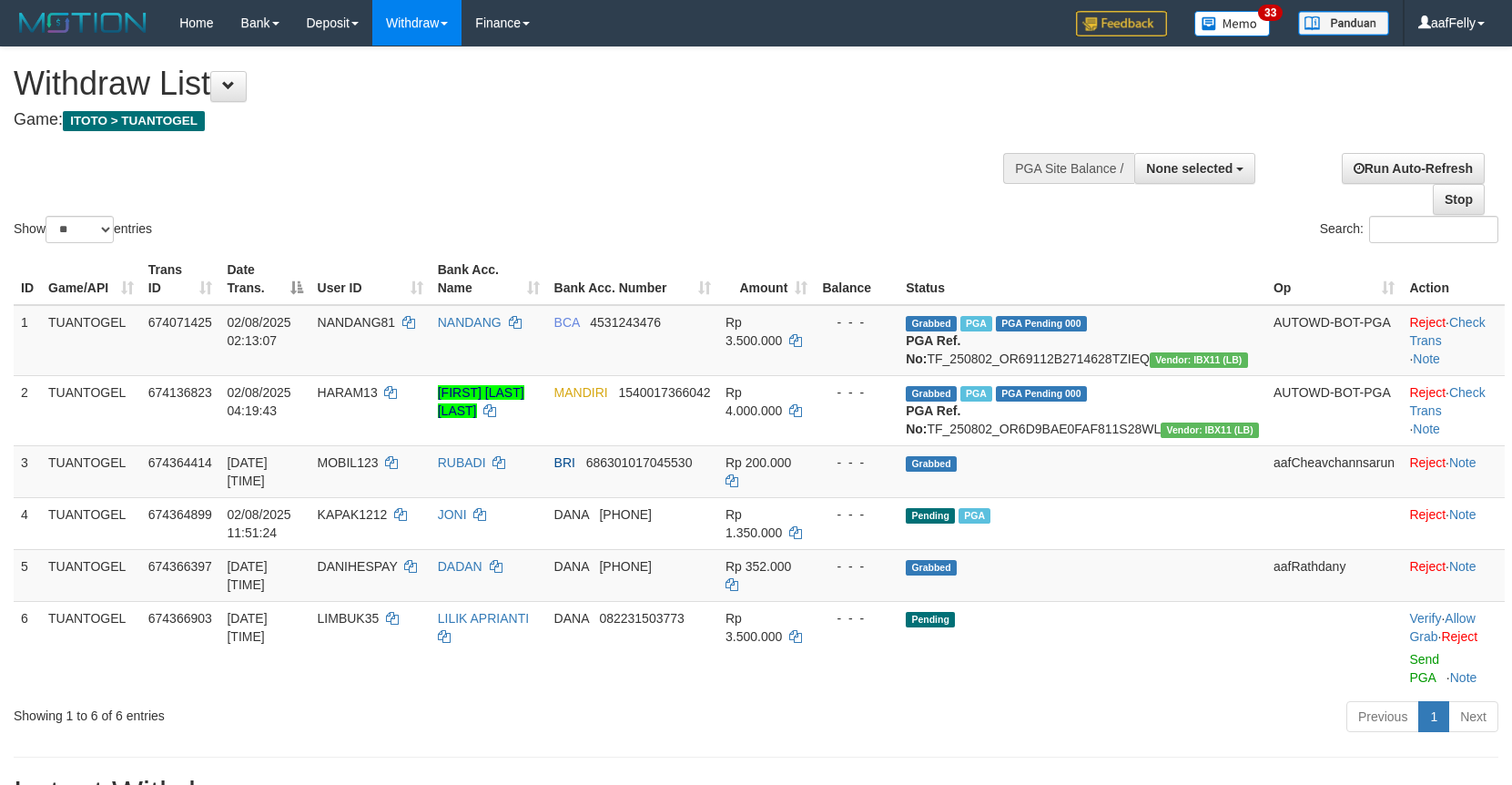 select 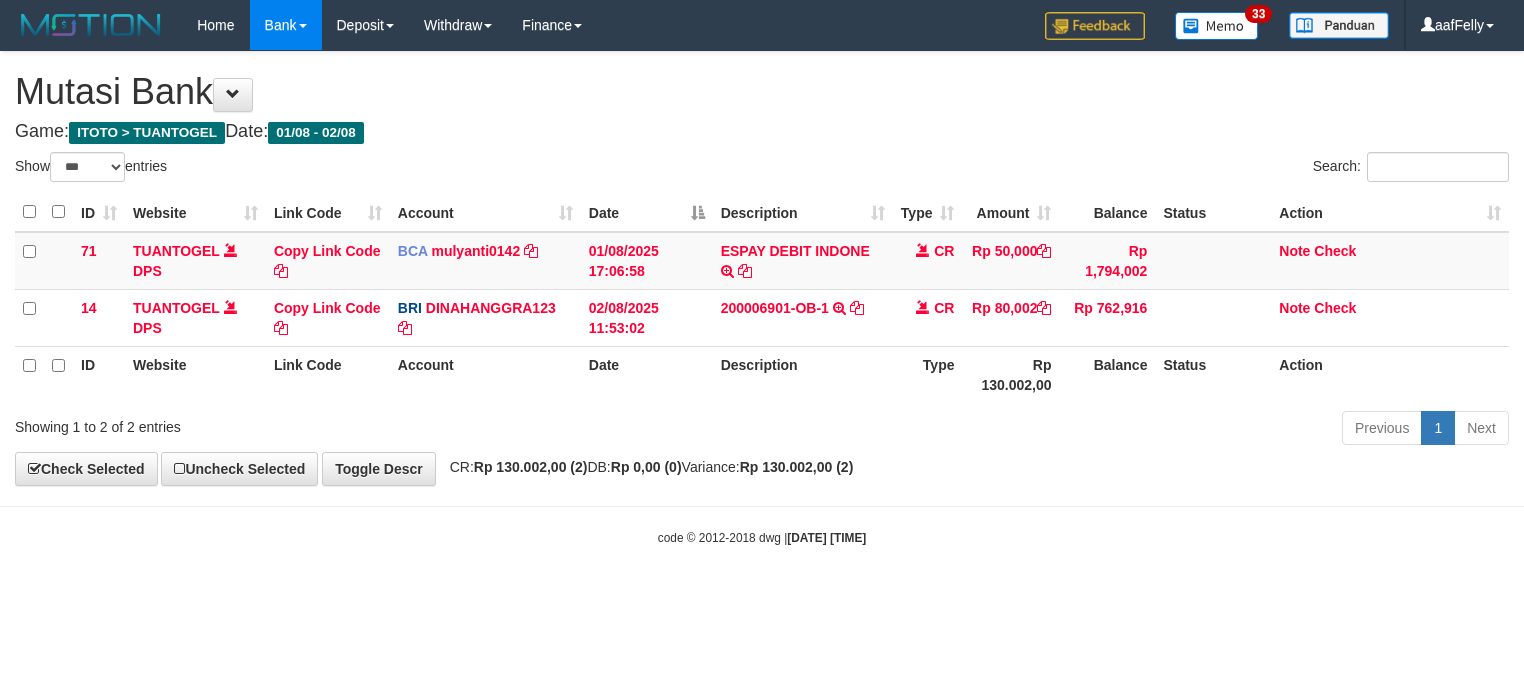select on "***" 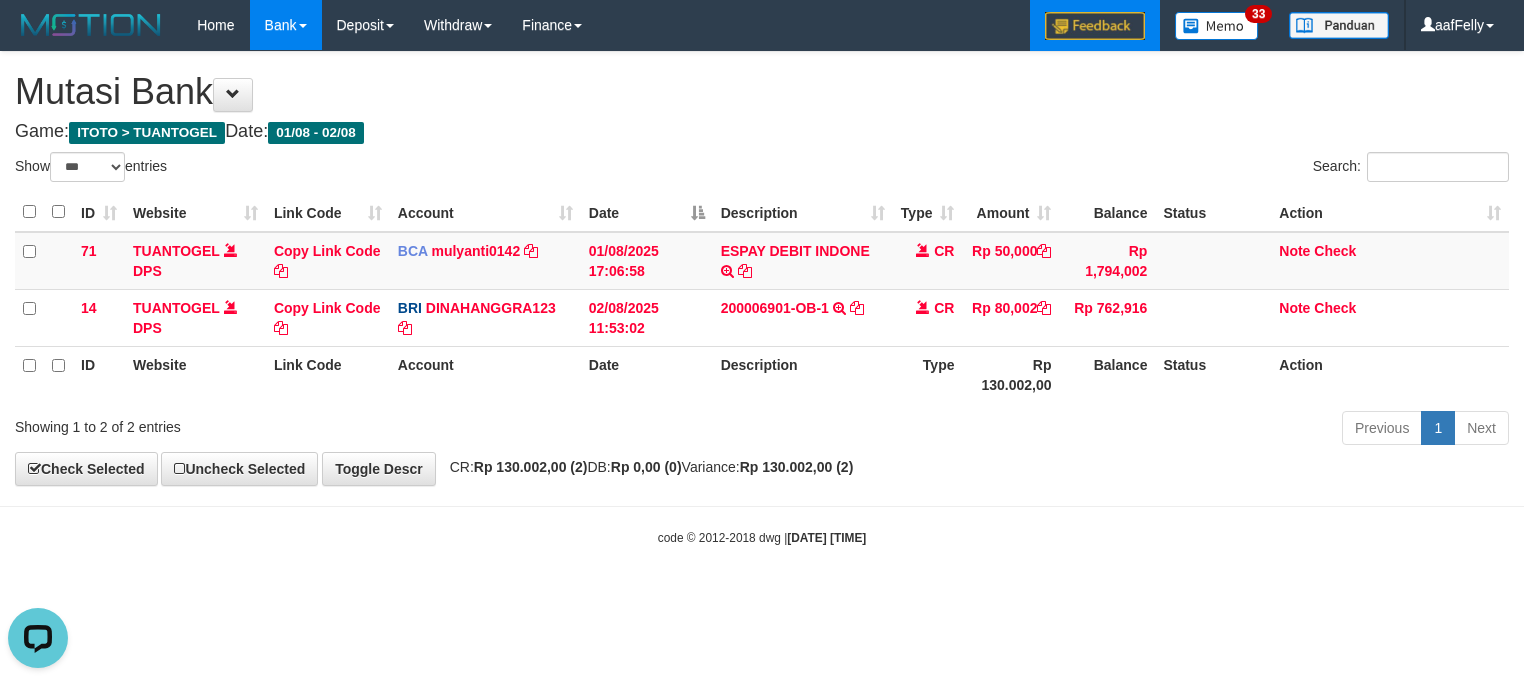 scroll, scrollTop: 0, scrollLeft: 0, axis: both 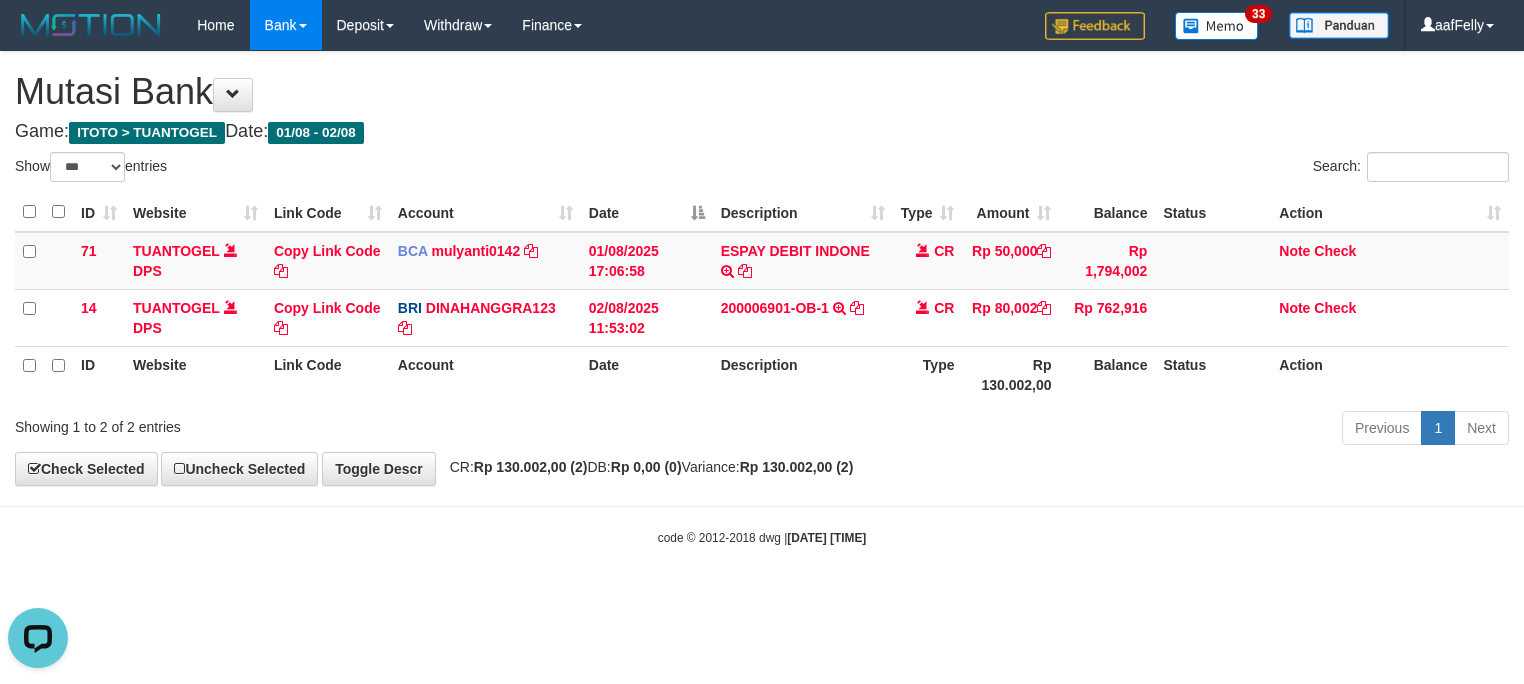 click on "Toggle navigation
Home
Bank
Account List
Load
By Website
Group
[ITOTO]													TUANTOGEL
By Load Group (DPS)
Group aaf-DPBCA02TUANTOGEL" at bounding box center (762, 298) 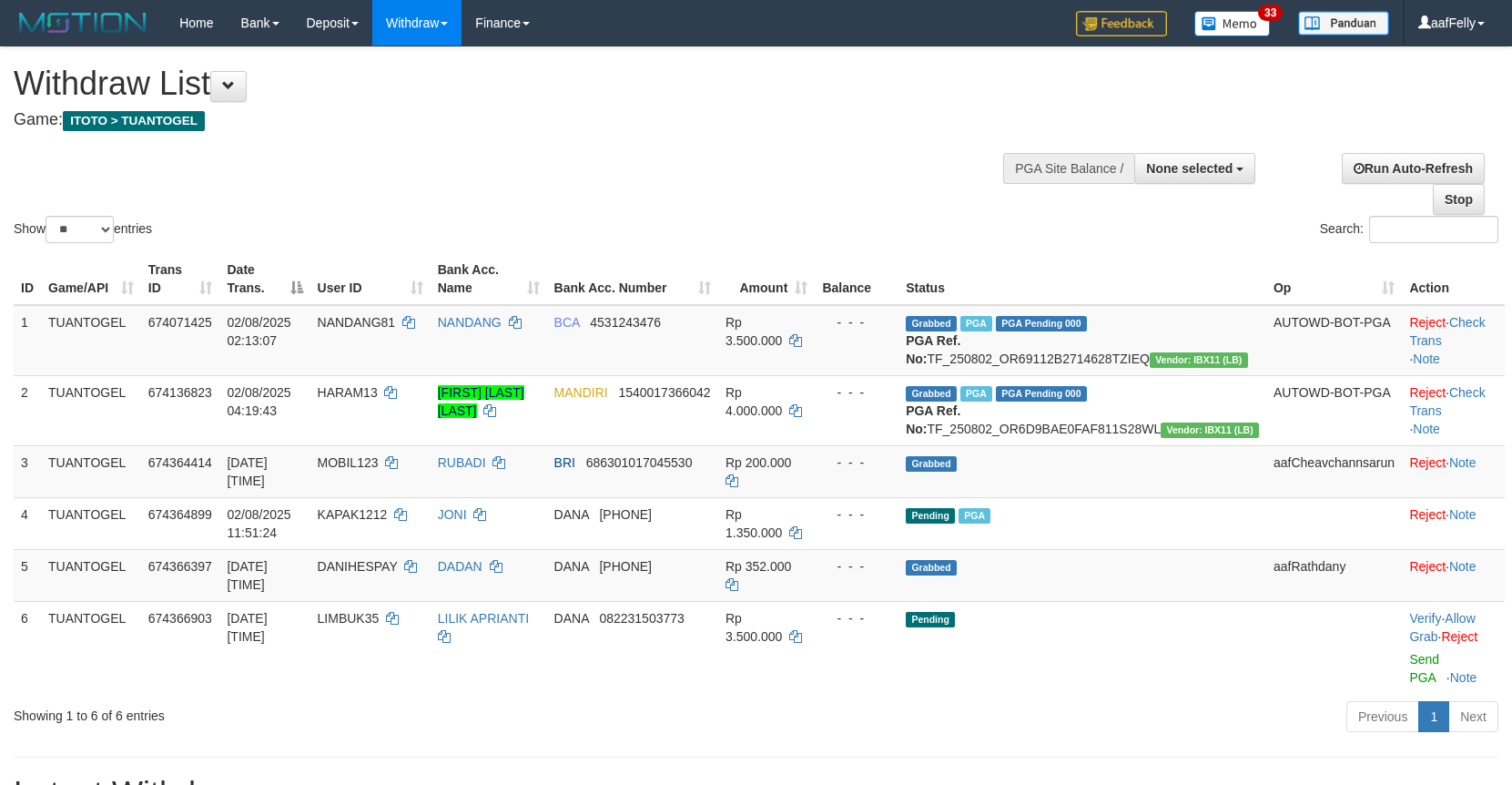 select 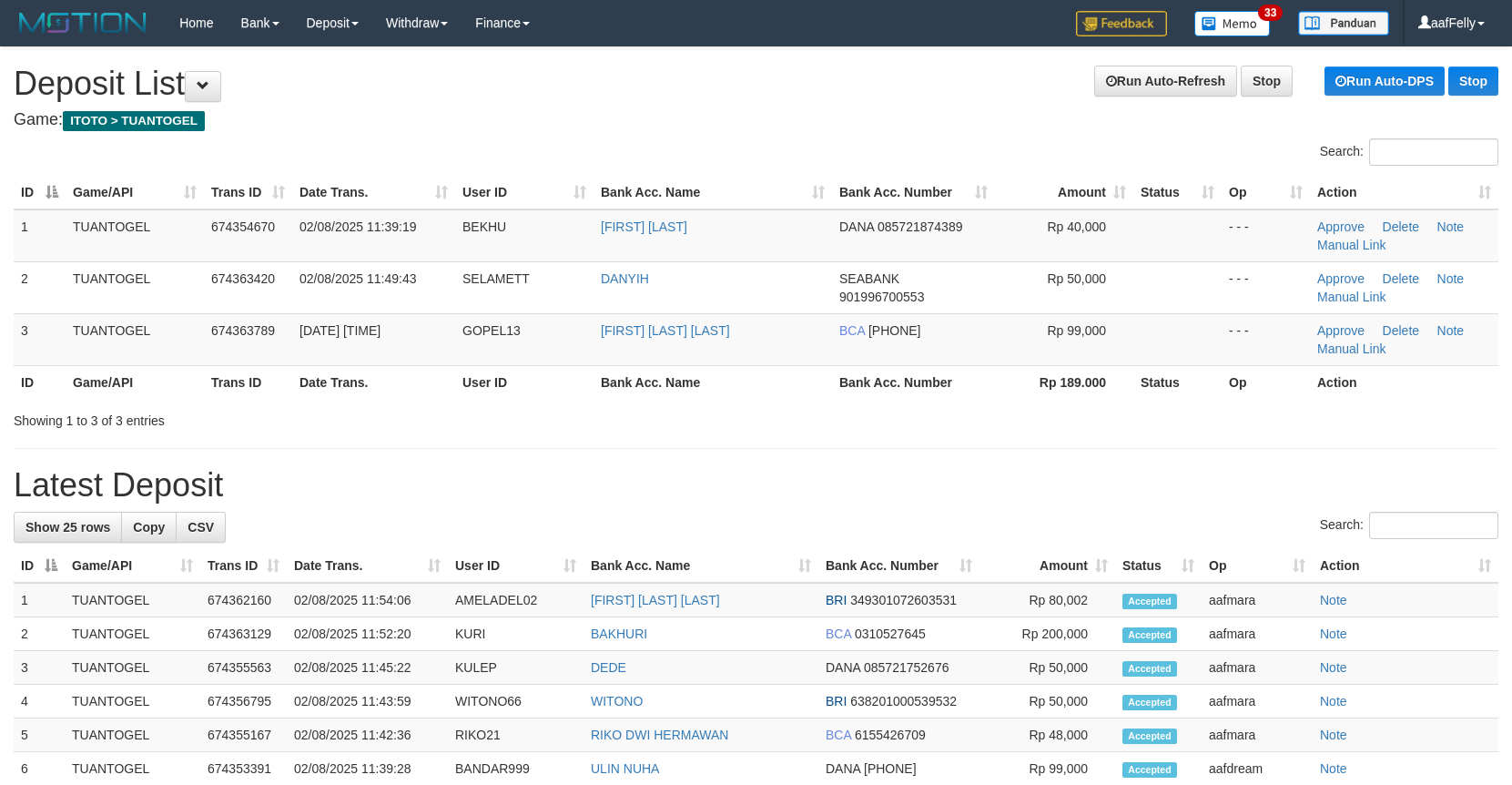 scroll, scrollTop: 0, scrollLeft: 0, axis: both 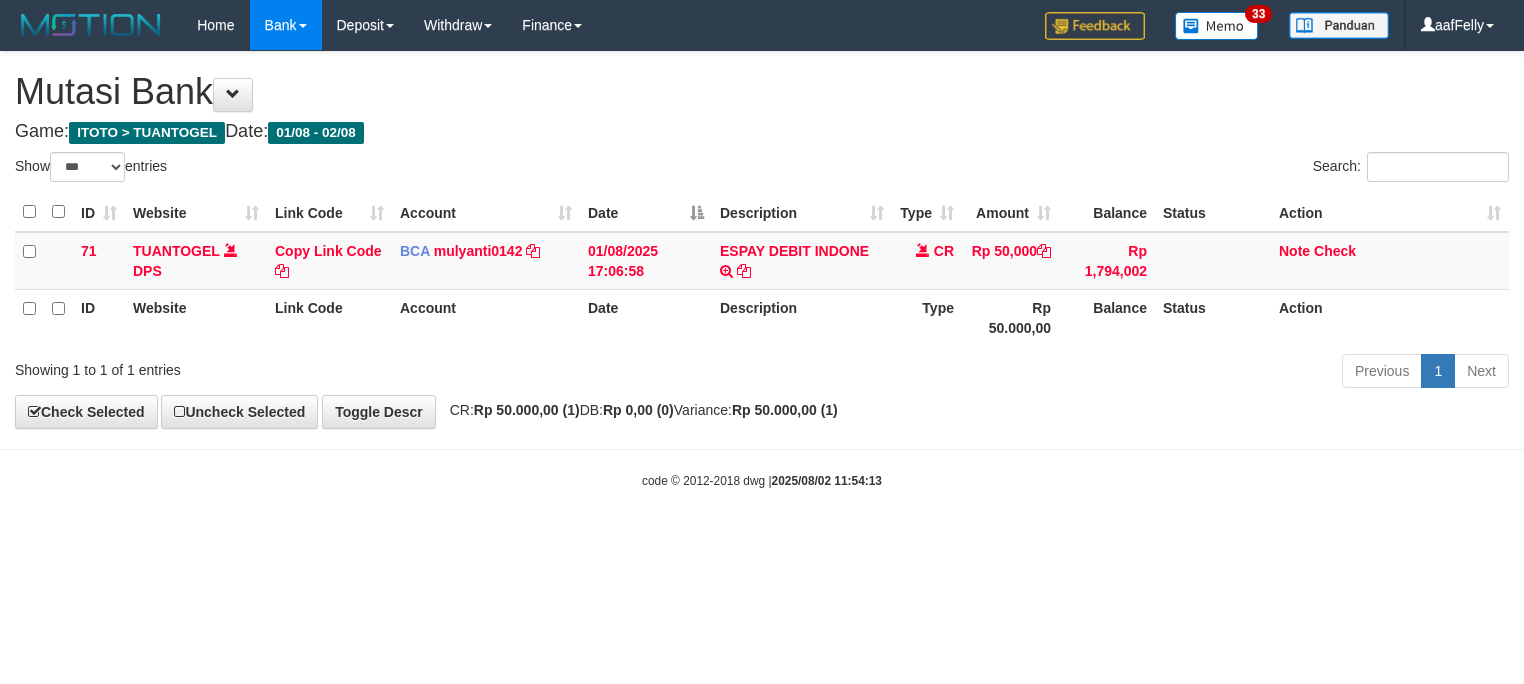 select on "***" 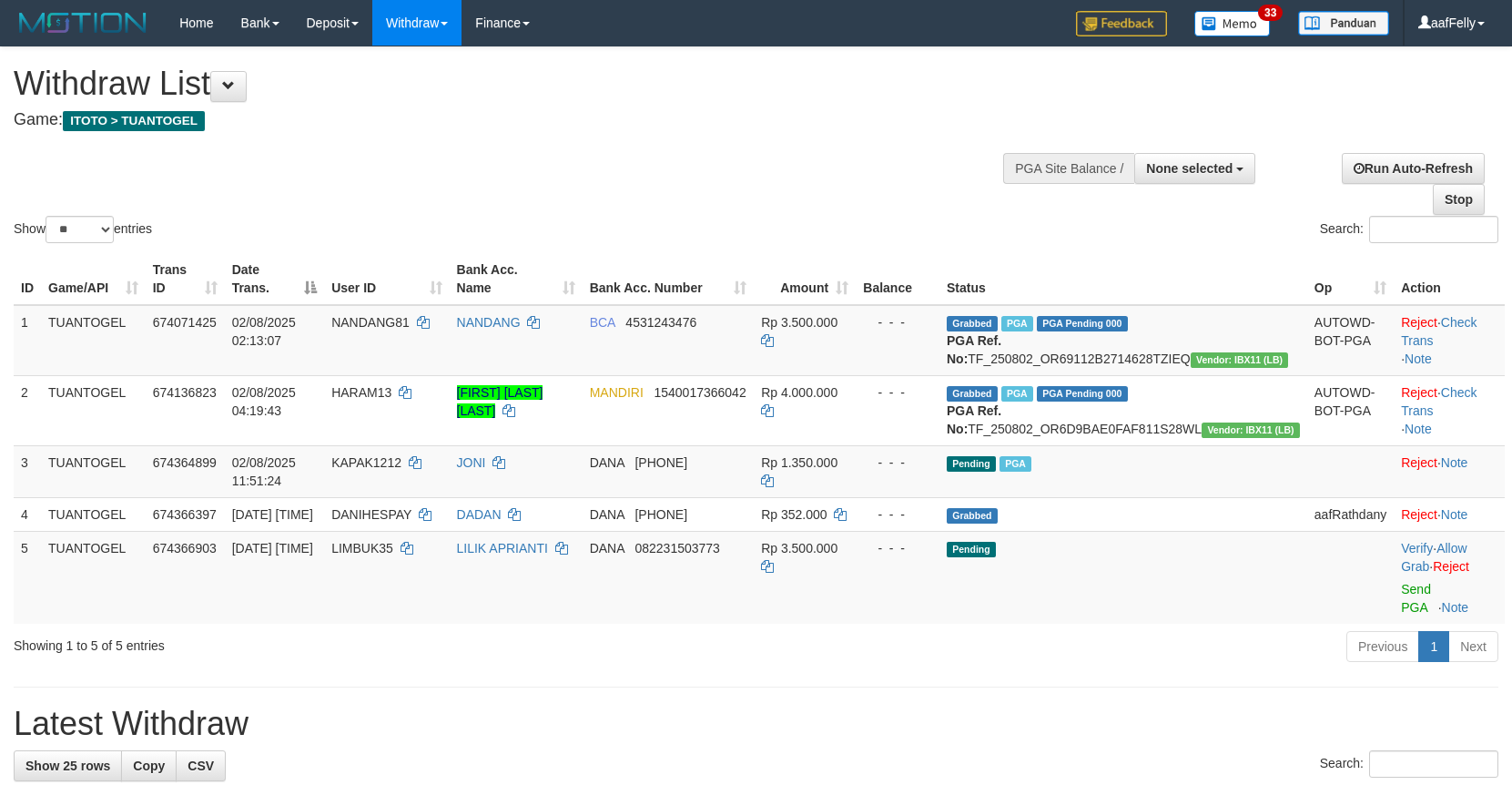 select 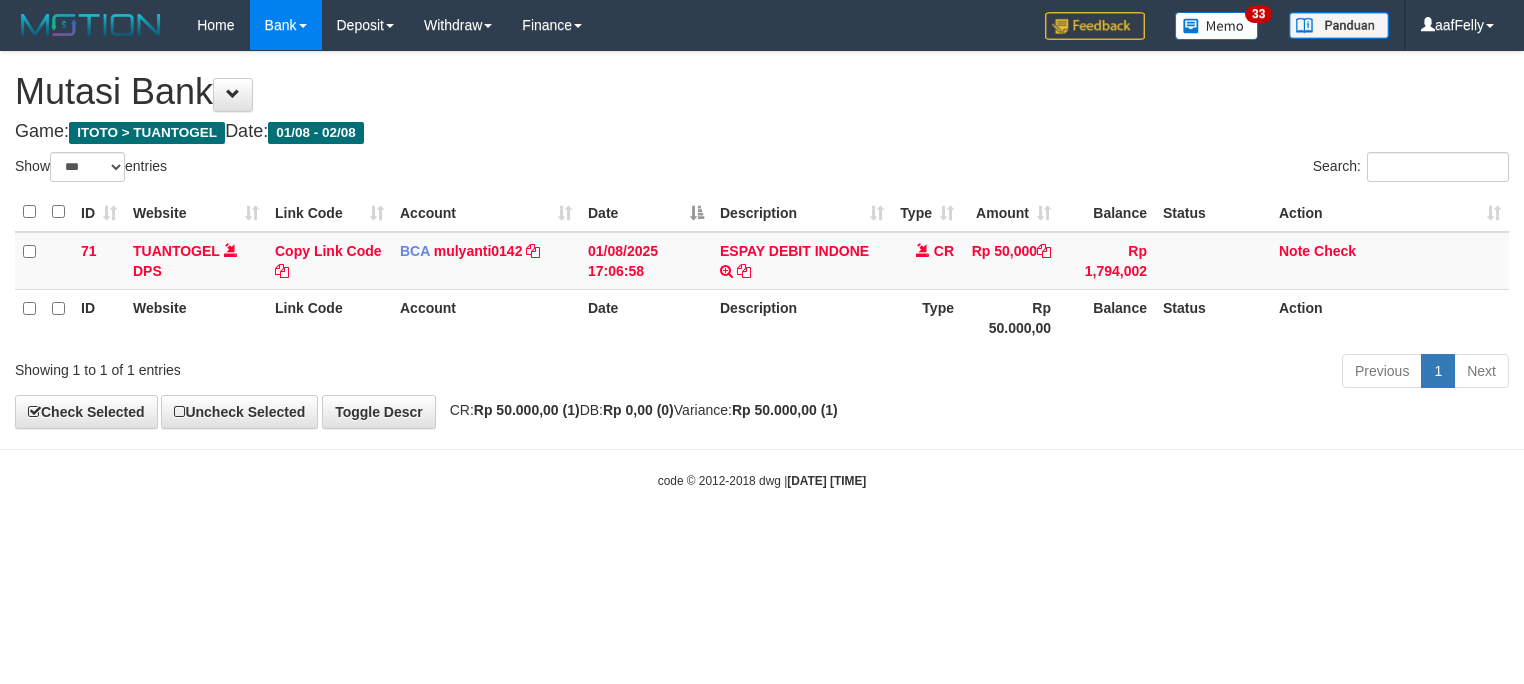 select on "***" 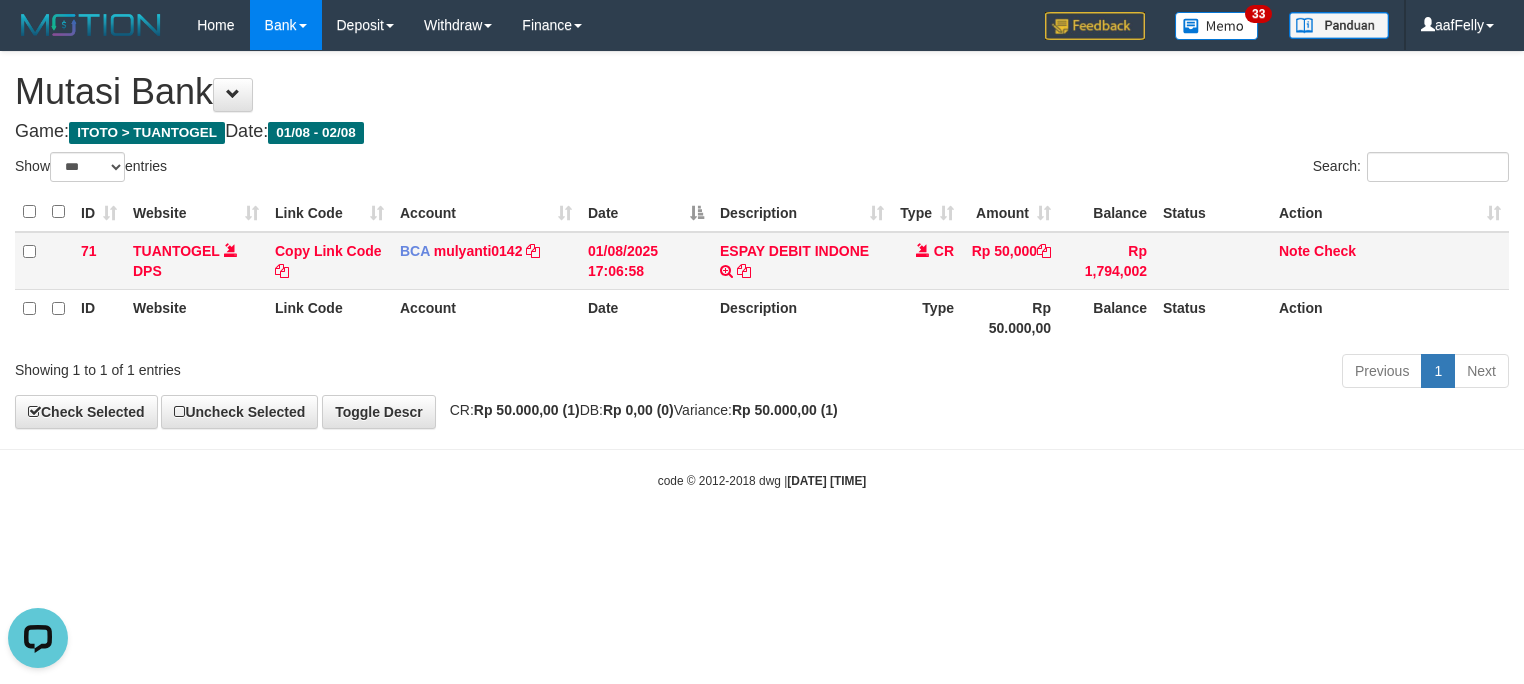 scroll, scrollTop: 0, scrollLeft: 0, axis: both 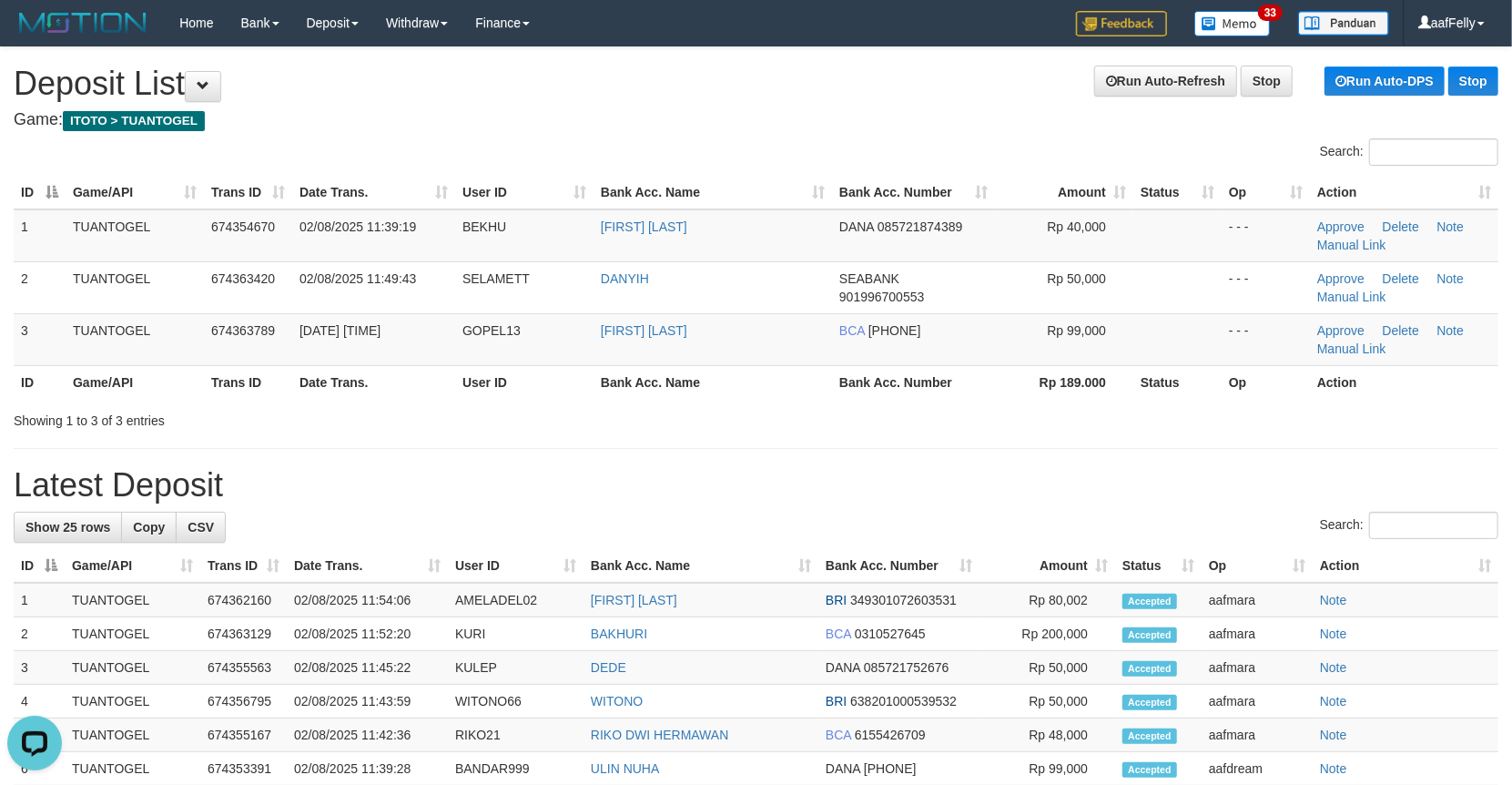 click on "**********" at bounding box center (756, 788) 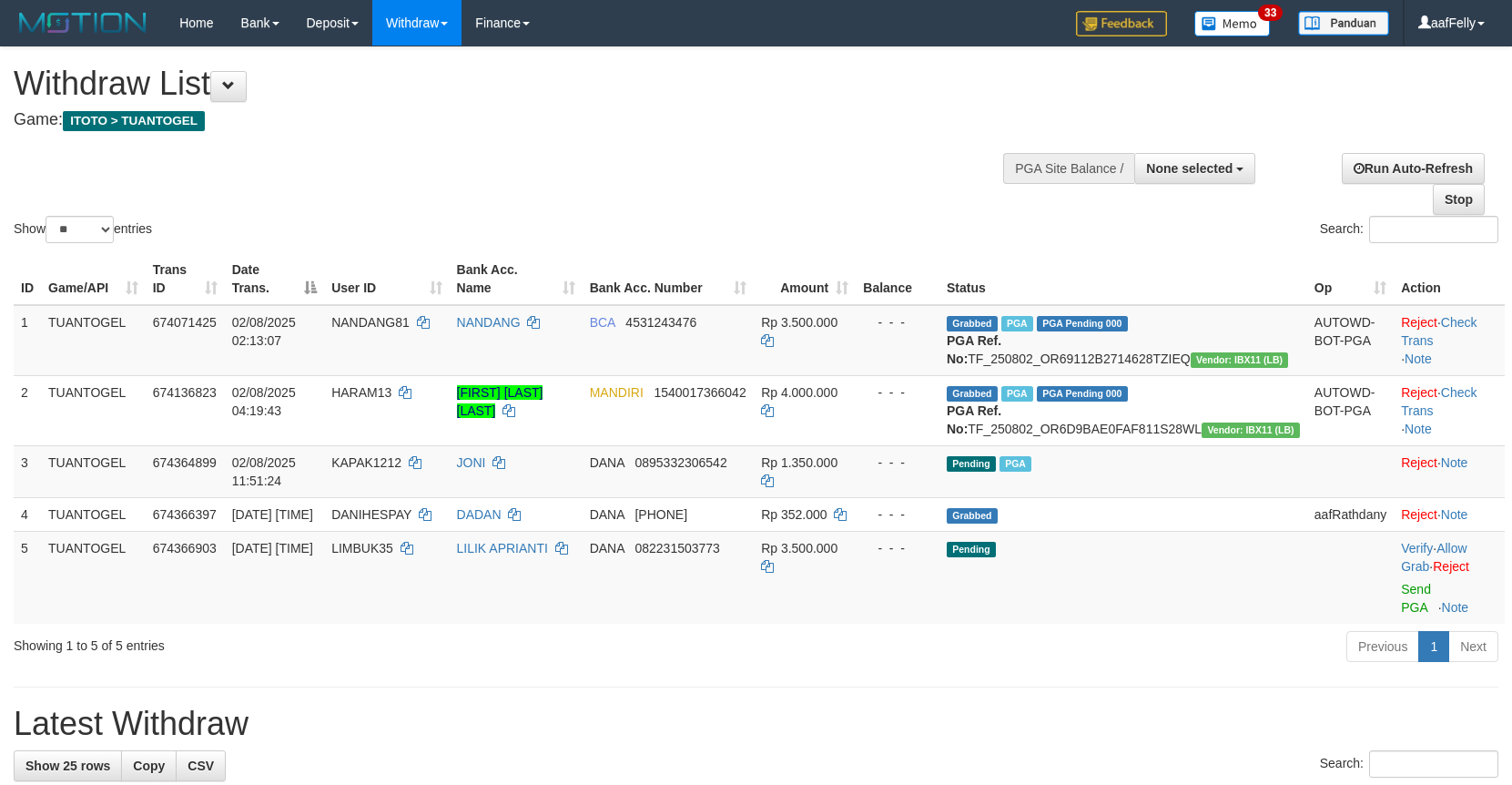 select 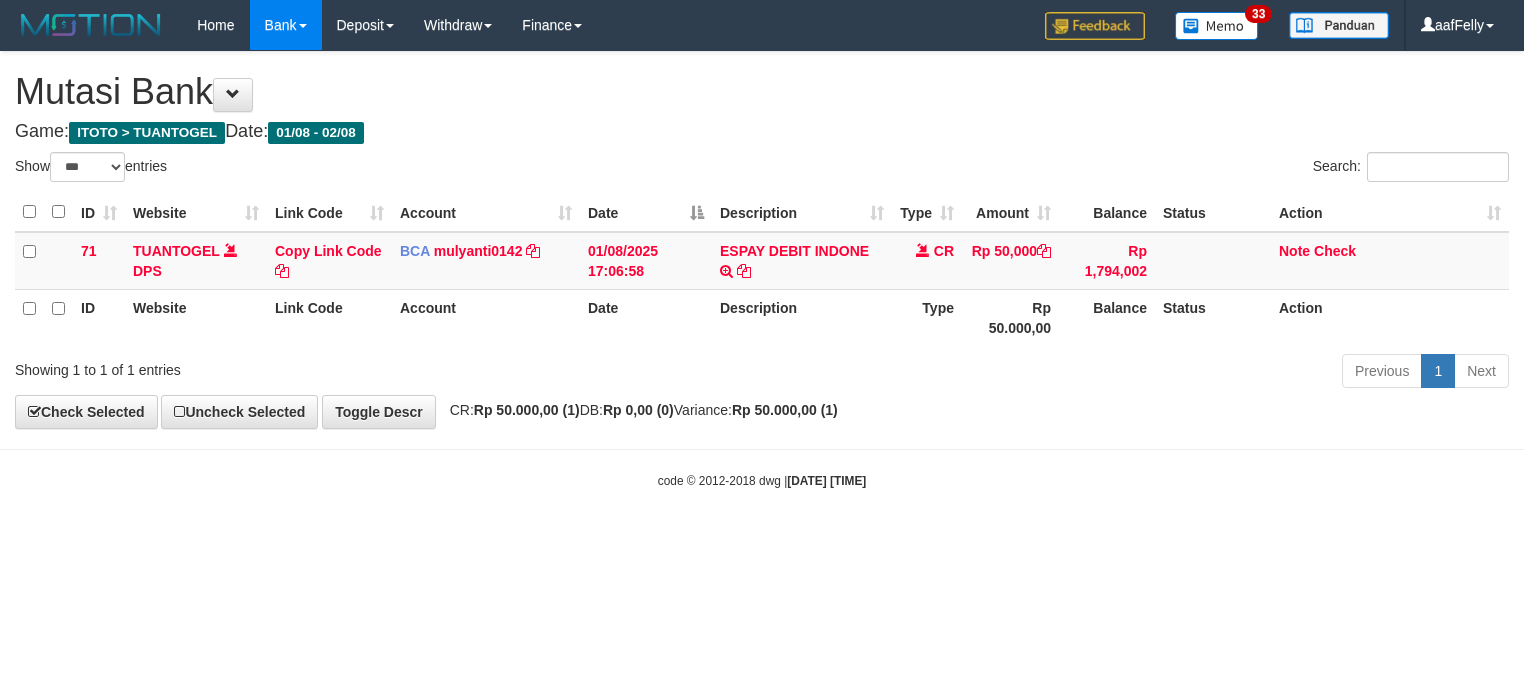 select on "***" 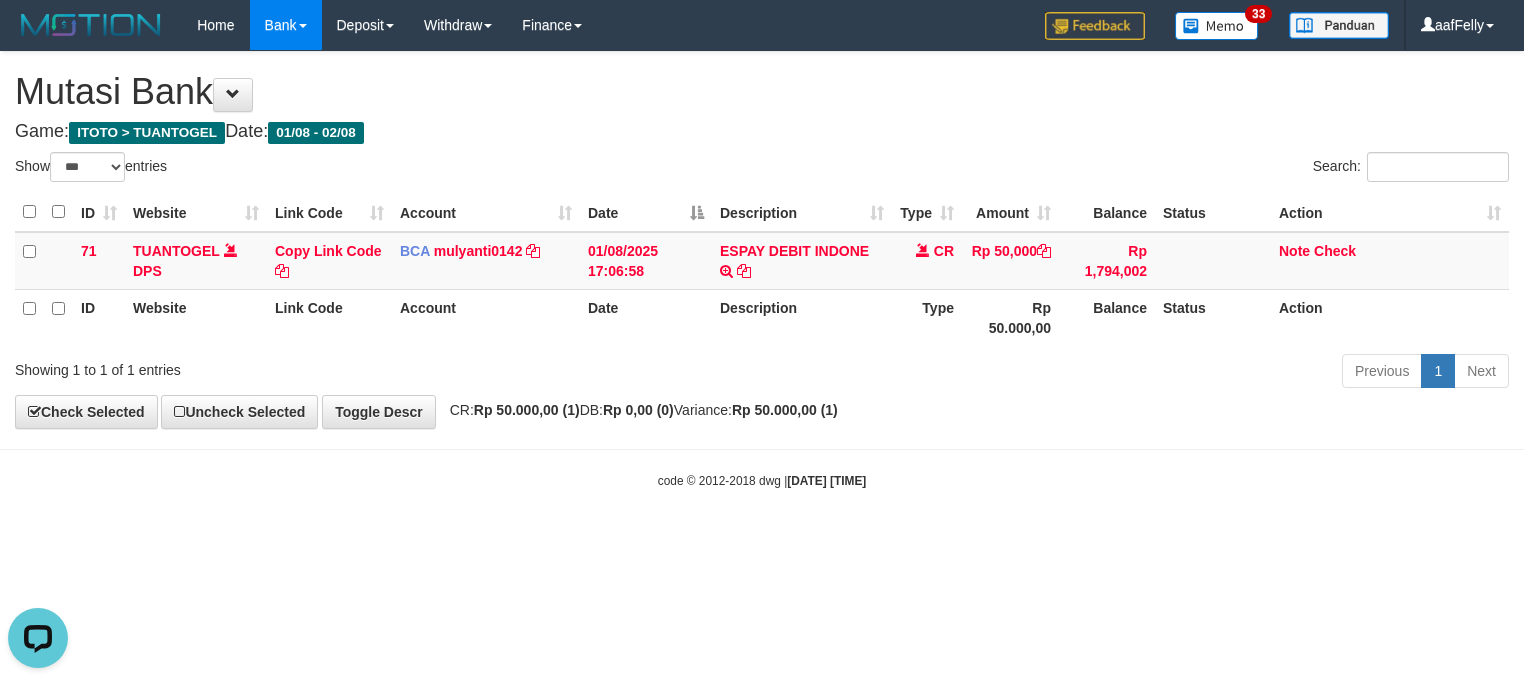 scroll, scrollTop: 0, scrollLeft: 0, axis: both 